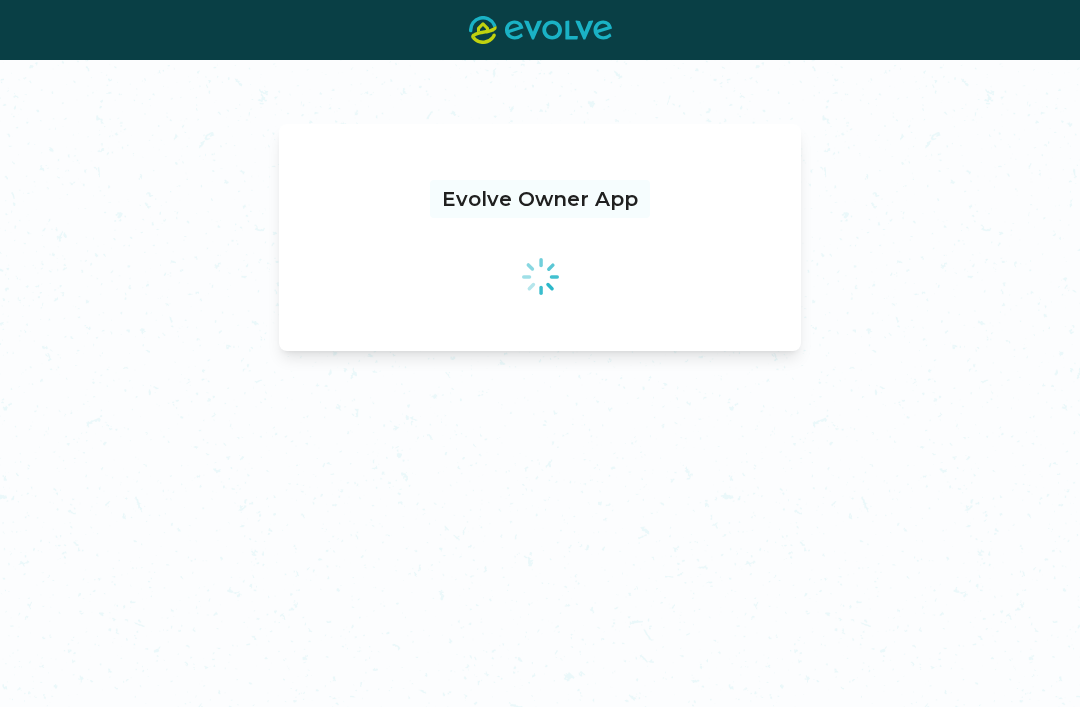 scroll, scrollTop: 0, scrollLeft: 0, axis: both 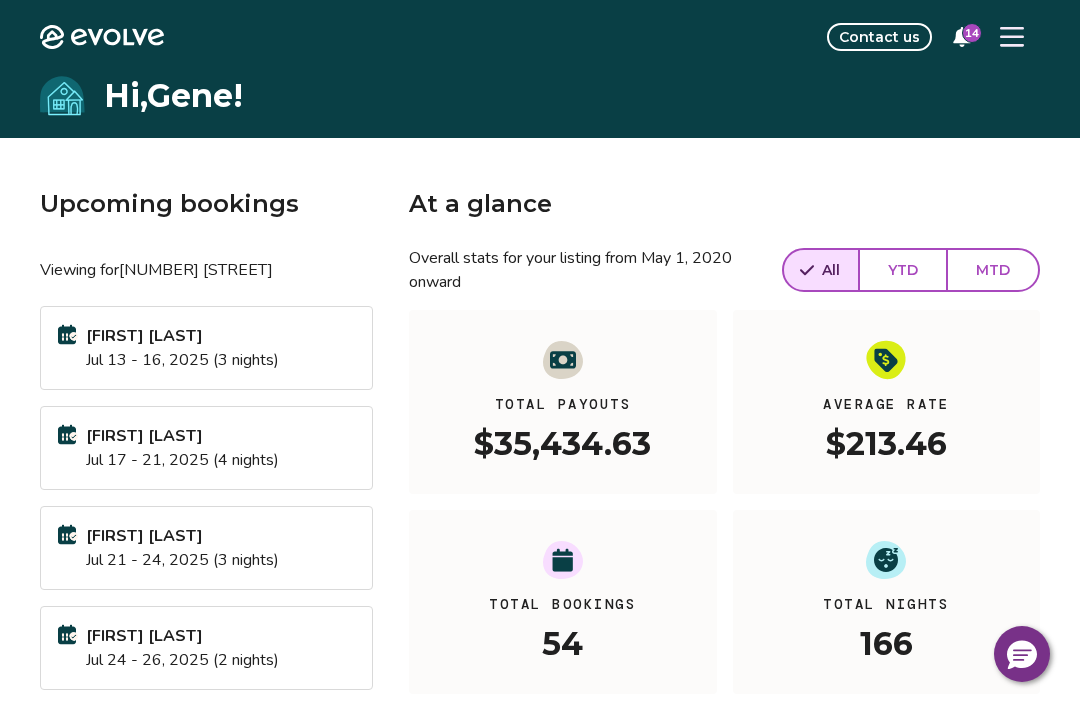 click 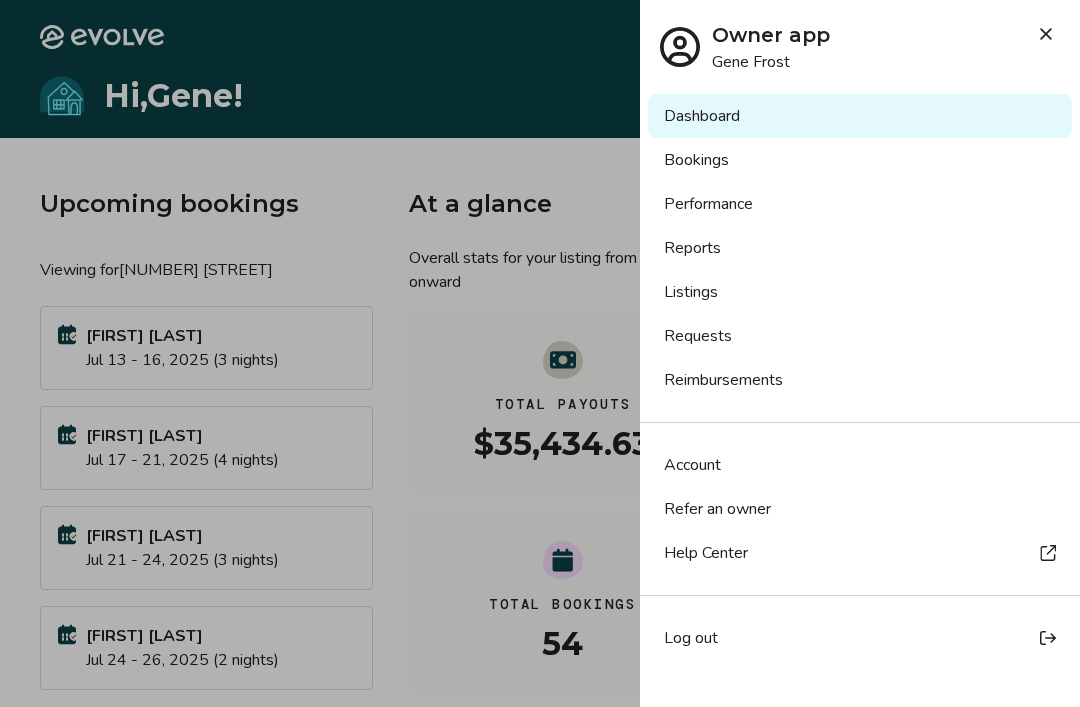 click on "Owner app [FIRST] [LAST]" at bounding box center (860, 37) 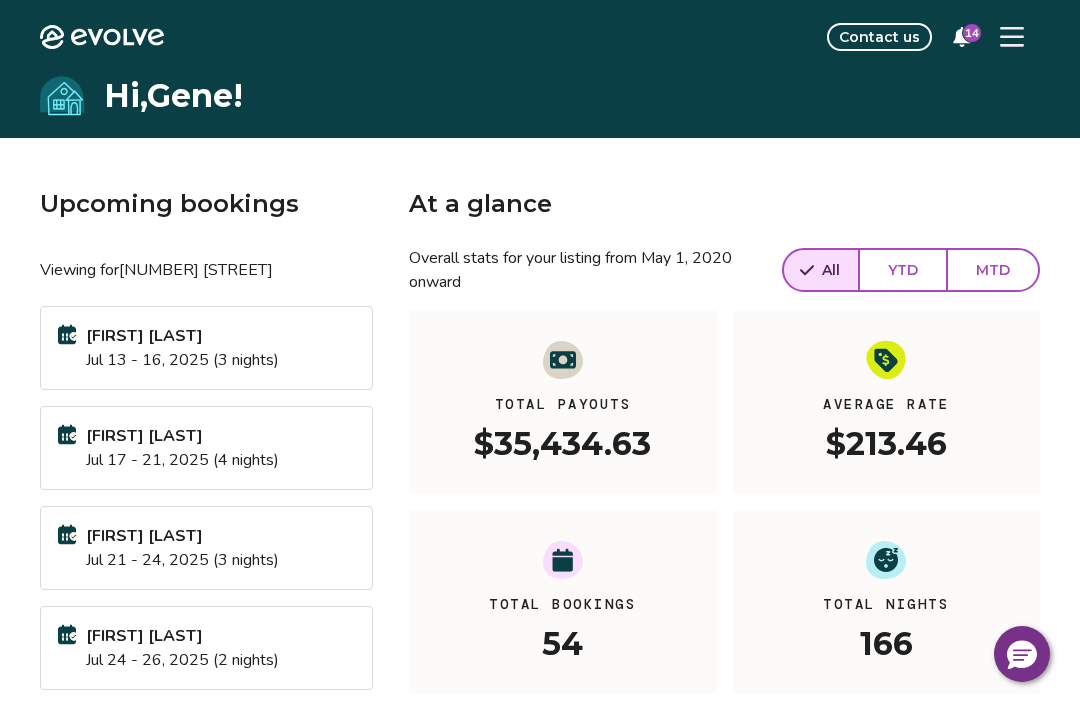 click 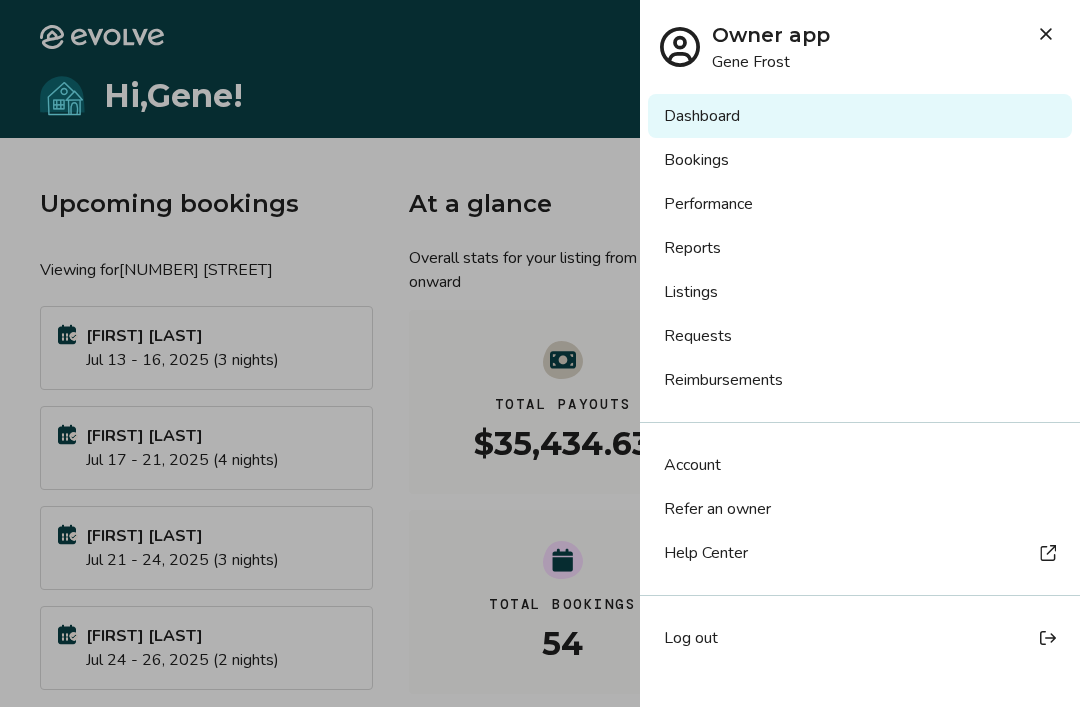 click at bounding box center (540, 353) 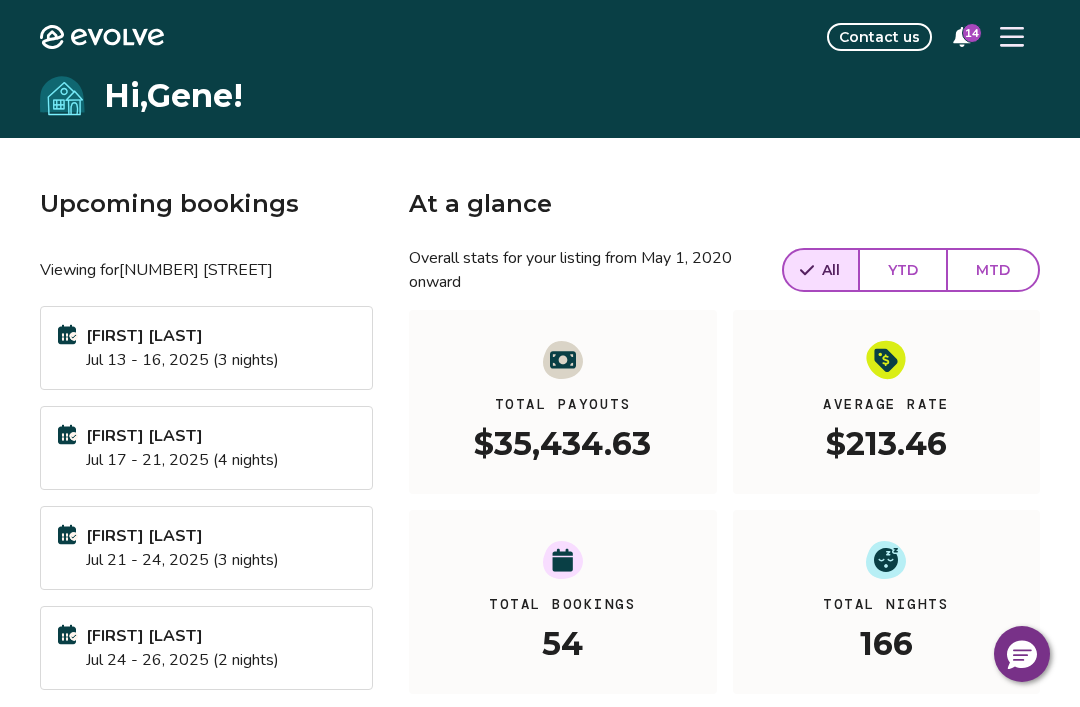 click 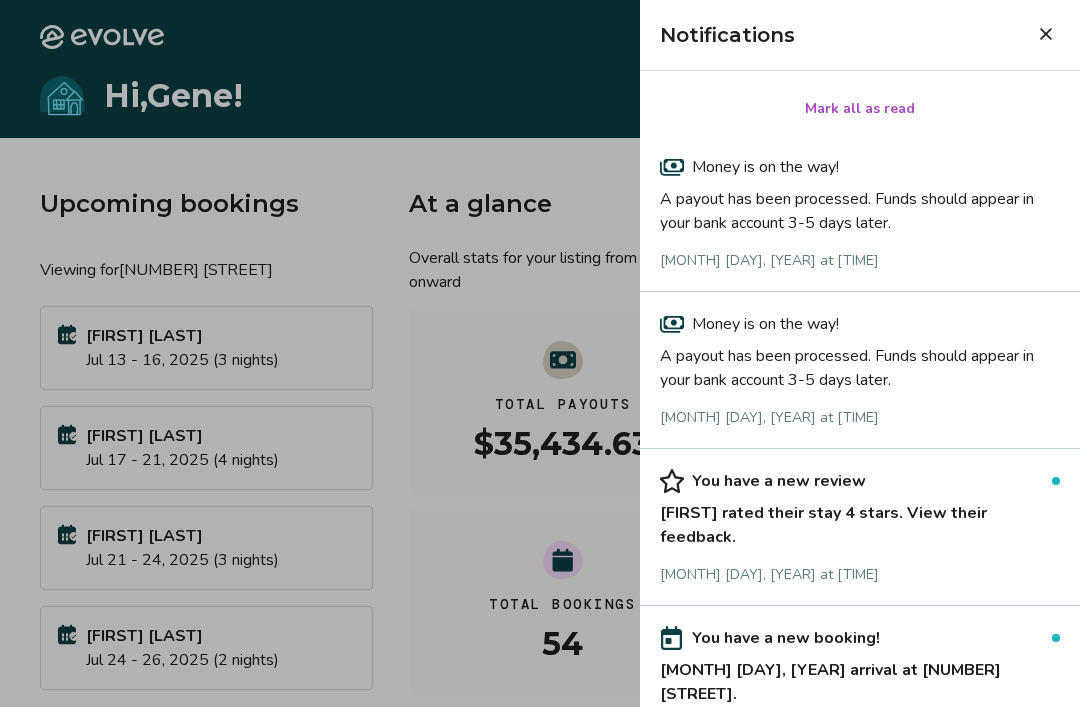 click 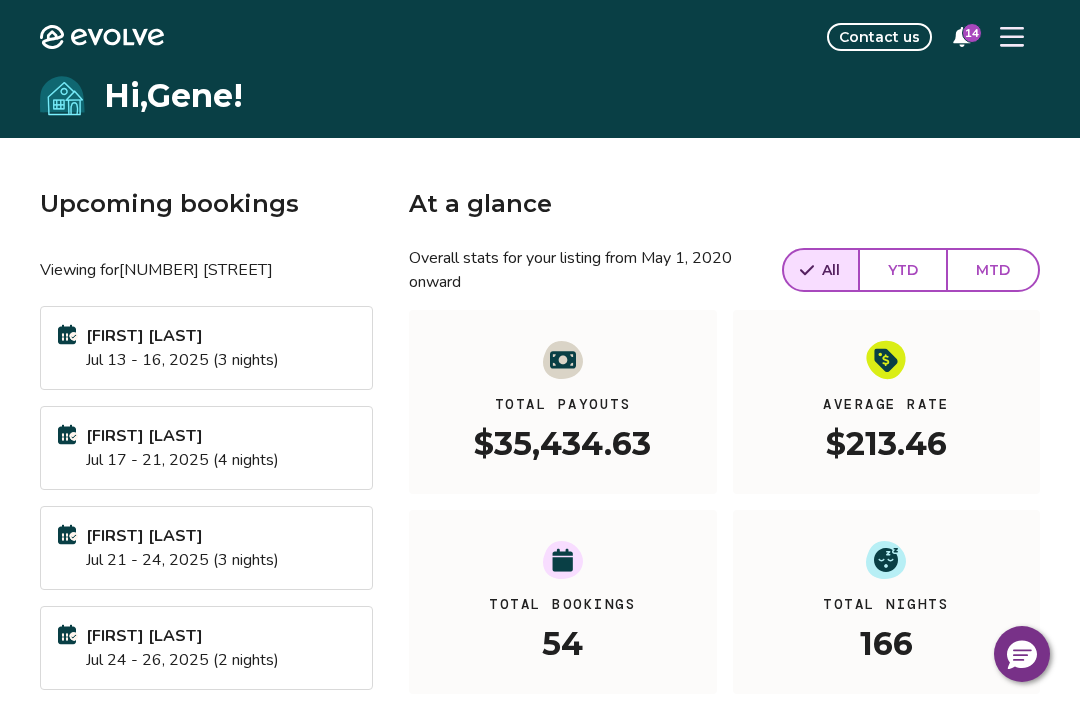 click 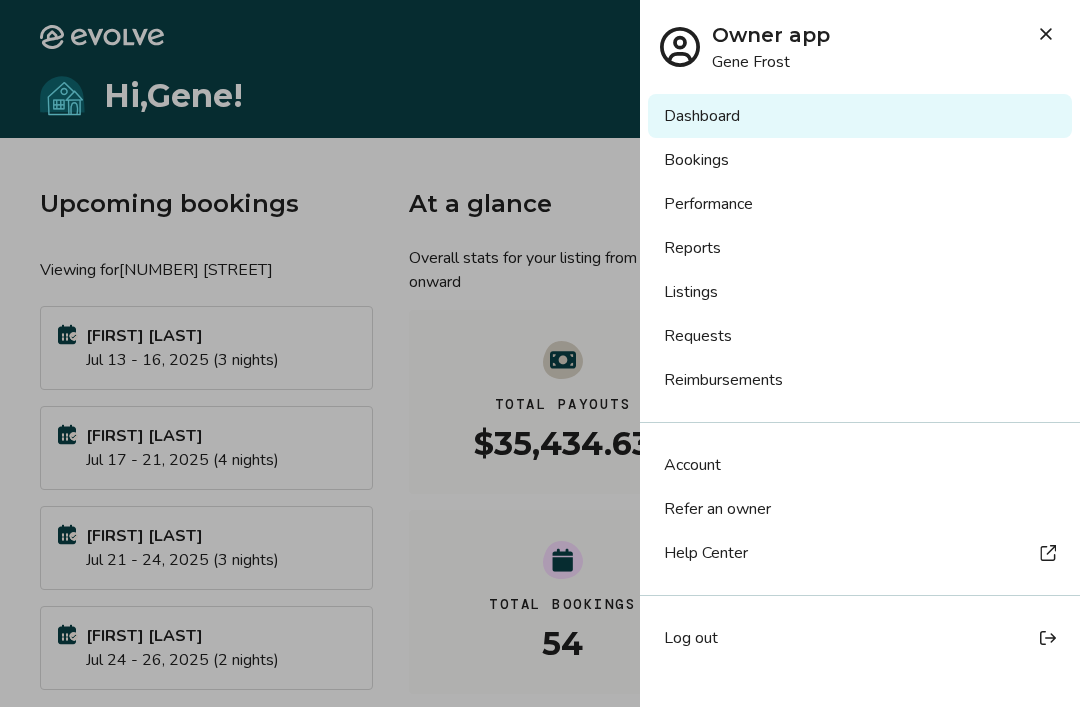 click on "Listings" at bounding box center (860, 292) 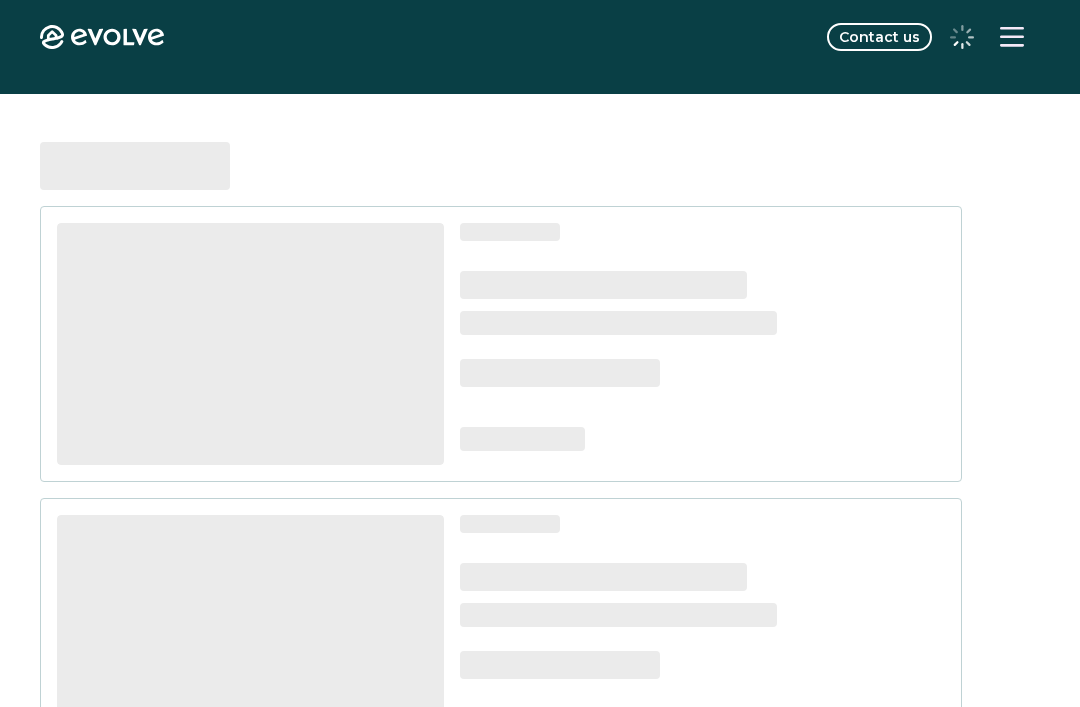scroll, scrollTop: 0, scrollLeft: 0, axis: both 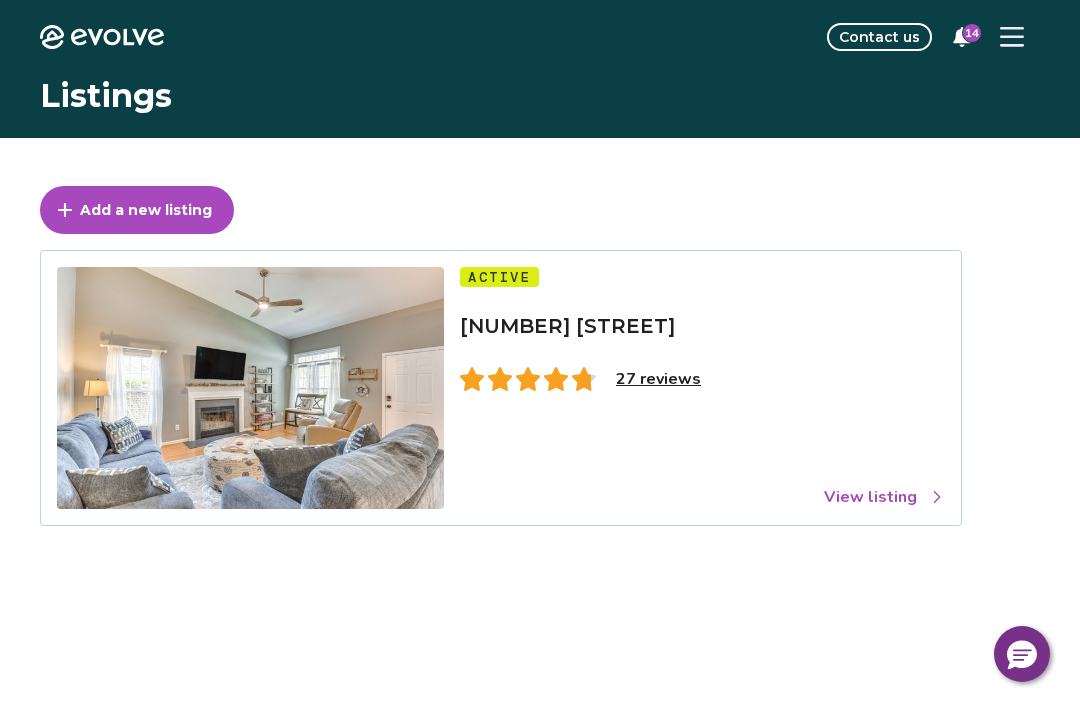 click 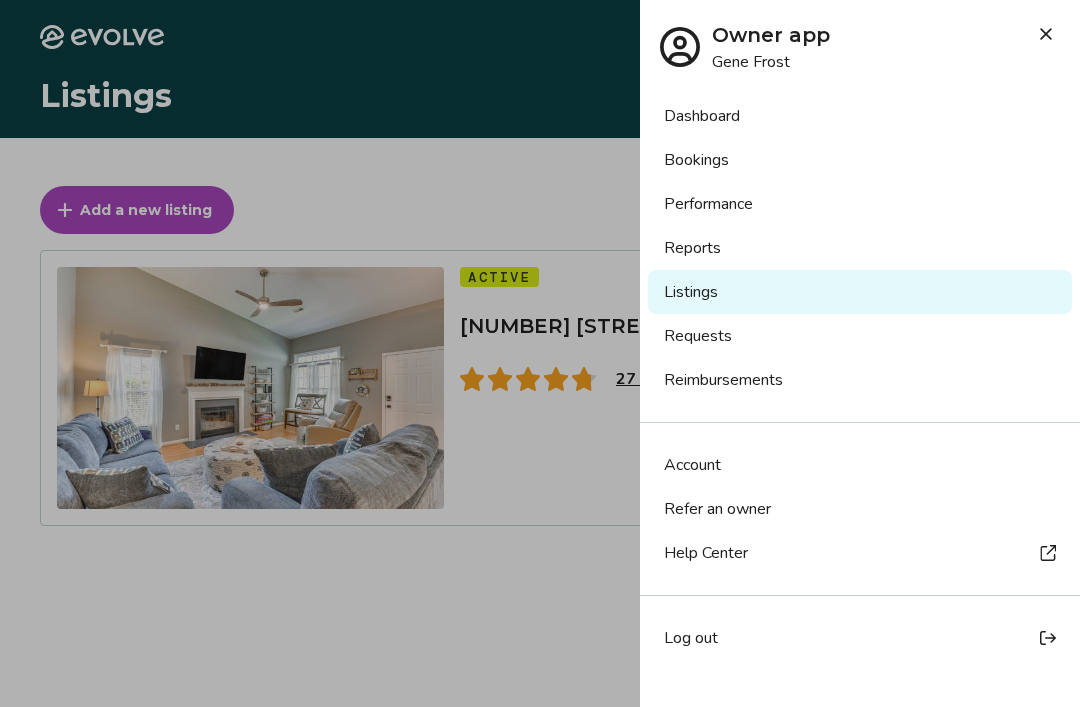 click on "Dashboard" at bounding box center (860, 116) 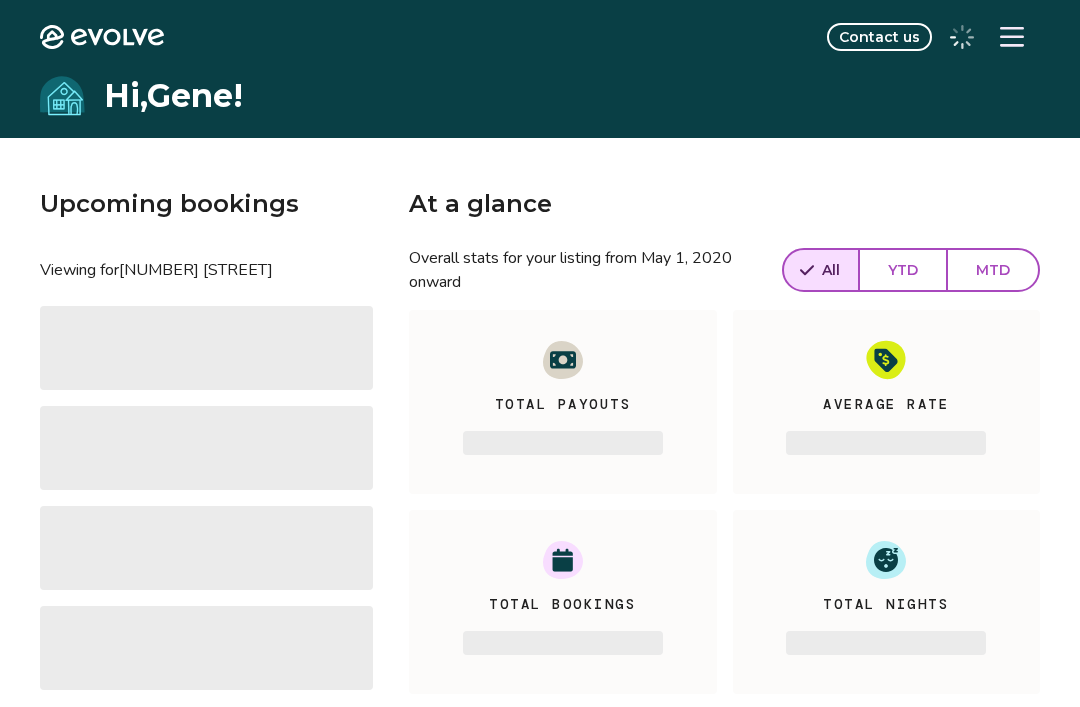 scroll, scrollTop: 0, scrollLeft: 0, axis: both 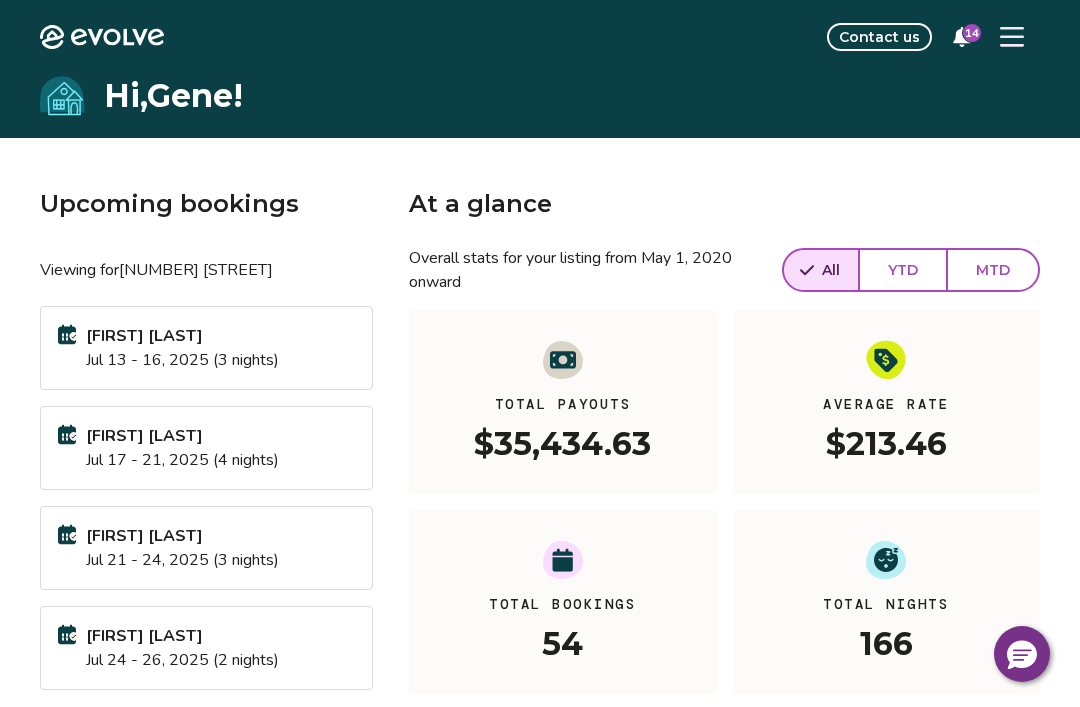 click 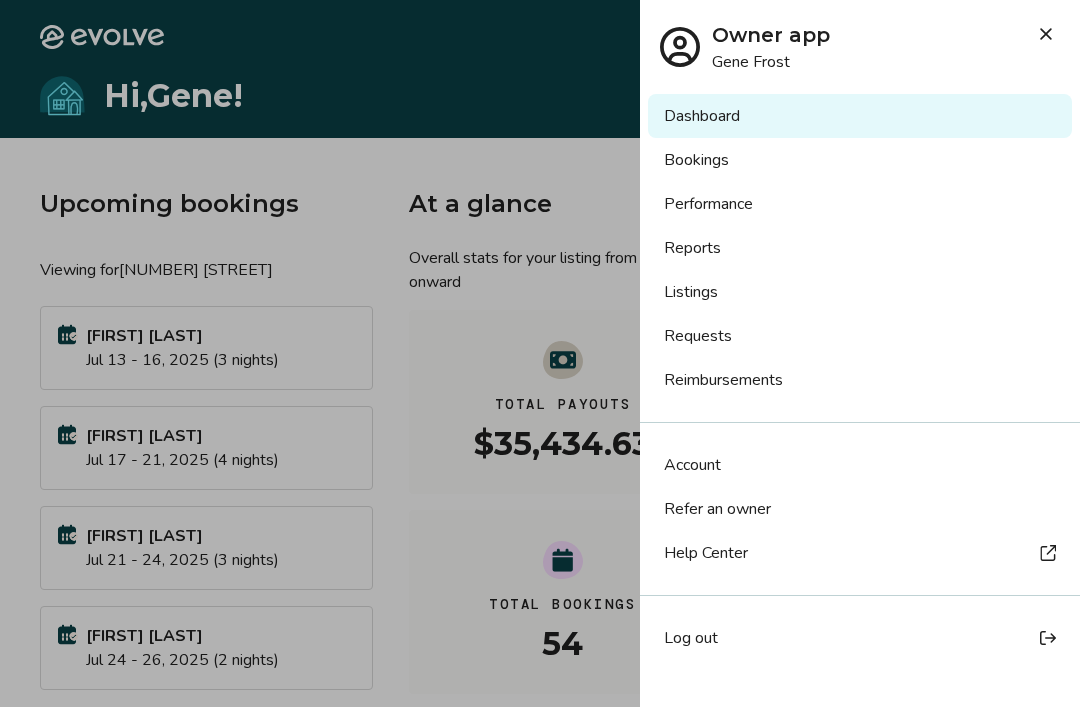 click on "Bookings" at bounding box center (860, 160) 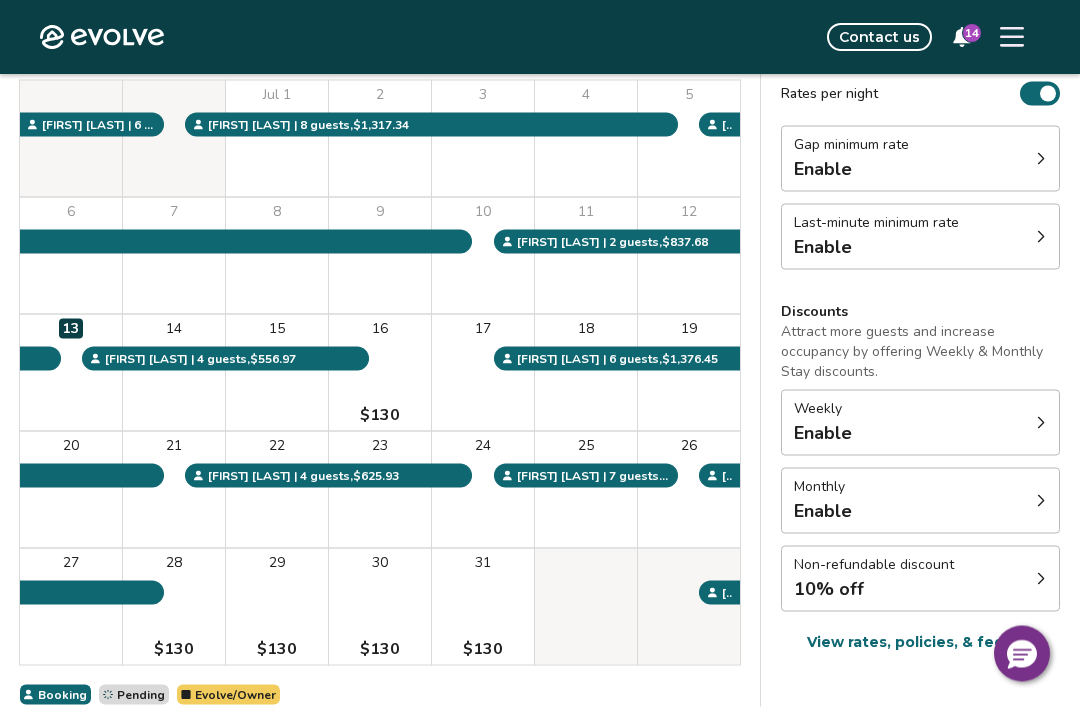 scroll, scrollTop: 221, scrollLeft: 0, axis: vertical 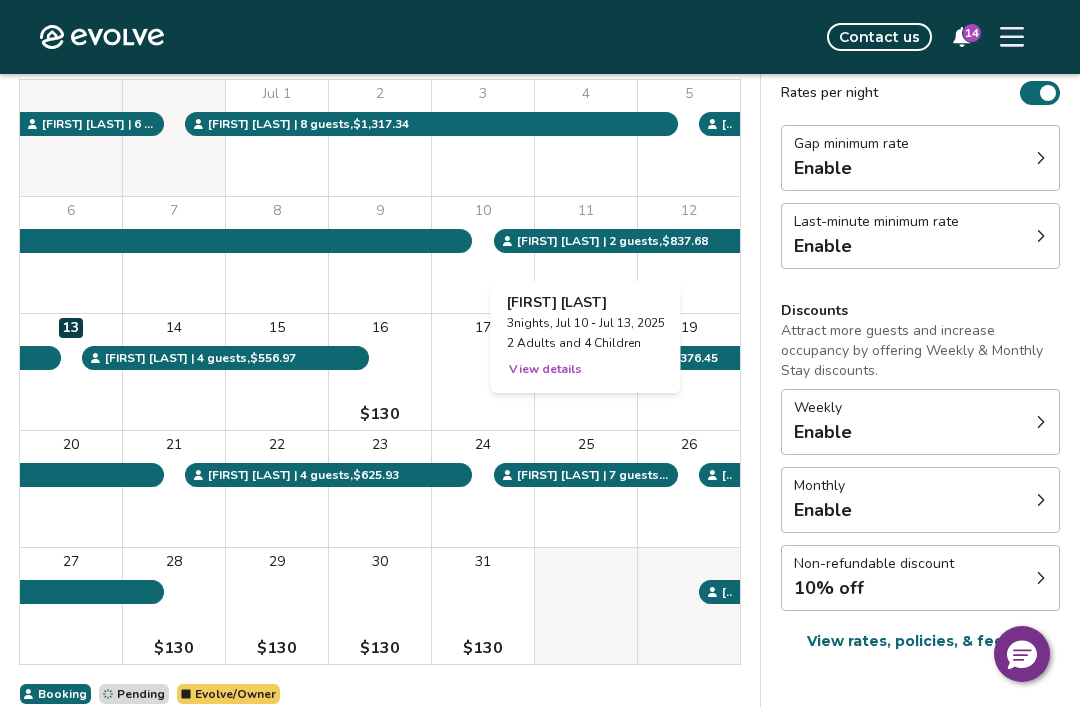 click on "View details" at bounding box center [545, 369] 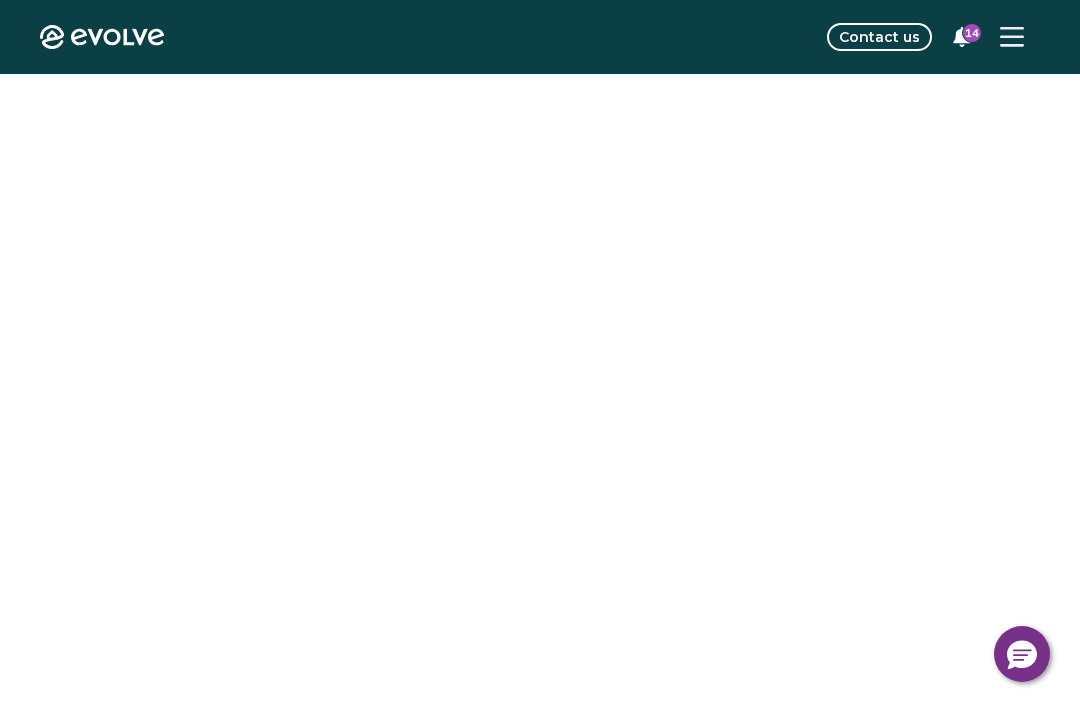 scroll, scrollTop: 0, scrollLeft: 0, axis: both 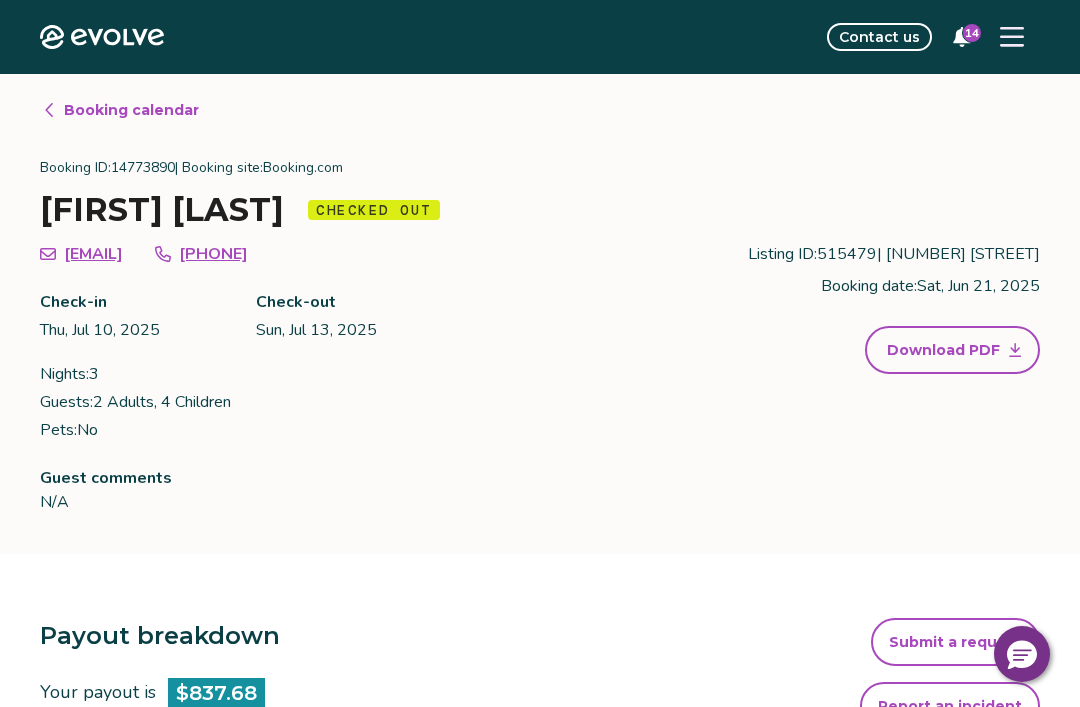 click on "Booking calendar" at bounding box center (120, 110) 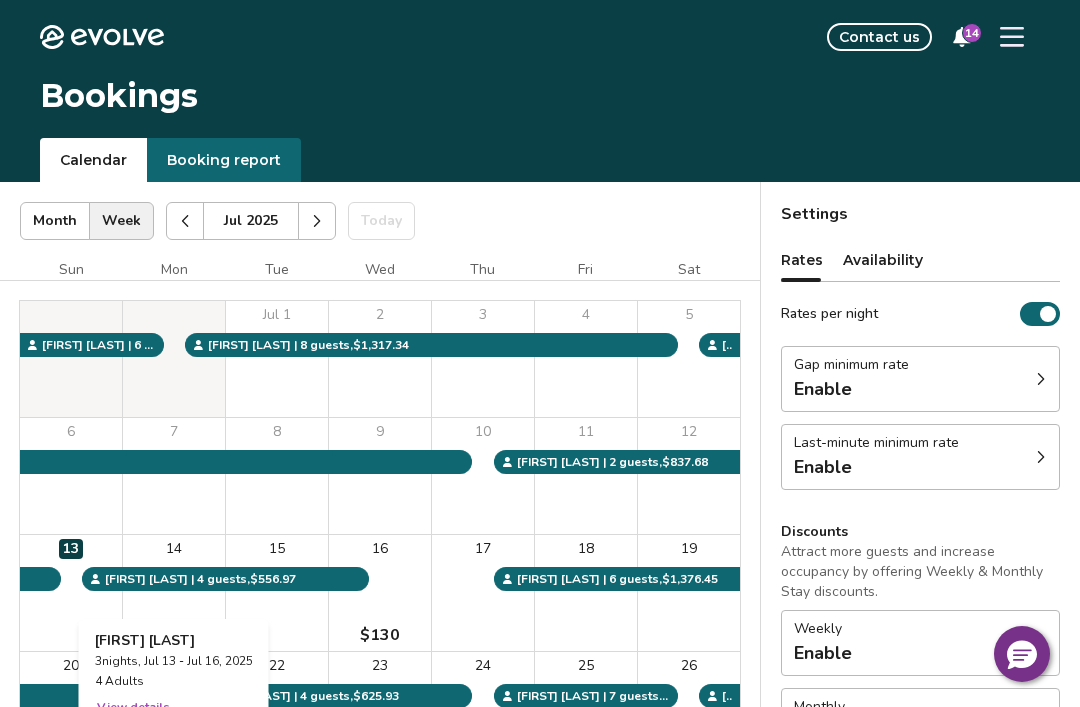 click on "View details" at bounding box center (133, 707) 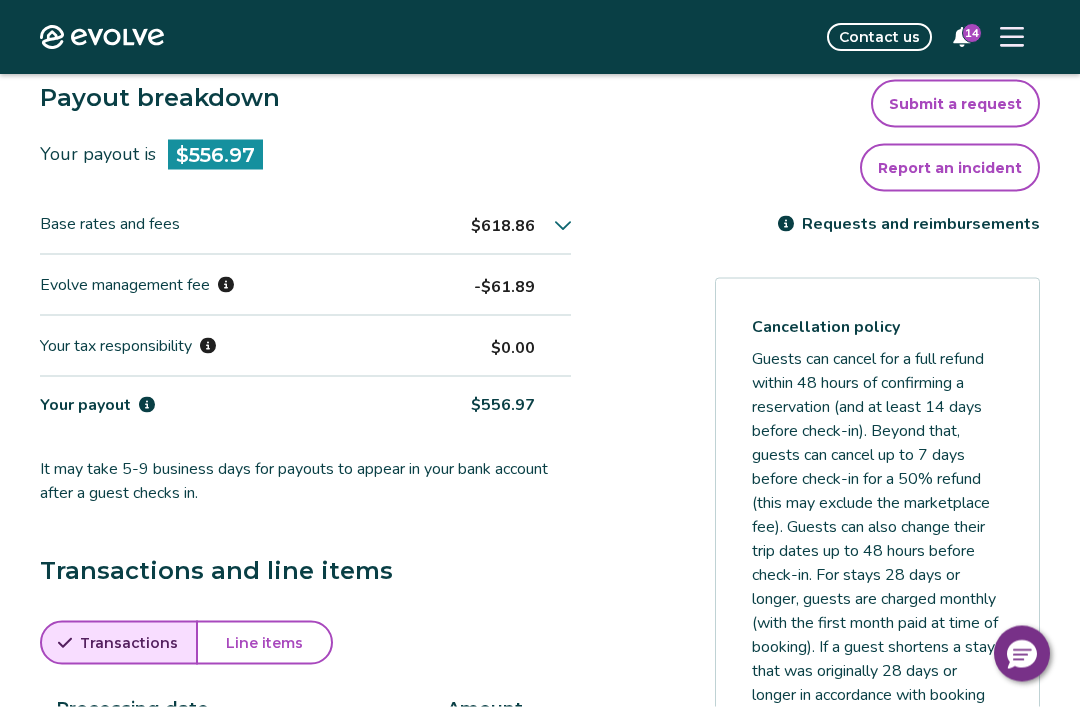 scroll, scrollTop: 540, scrollLeft: 0, axis: vertical 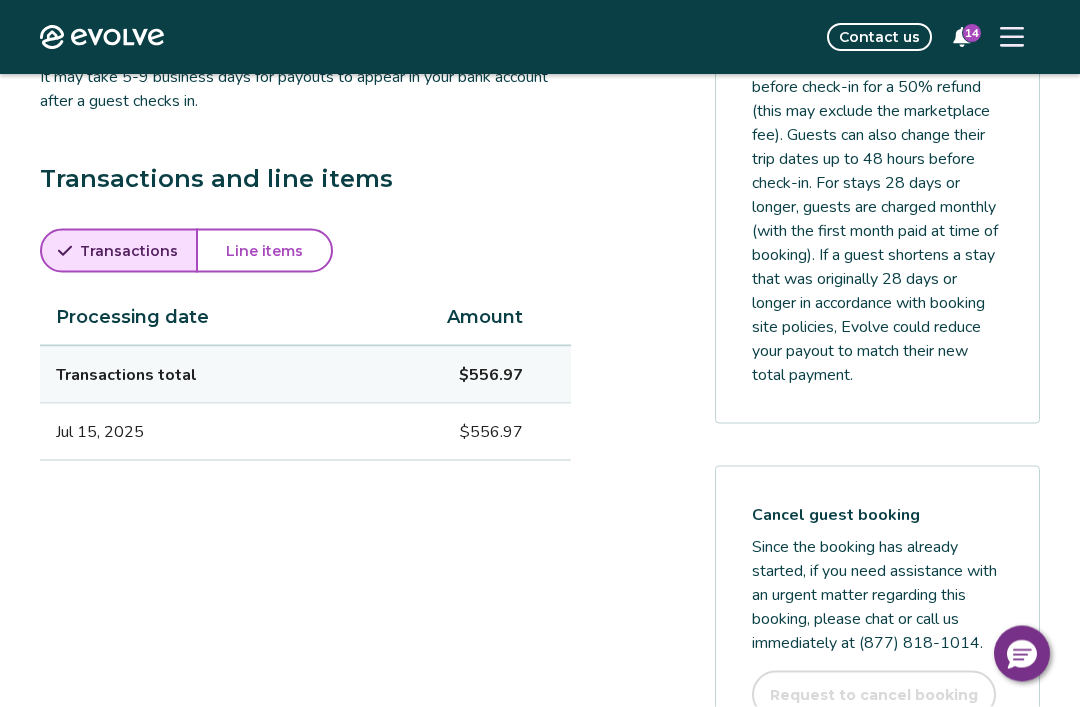 click on "Line items" at bounding box center (264, 251) 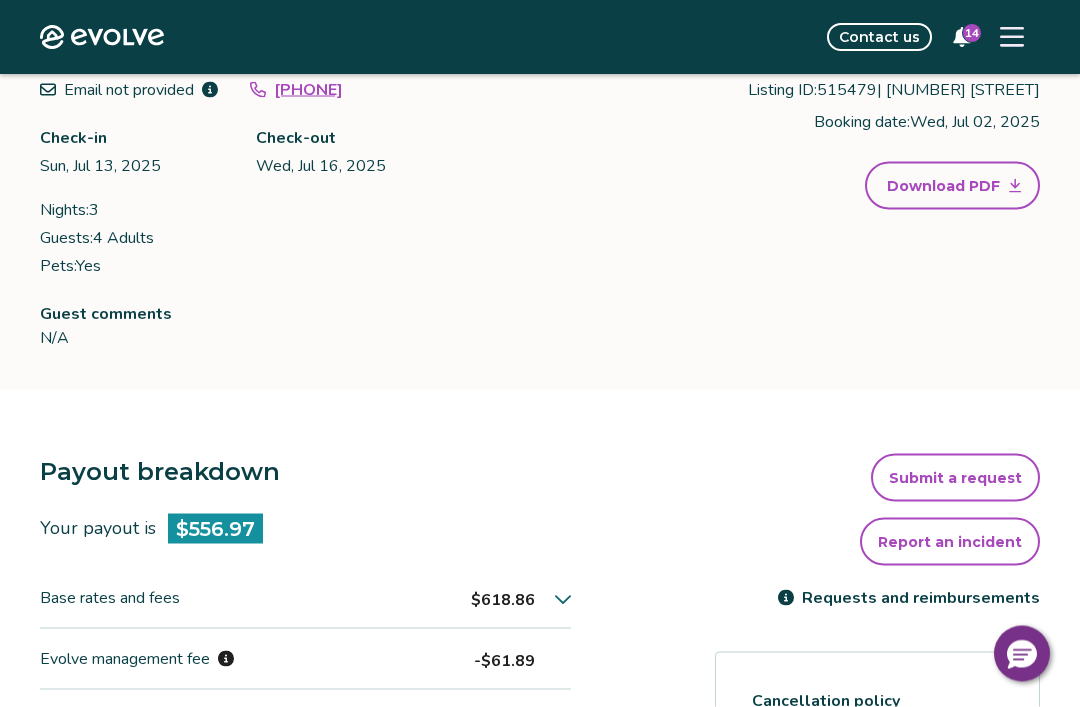 scroll, scrollTop: 0, scrollLeft: 0, axis: both 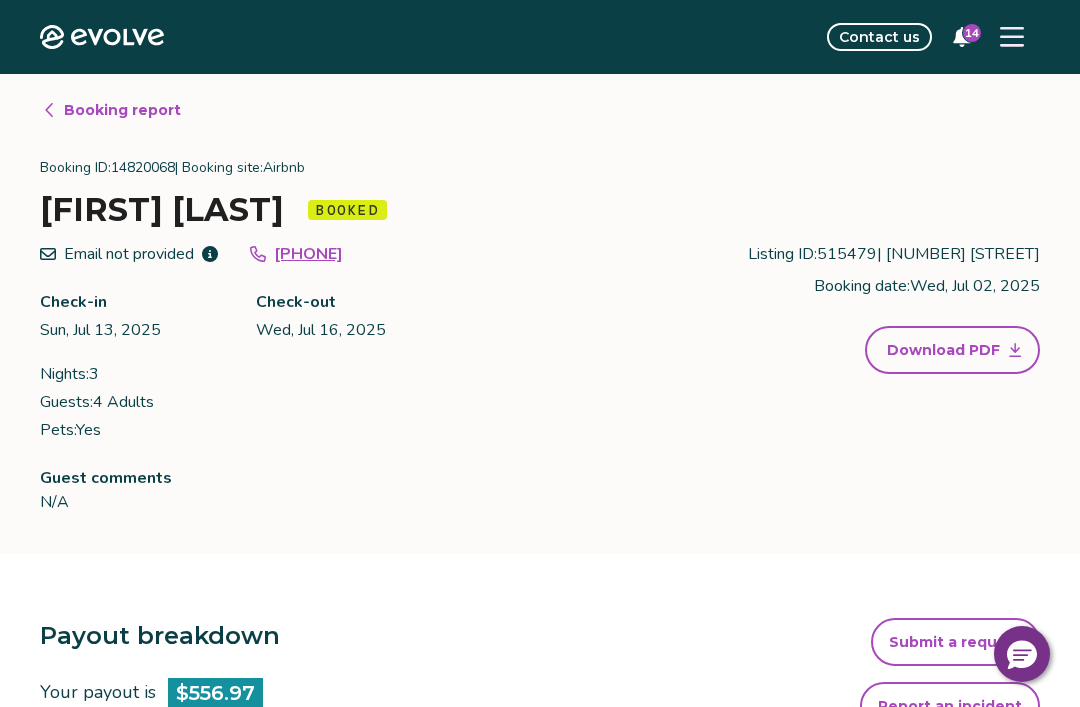 click on "Booking report Booking ID:  14820068  | Booking site:  Airbnb Jennifer Deosarran Booked Email not provided [PHONE] Check-in Sun, Jul 13, 2025 Check-out Wed, Jul 16, 2025 Nights:  3 Guests:  4 Adults Pets:  Yes Listing ID:  515479  |   701 Bay Blossom Dr Booking date:  Wed, Jul 02, 2025 Download PDF Guest comments N/A" at bounding box center [540, 314] 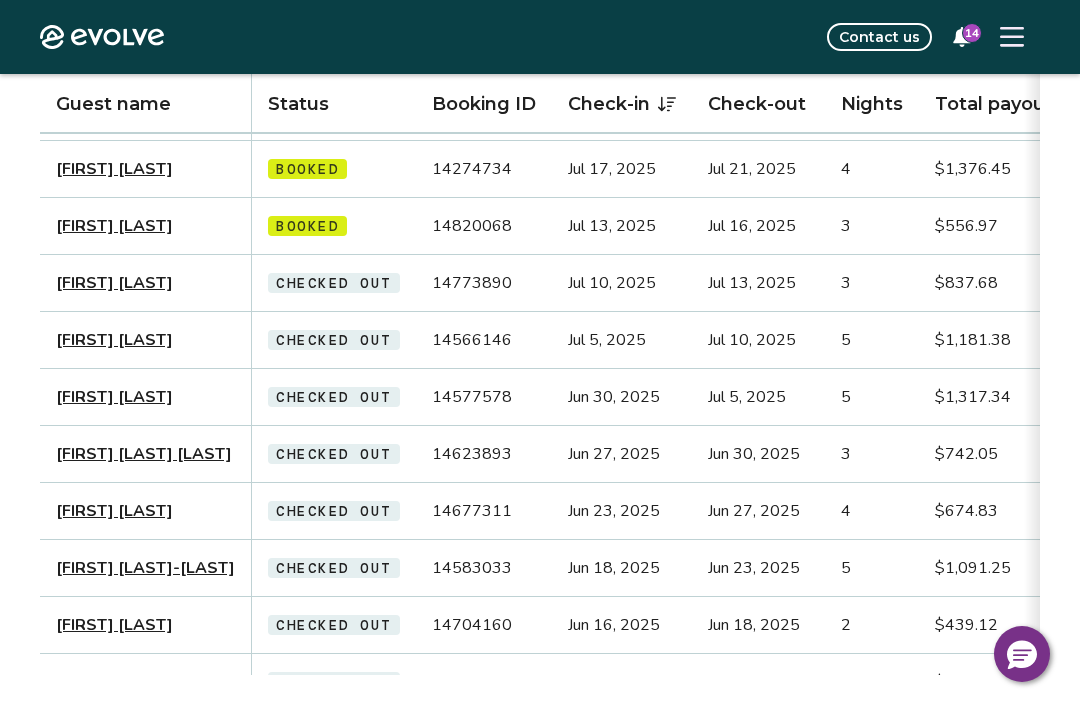 scroll, scrollTop: 568, scrollLeft: 0, axis: vertical 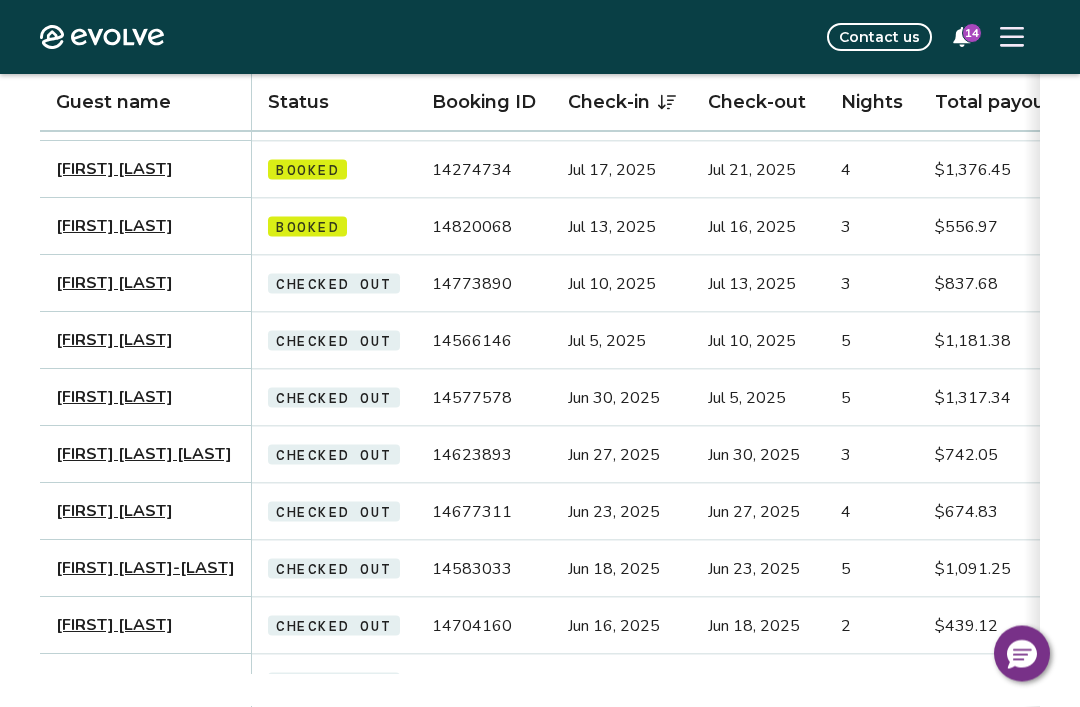 click on "Erika Hurtado" at bounding box center [114, 284] 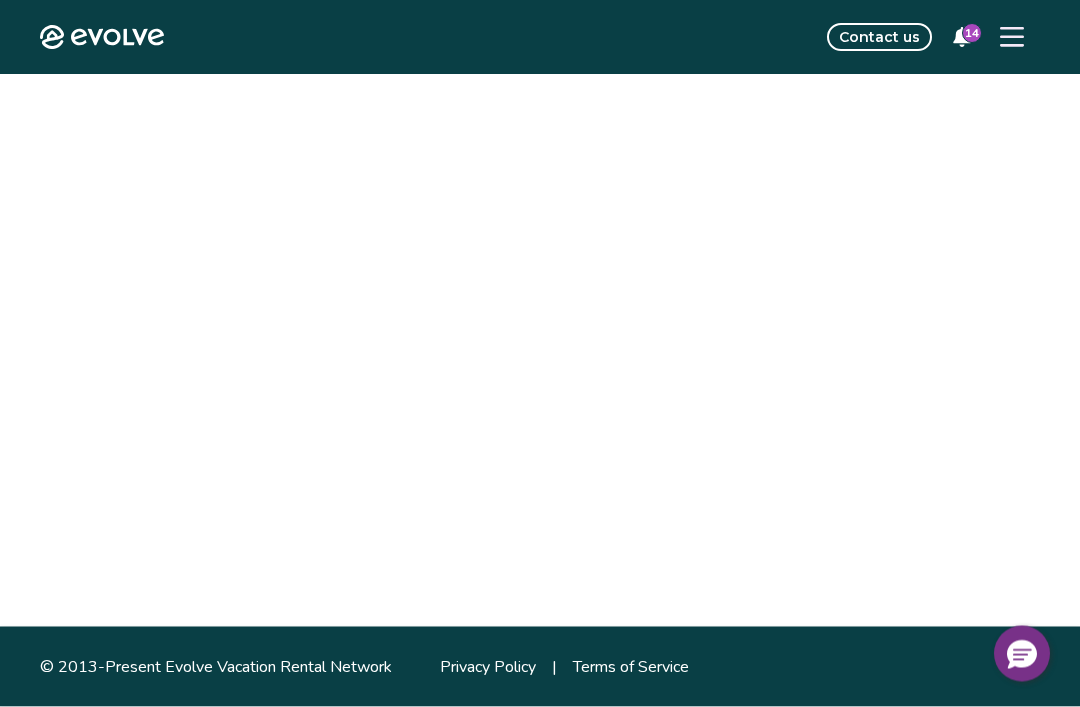 scroll, scrollTop: 0, scrollLeft: 0, axis: both 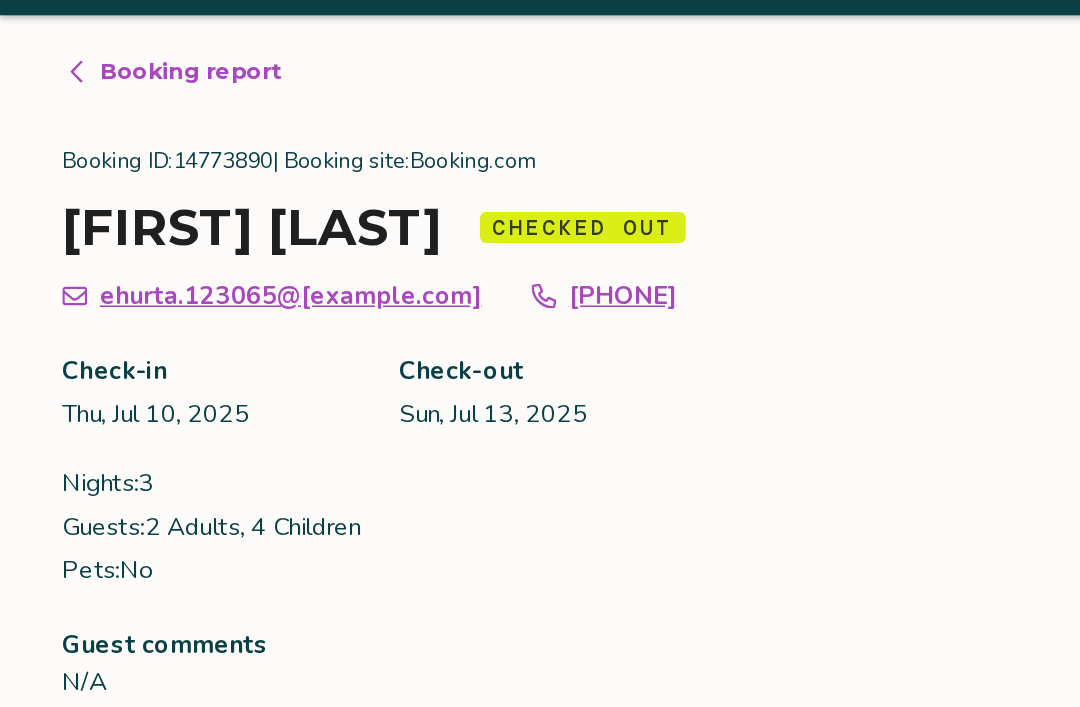click 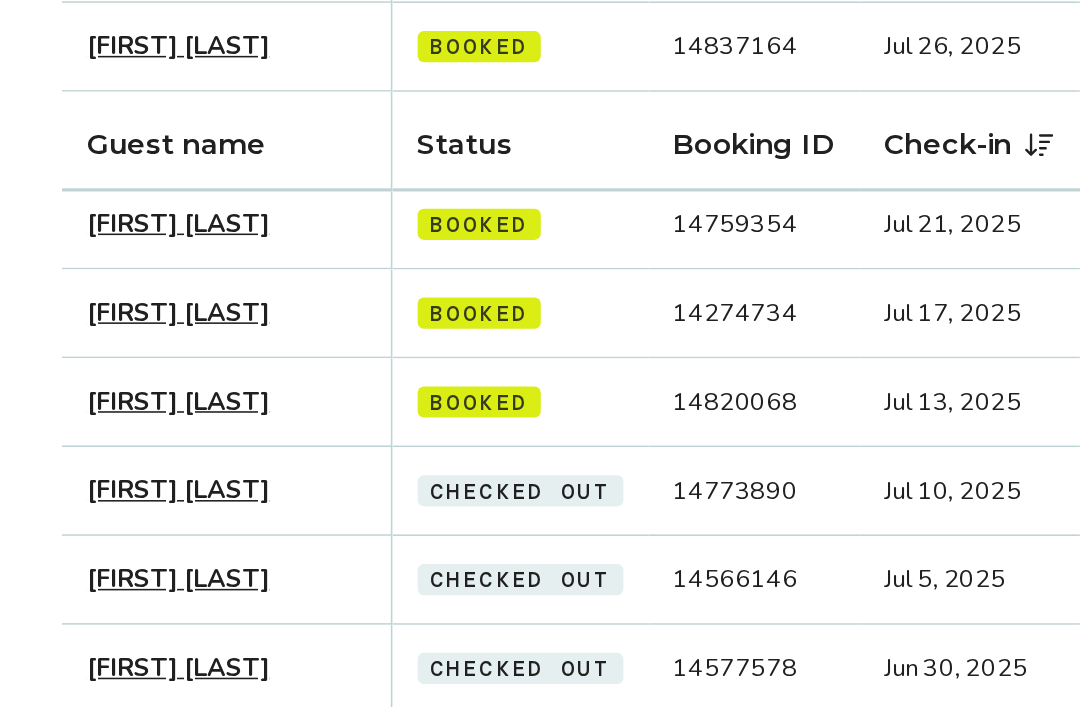 scroll, scrollTop: 328, scrollLeft: 0, axis: vertical 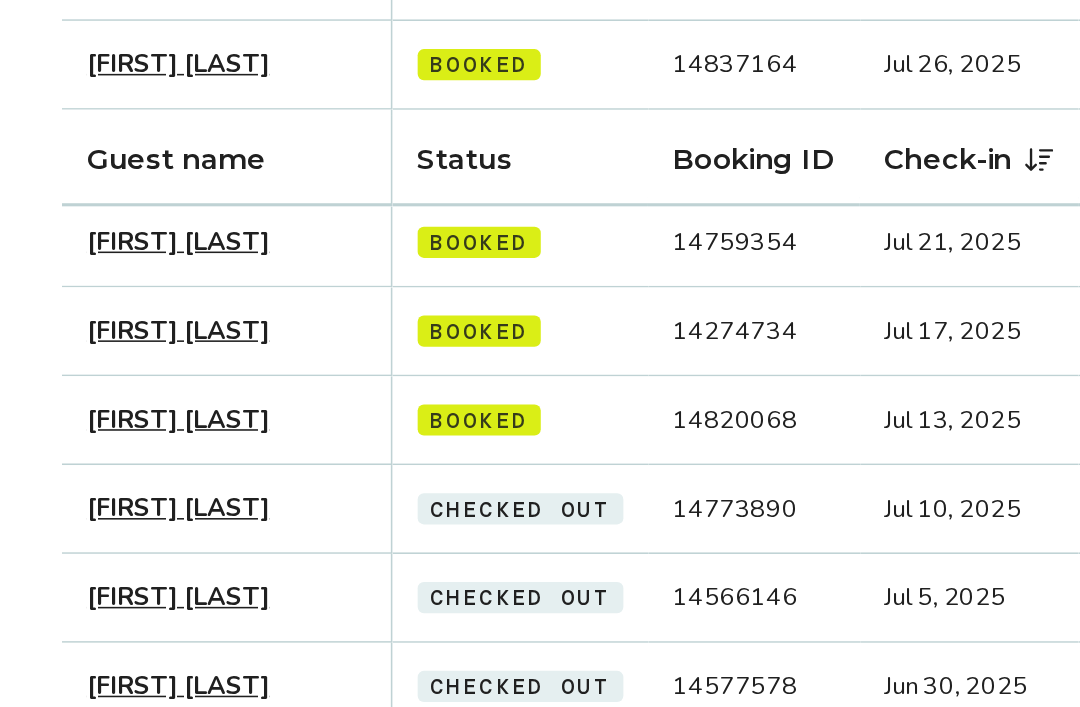 click on "[FIRST] [LAST]" at bounding box center [114, 467] 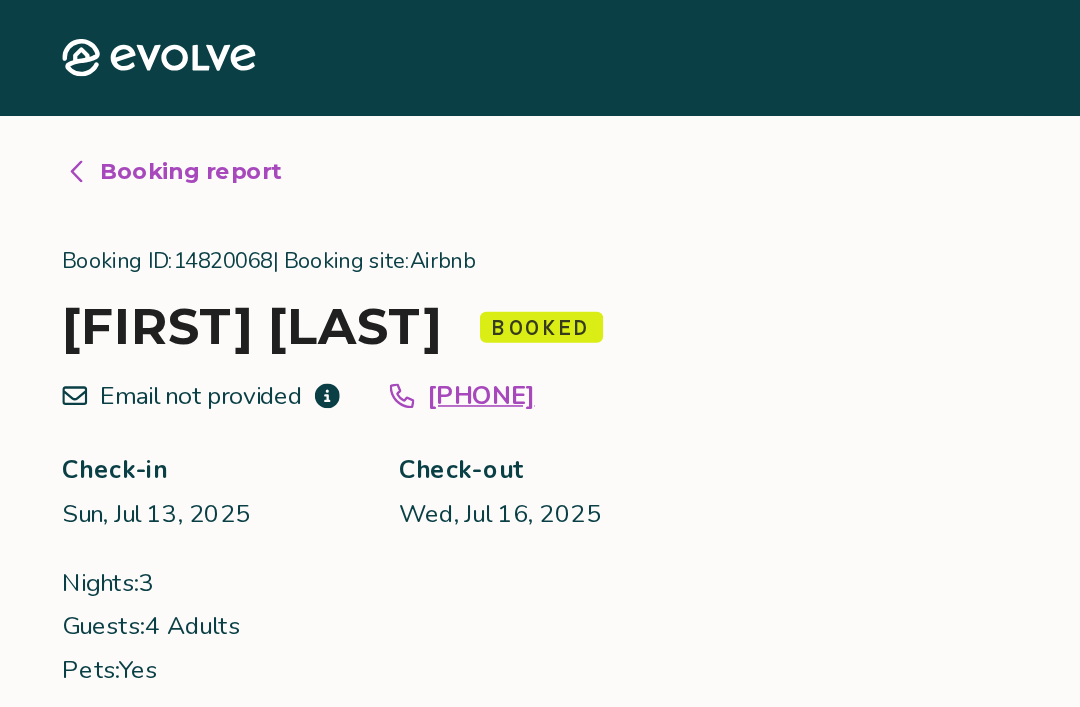 click on "Booking report" at bounding box center [111, 110] 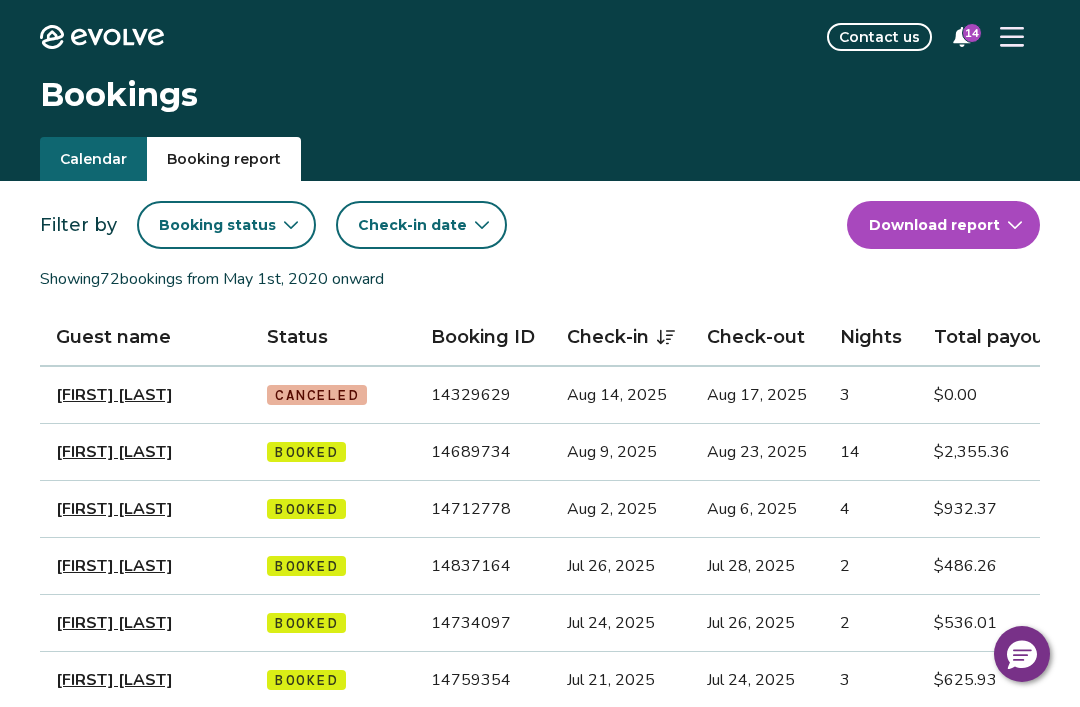 scroll, scrollTop: 0, scrollLeft: 0, axis: both 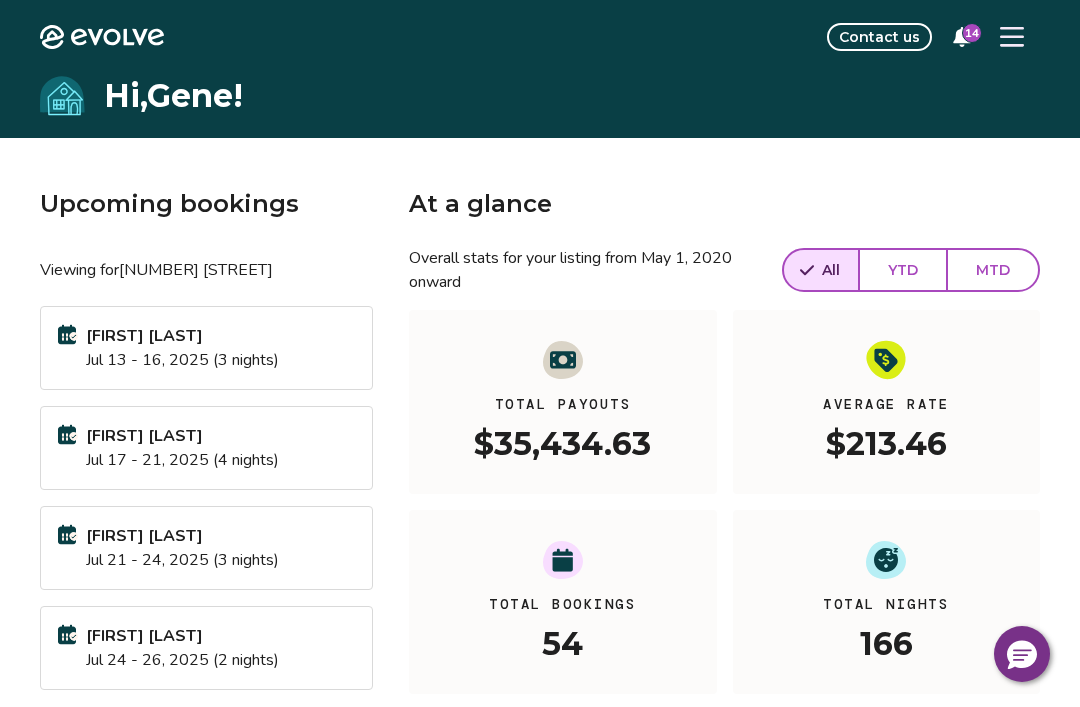 click 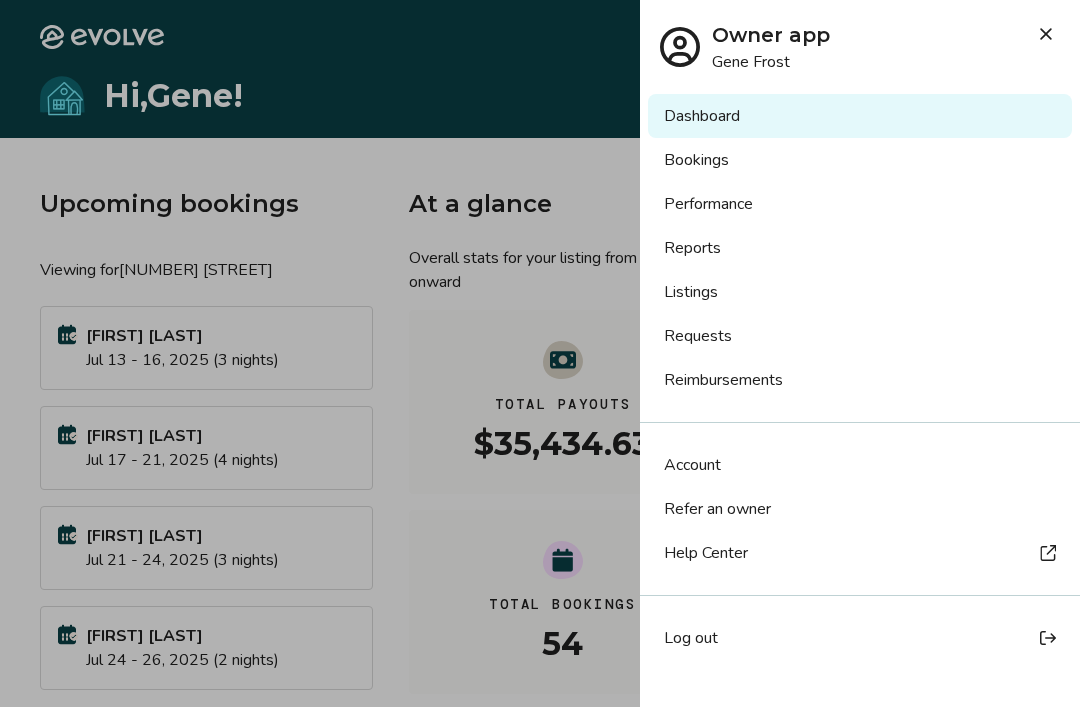 click on "Listings" at bounding box center [860, 292] 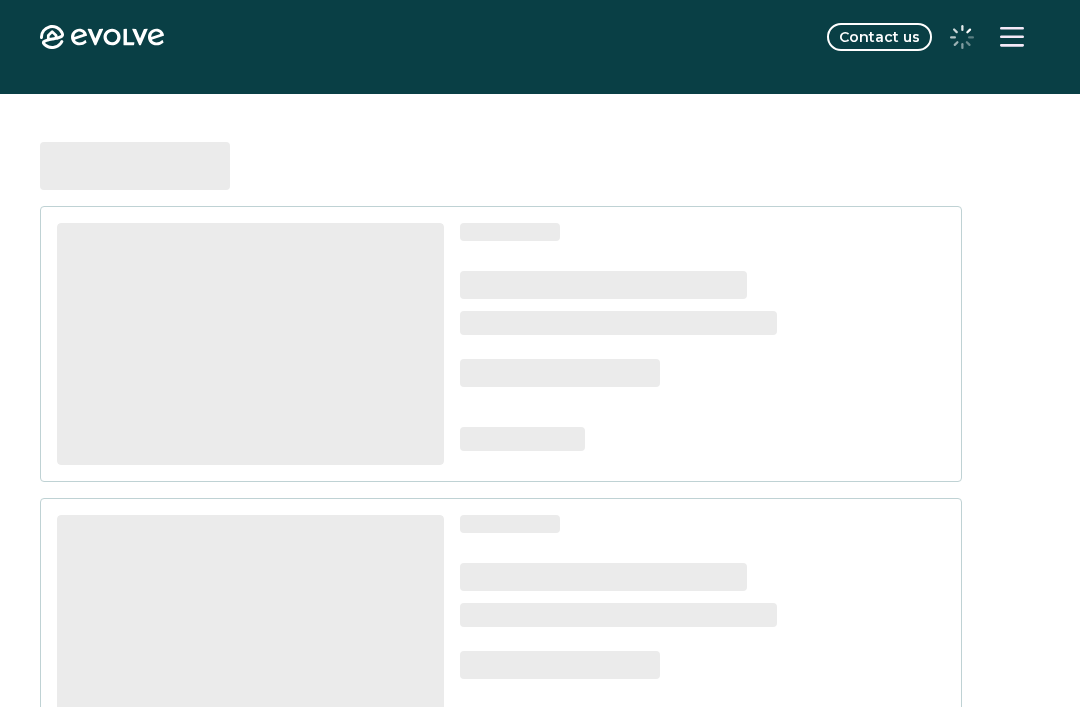 scroll, scrollTop: 0, scrollLeft: 0, axis: both 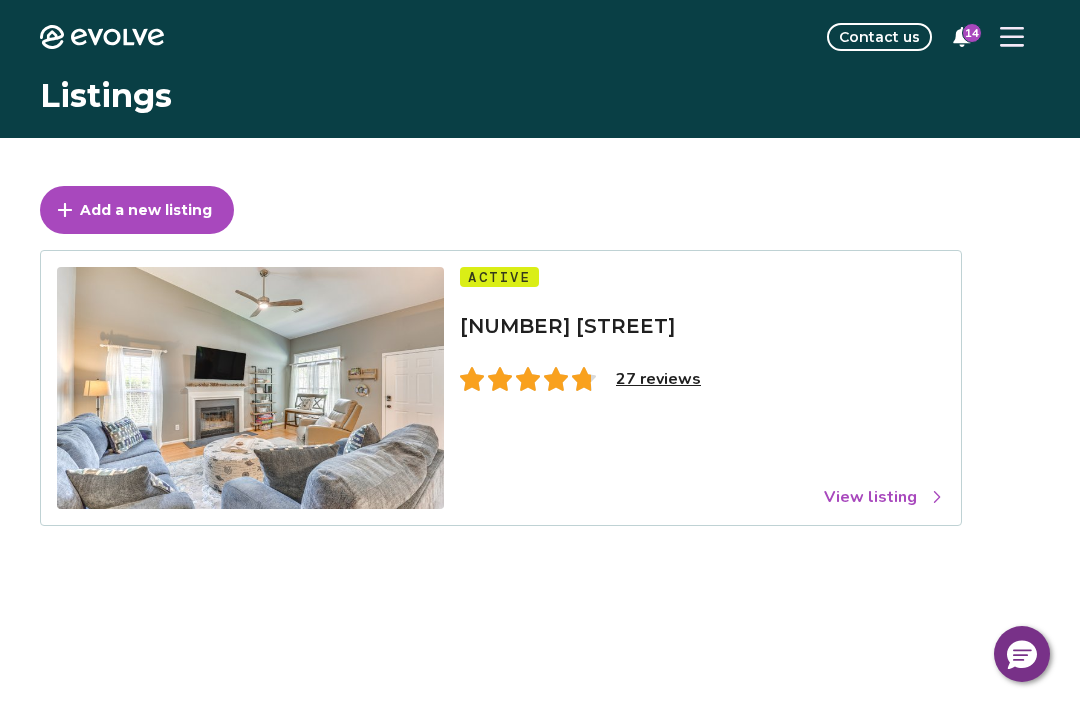 click at bounding box center [250, 388] 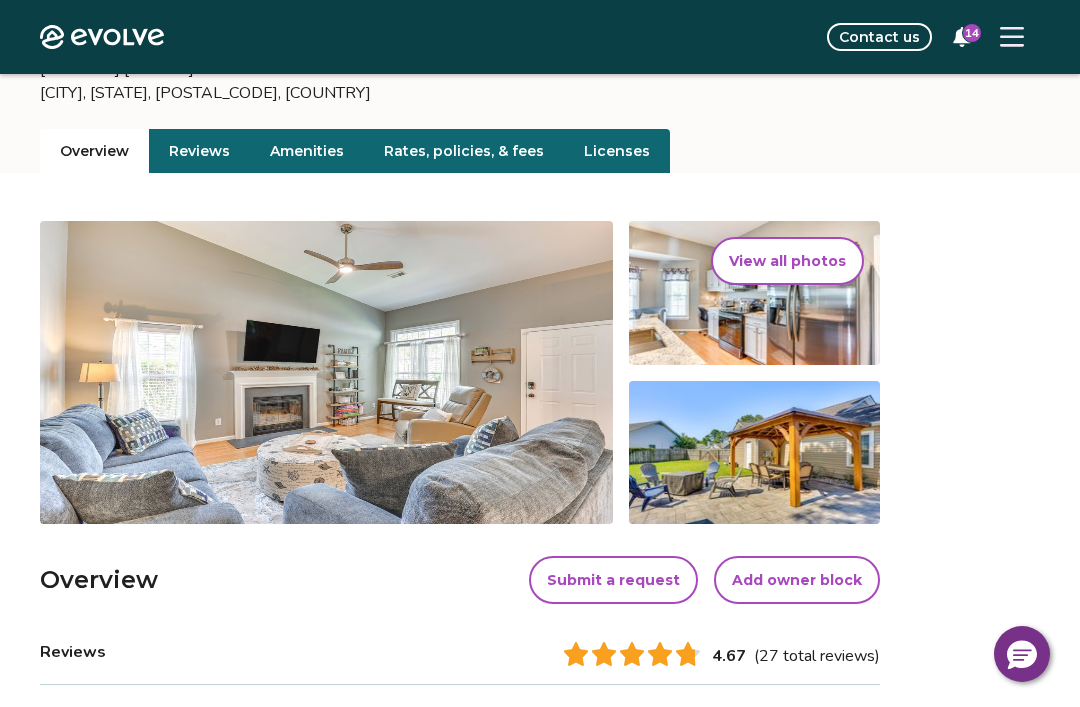 scroll, scrollTop: 170, scrollLeft: 0, axis: vertical 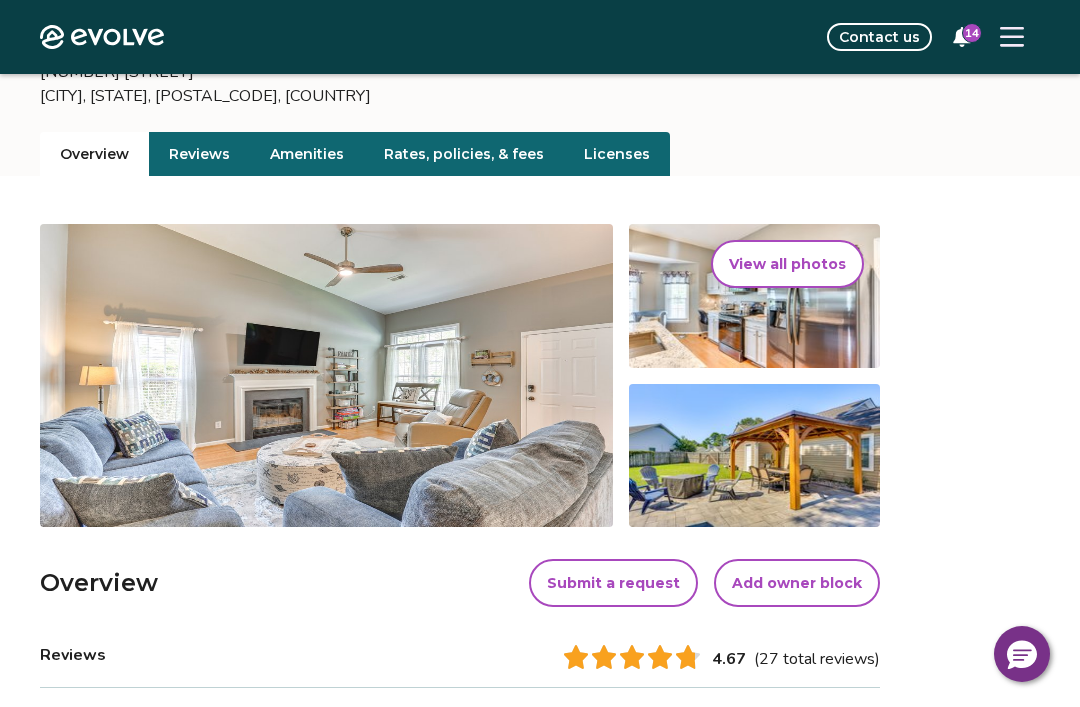 click on "View all photos" at bounding box center [787, 264] 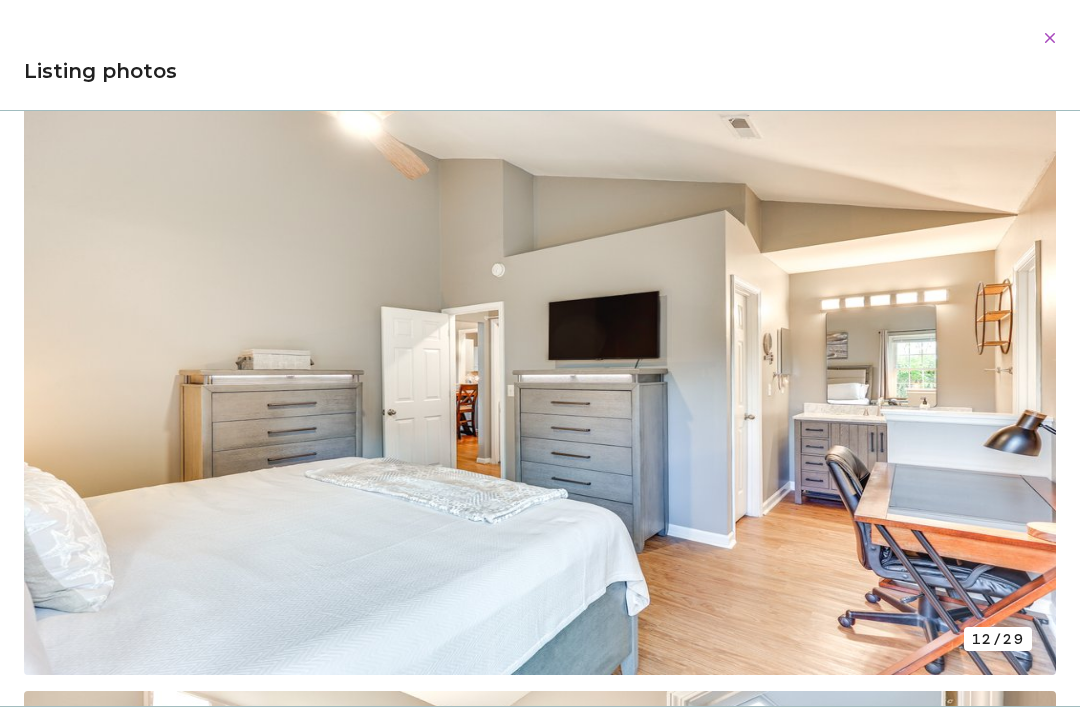 scroll, scrollTop: 6842, scrollLeft: 0, axis: vertical 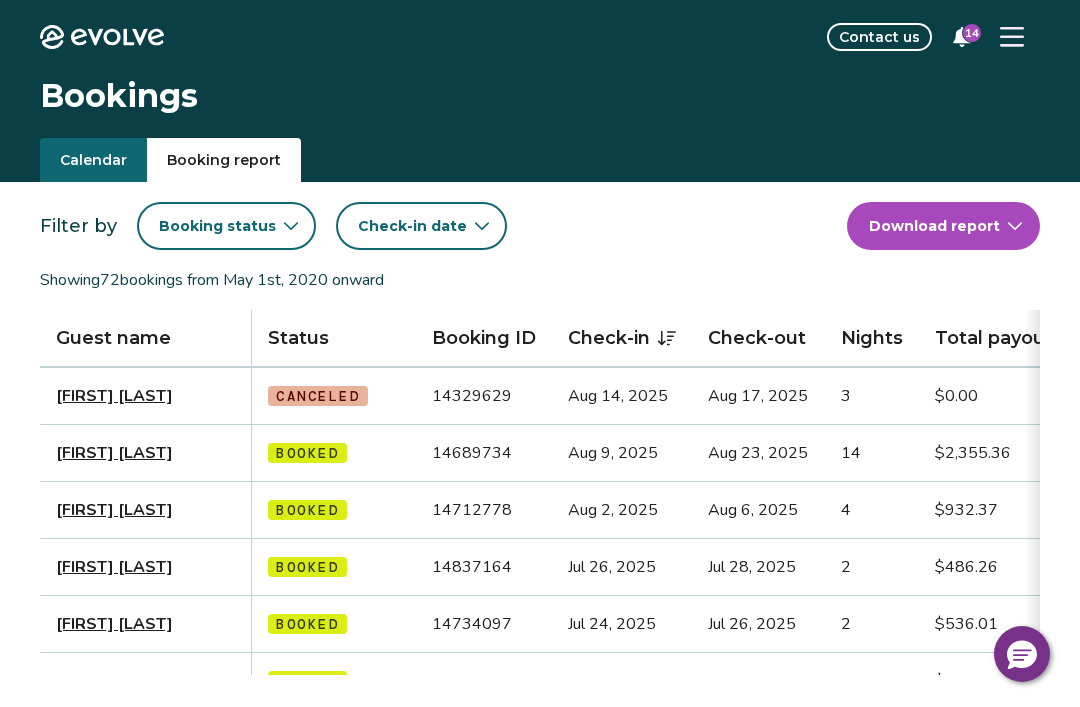 click on "[FIRST] [LAST]" at bounding box center [114, 453] 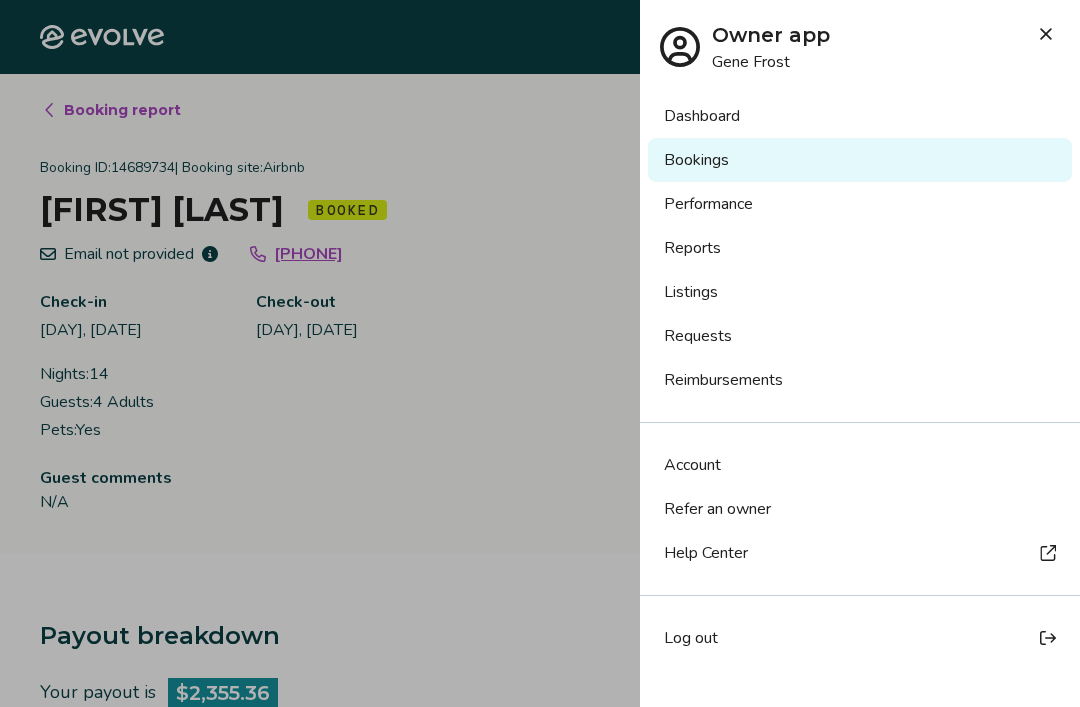 click on "Reimbursements" at bounding box center [860, 380] 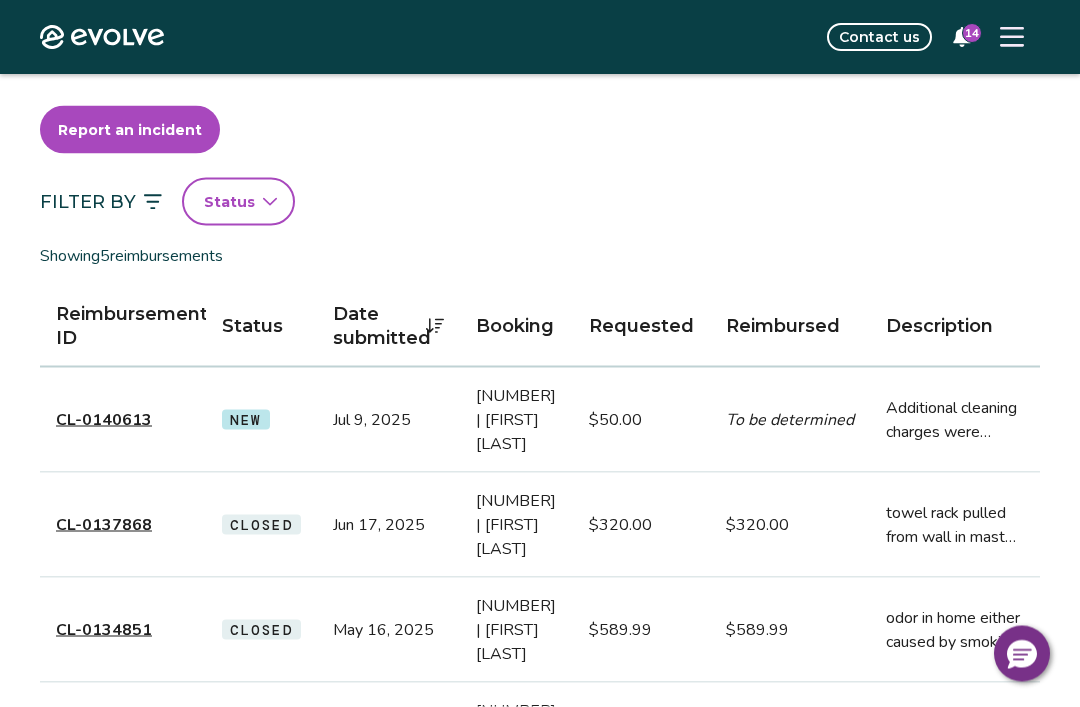 scroll, scrollTop: 81, scrollLeft: 0, axis: vertical 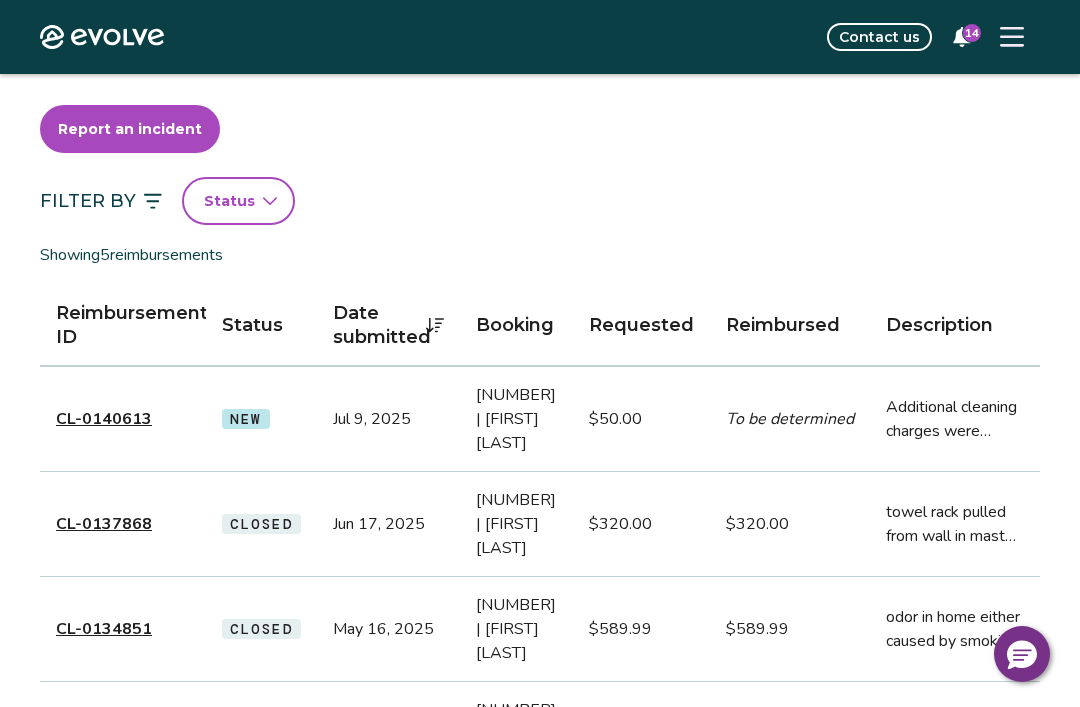click on "CL-0140613" at bounding box center [104, 419] 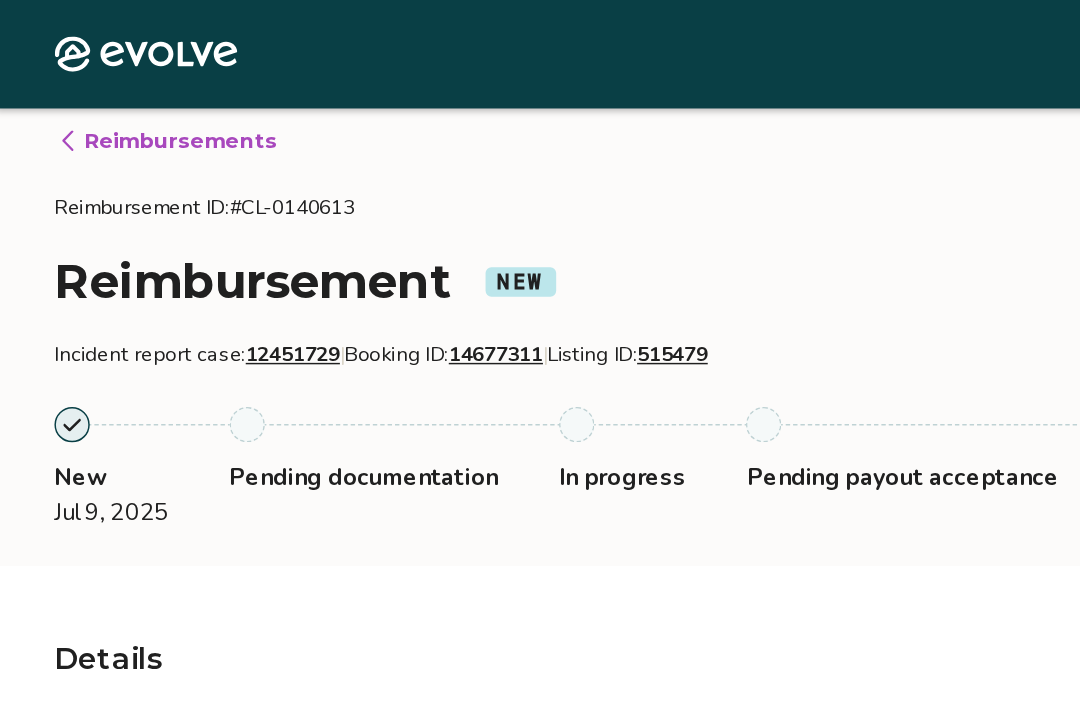 scroll, scrollTop: 0, scrollLeft: 0, axis: both 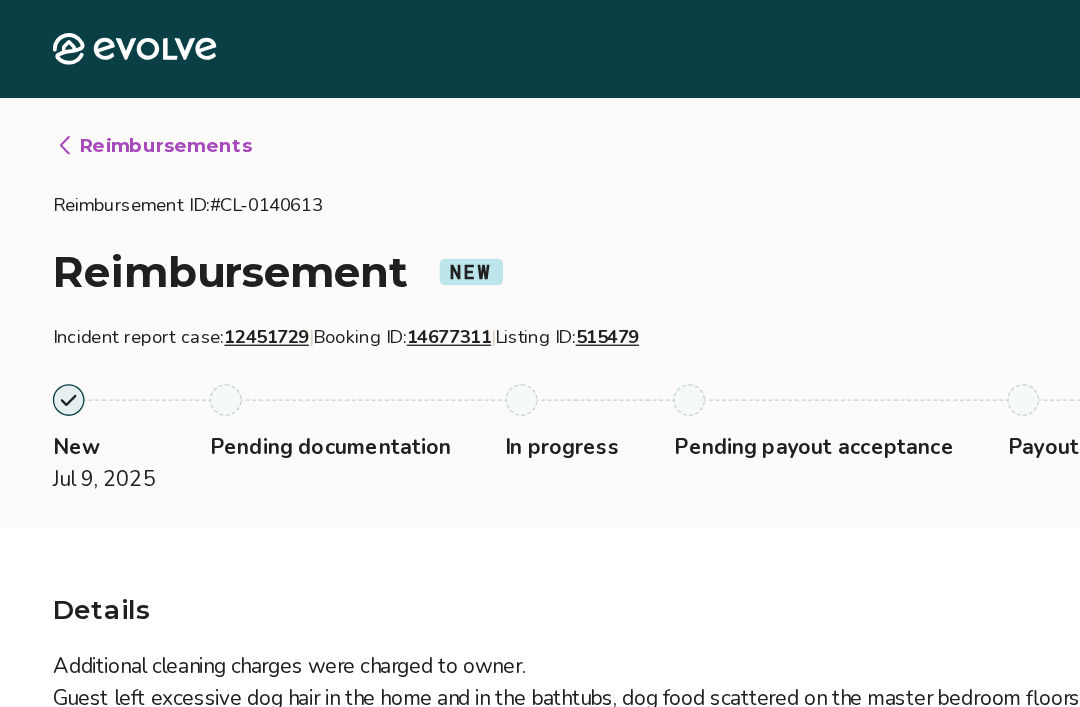 click 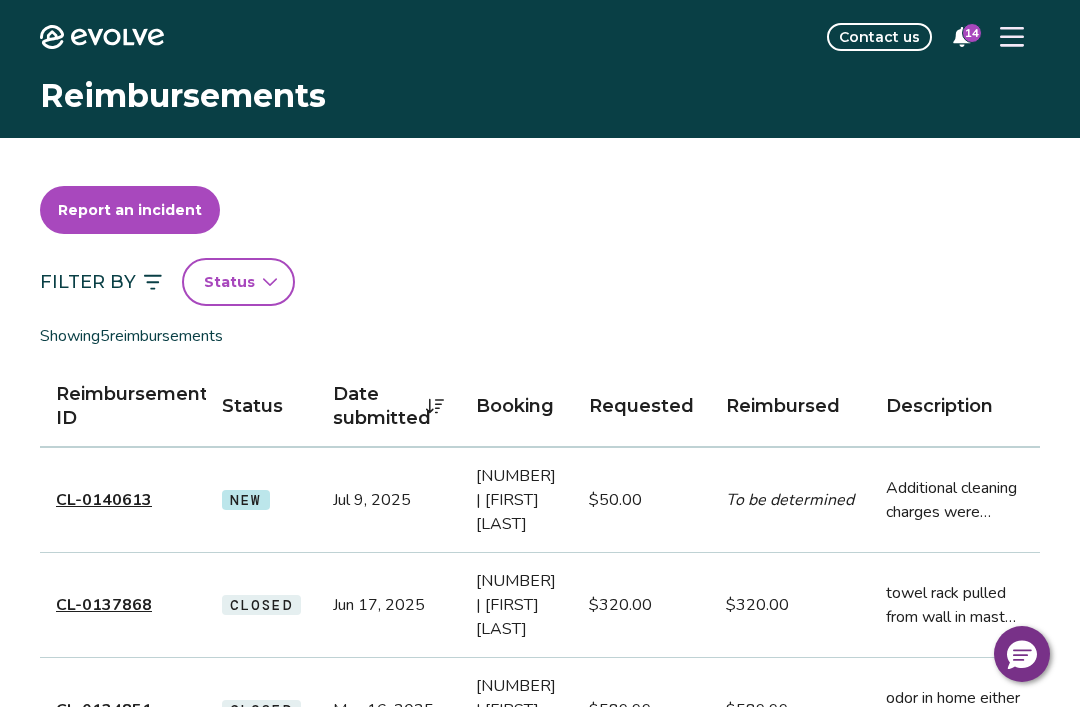 click 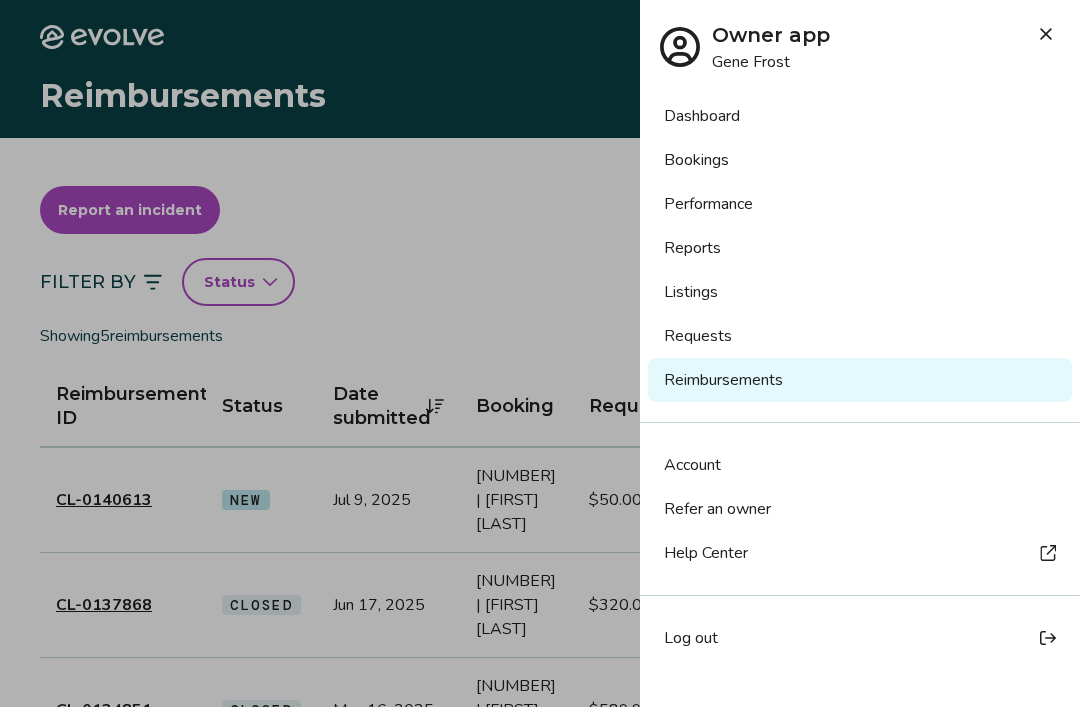click on "Requests" at bounding box center (860, 336) 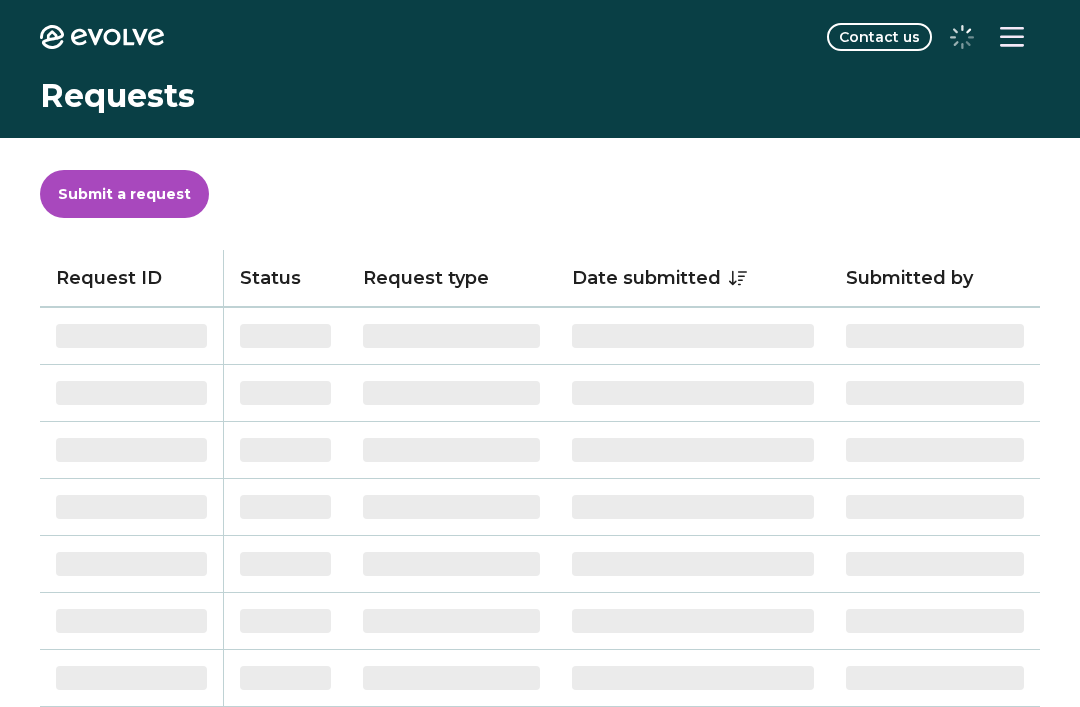 scroll, scrollTop: 0, scrollLeft: 0, axis: both 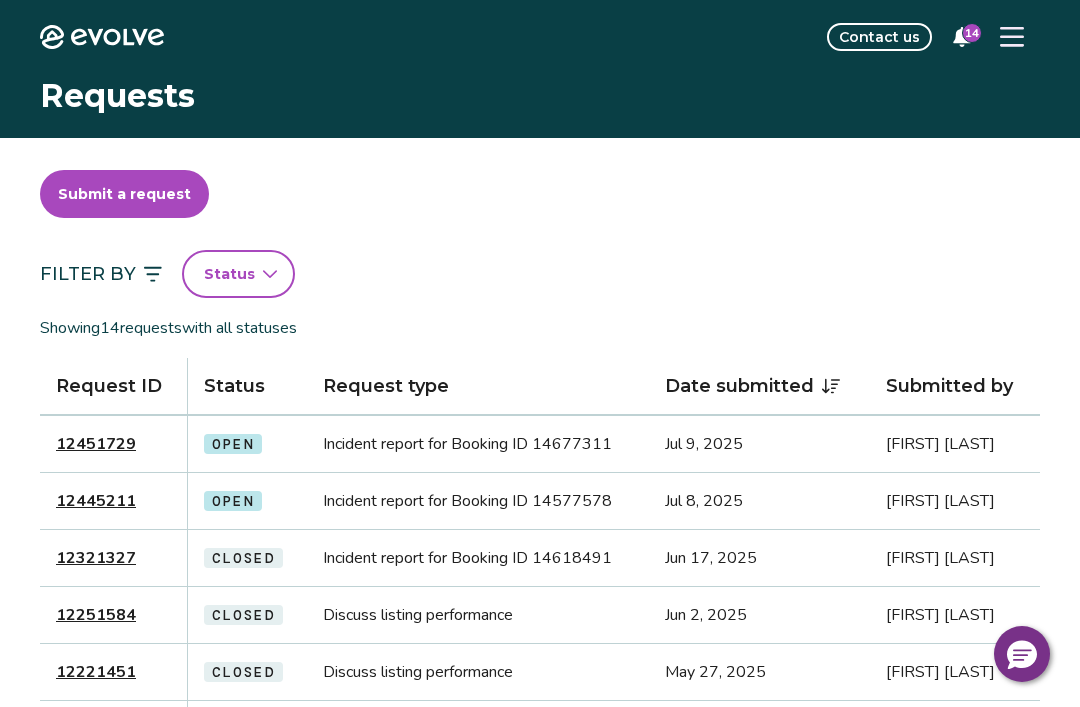 click on "12445211" at bounding box center [96, 501] 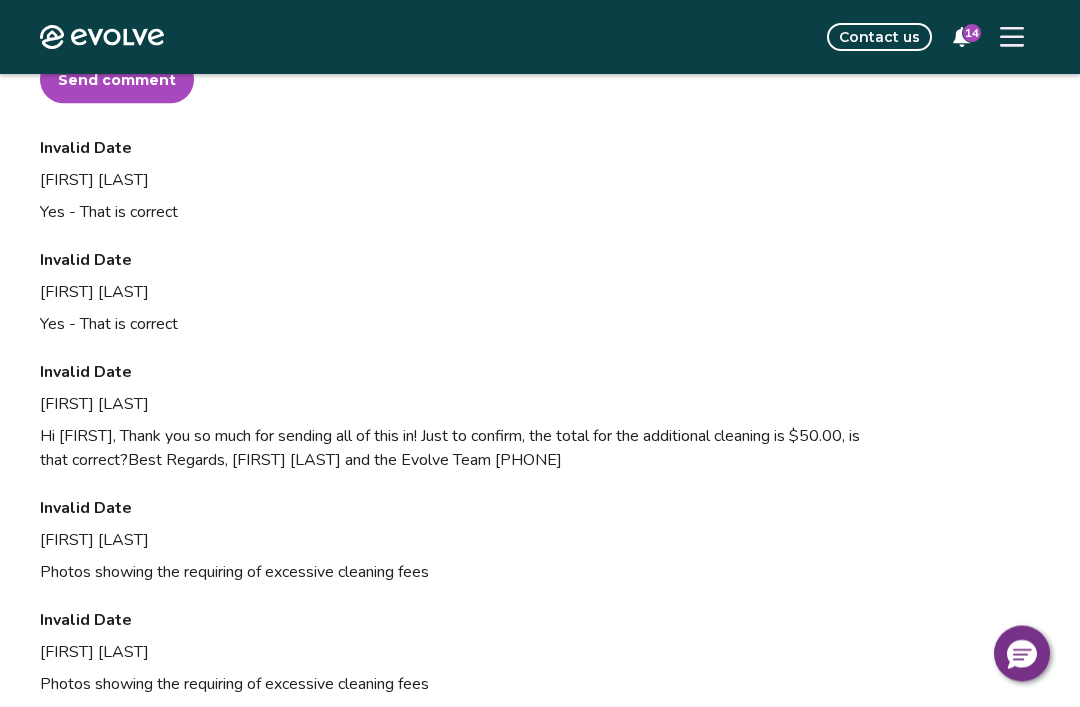 scroll, scrollTop: 2077, scrollLeft: 0, axis: vertical 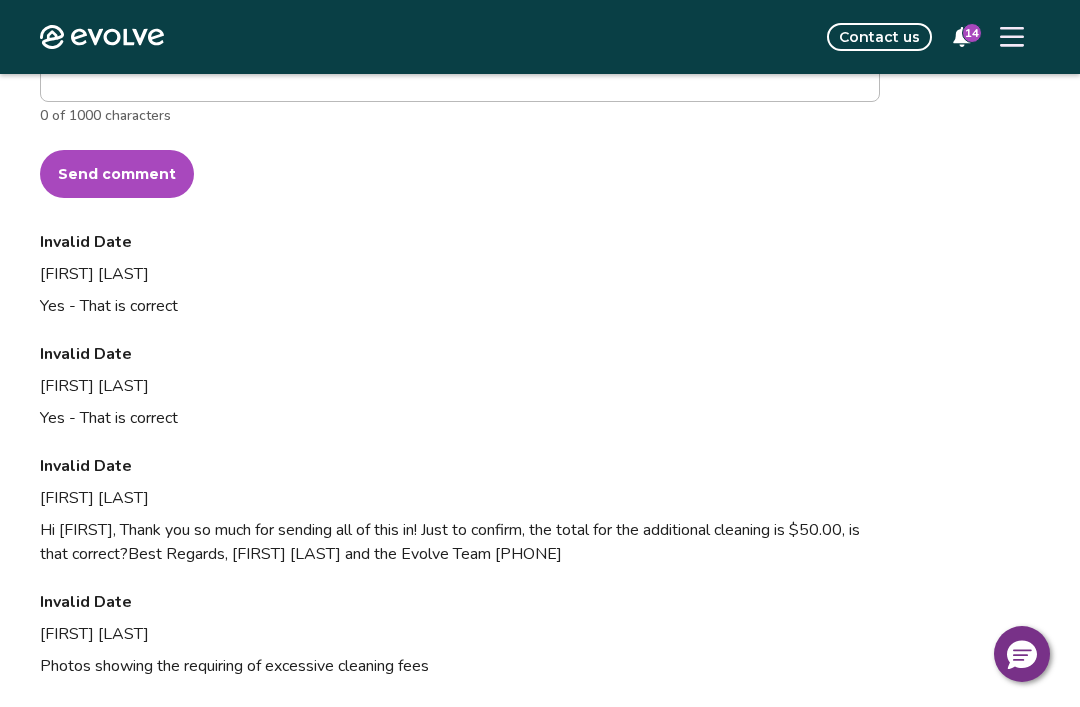 type on "*" 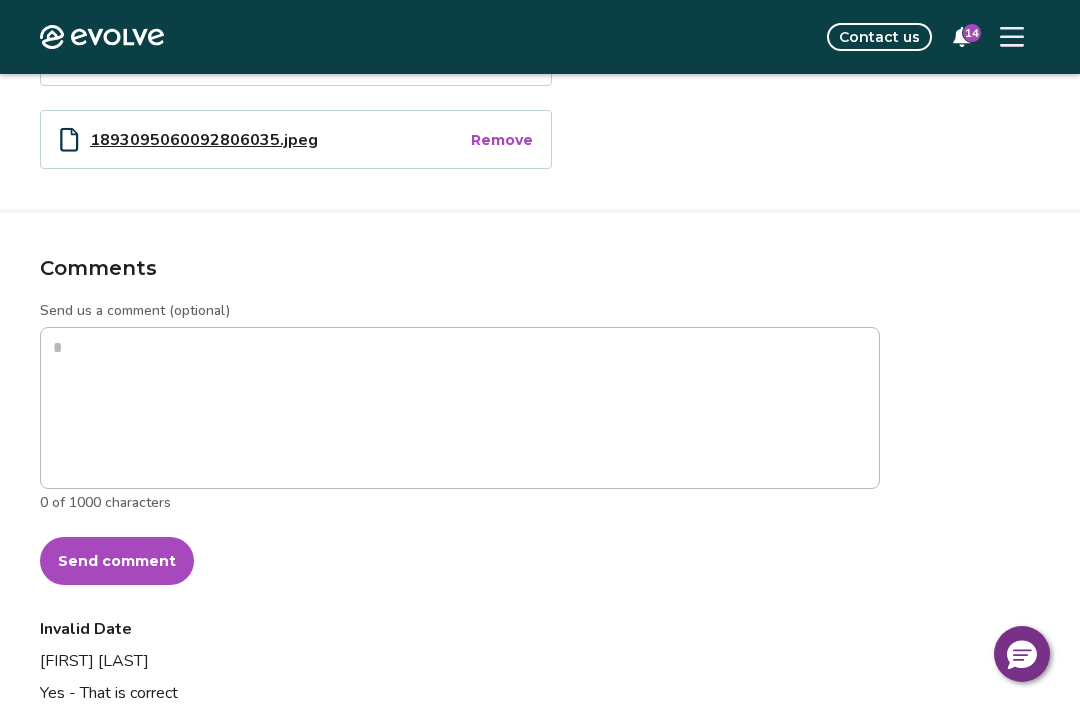 scroll, scrollTop: 1586, scrollLeft: 0, axis: vertical 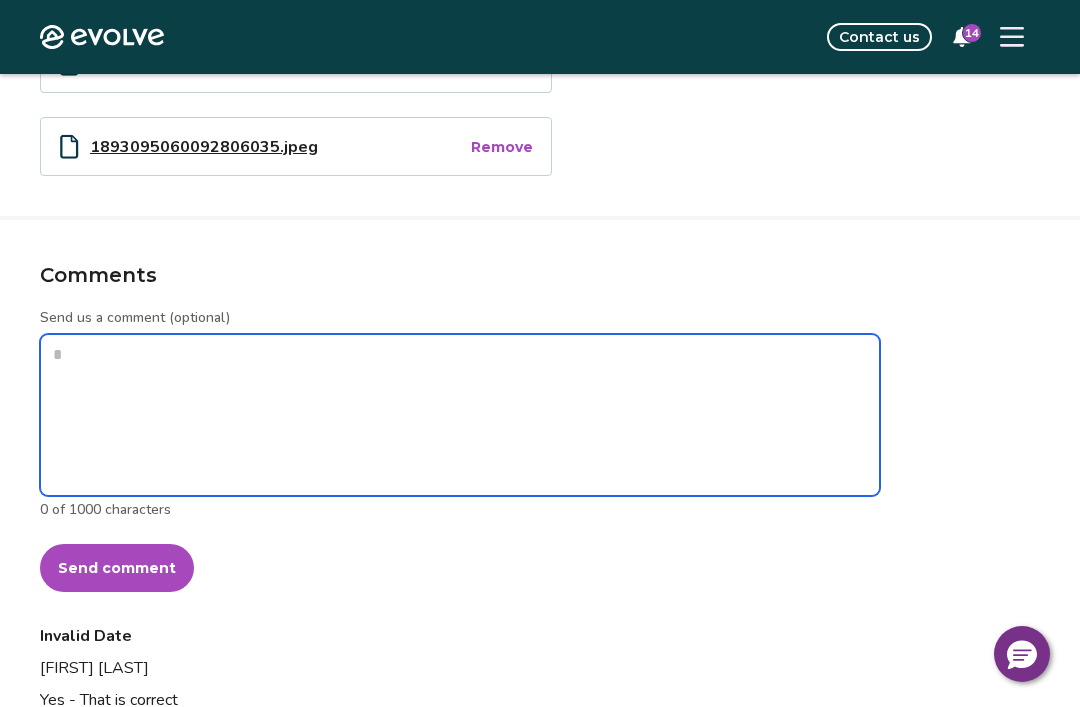 click on "Send us a comment (optional)" at bounding box center [460, 415] 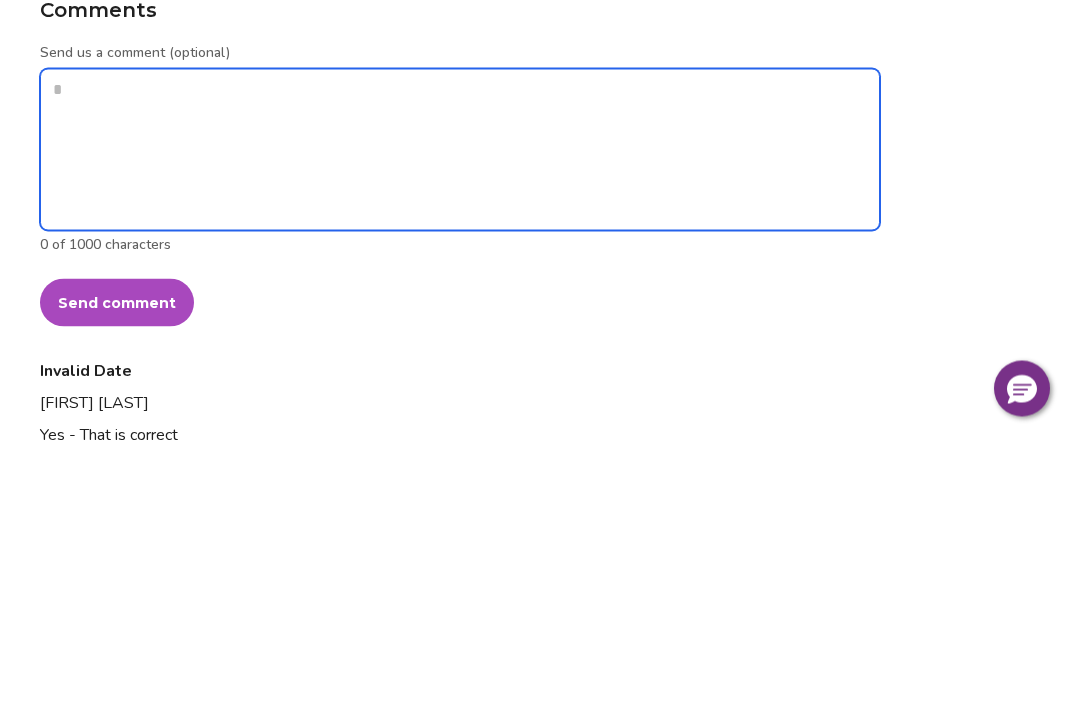 type on "*" 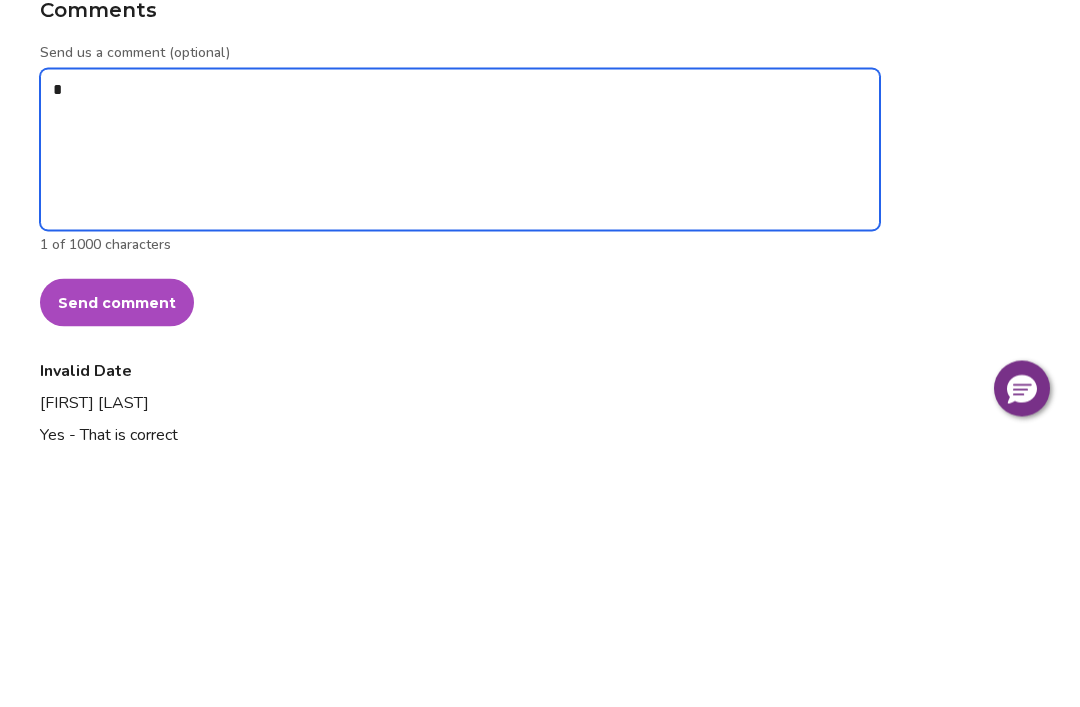 type on "*" 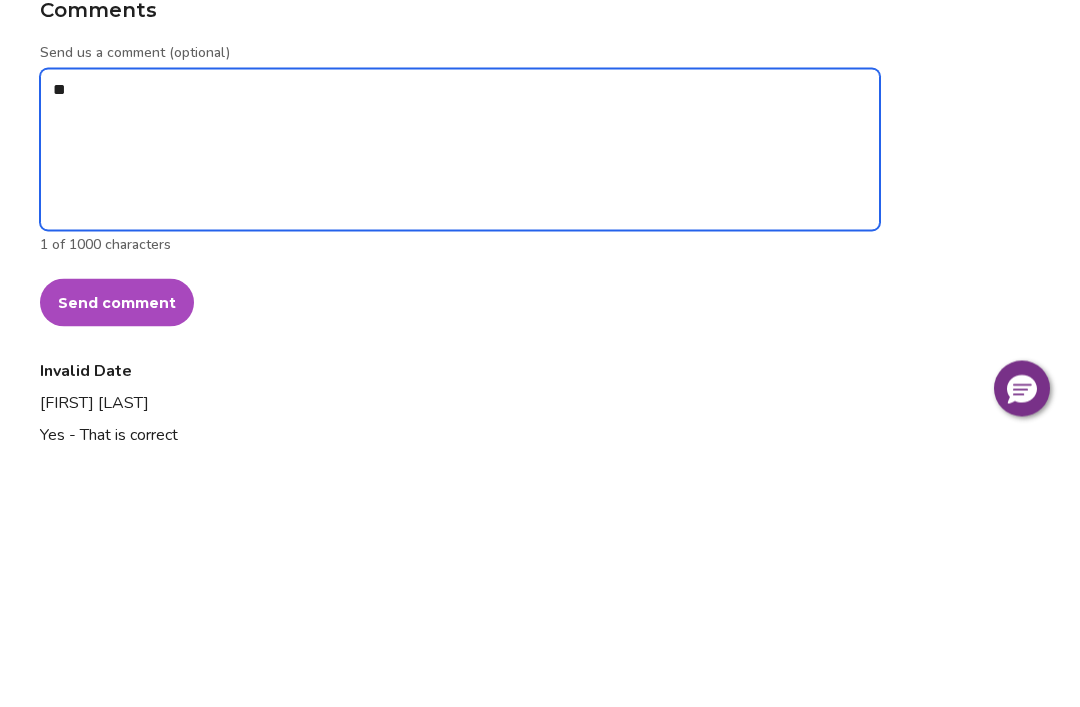 type on "*" 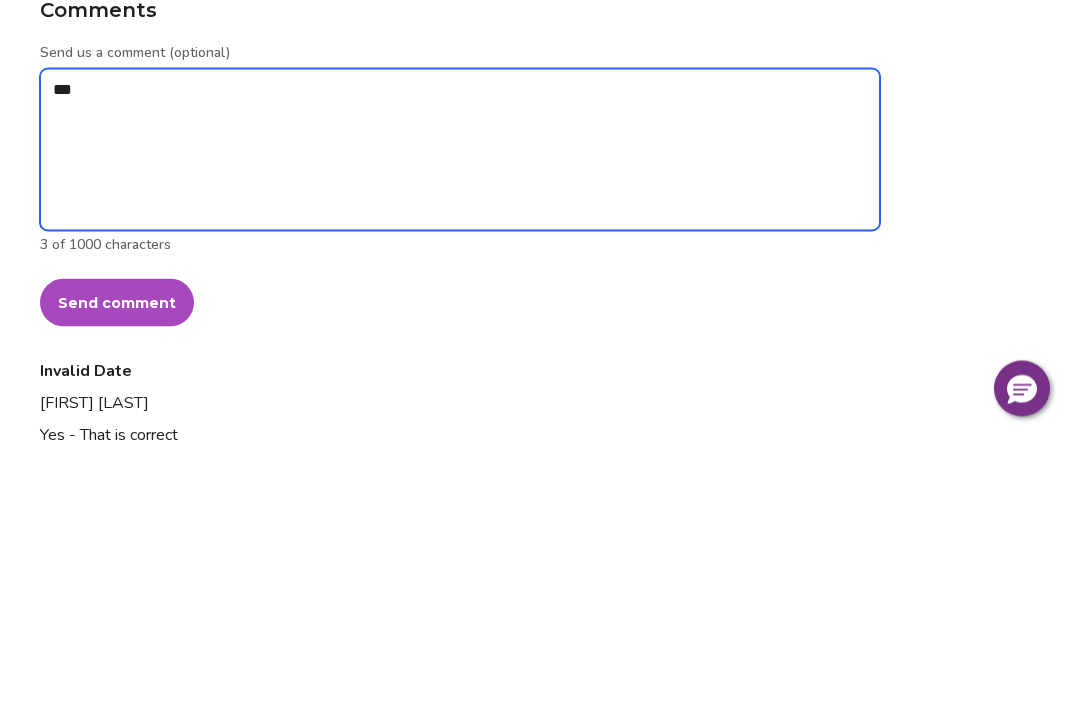 type on "****" 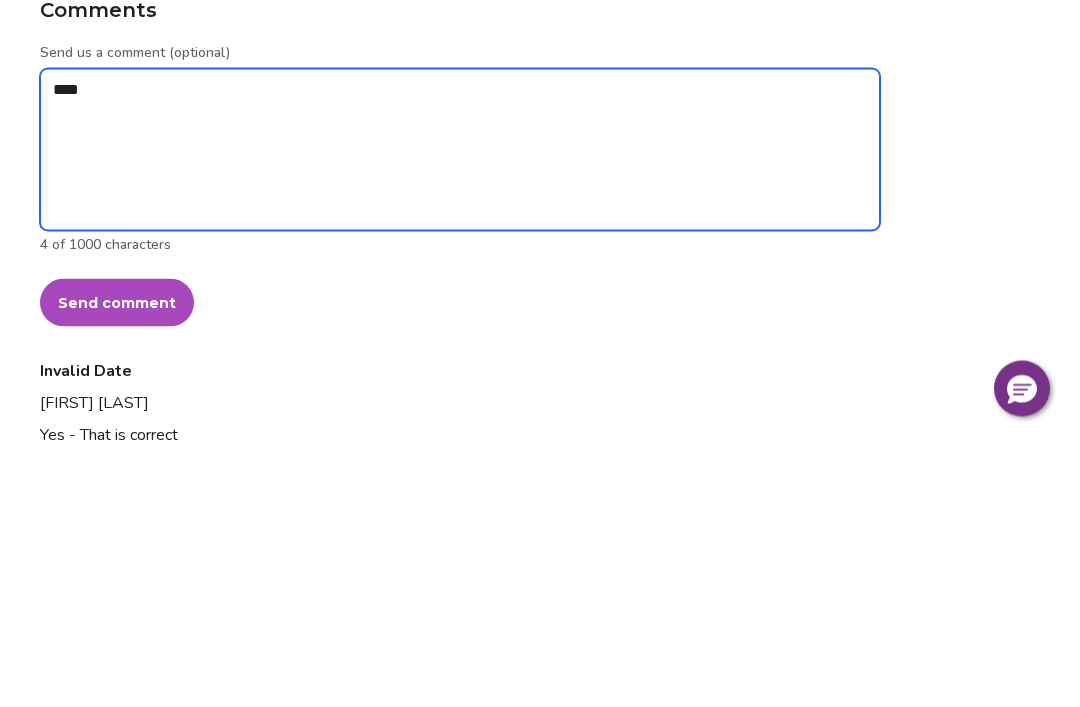 type on "*" 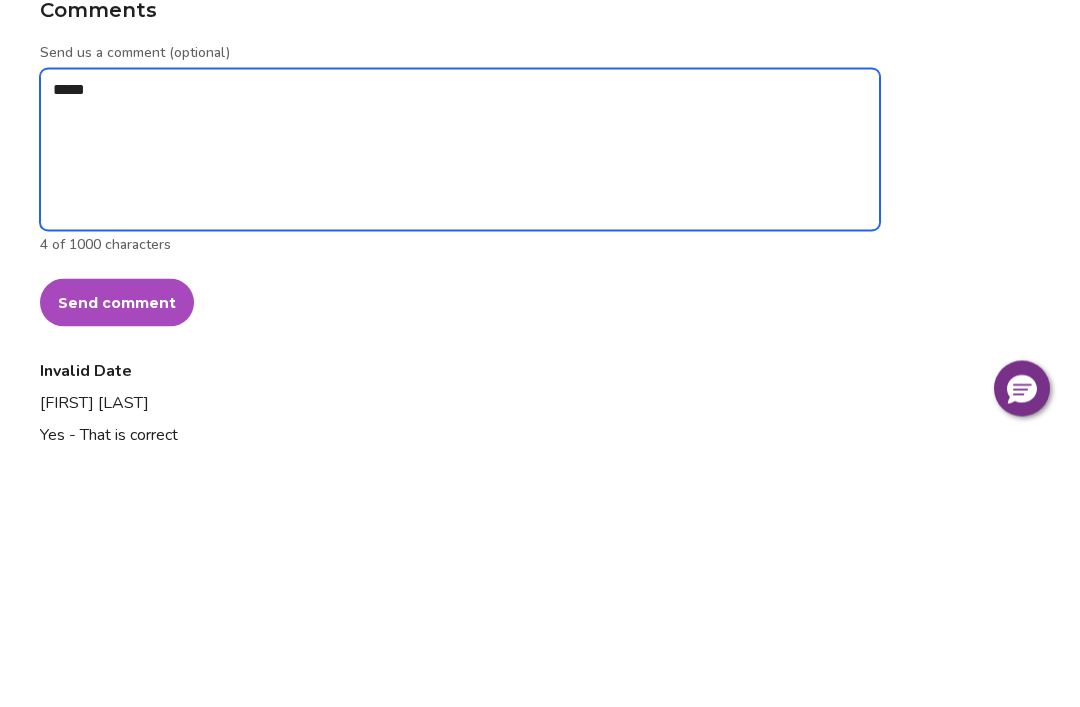 type on "*" 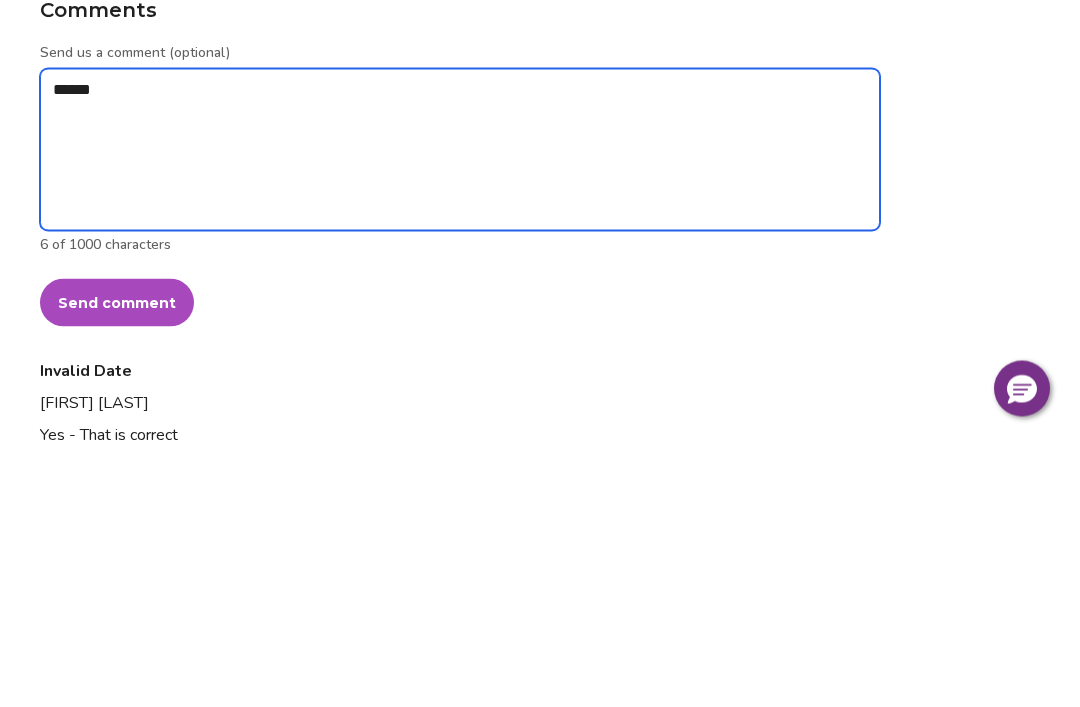 type on "*****" 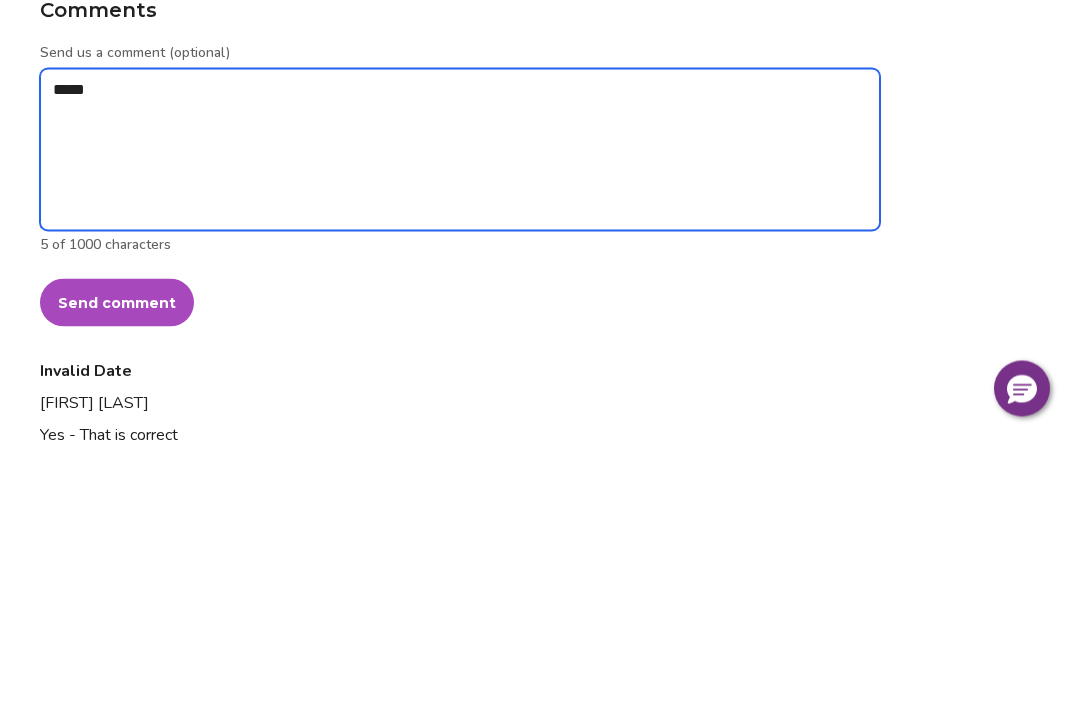 type on "*" 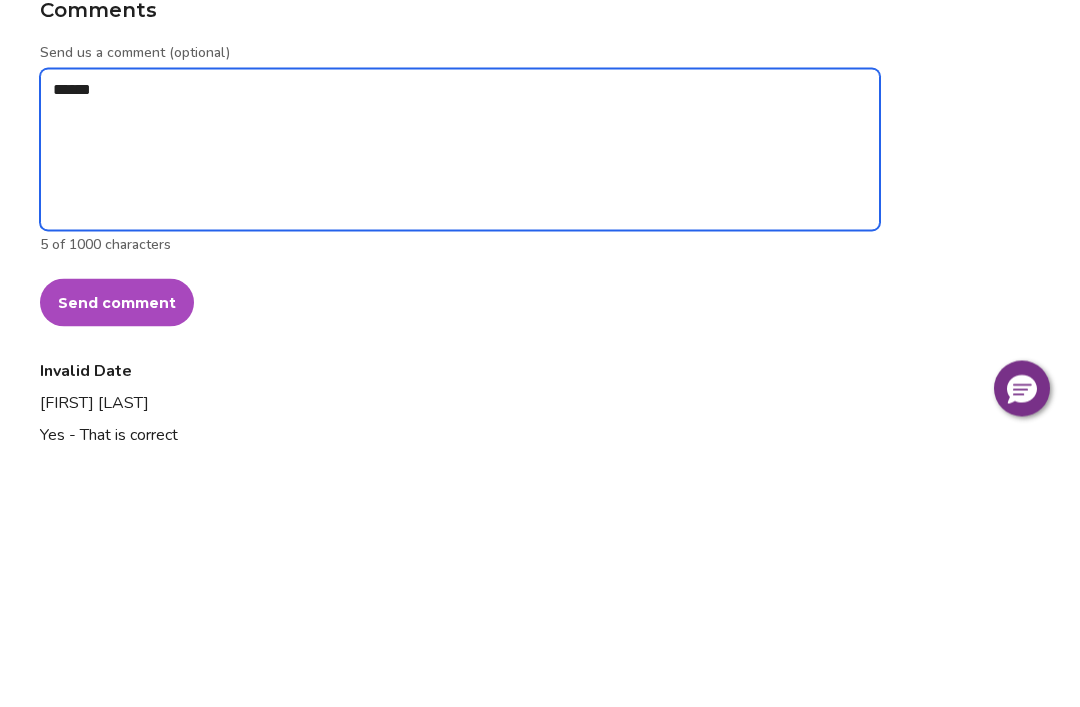 type on "*******" 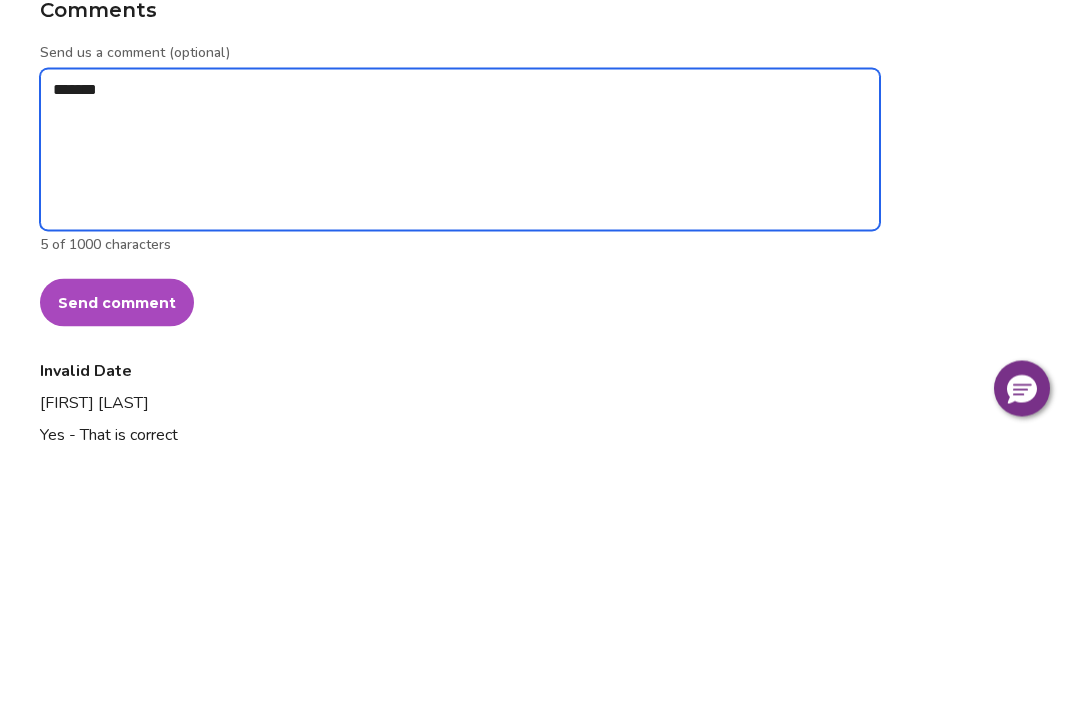 type on "*" 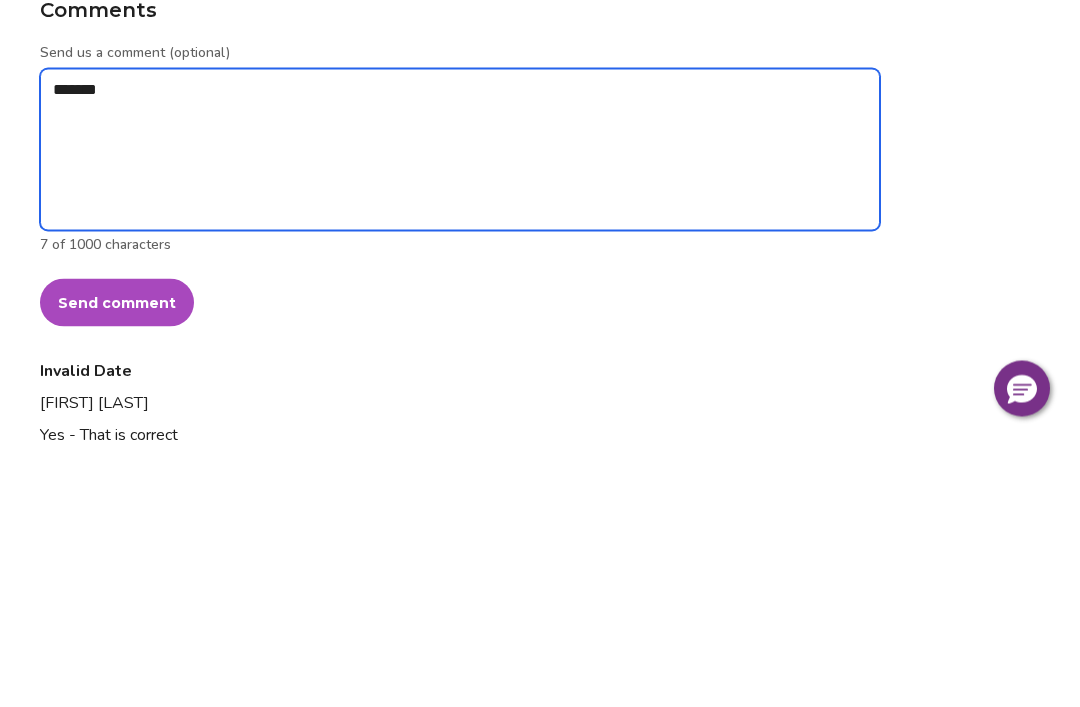 type on "*******" 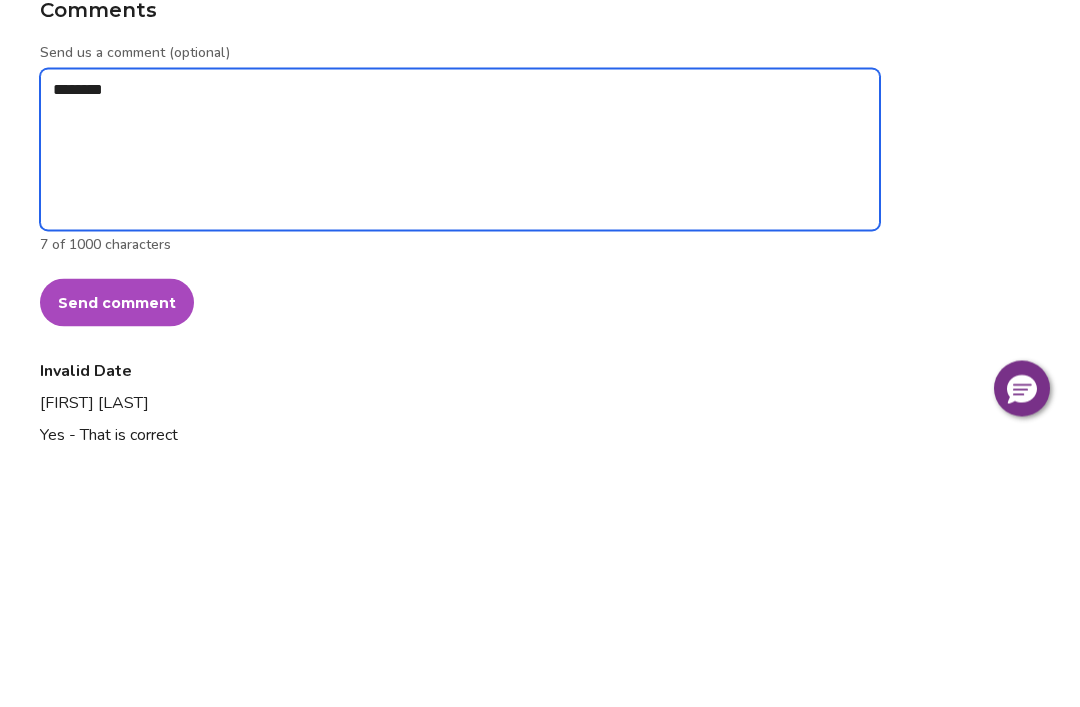 type on "*" 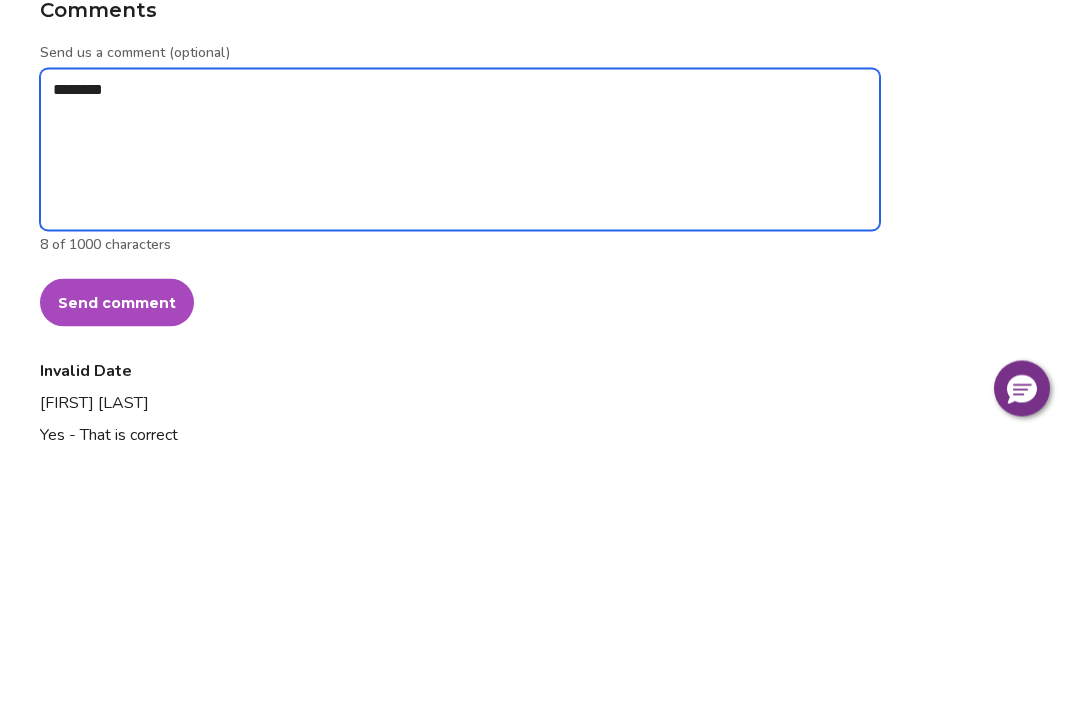 type on "*********" 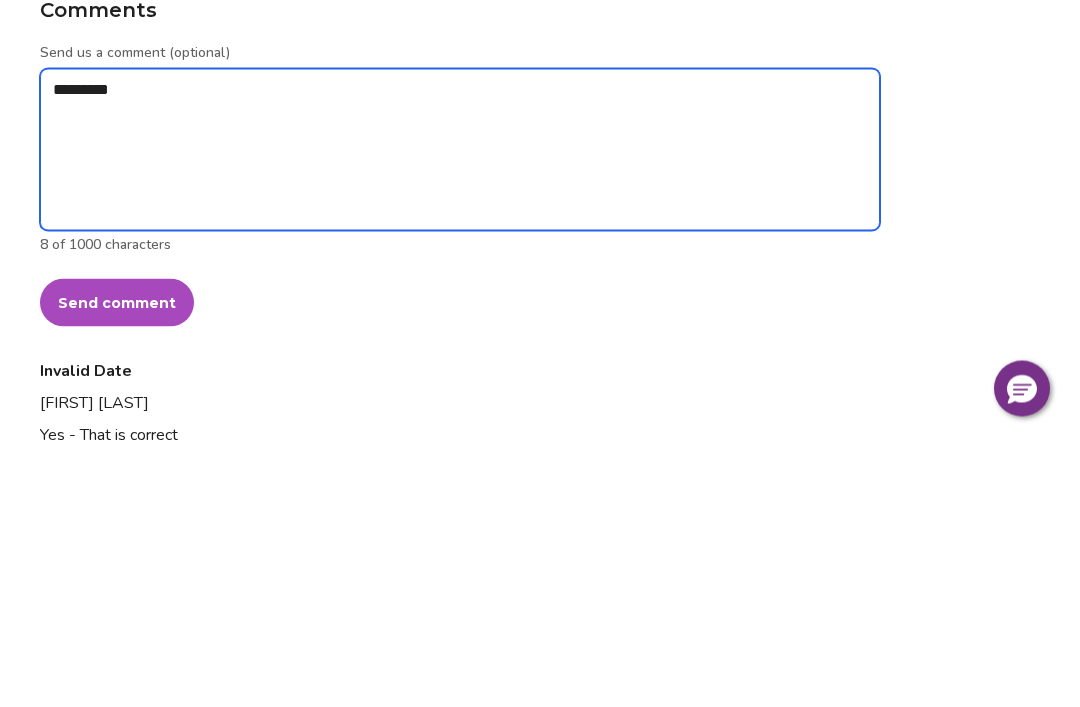 type on "*" 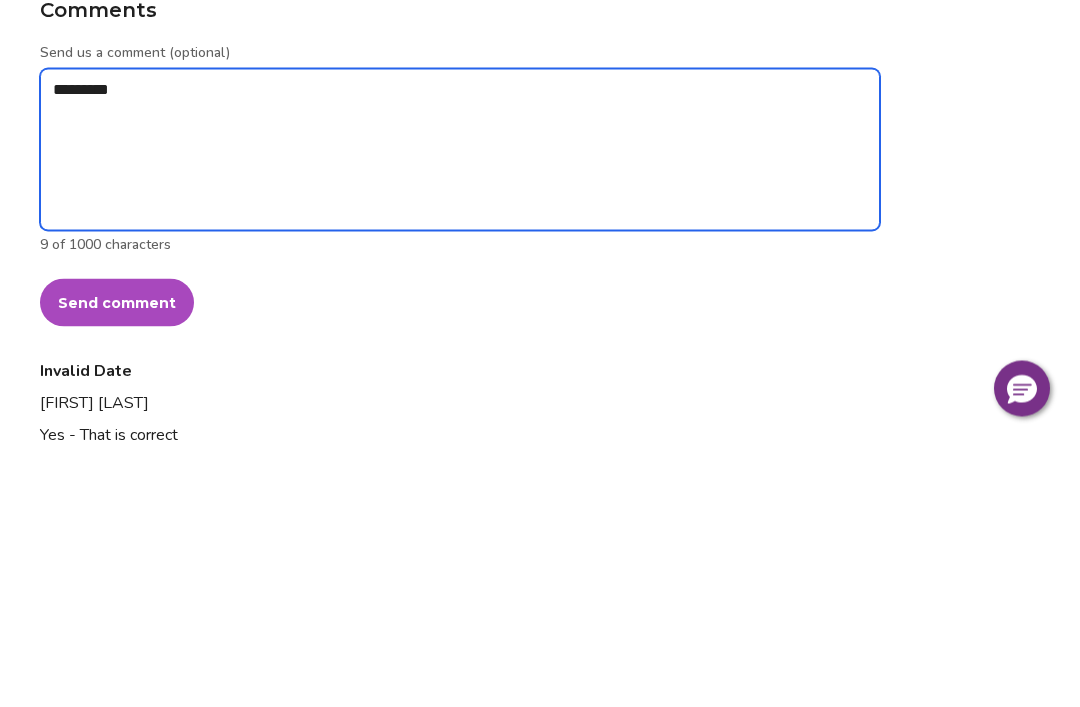 type on "**********" 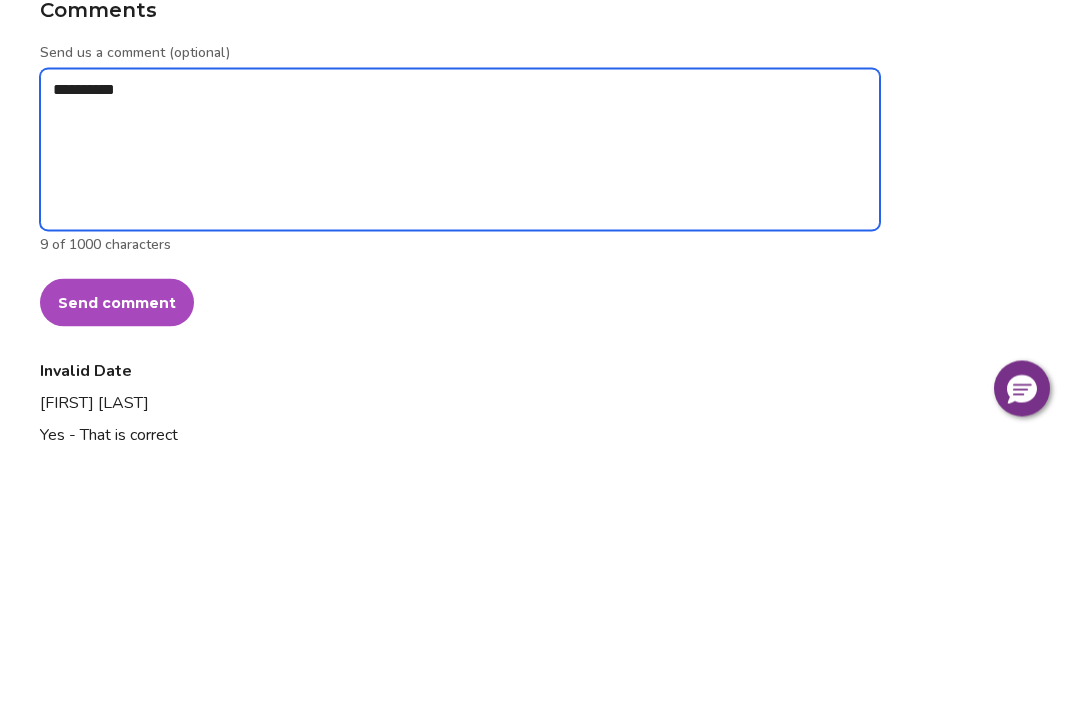 type on "*" 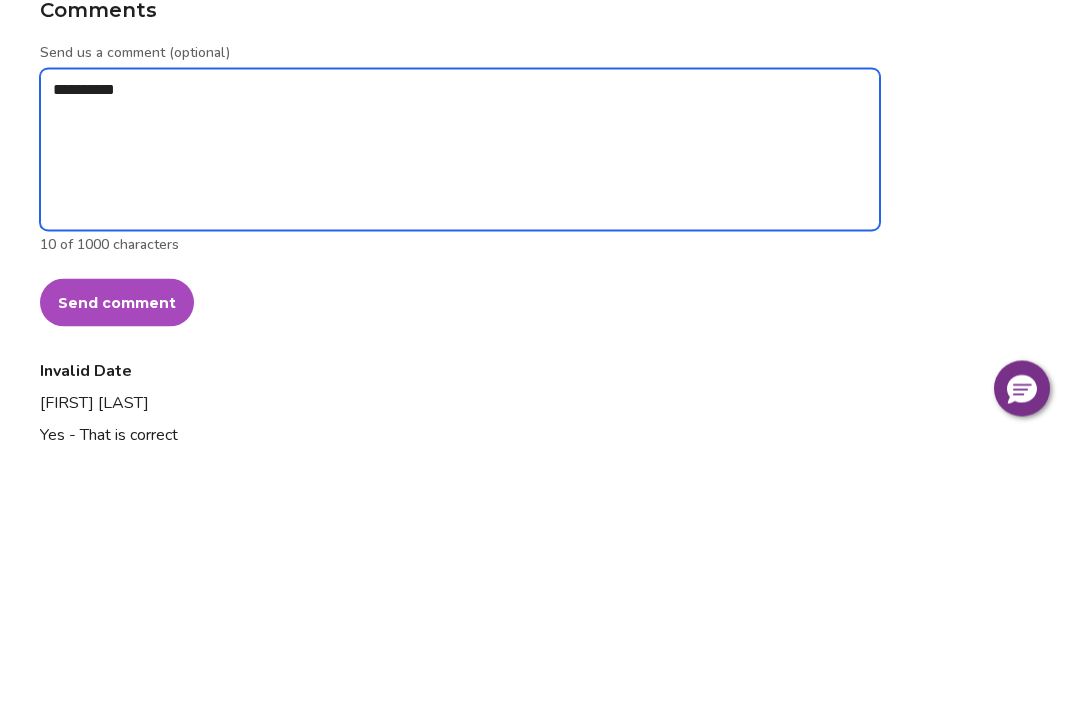 type on "**********" 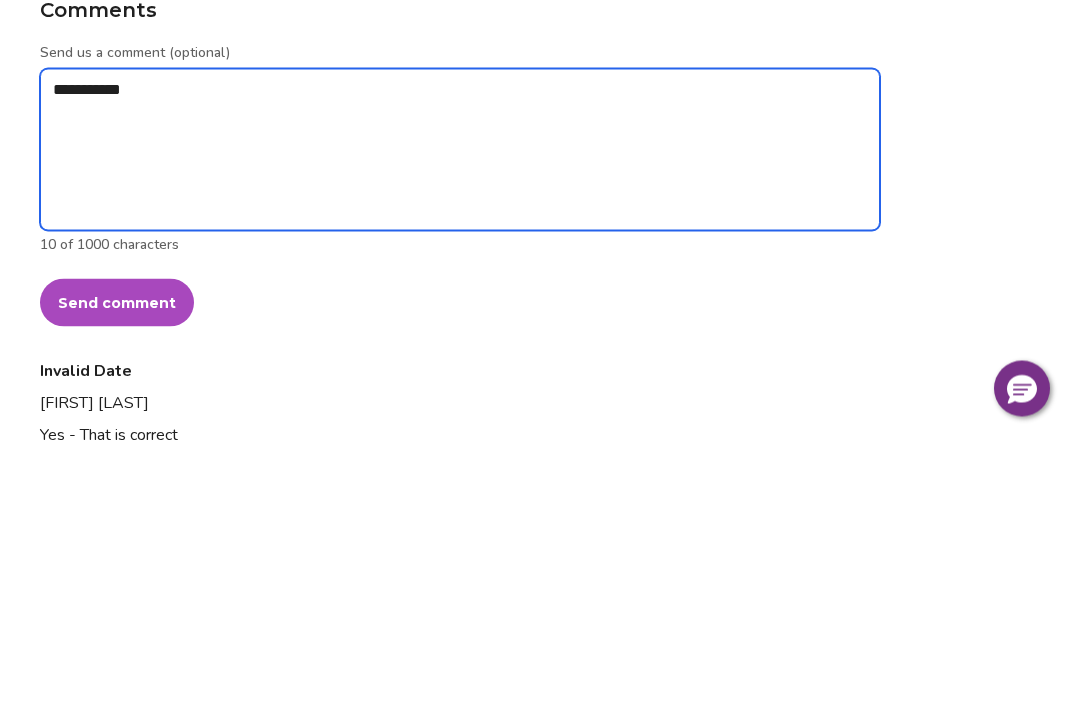 type on "*" 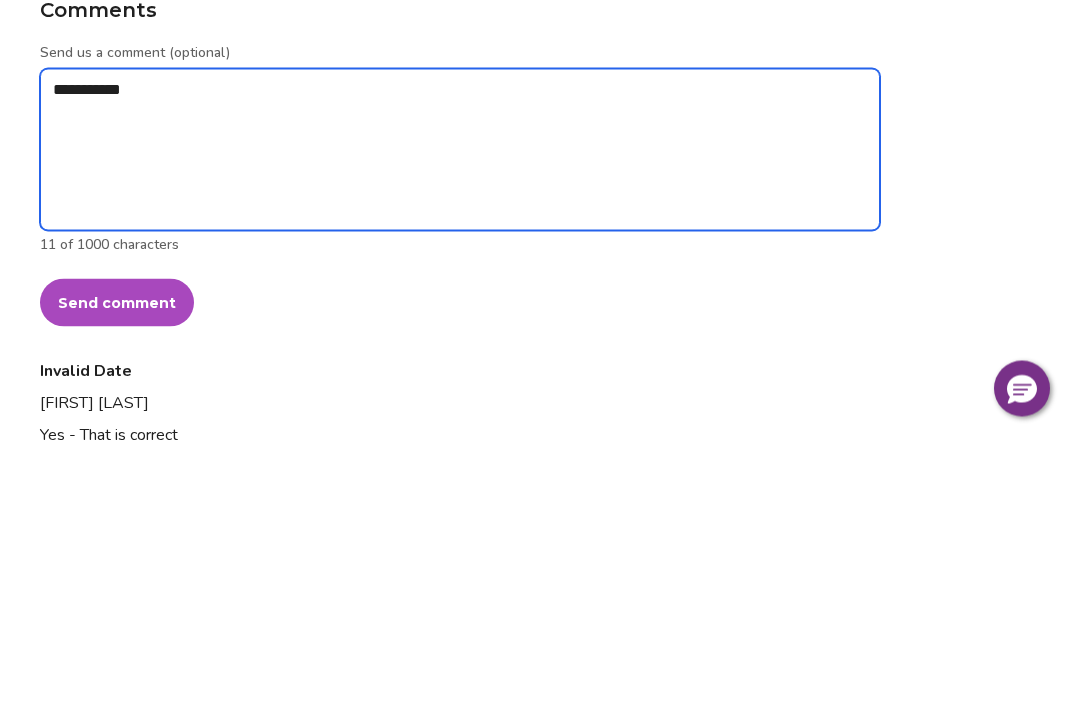 type on "**********" 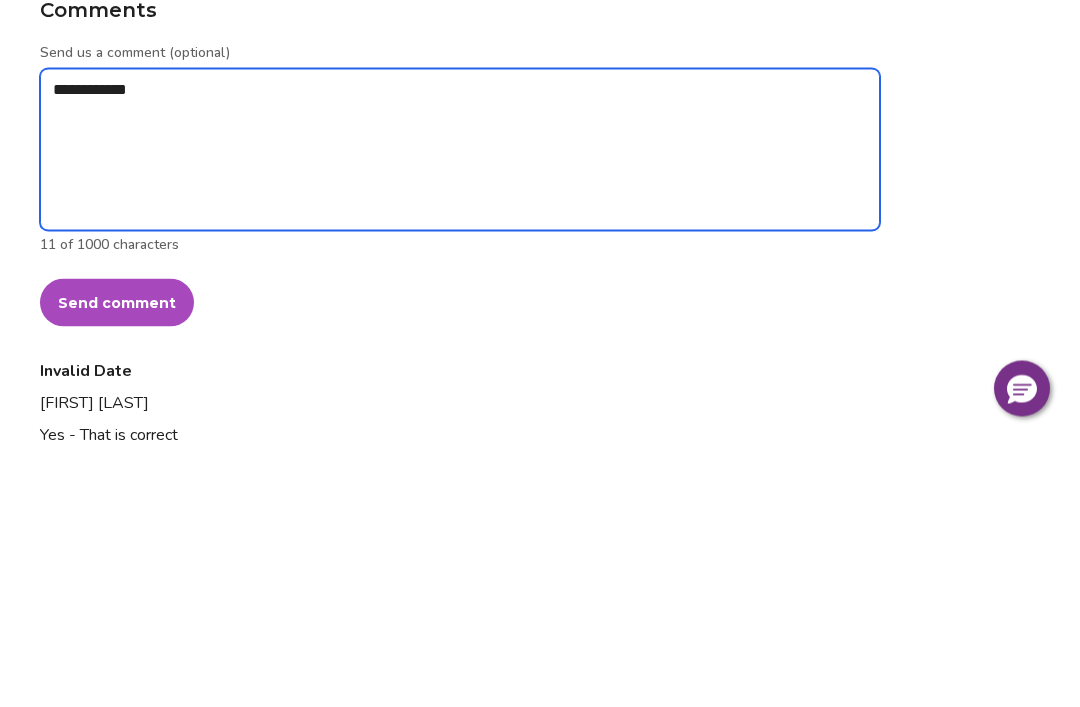 type on "*" 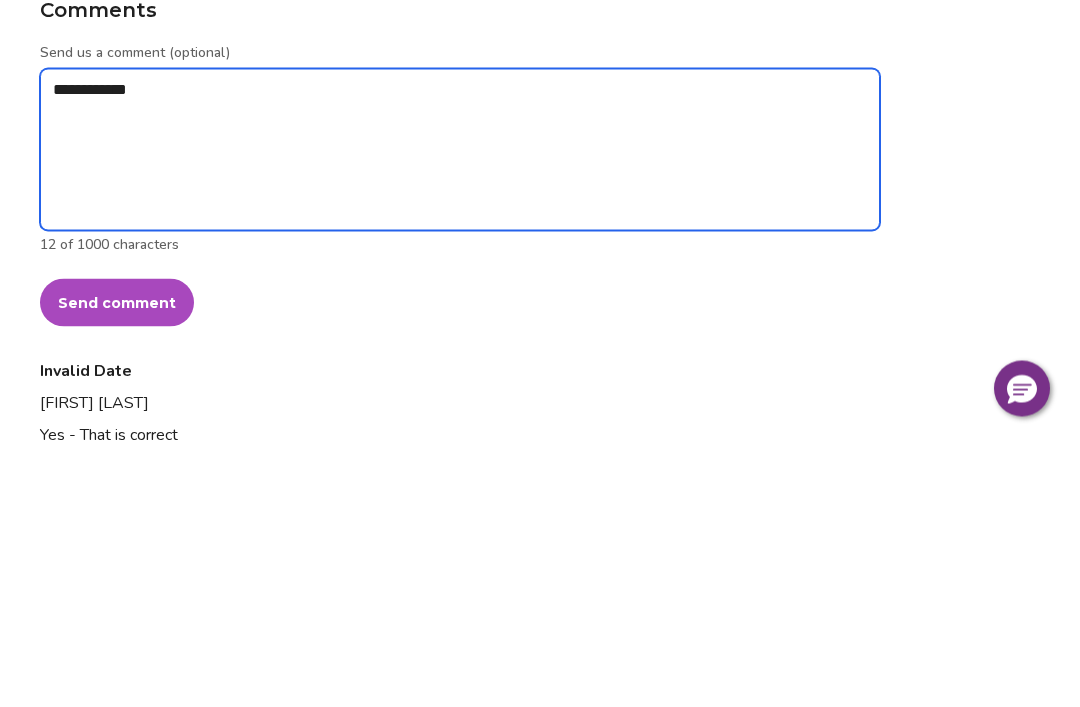 type on "**********" 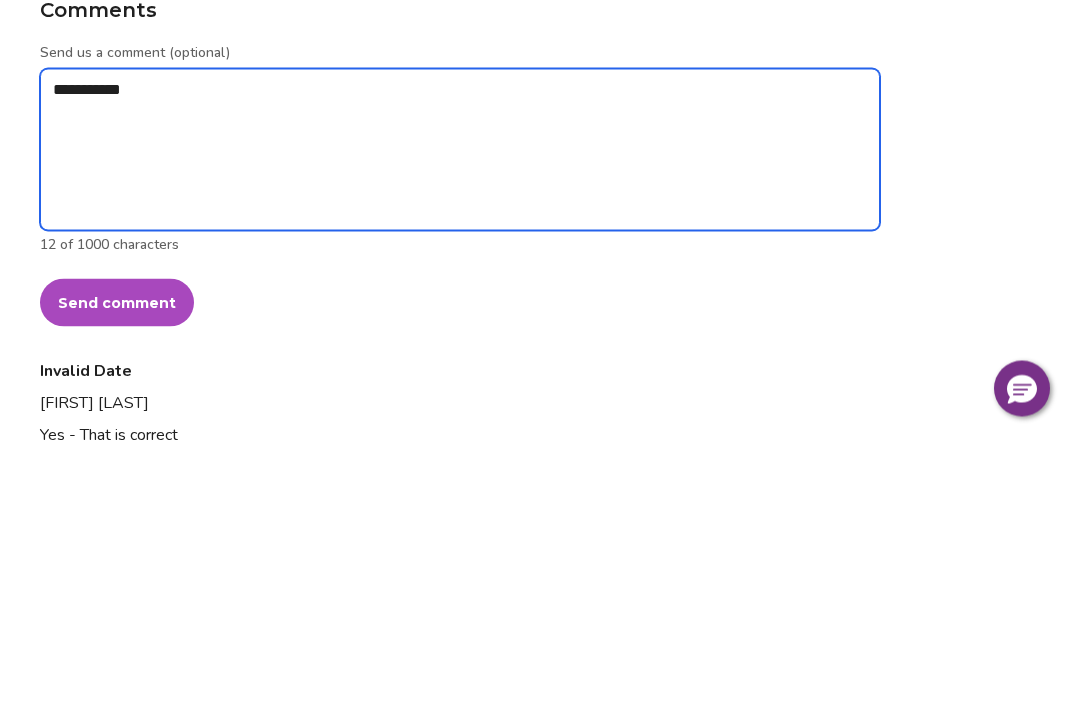 type on "*" 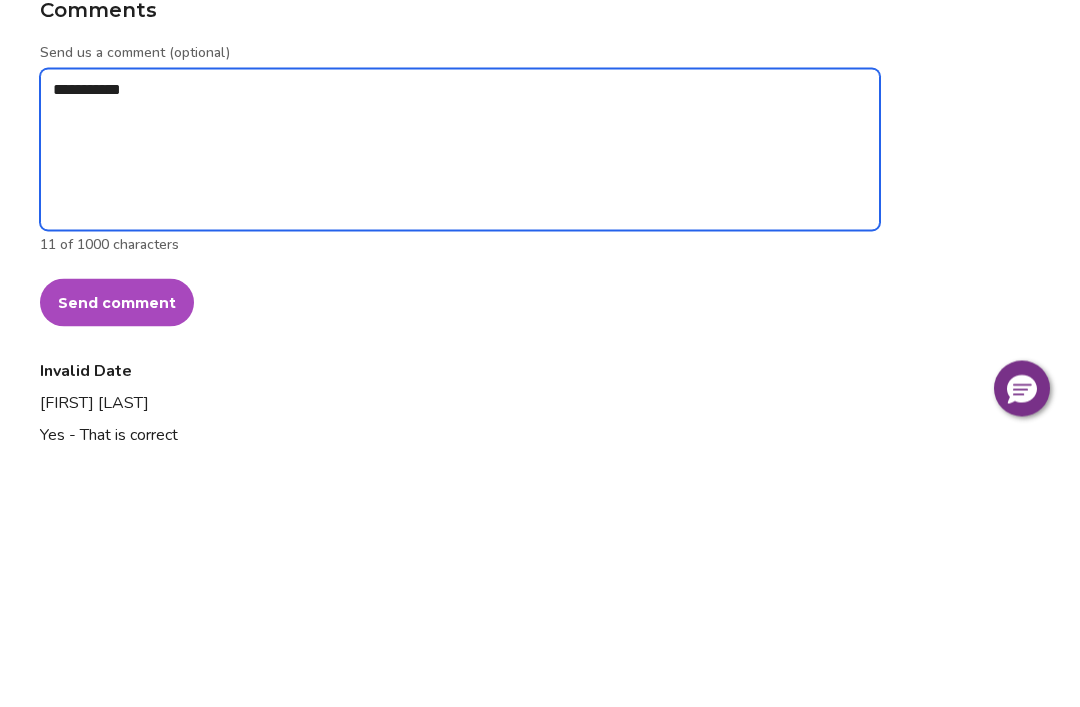 type on "**********" 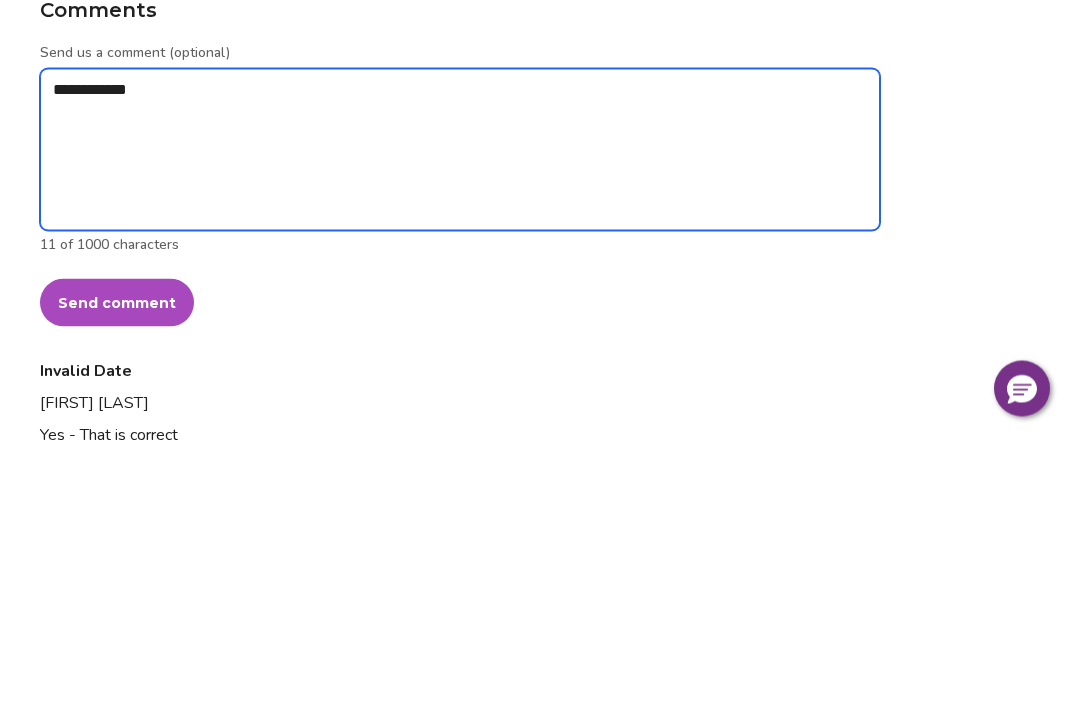 type on "*" 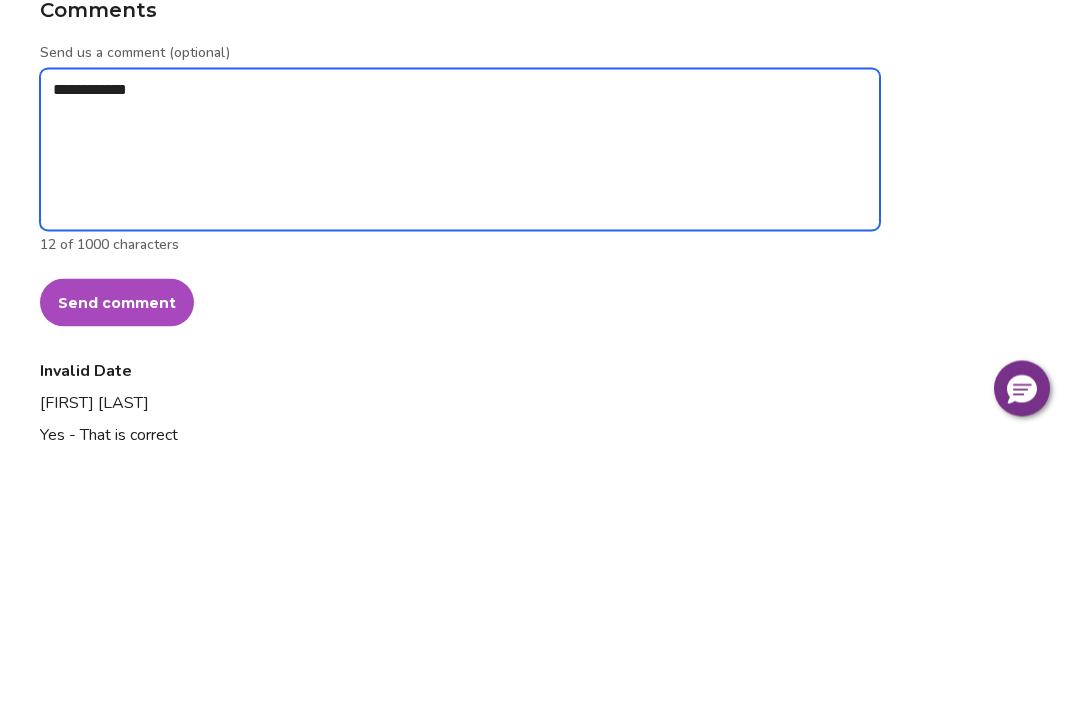 type on "**********" 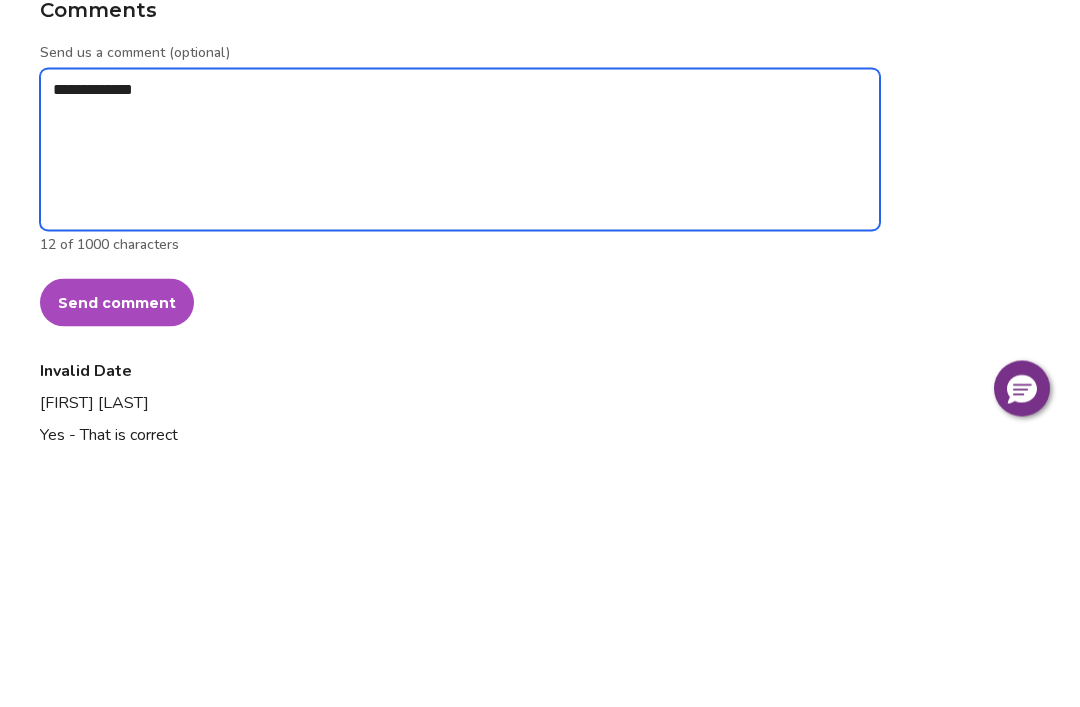 type on "*" 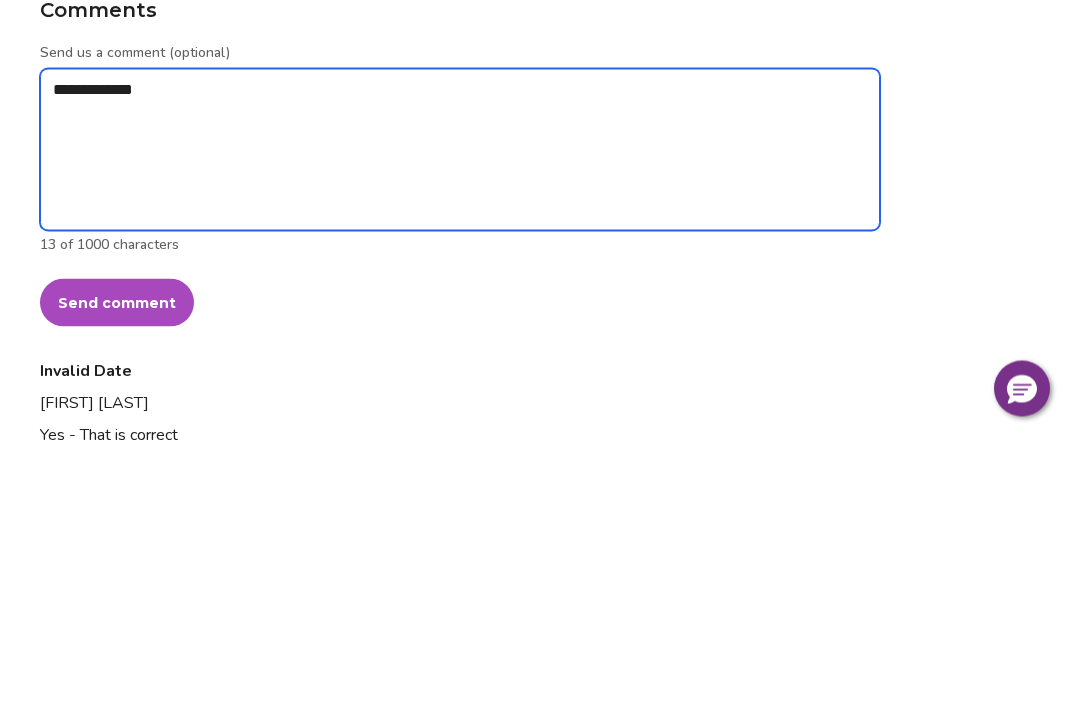 type on "**********" 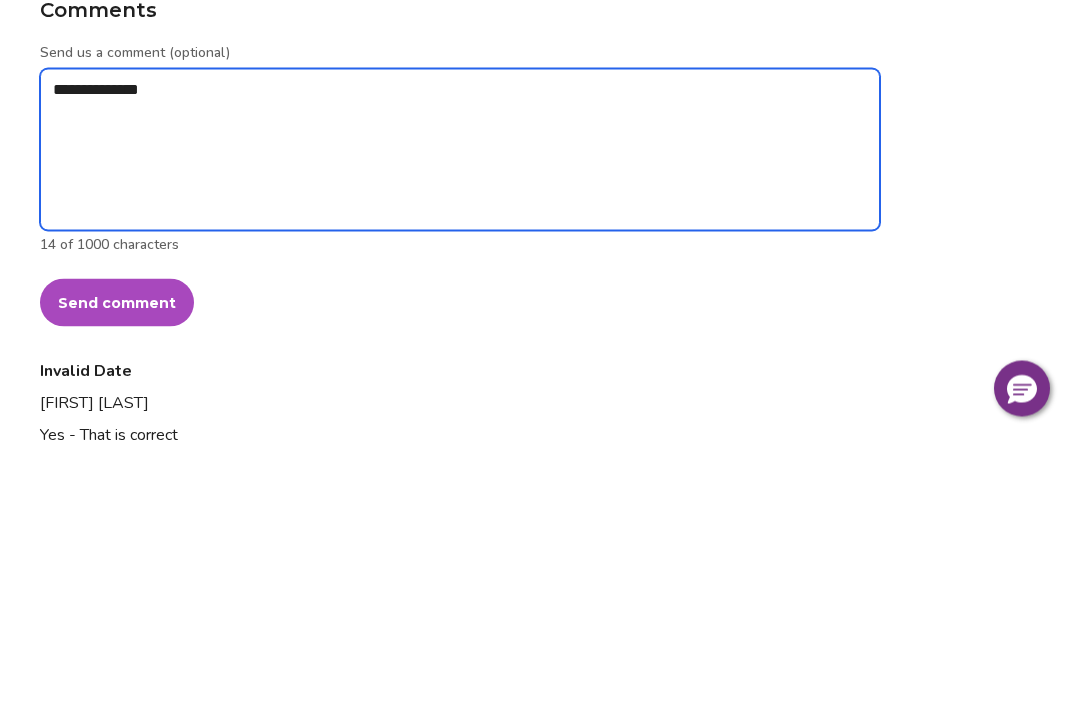 type on "*" 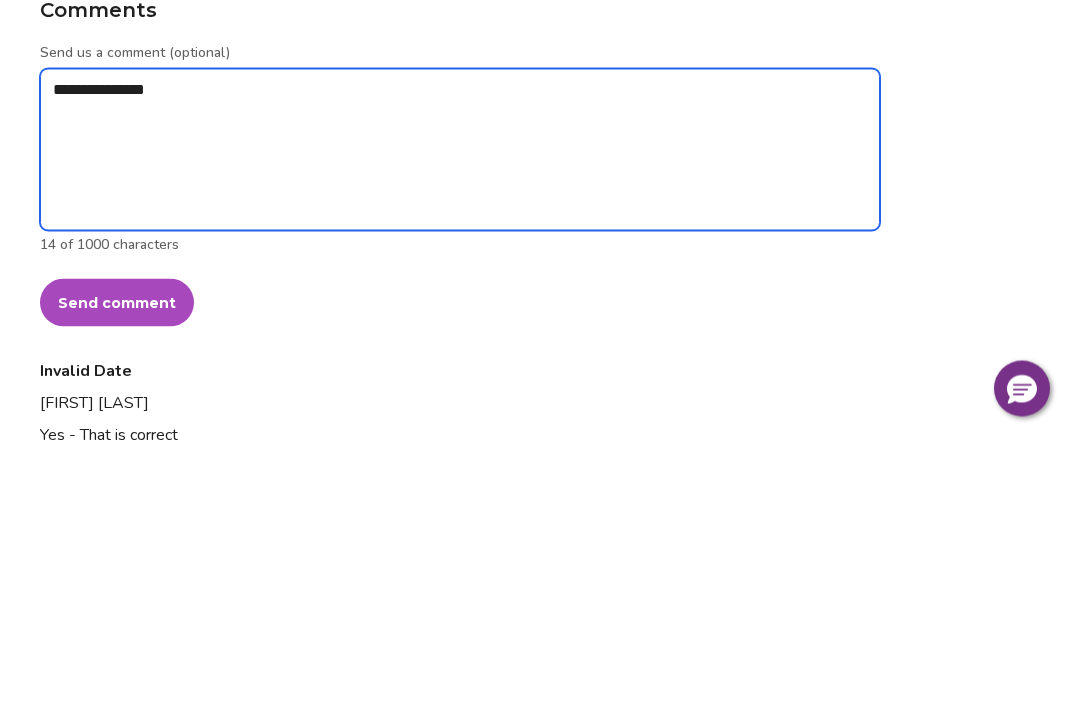 type on "**********" 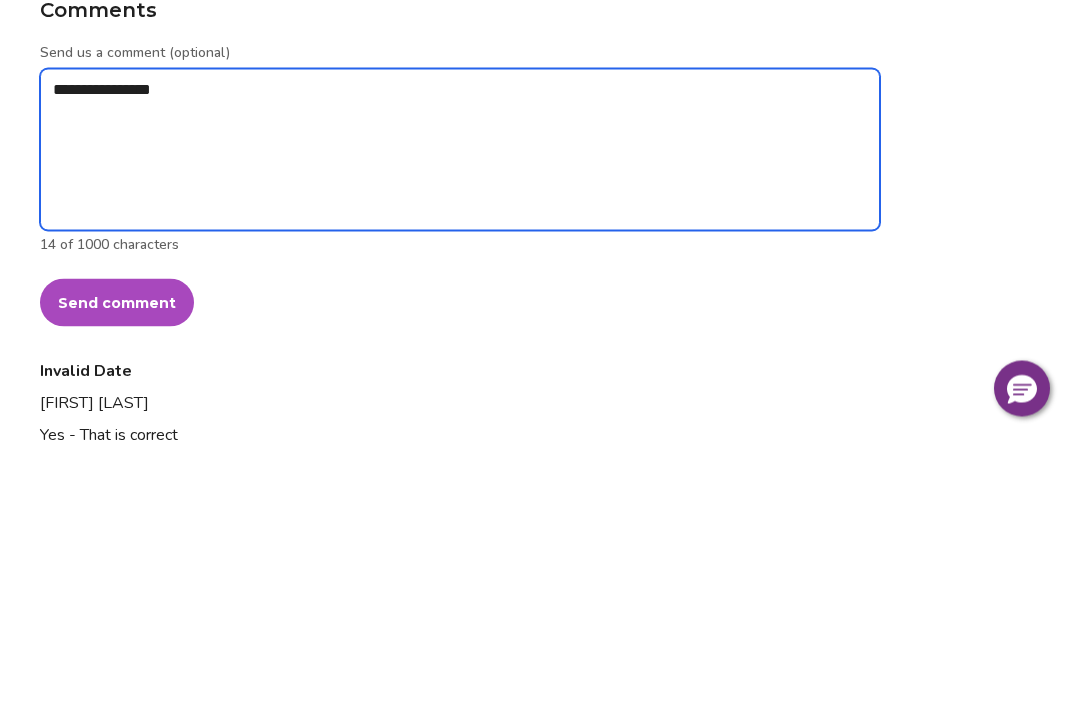 type on "*" 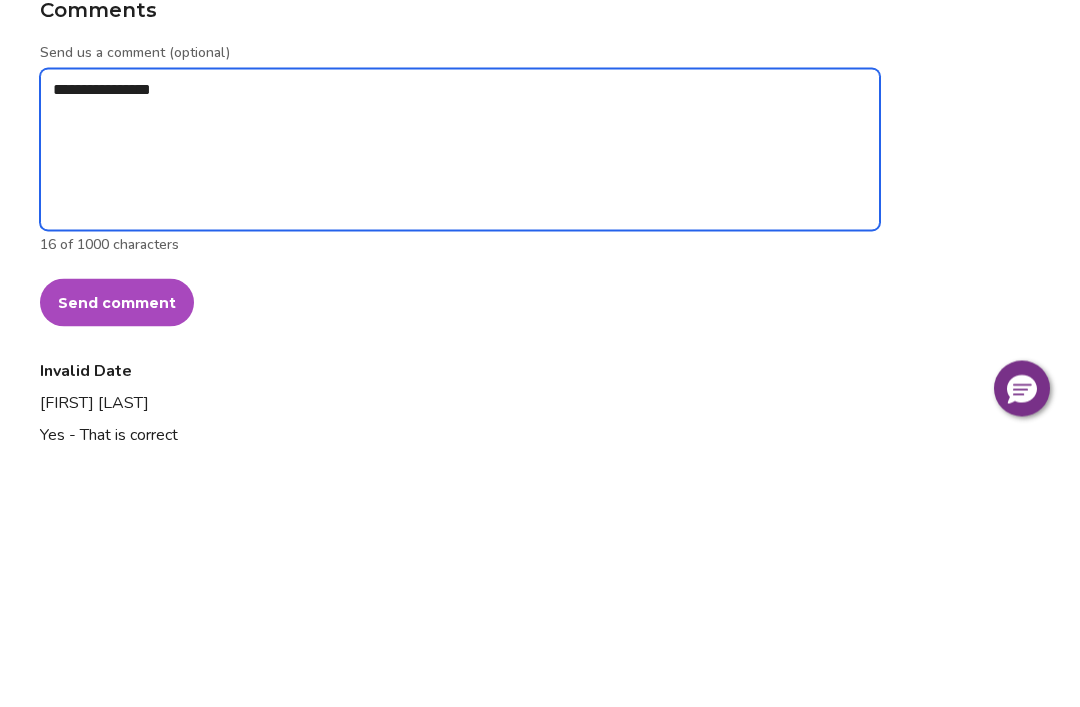 type on "**********" 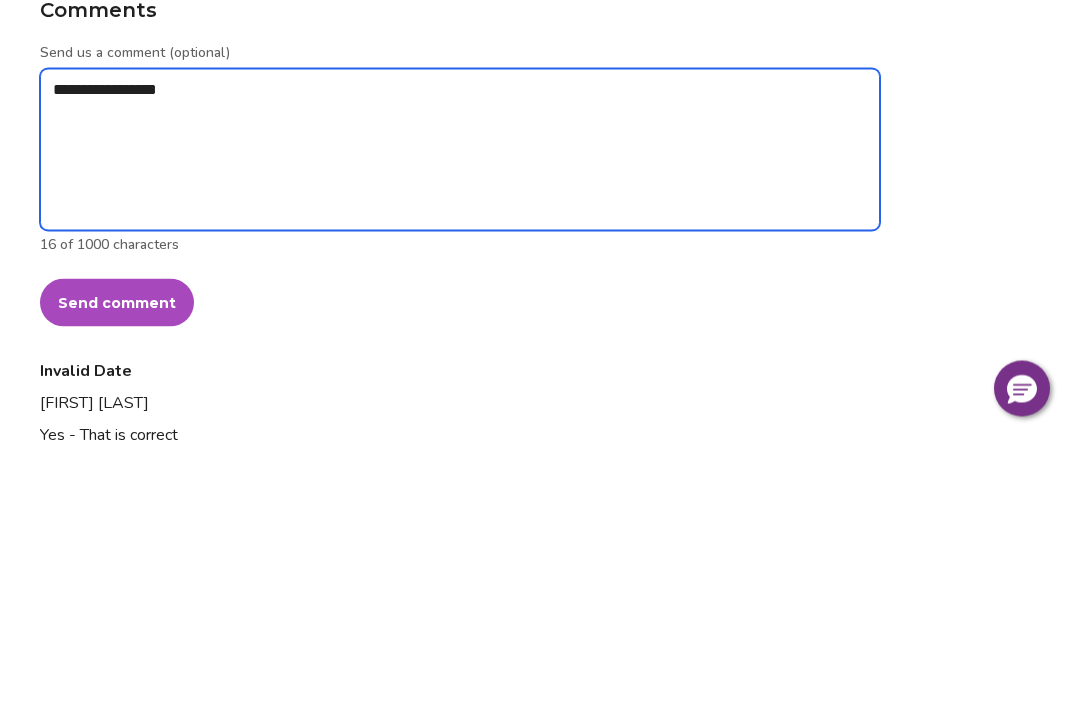 type on "*" 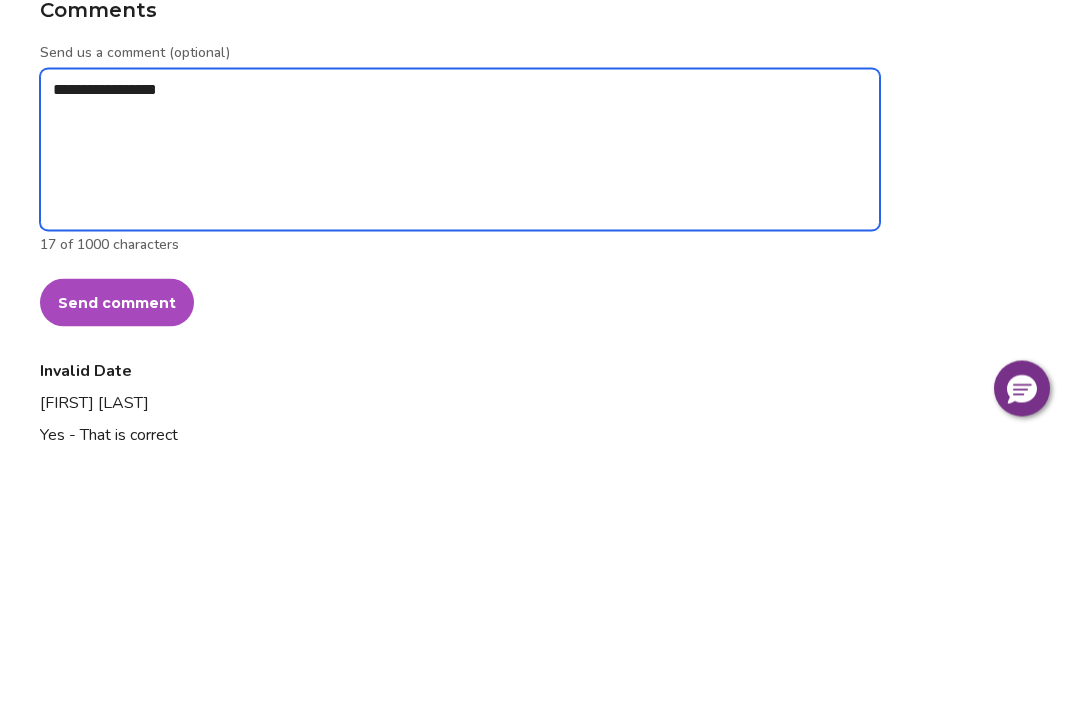 type on "**********" 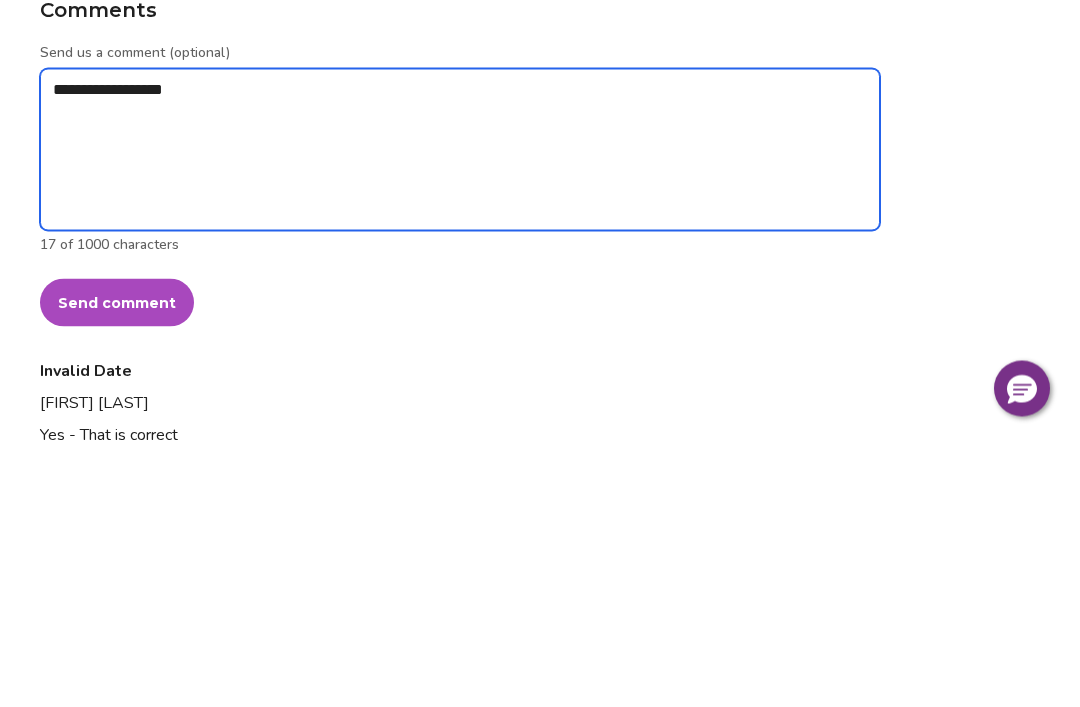 type on "*" 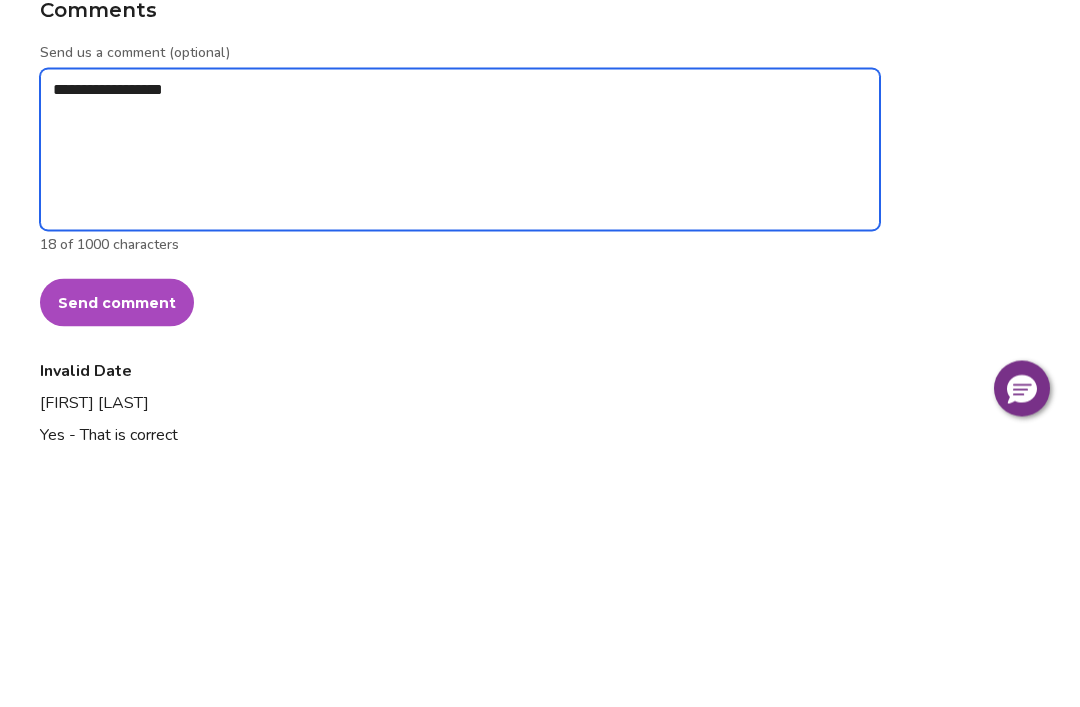 type on "**********" 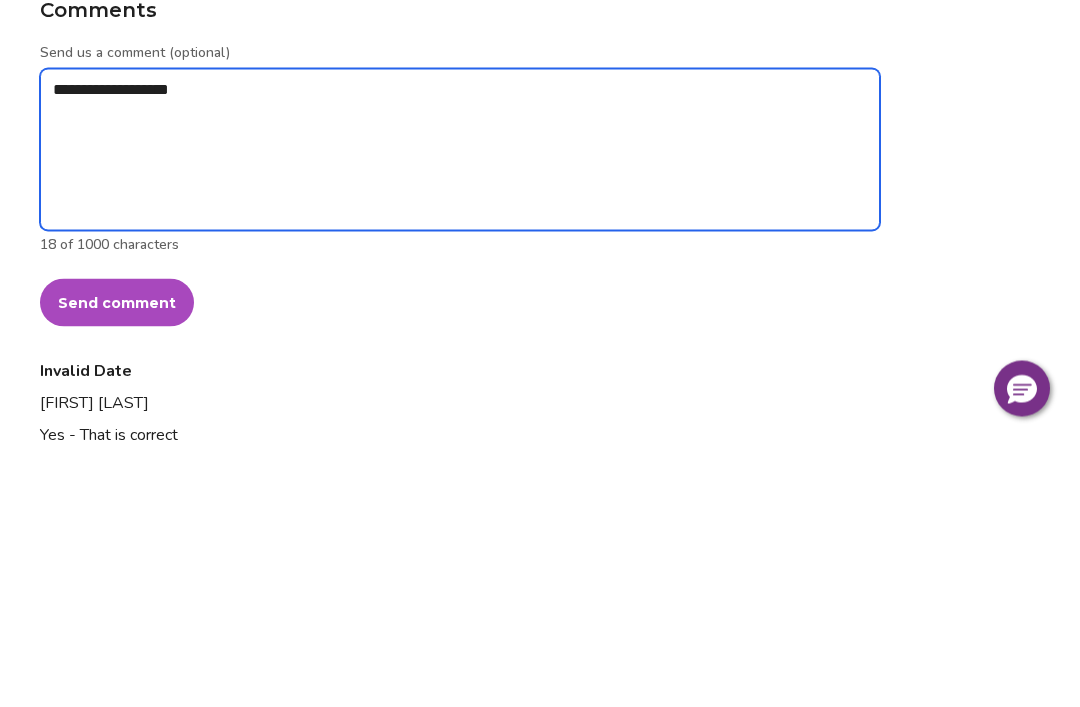 type on "*" 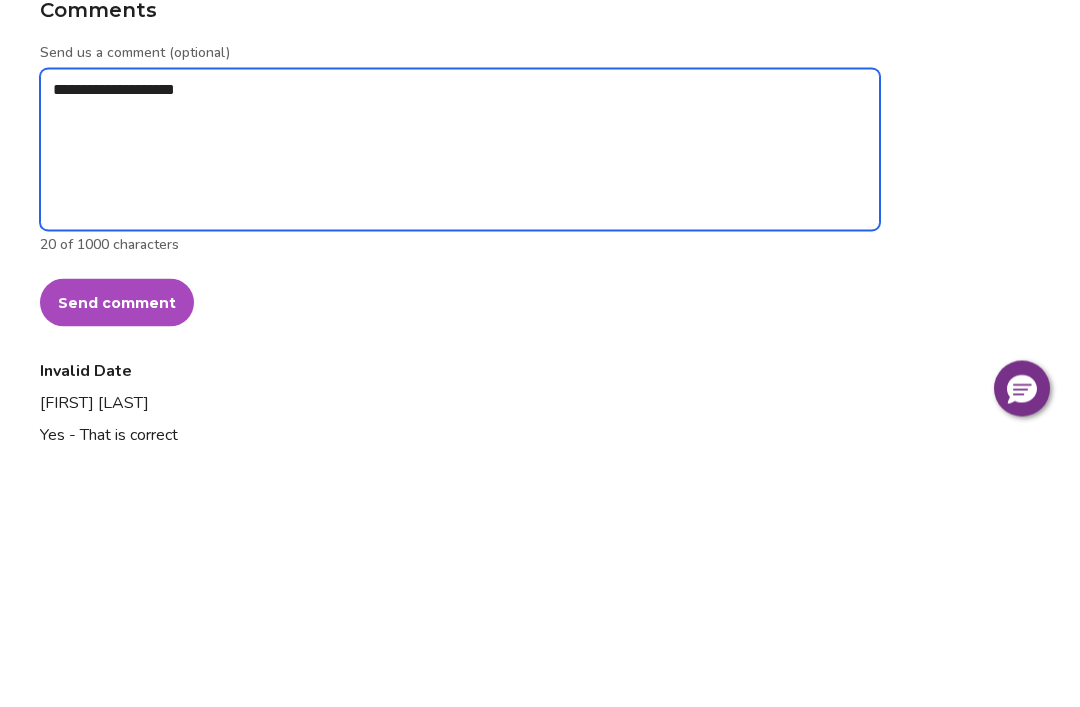 type on "*" 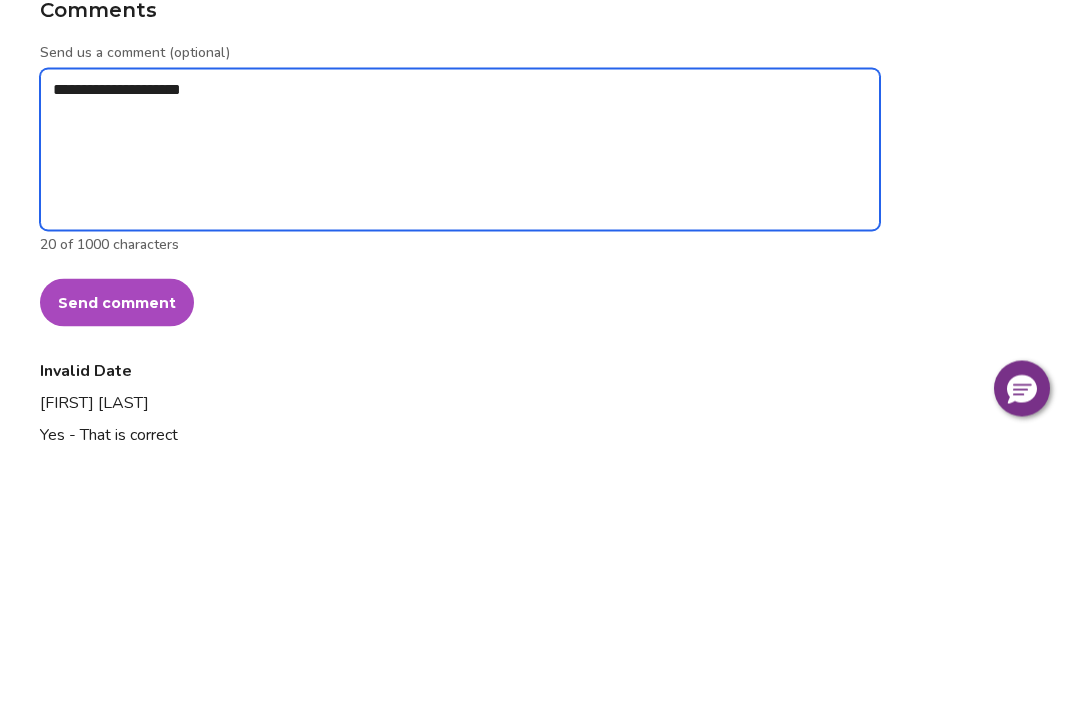 type on "**********" 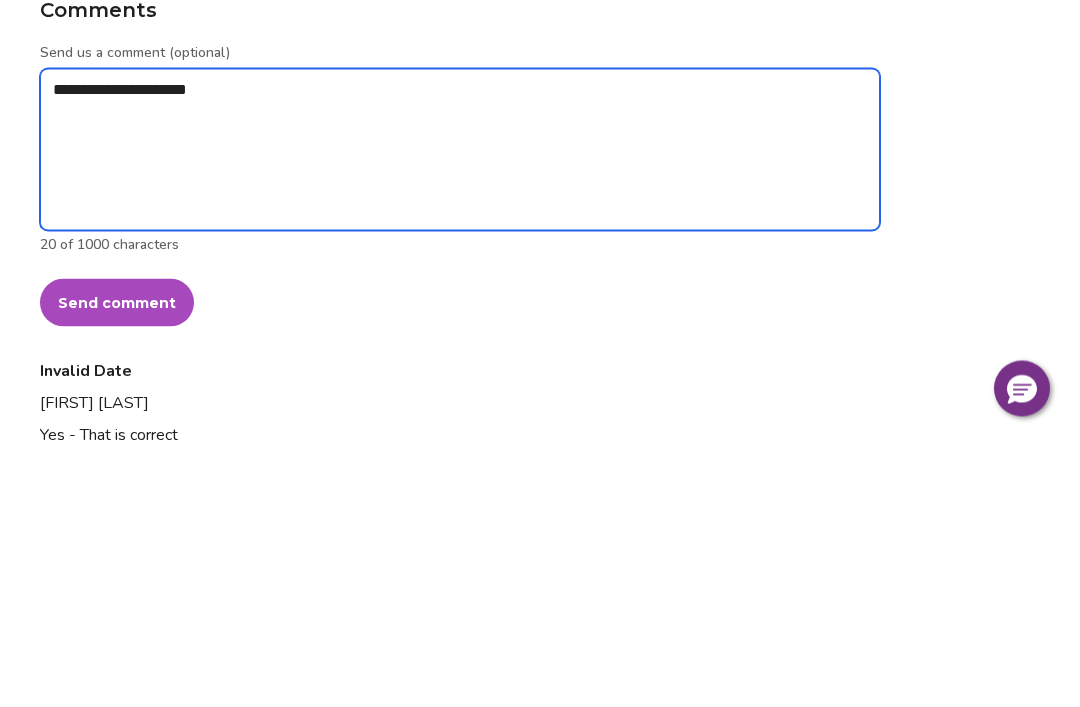 type on "*" 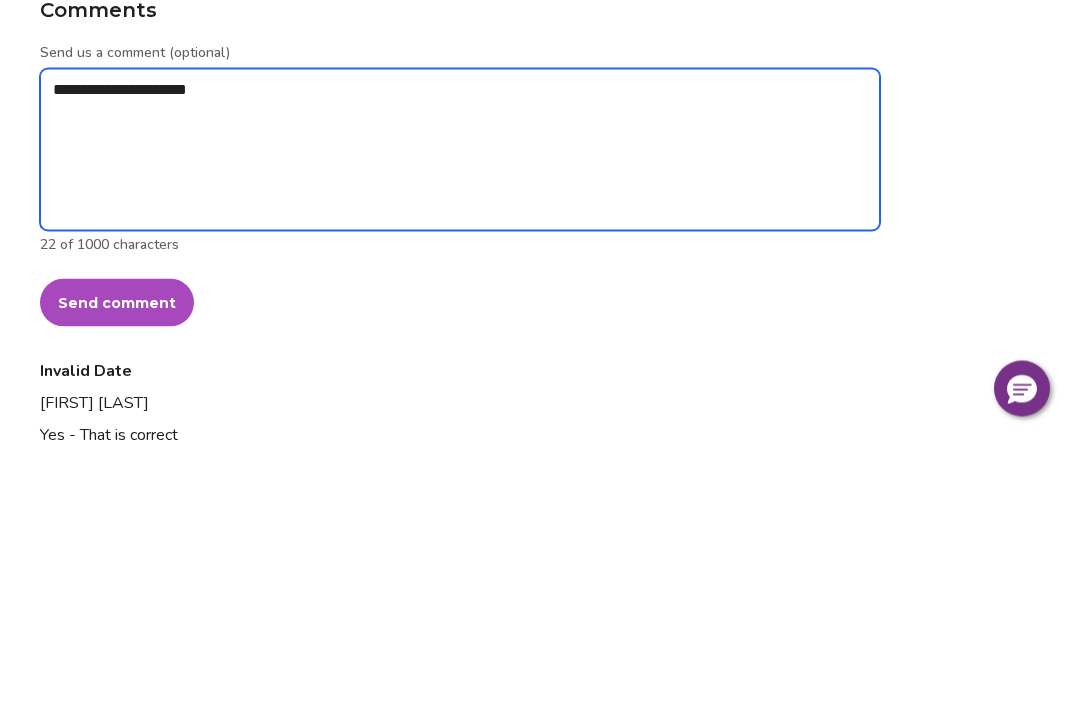 type on "**********" 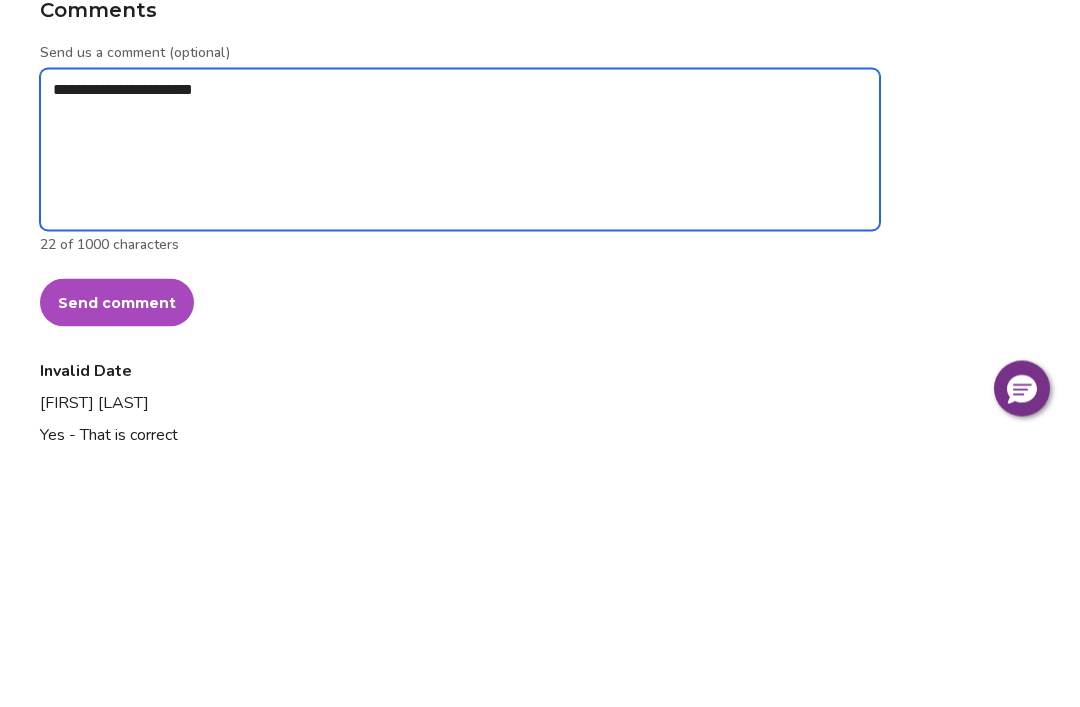 type on "*" 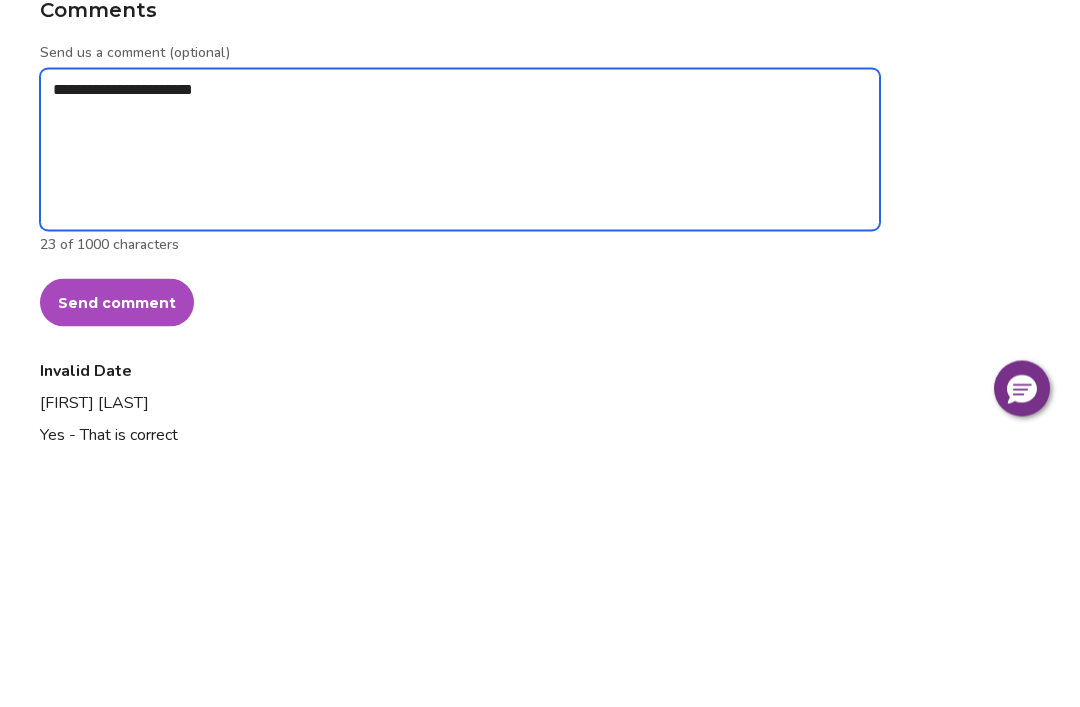 type on "**********" 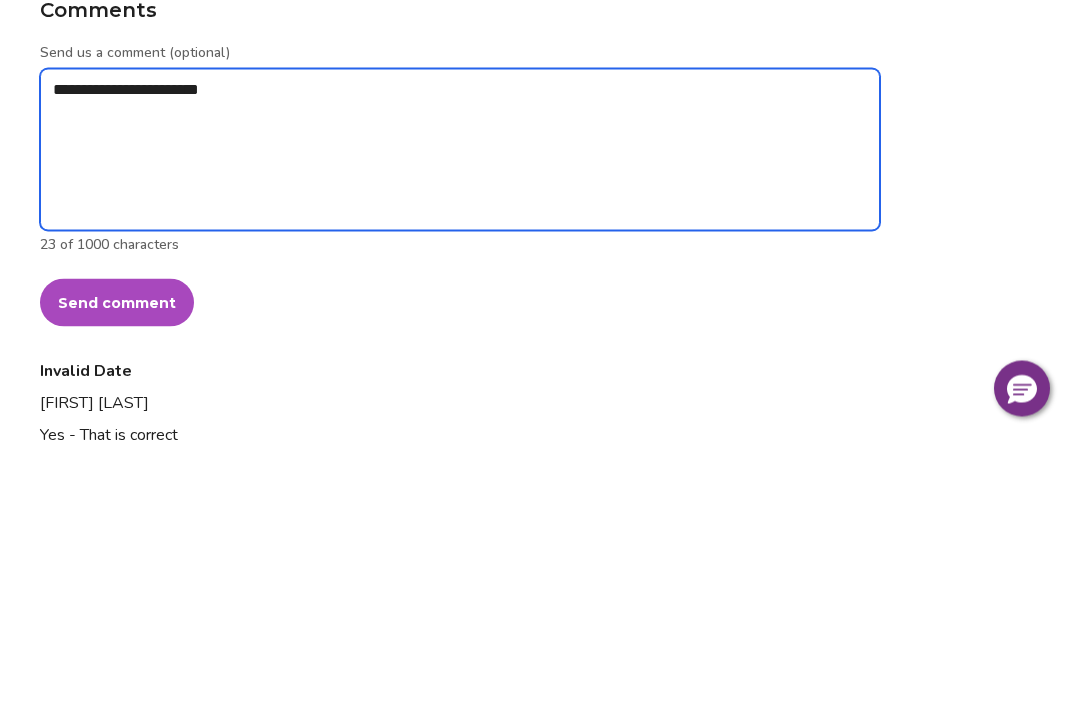 type on "*" 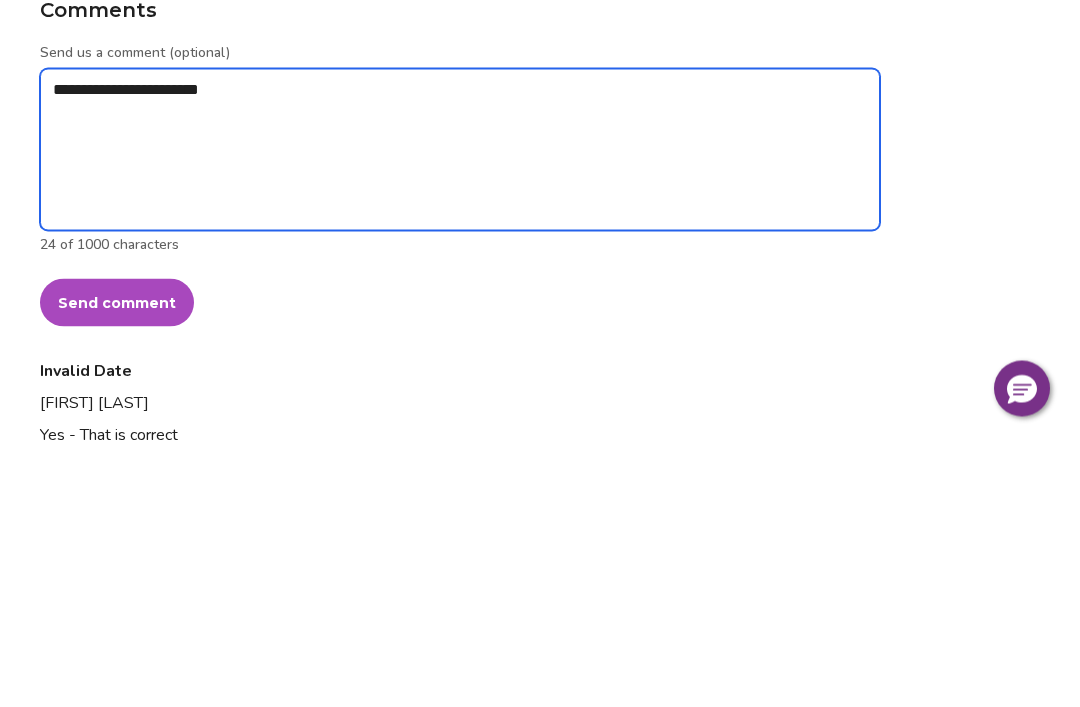 type on "**********" 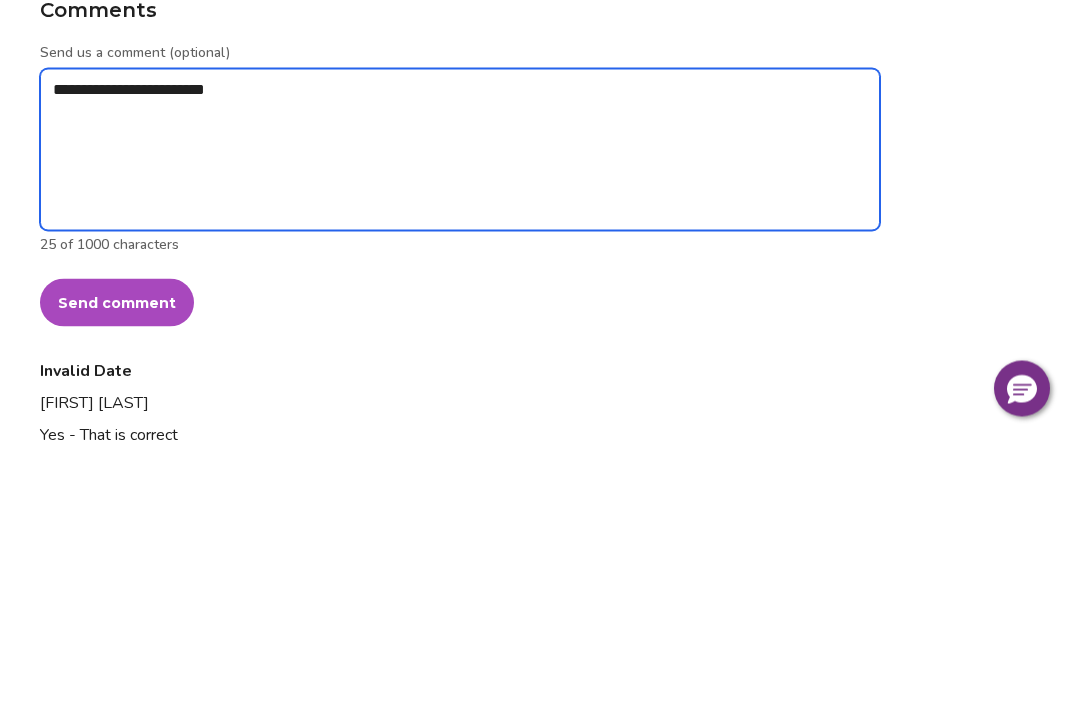 type on "*" 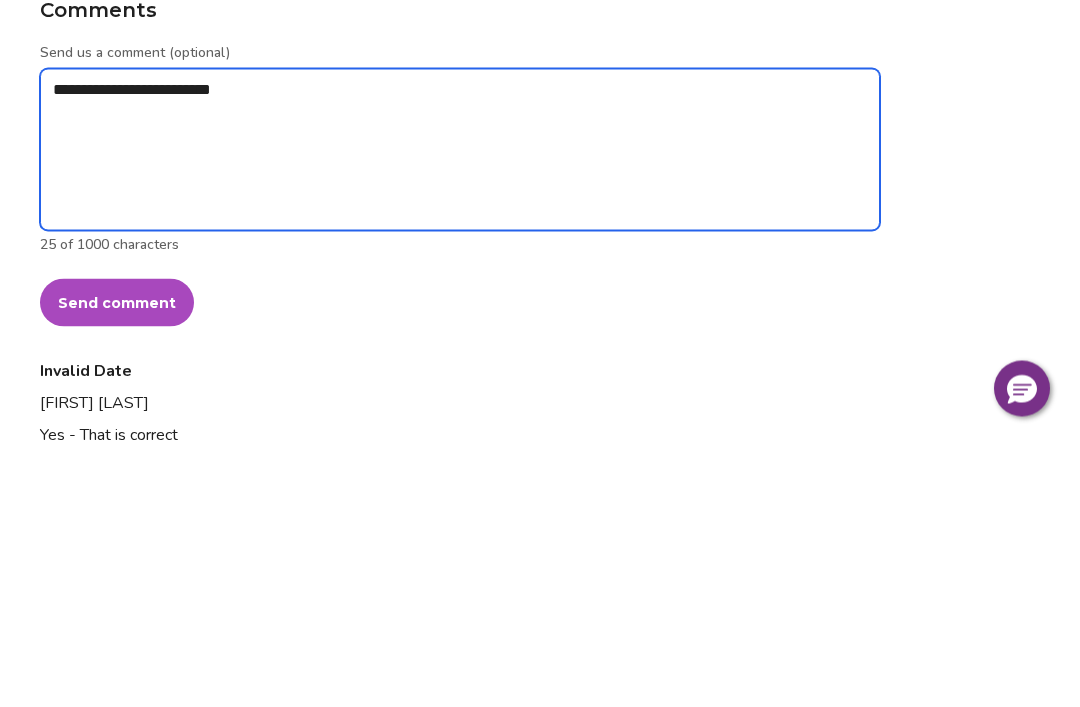 type on "**********" 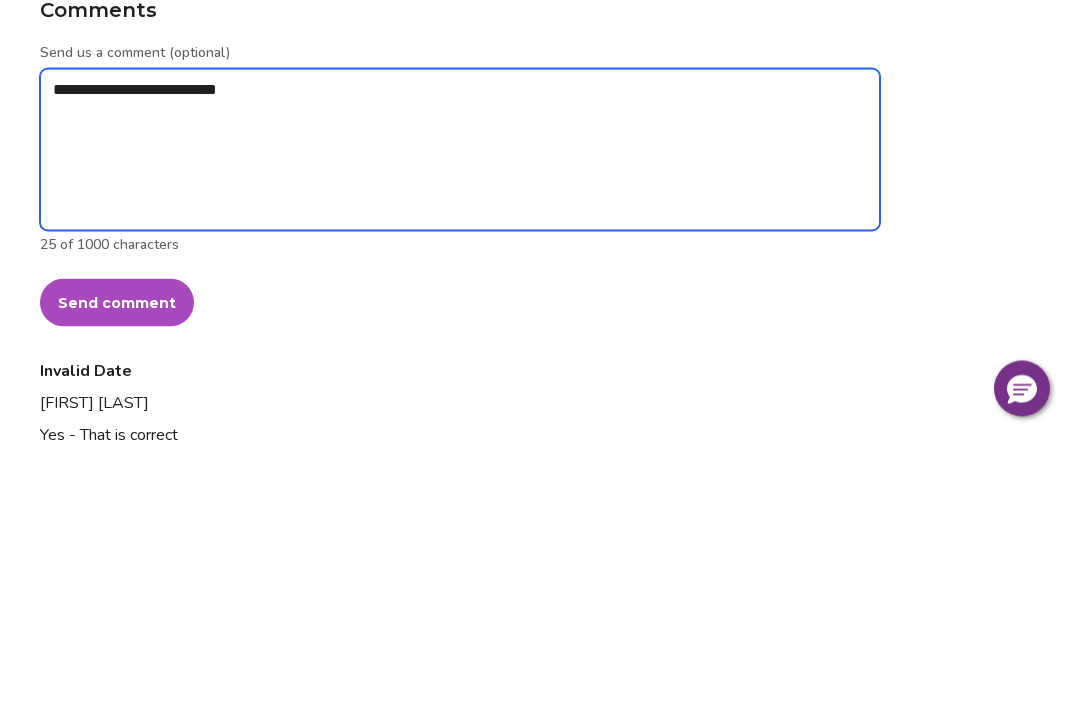 type on "*" 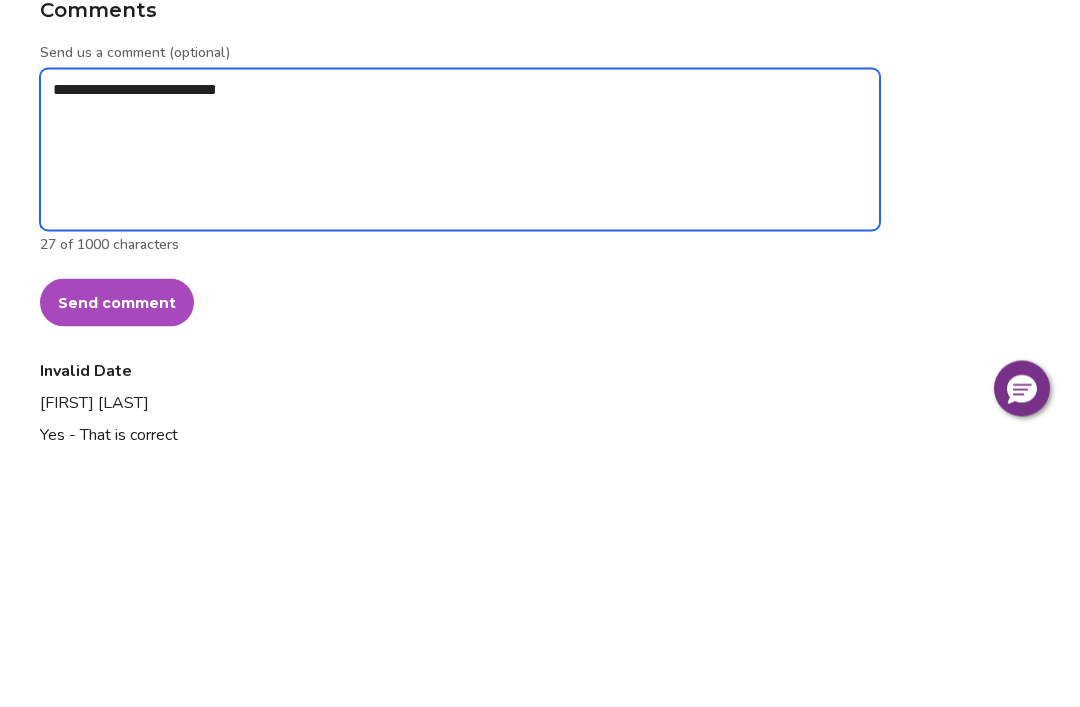 type on "**********" 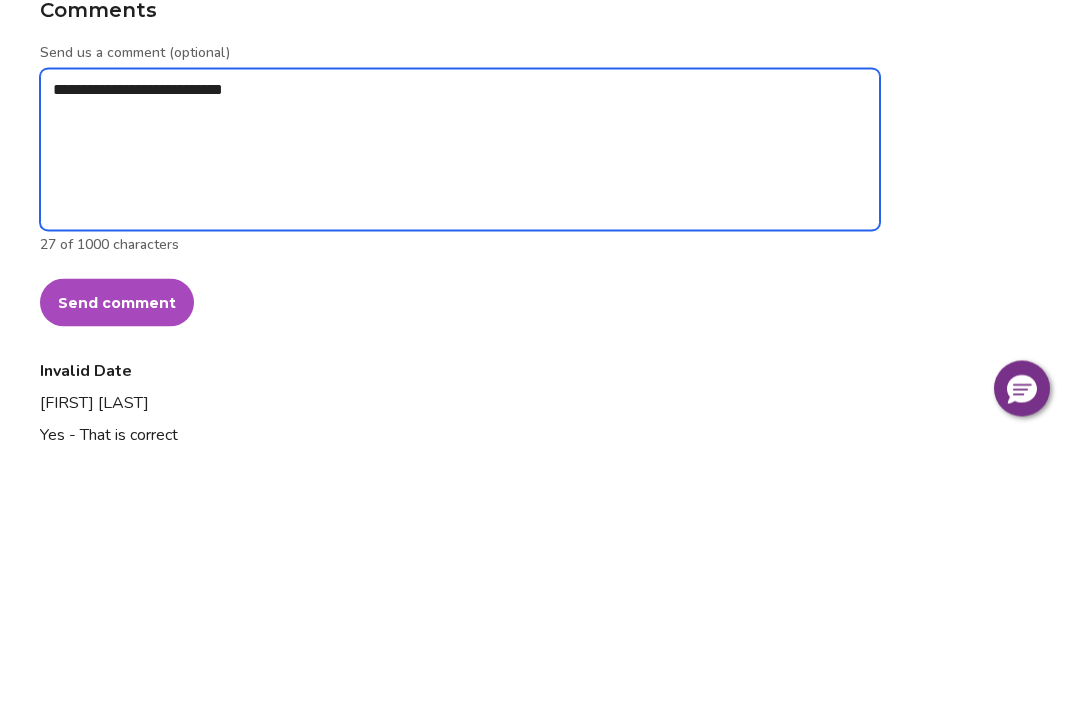type on "*" 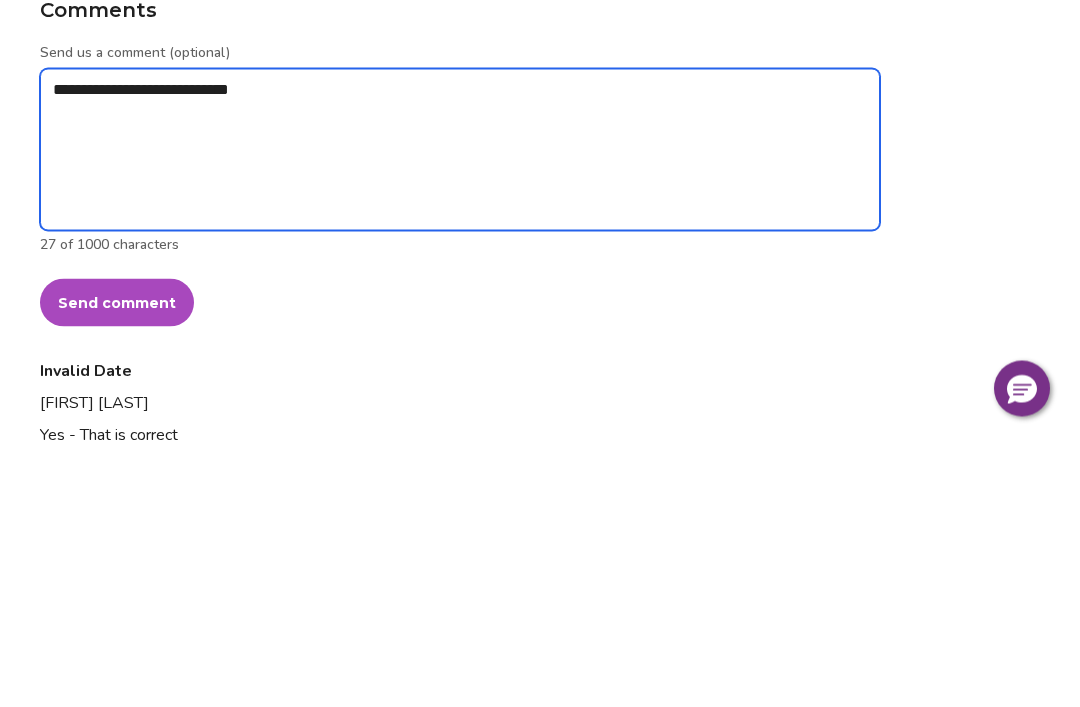 type on "*" 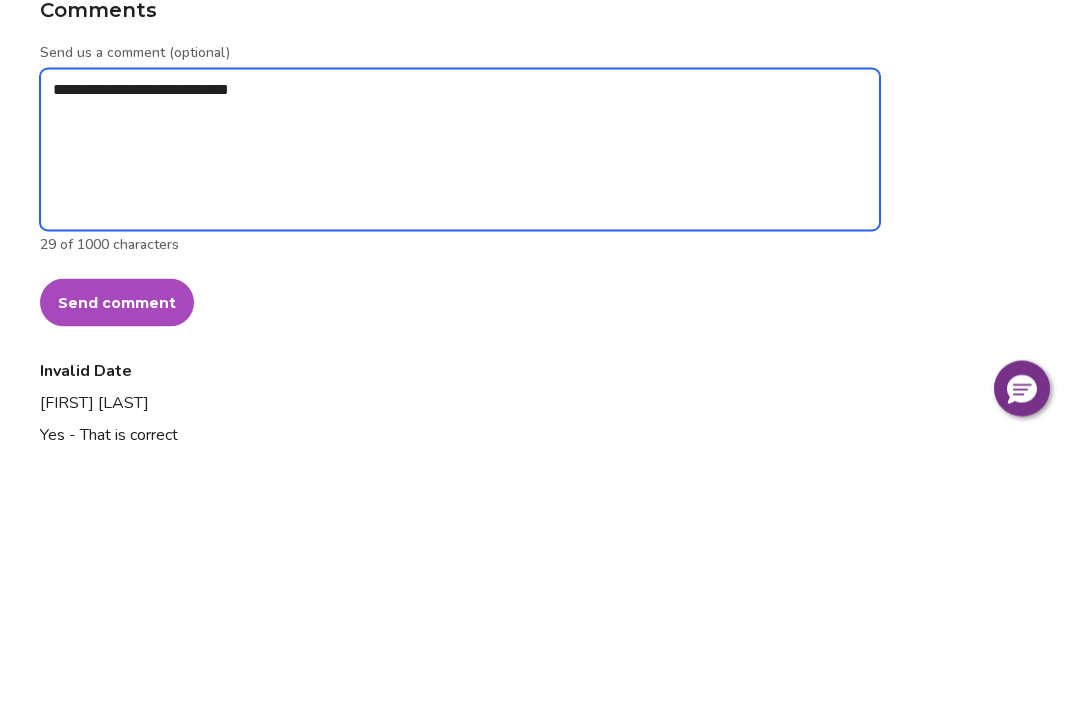 type on "**********" 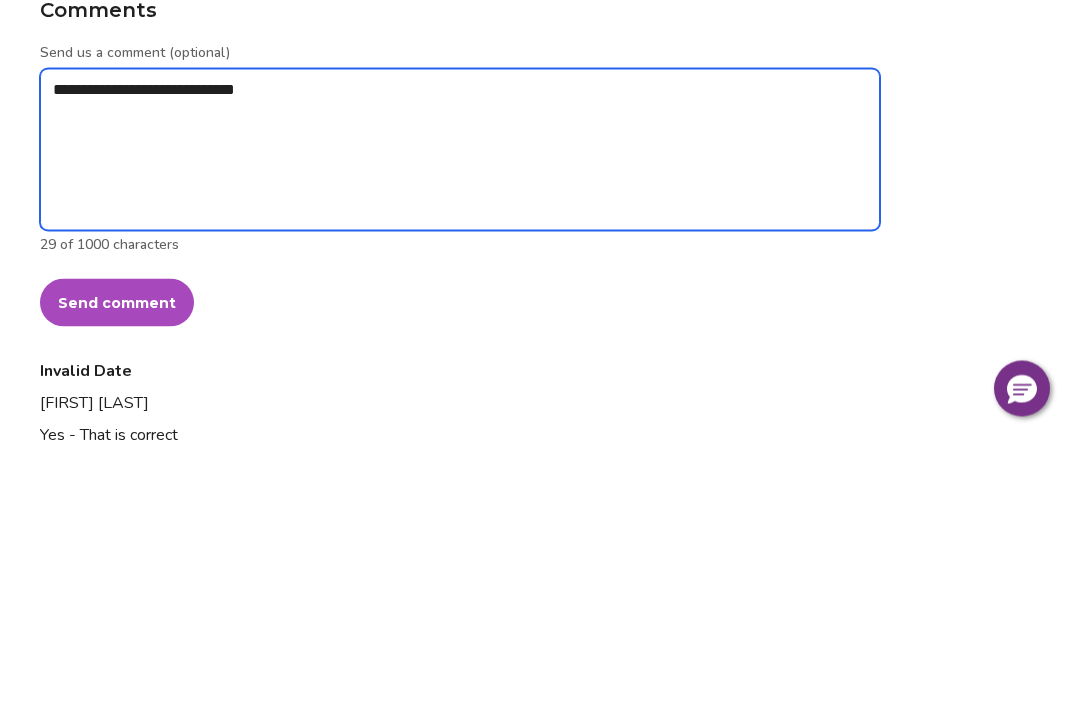 type on "*" 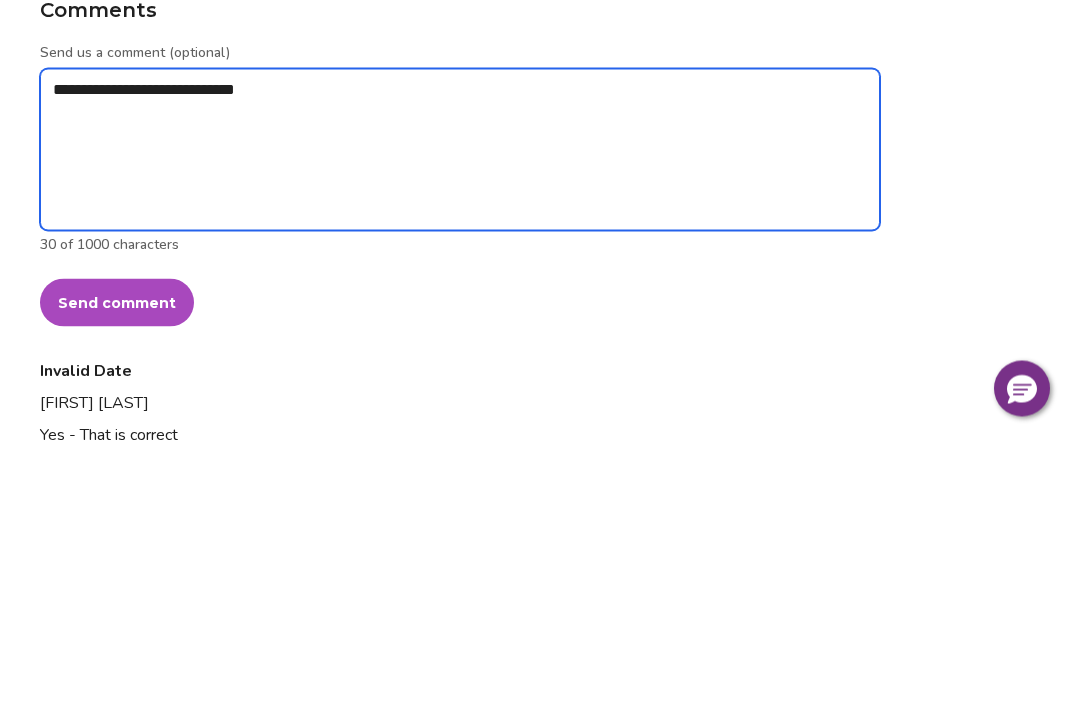 type on "**********" 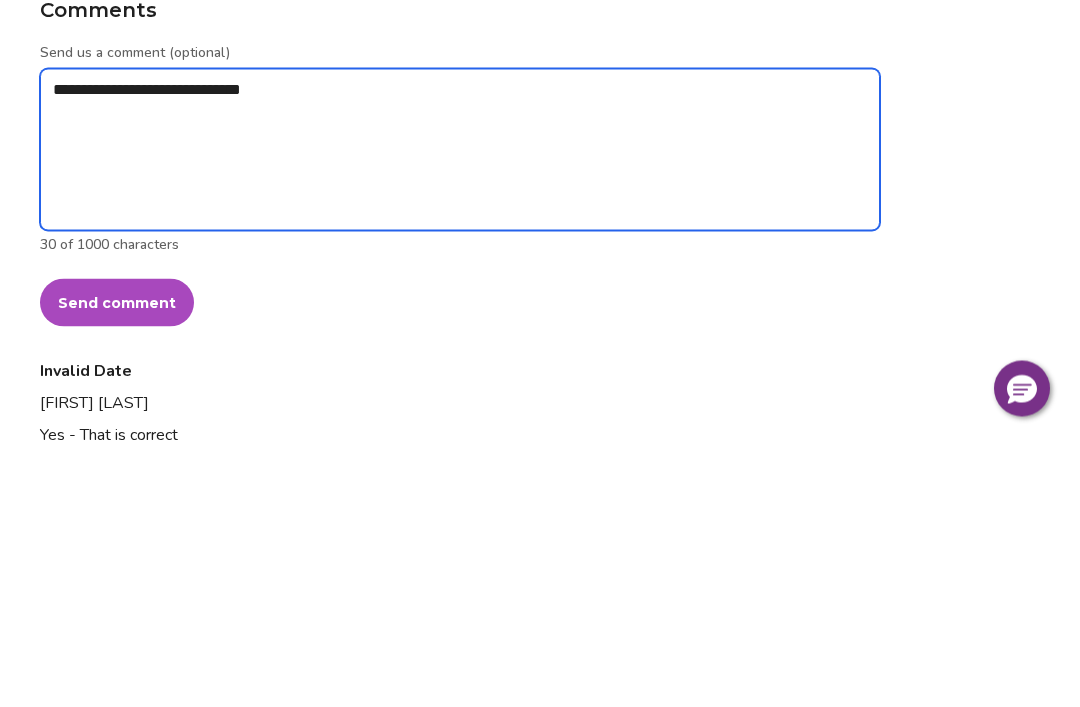 type on "*" 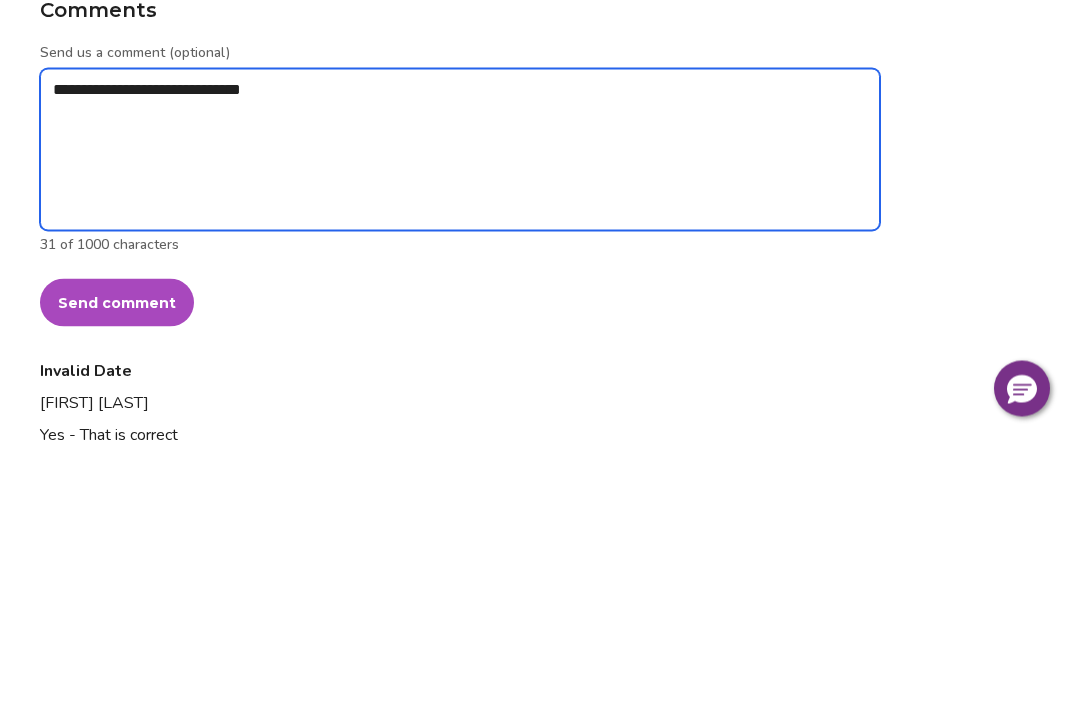 type on "**********" 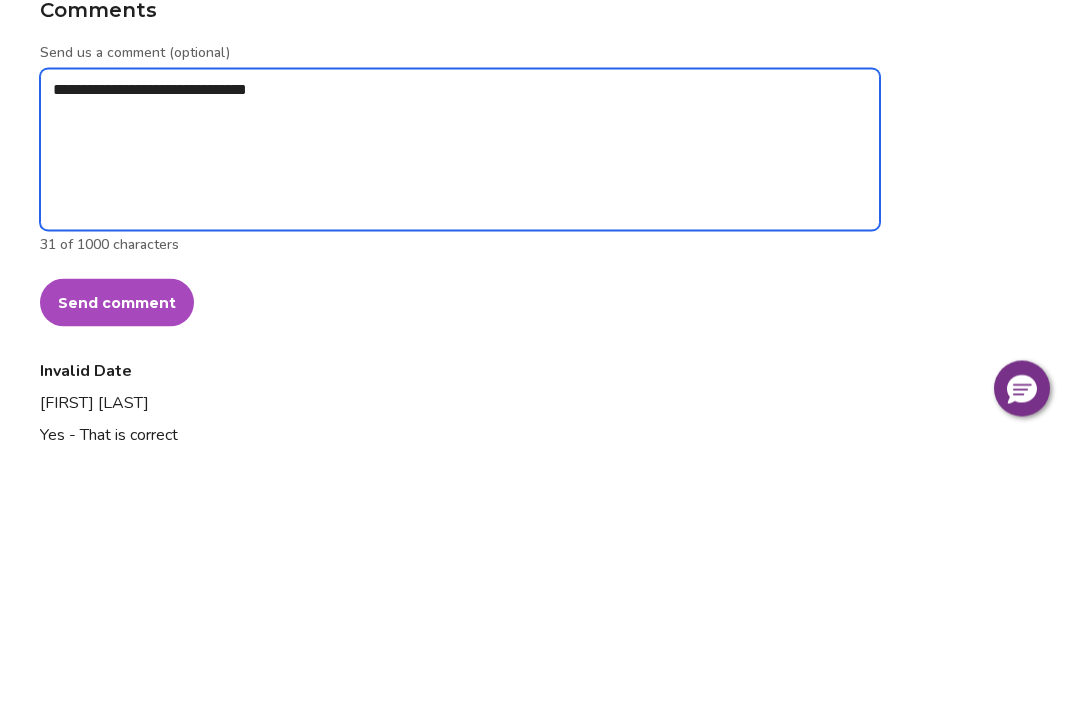 type on "*" 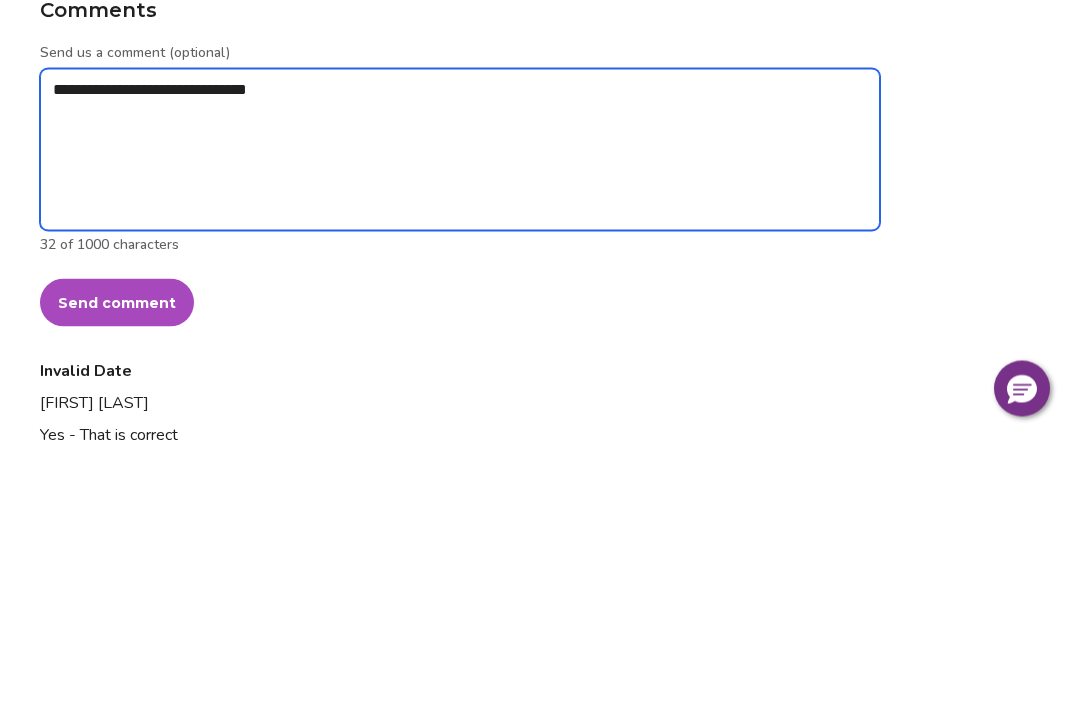 type on "**********" 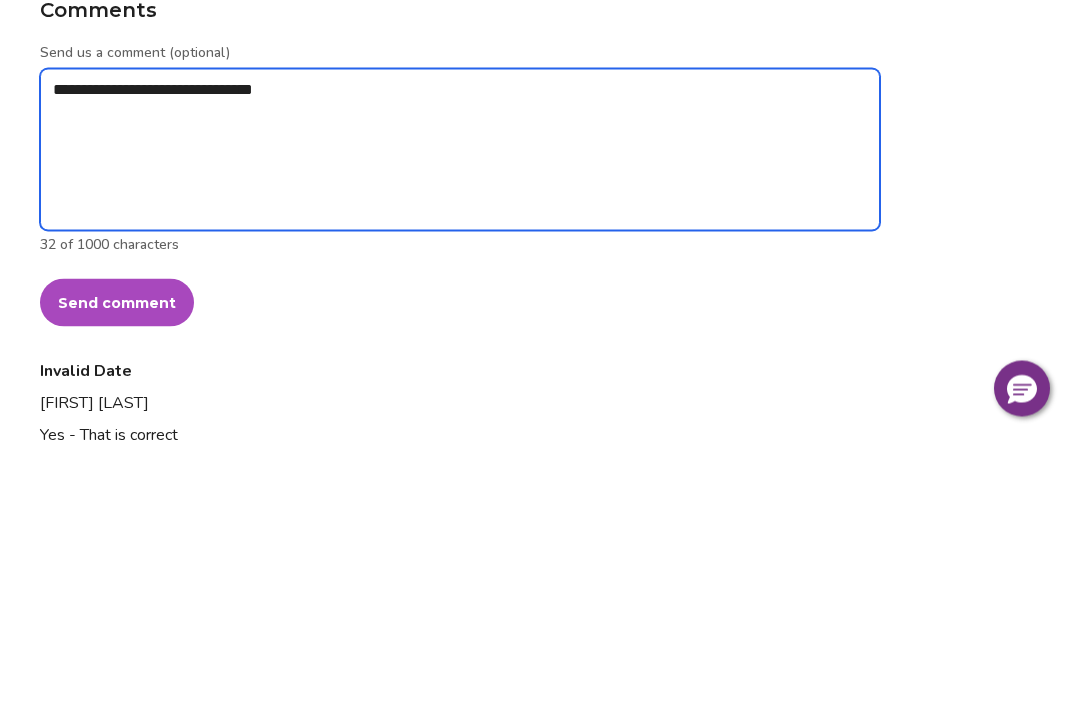 type on "*" 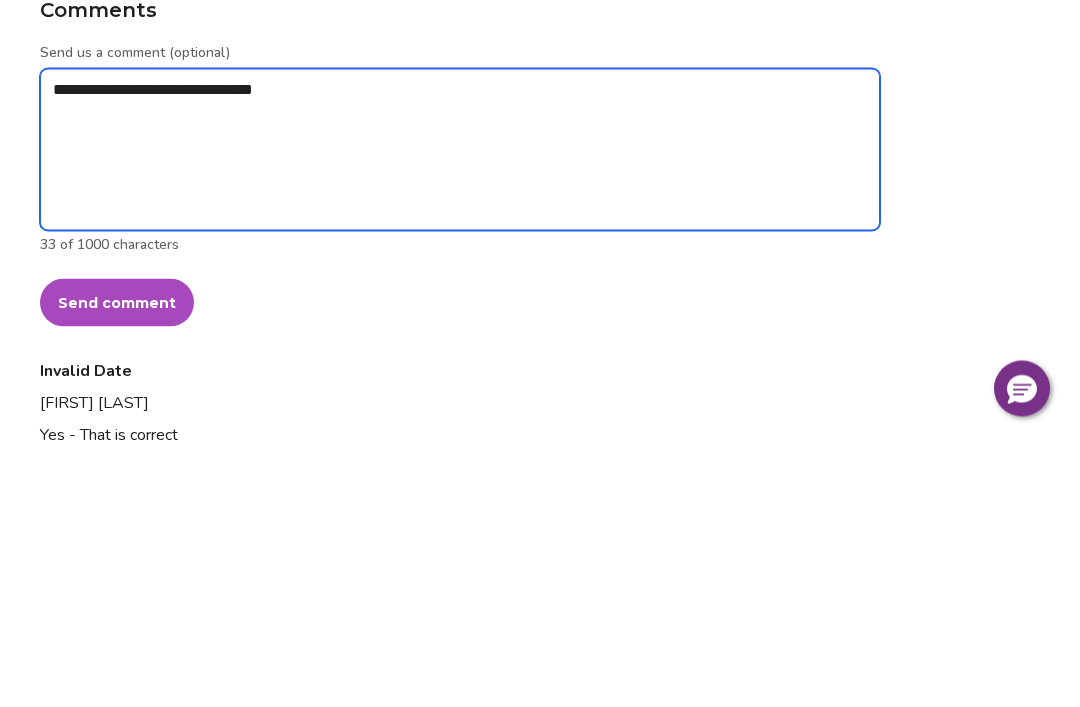 type on "**********" 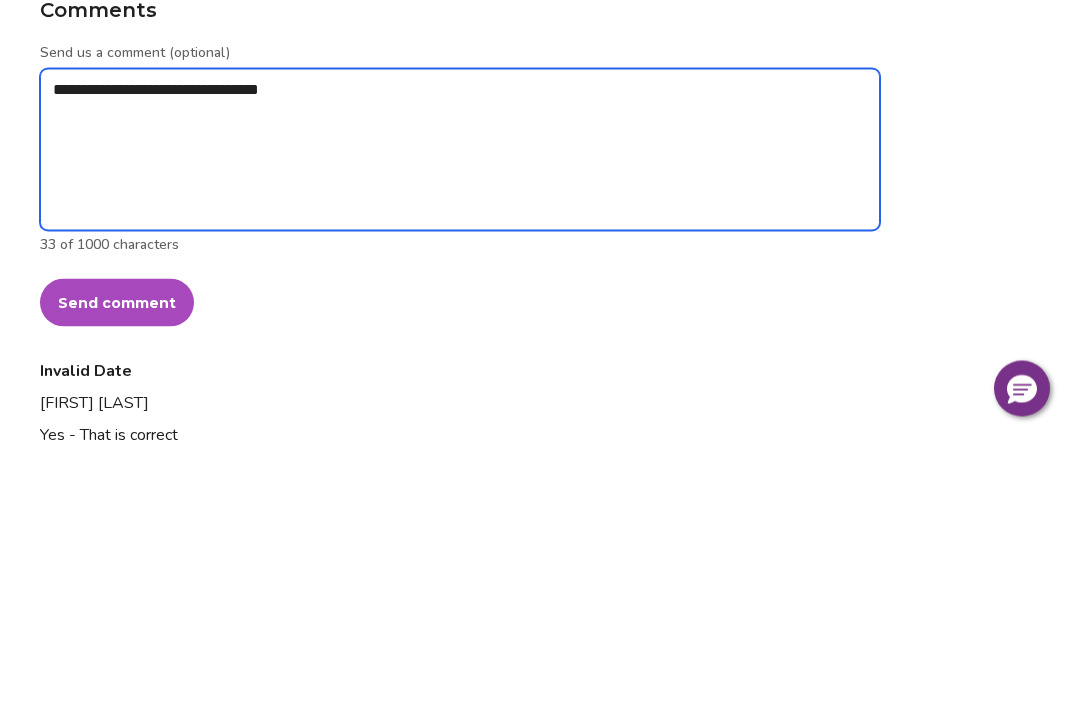 type on "*" 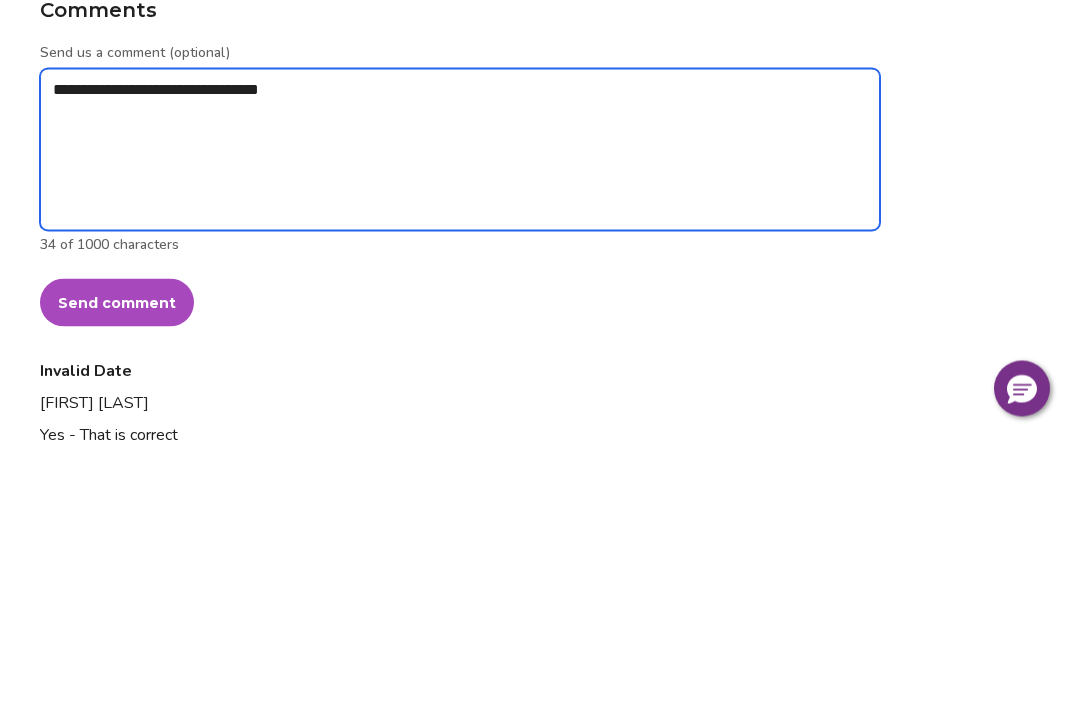 type on "**********" 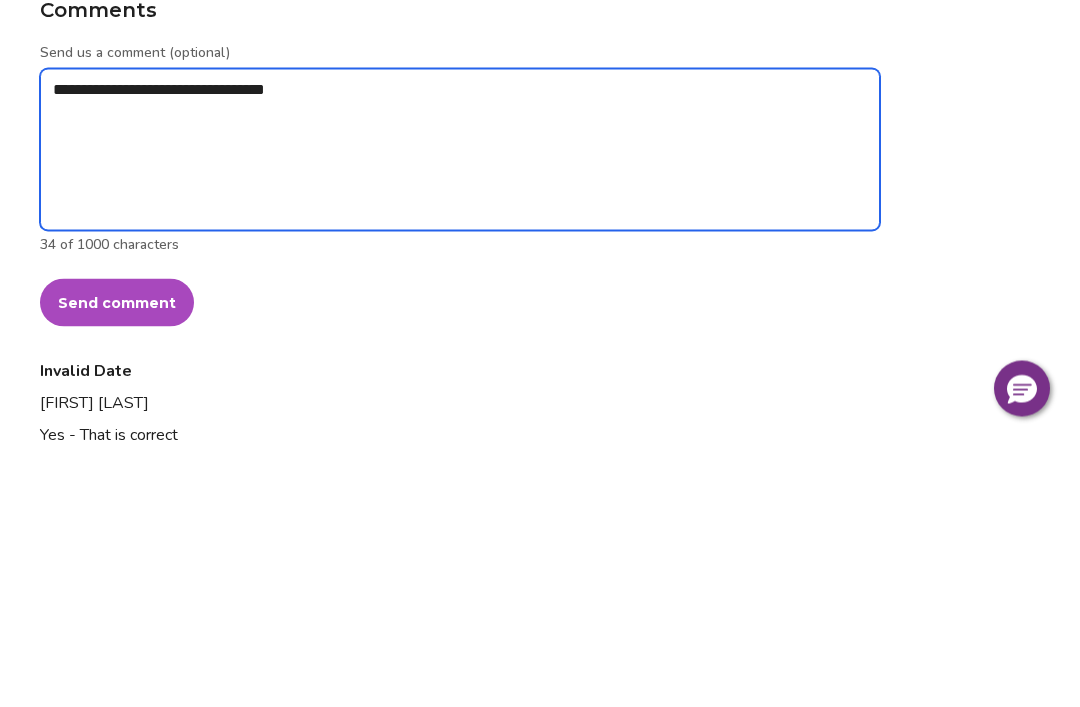 type on "*" 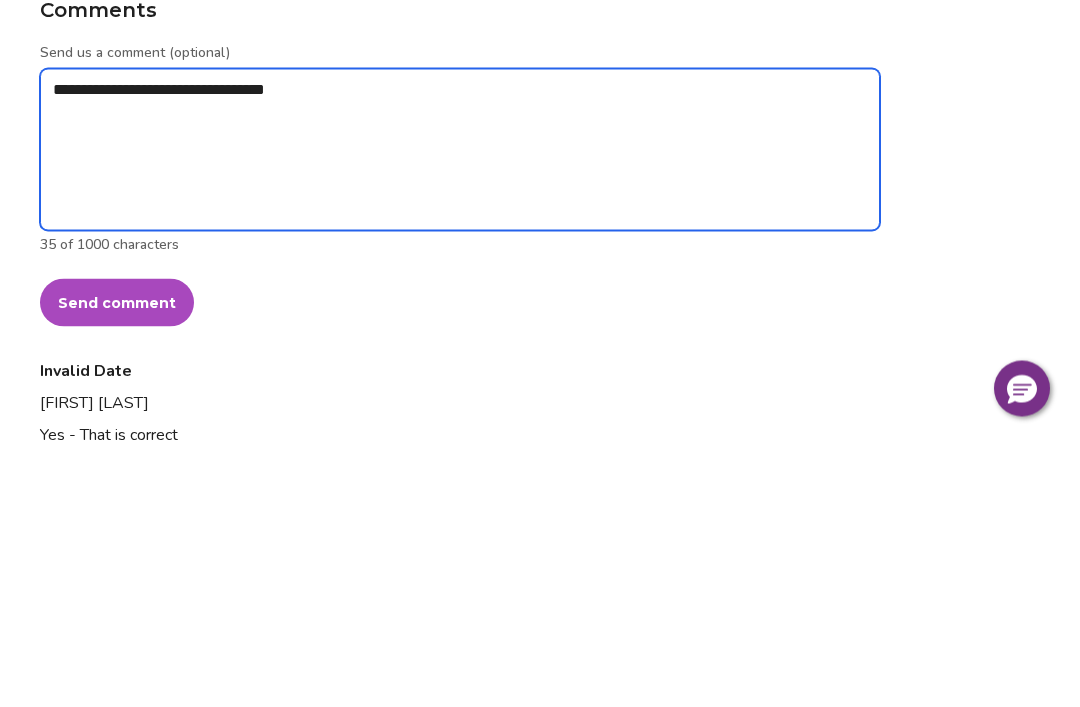 type on "**********" 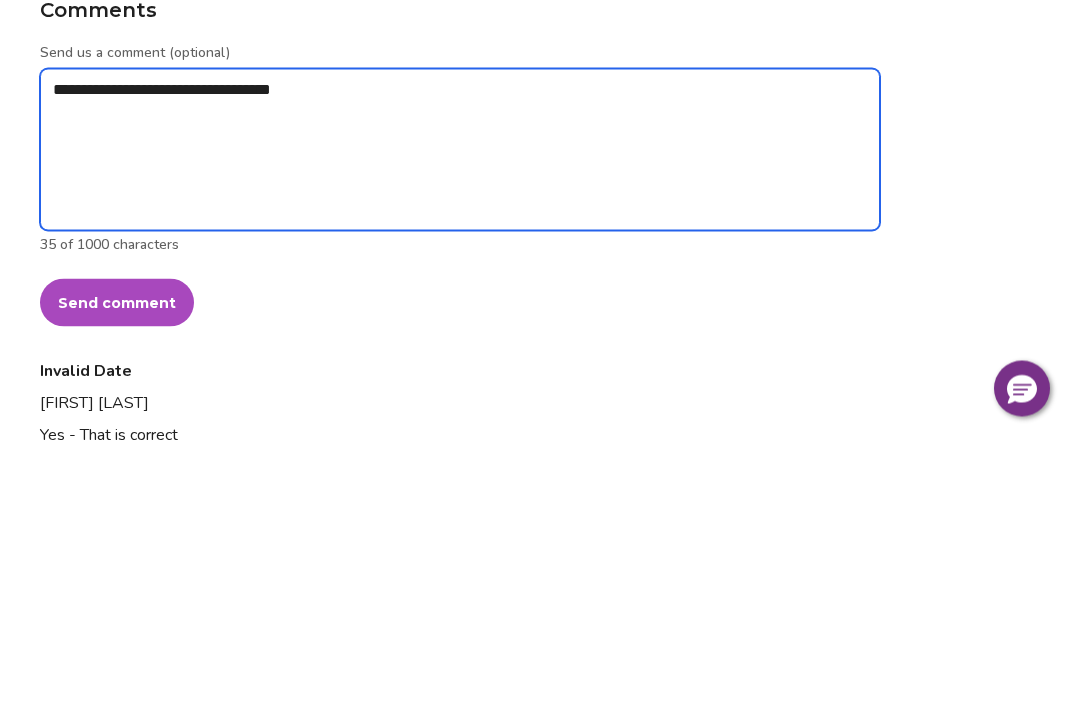 type on "*" 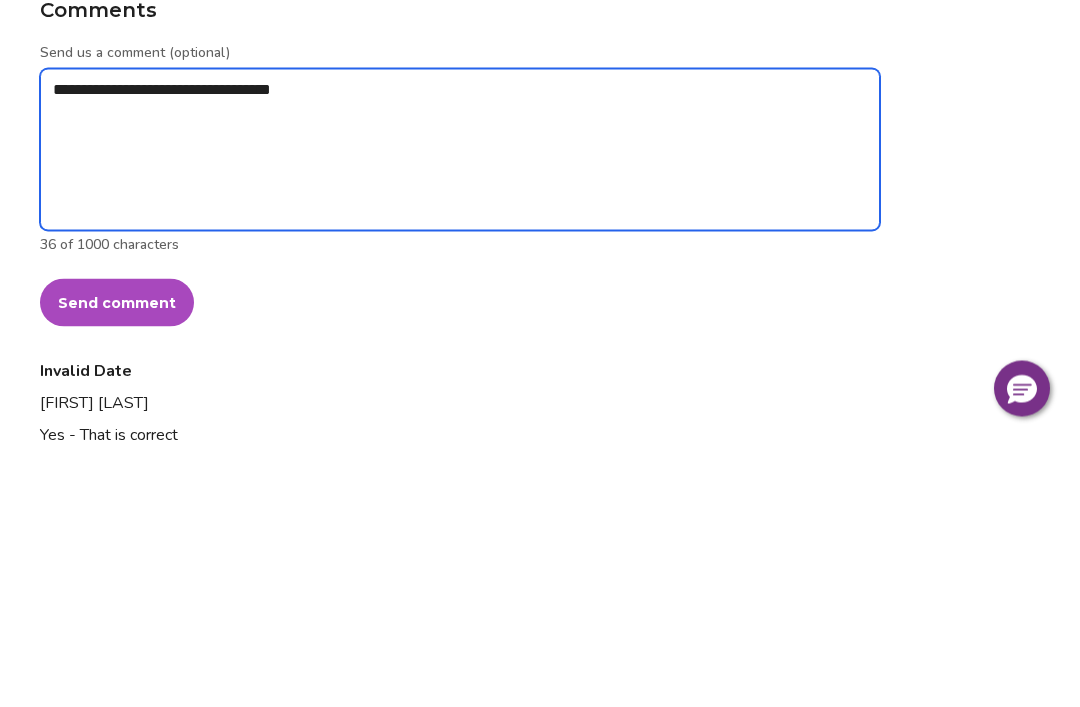 type on "**********" 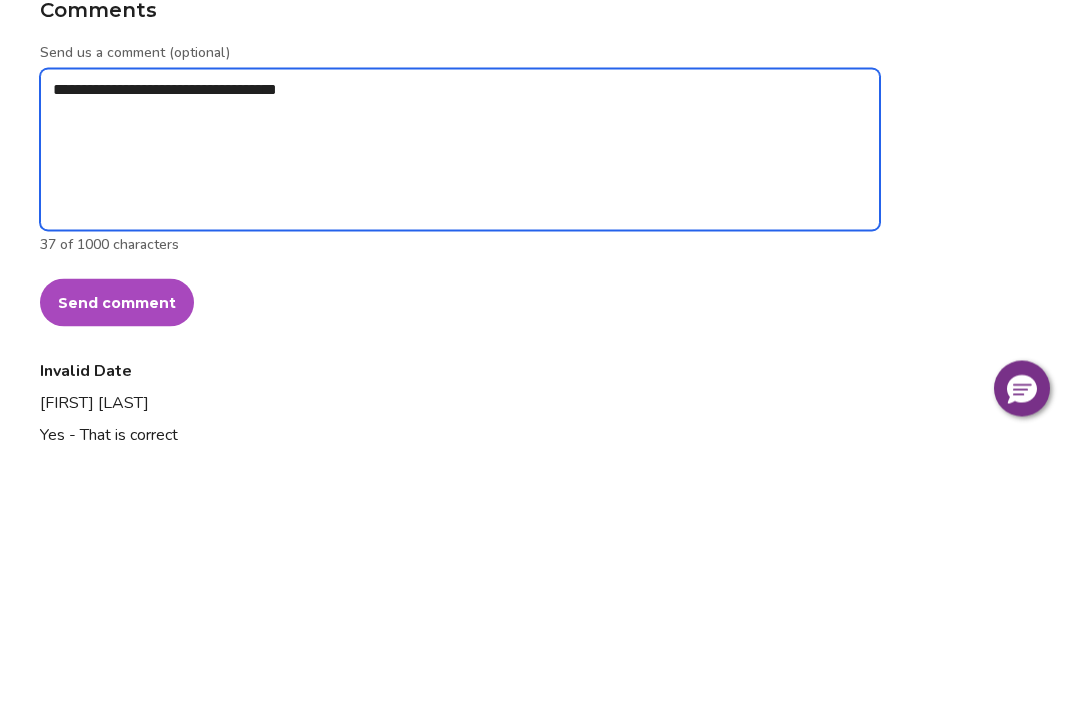type on "*" 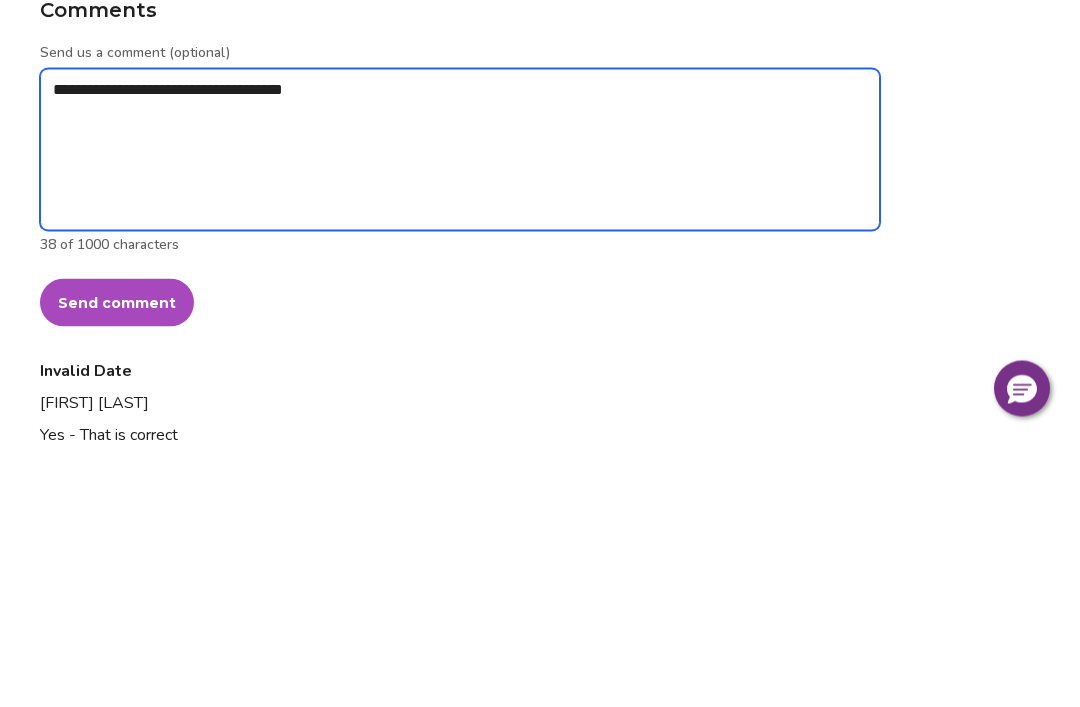 type on "**********" 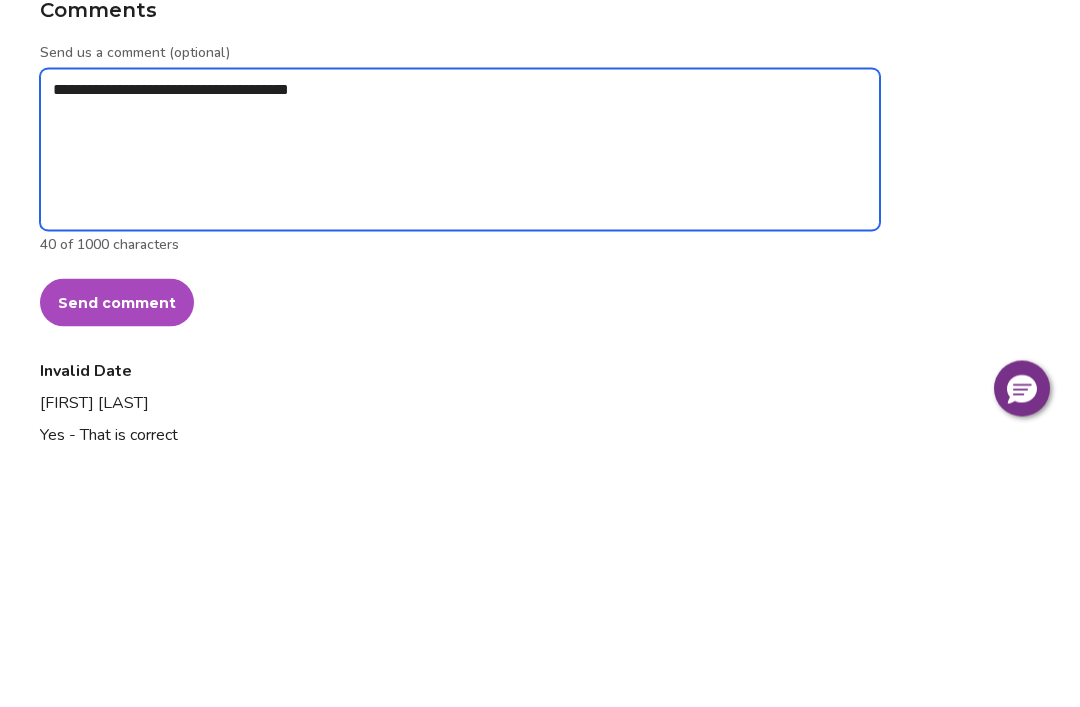 type on "*" 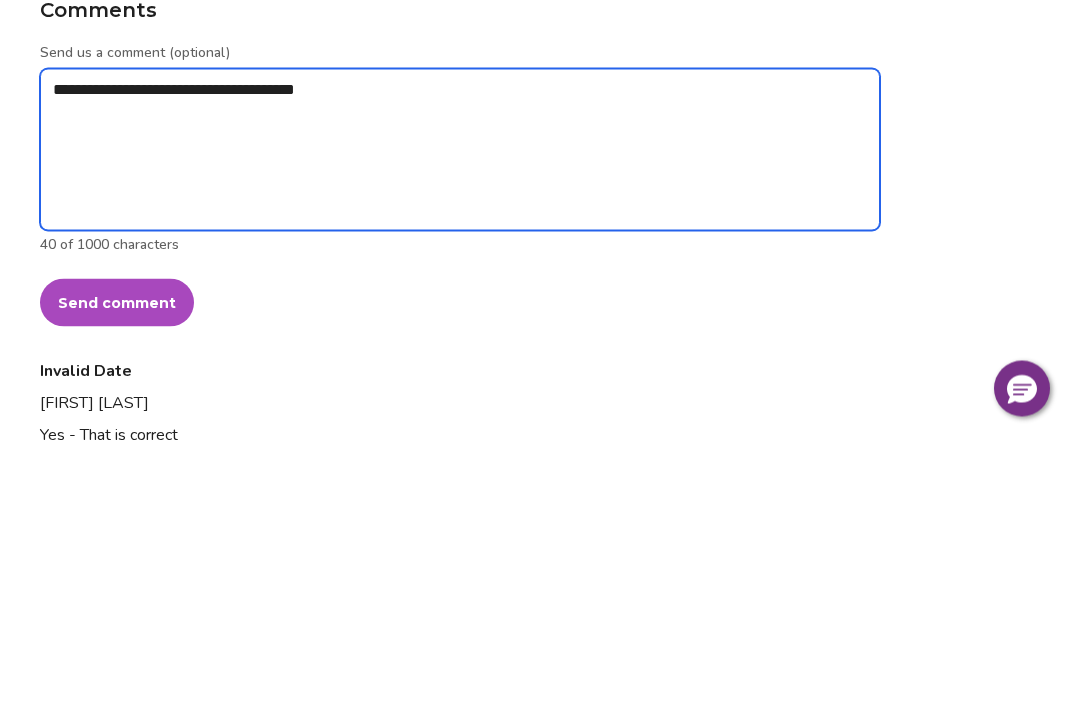 type on "**********" 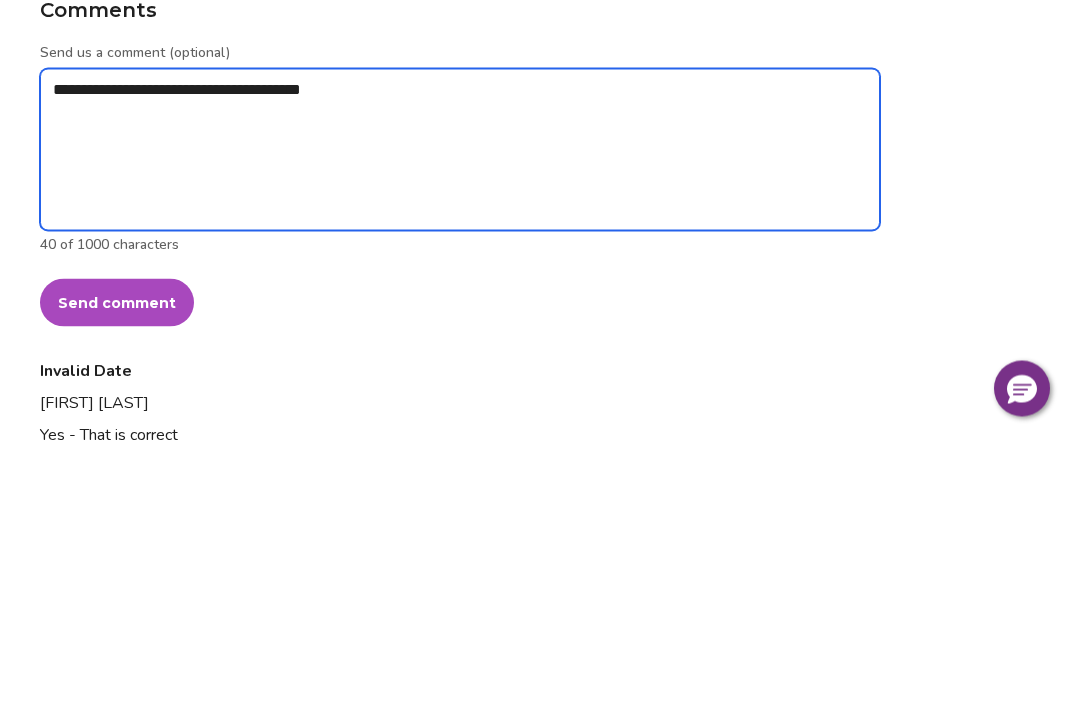 type on "*" 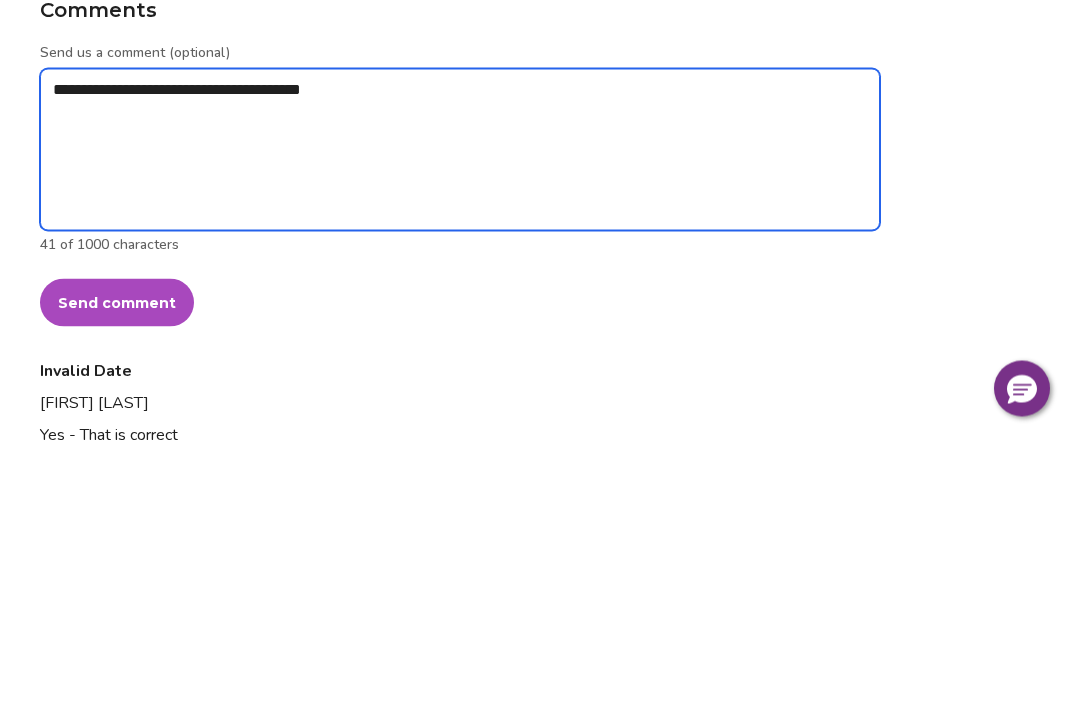 type on "**********" 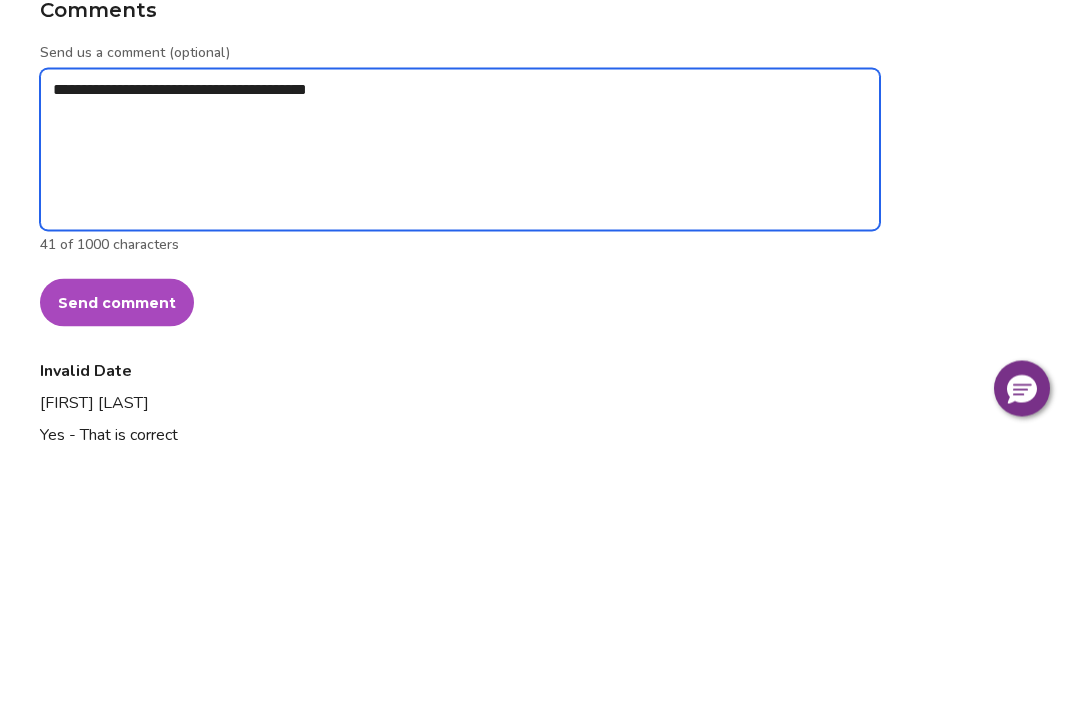 type on "*" 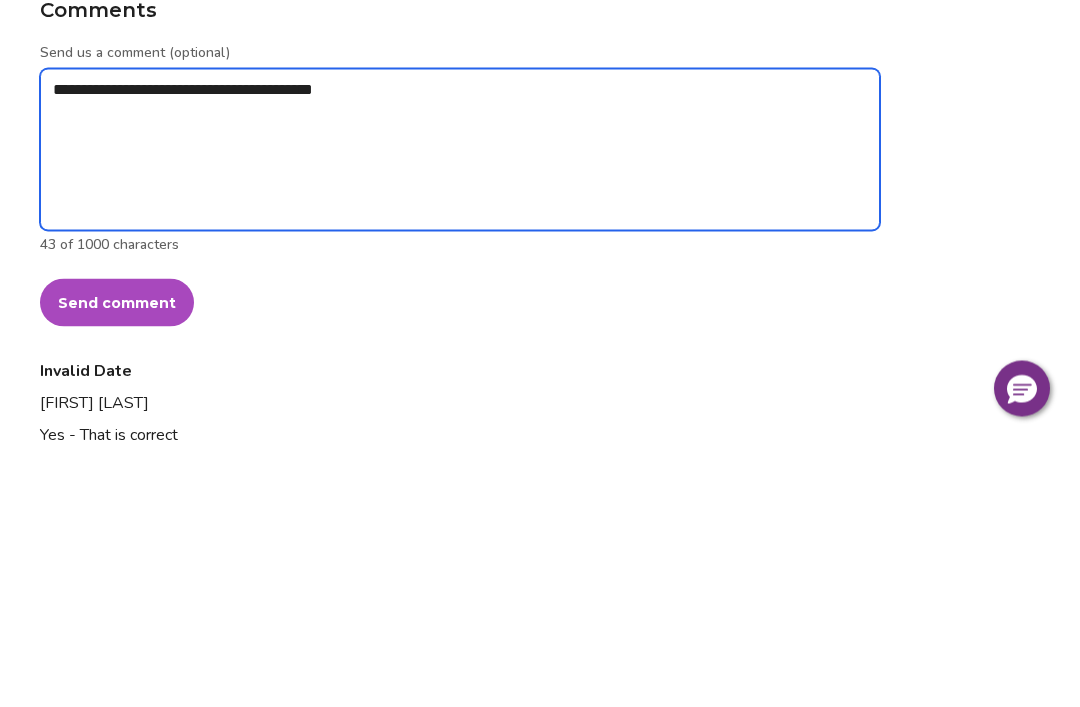 type on "*" 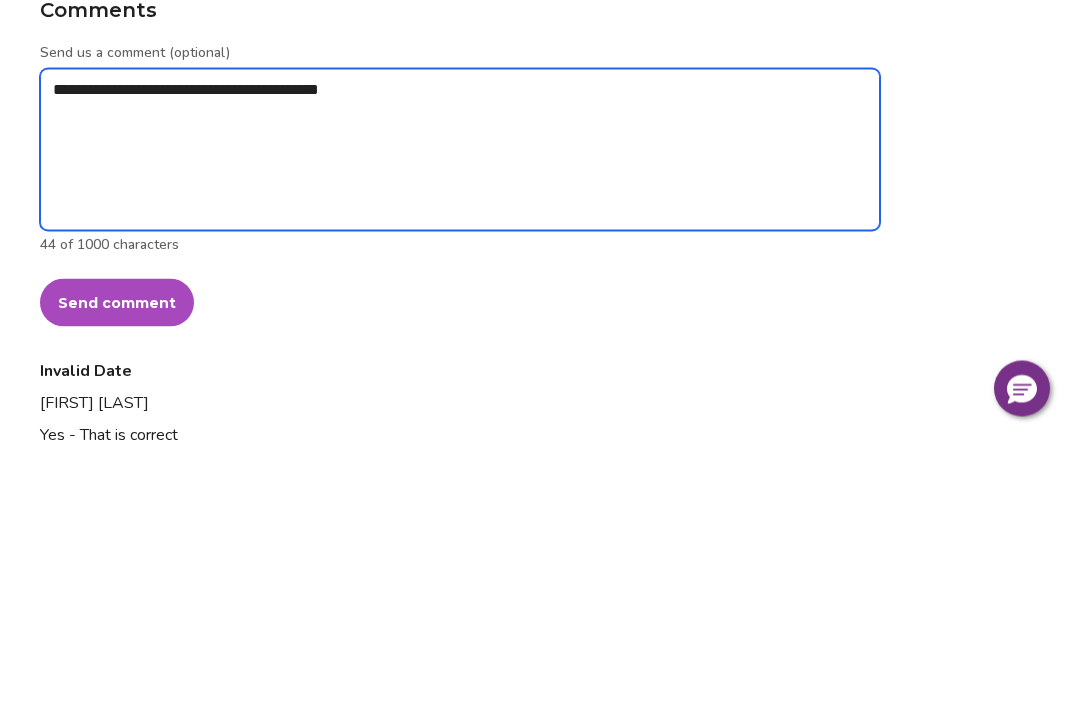 type on "*" 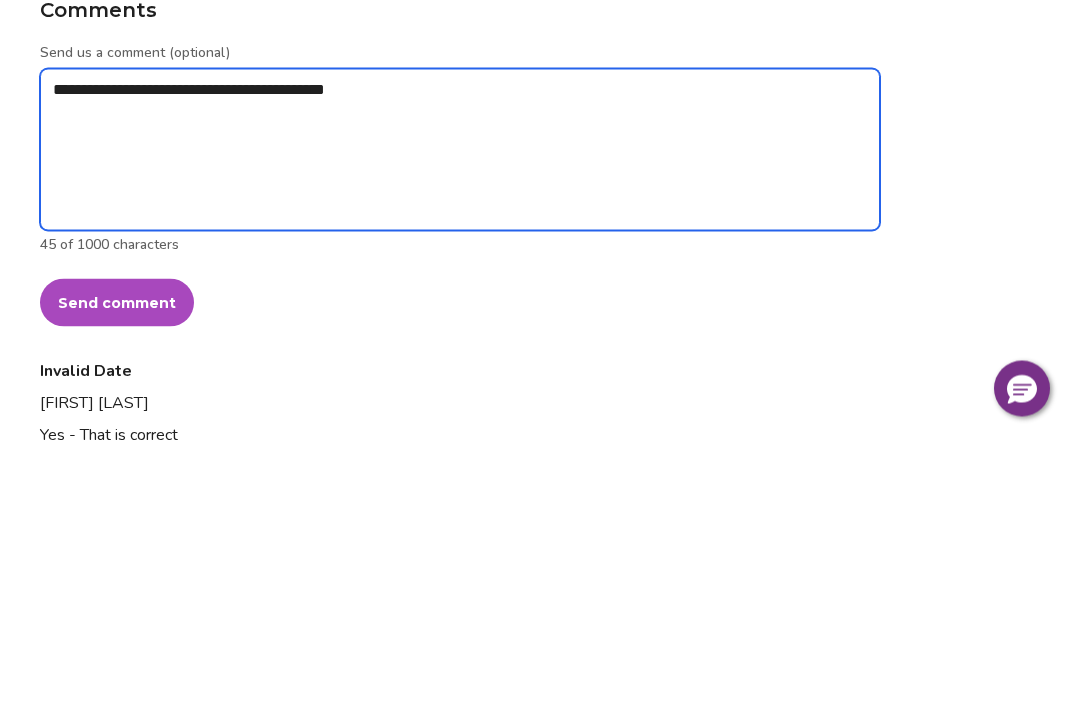 type on "*" 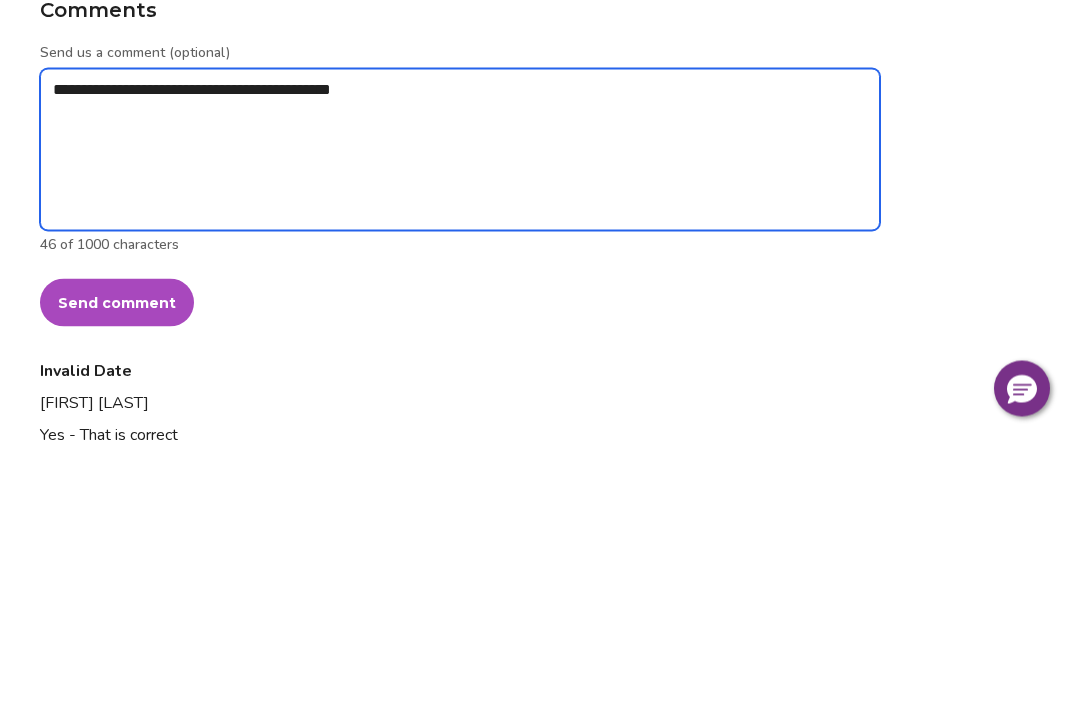 type on "**********" 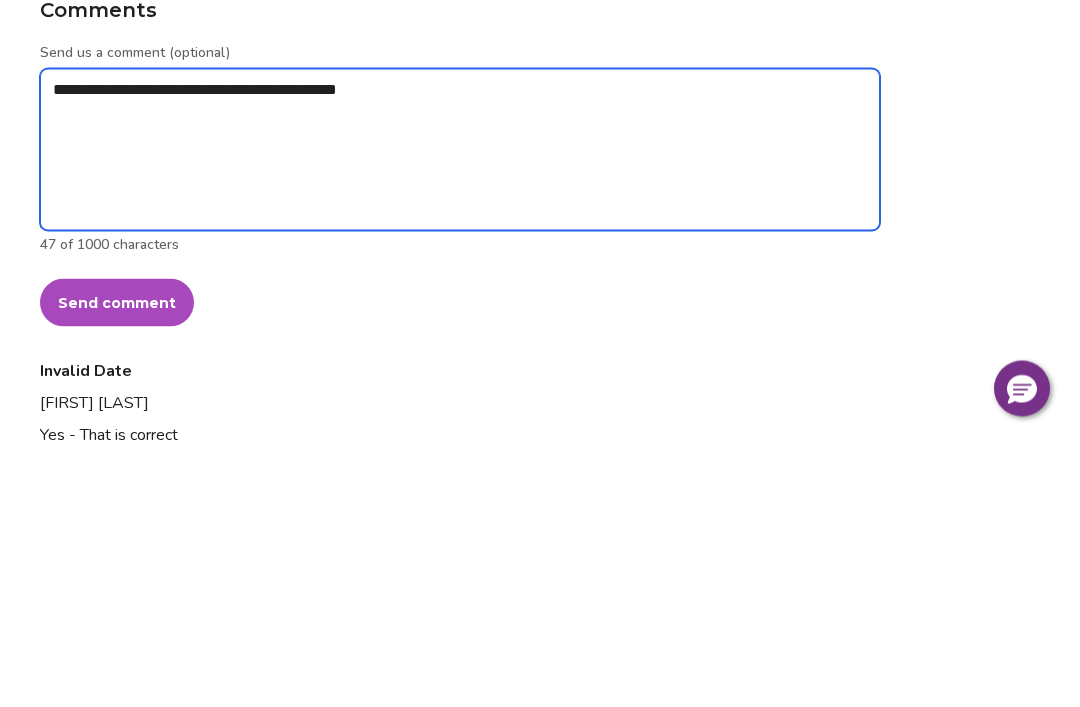 type on "*" 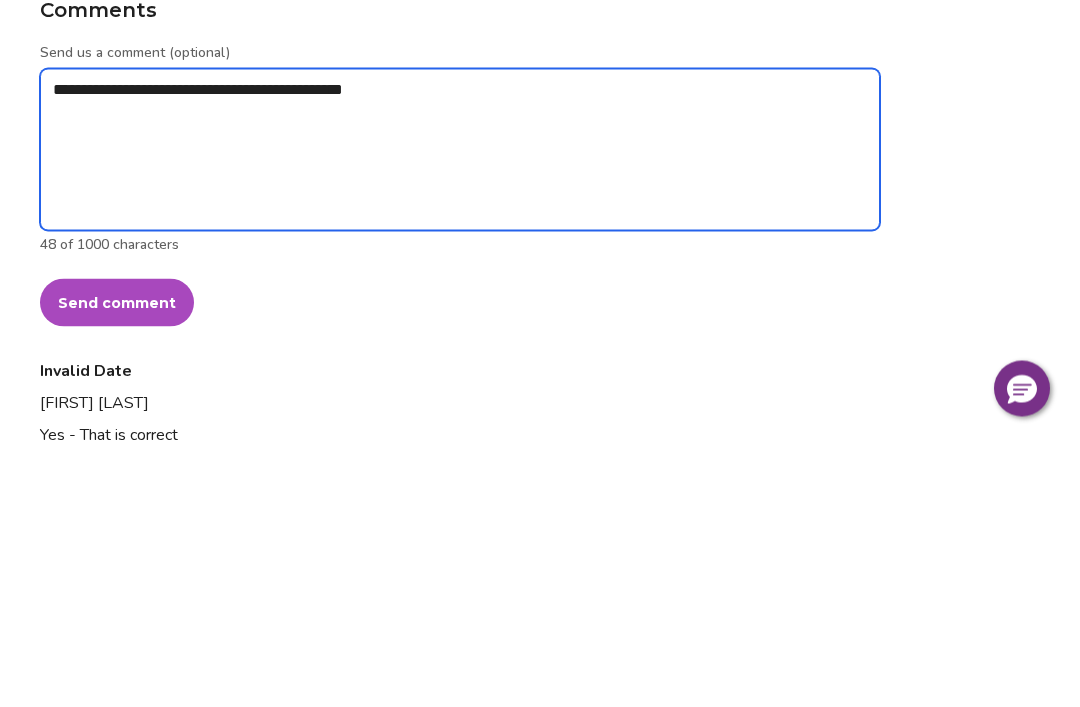 type on "*" 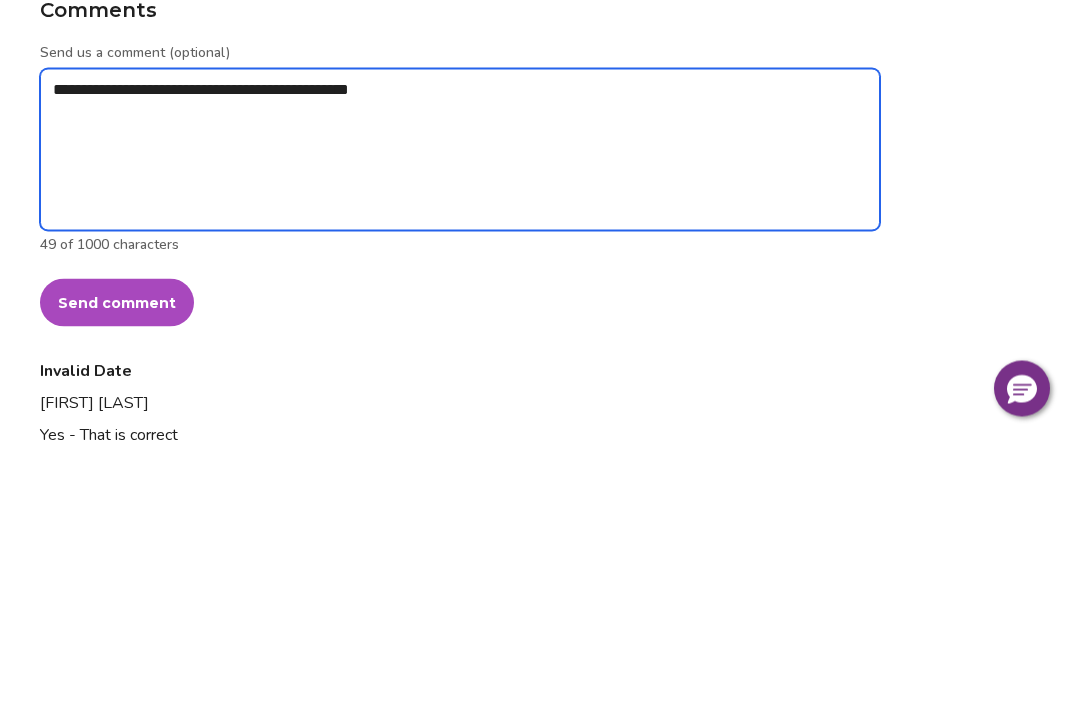 type on "*" 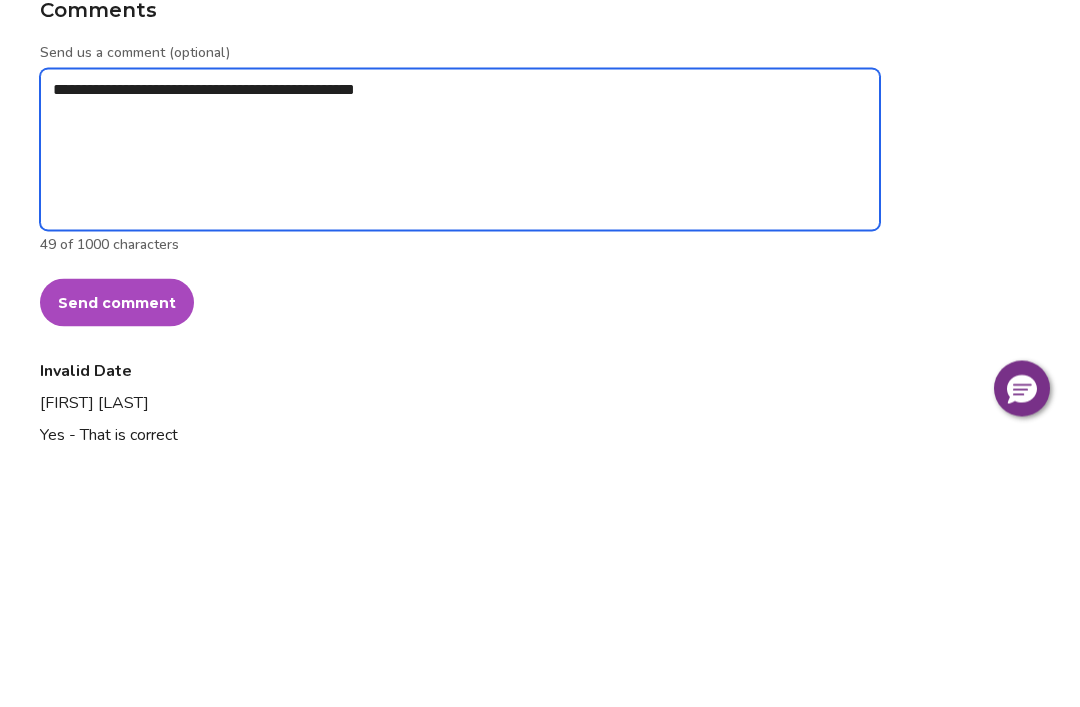 type on "**********" 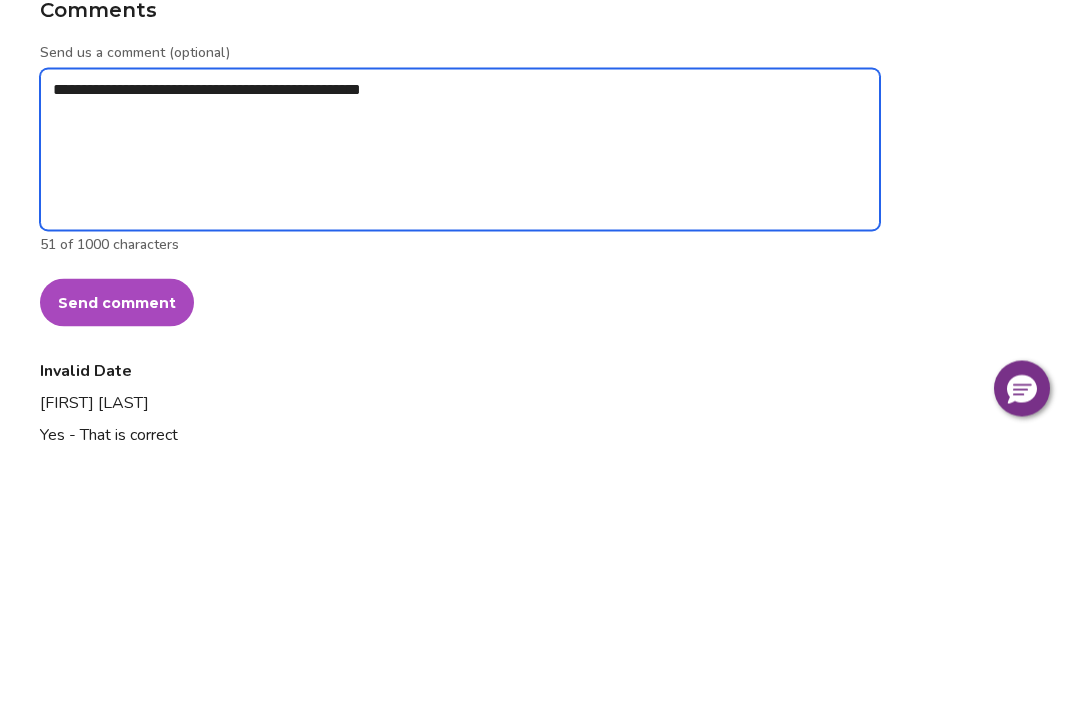 type on "*" 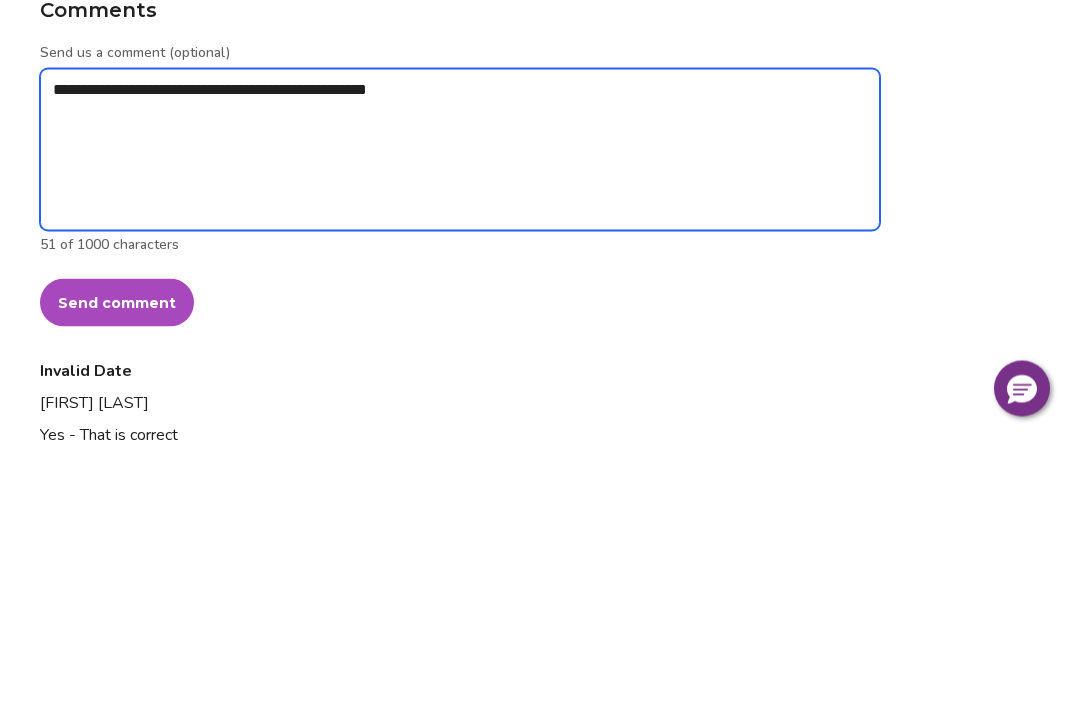 type on "**********" 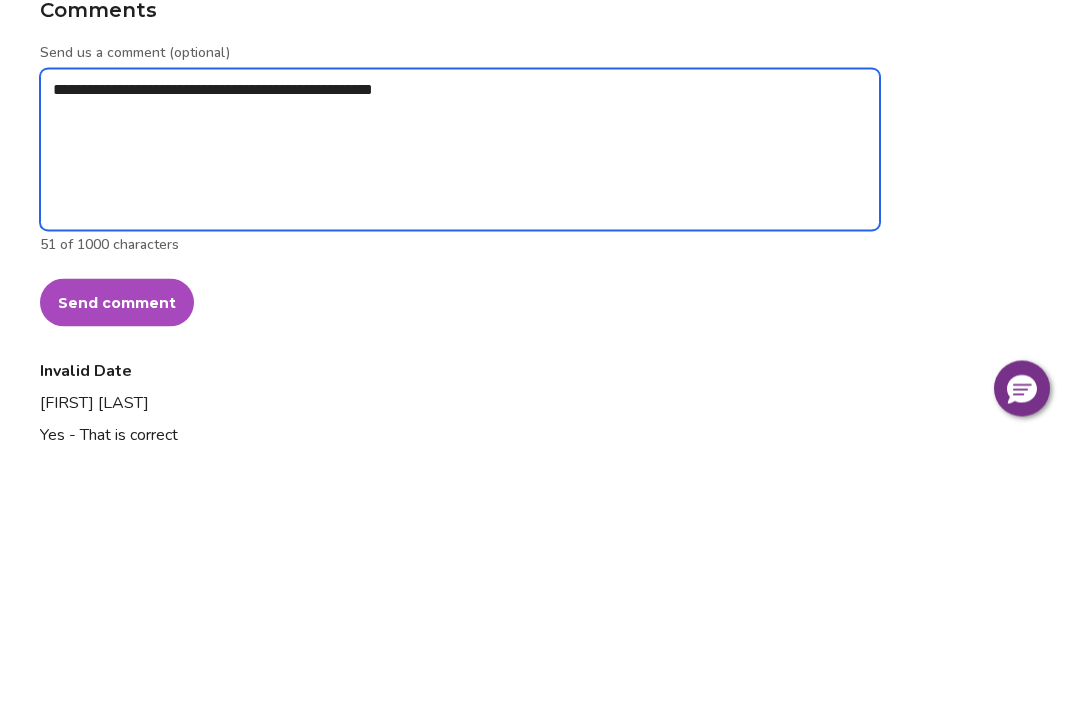 type on "*" 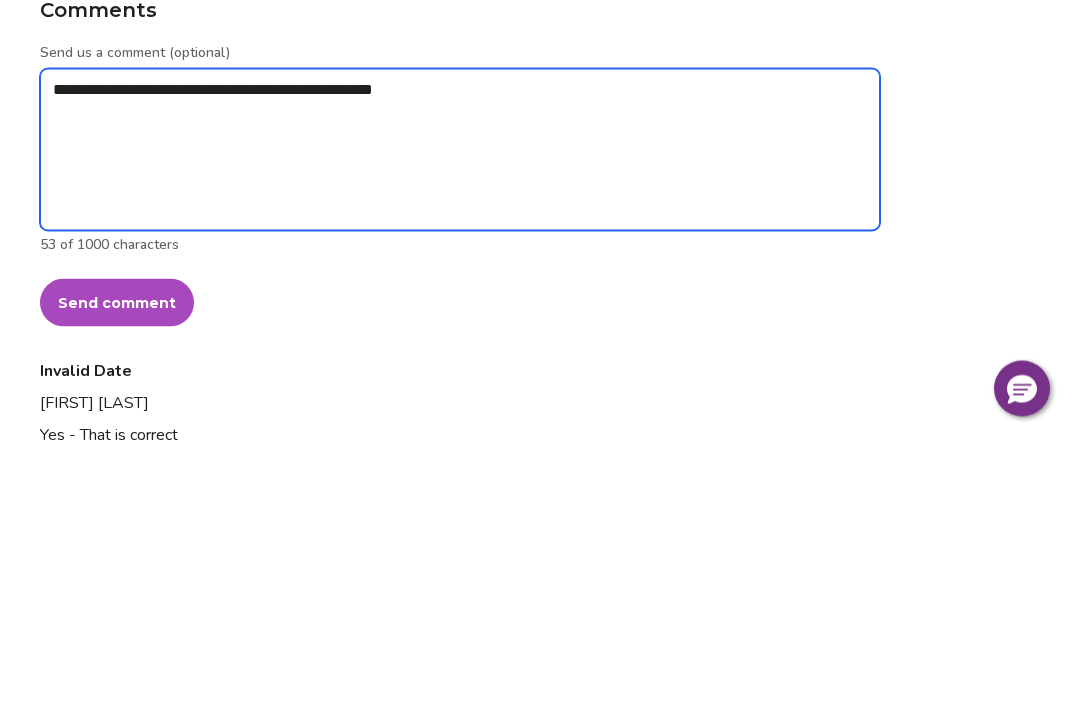 type on "**********" 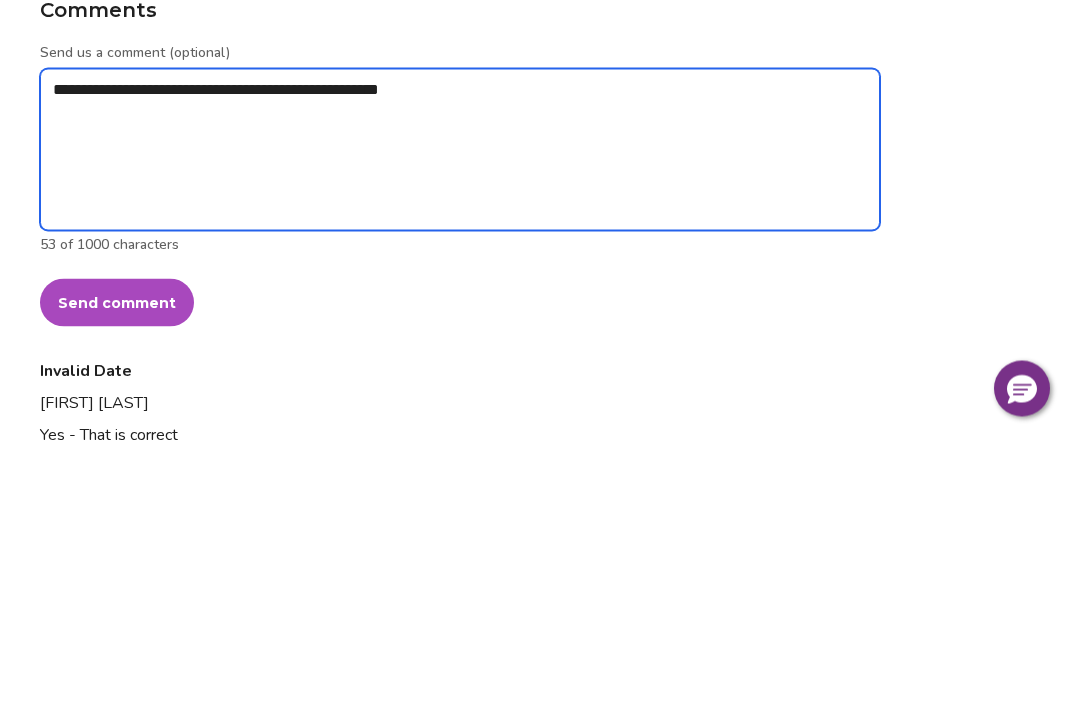 type on "*" 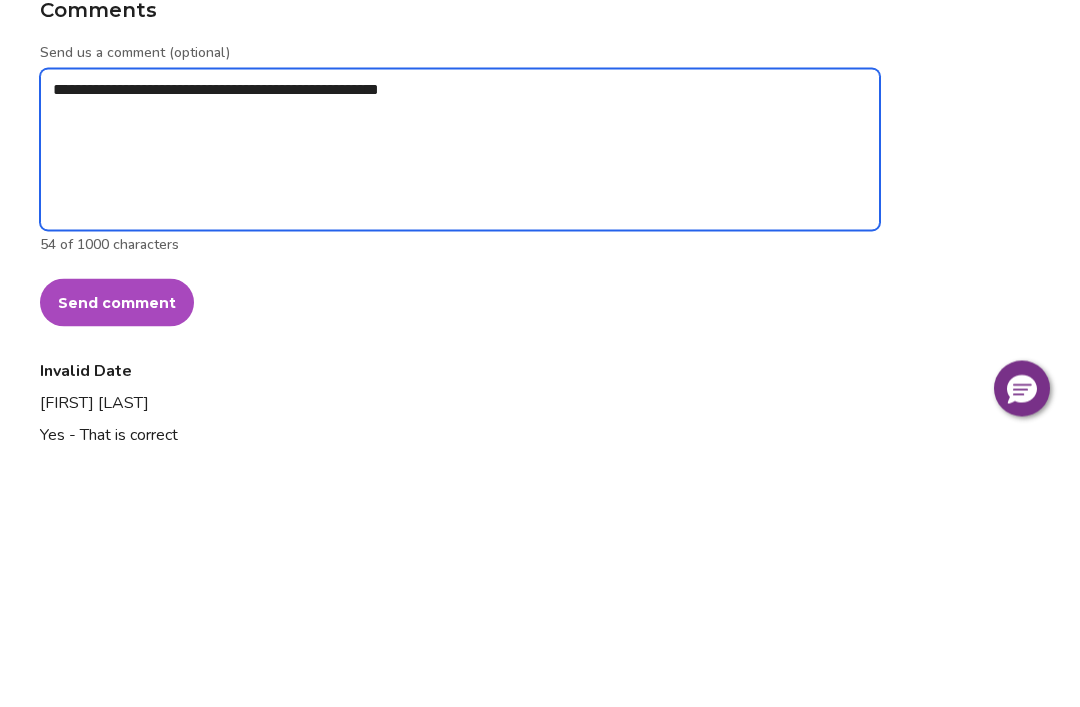type on "**********" 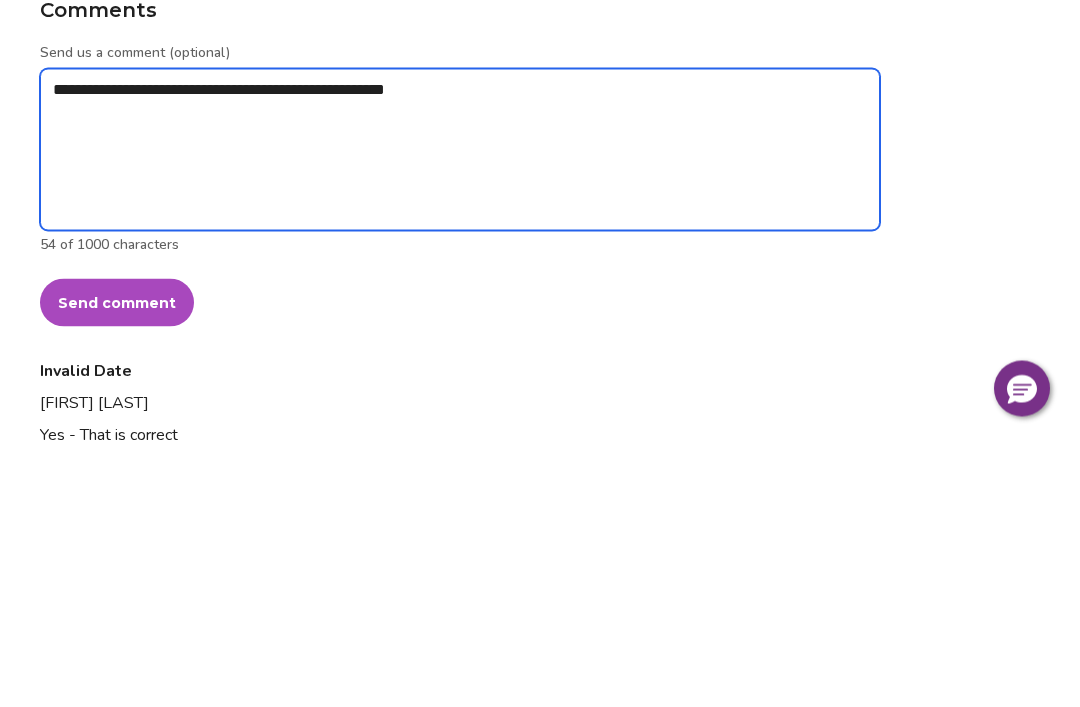 type on "*" 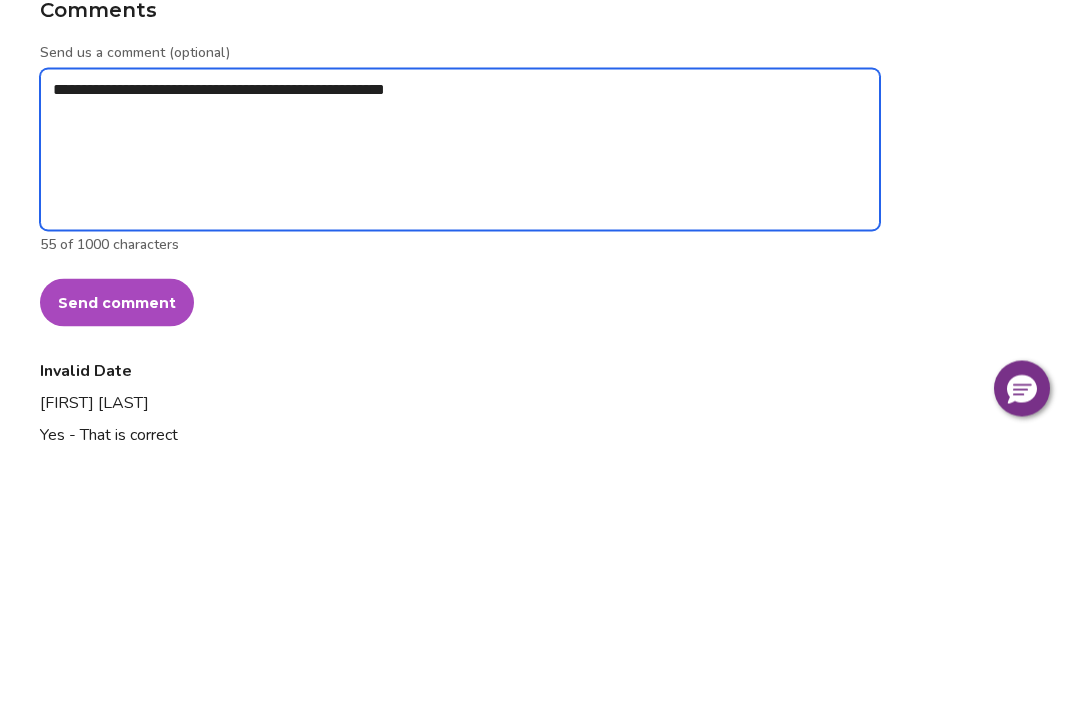 type on "**********" 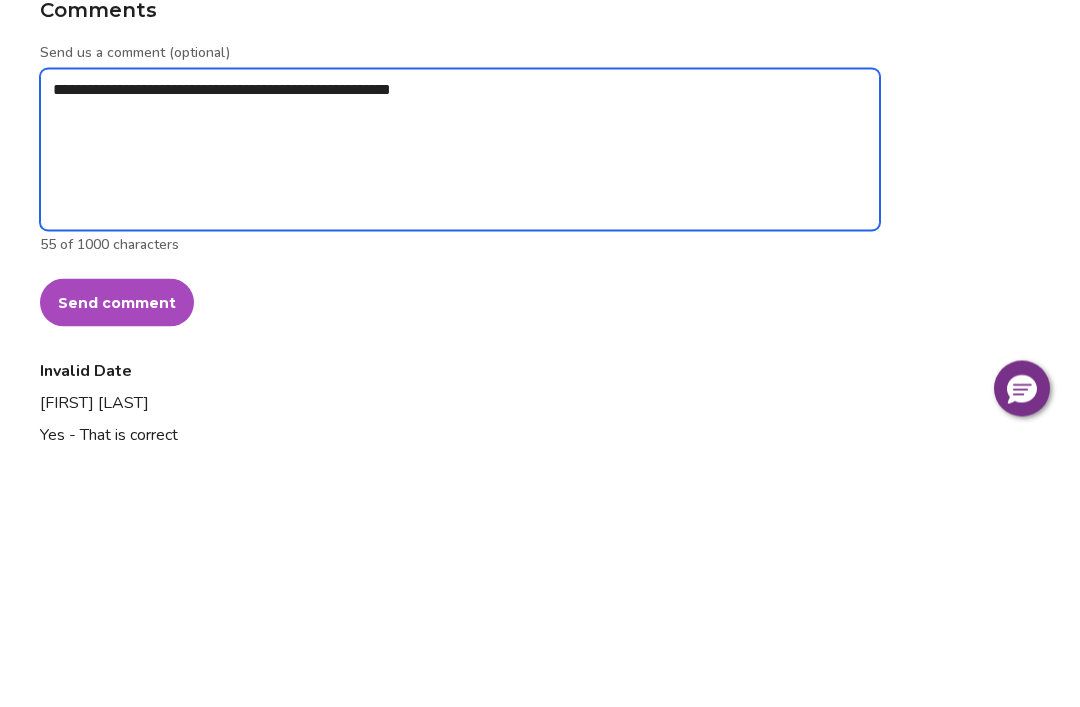 type on "*" 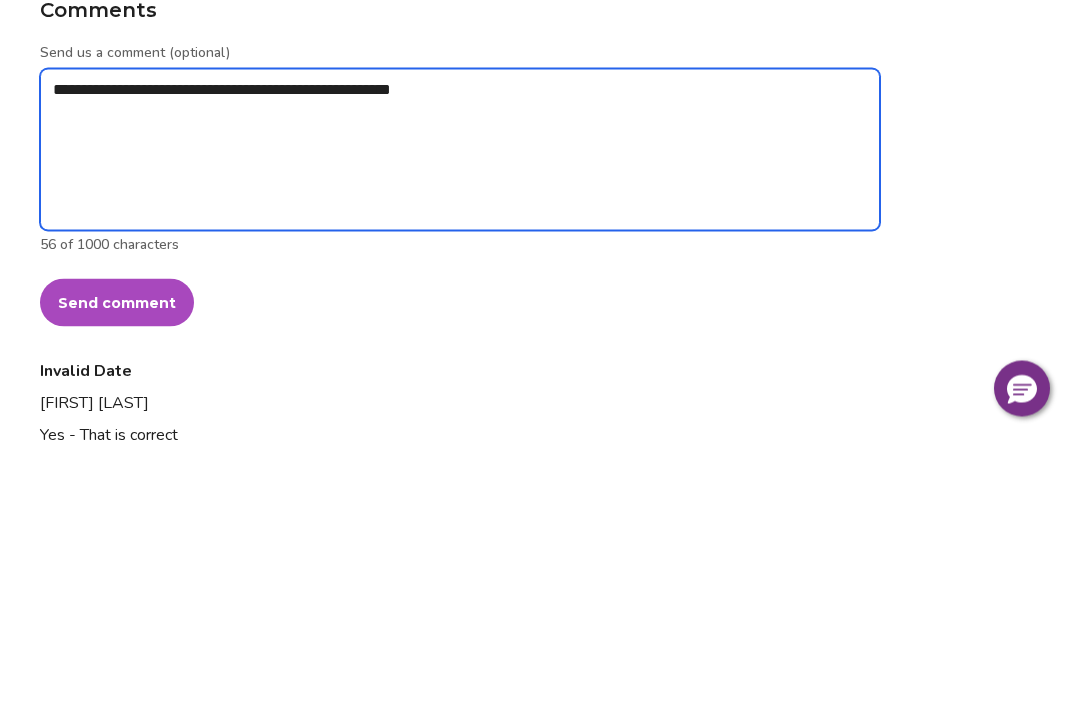 type on "**********" 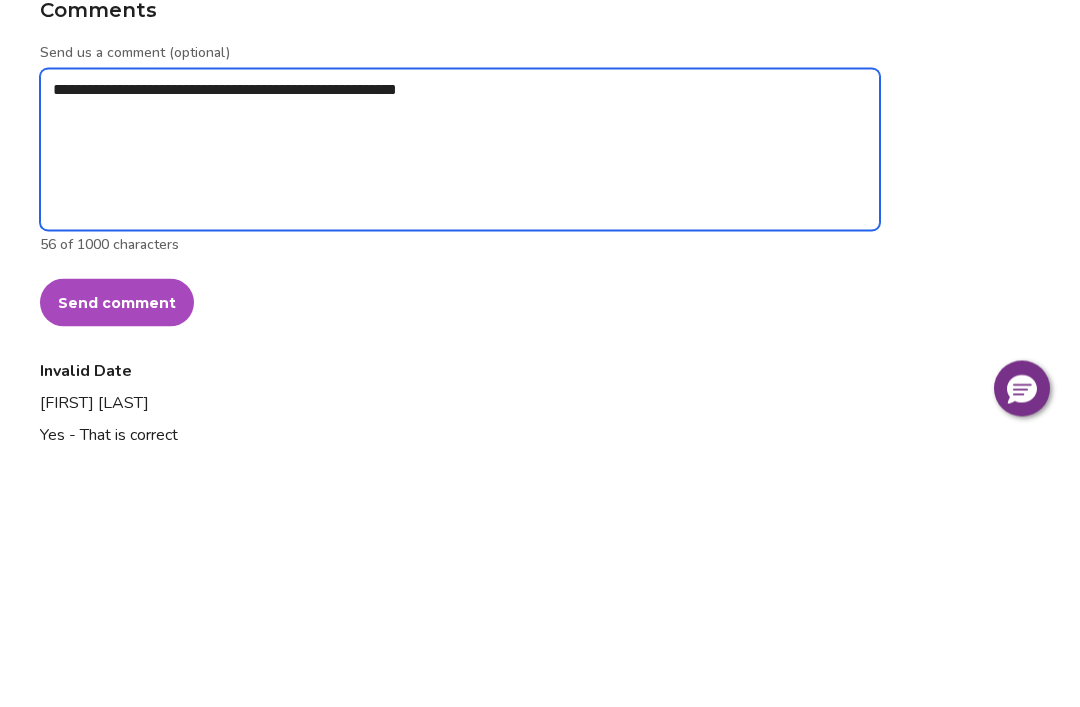 type on "*" 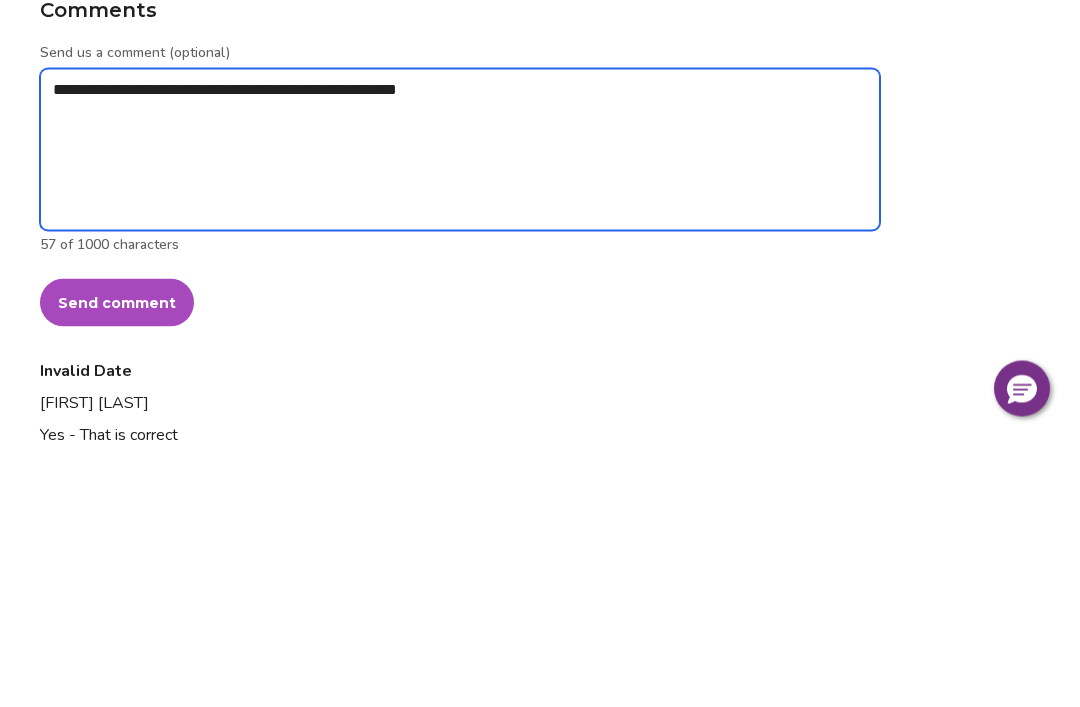 type on "**********" 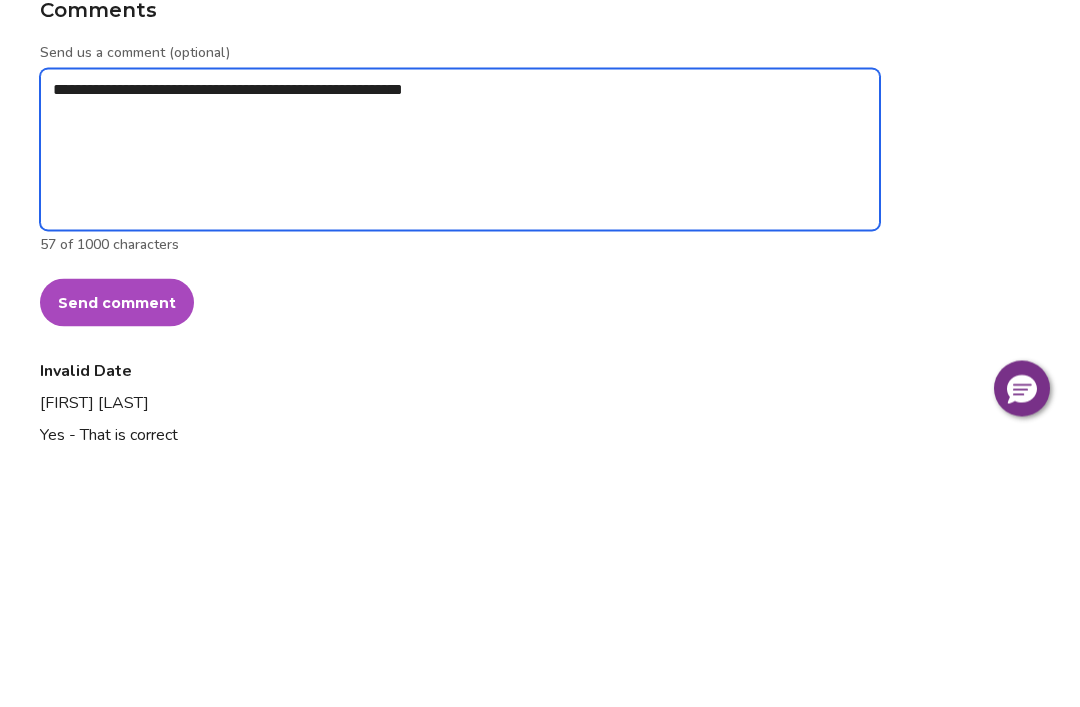 type on "*" 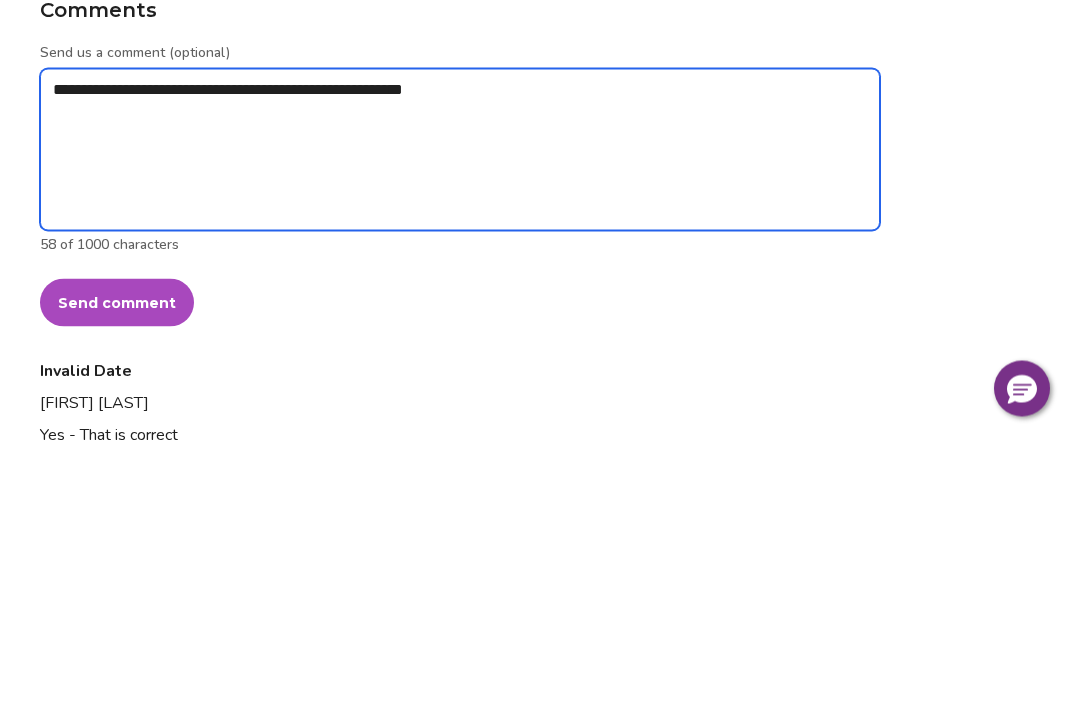 type on "**********" 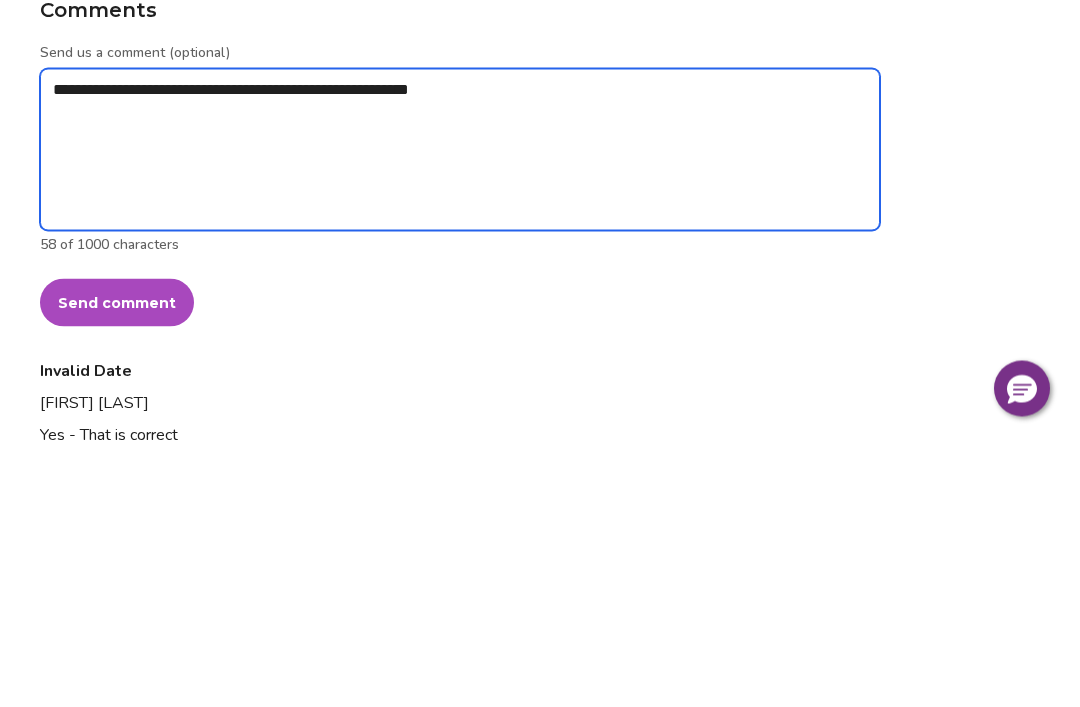 type on "*" 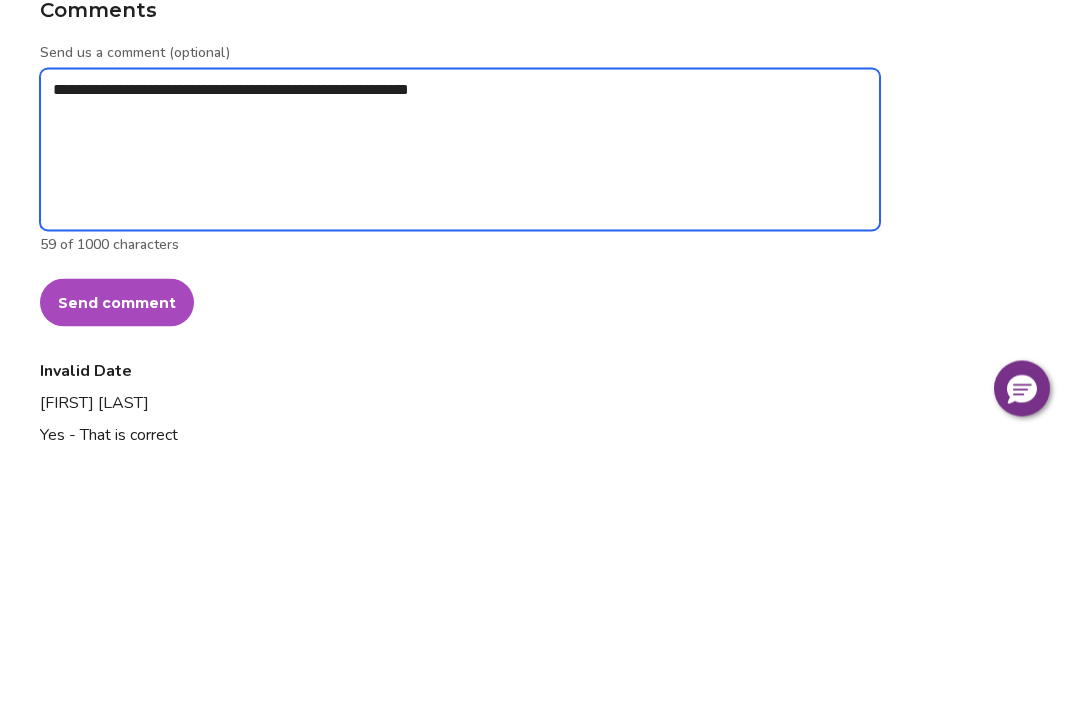 type on "**********" 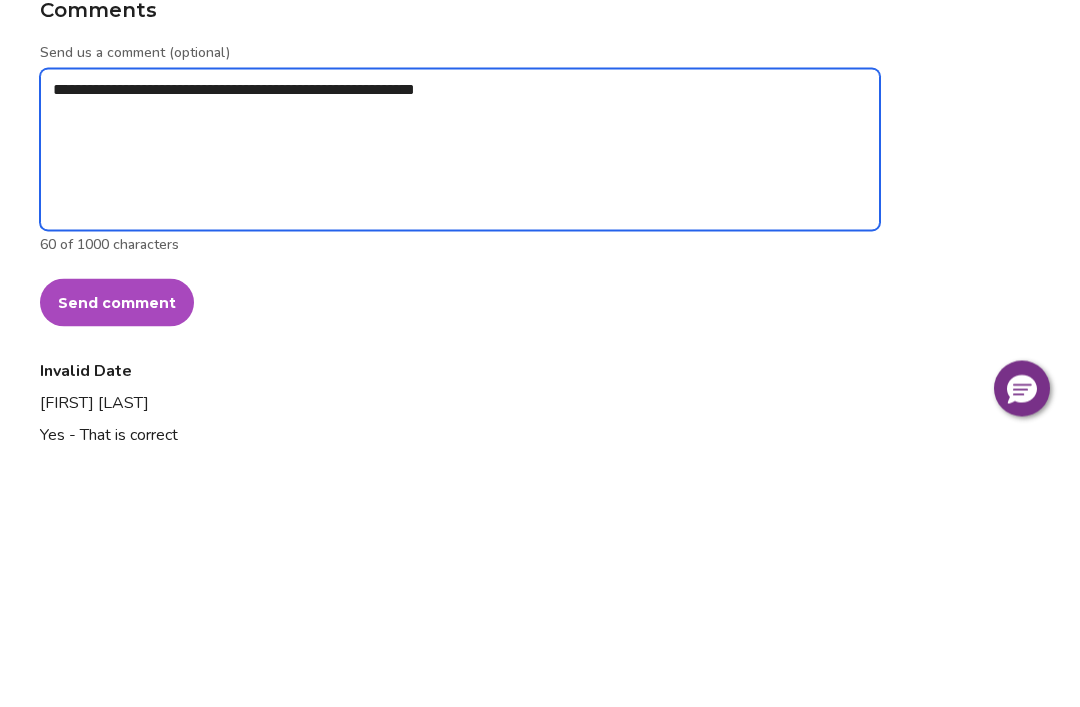 type on "*" 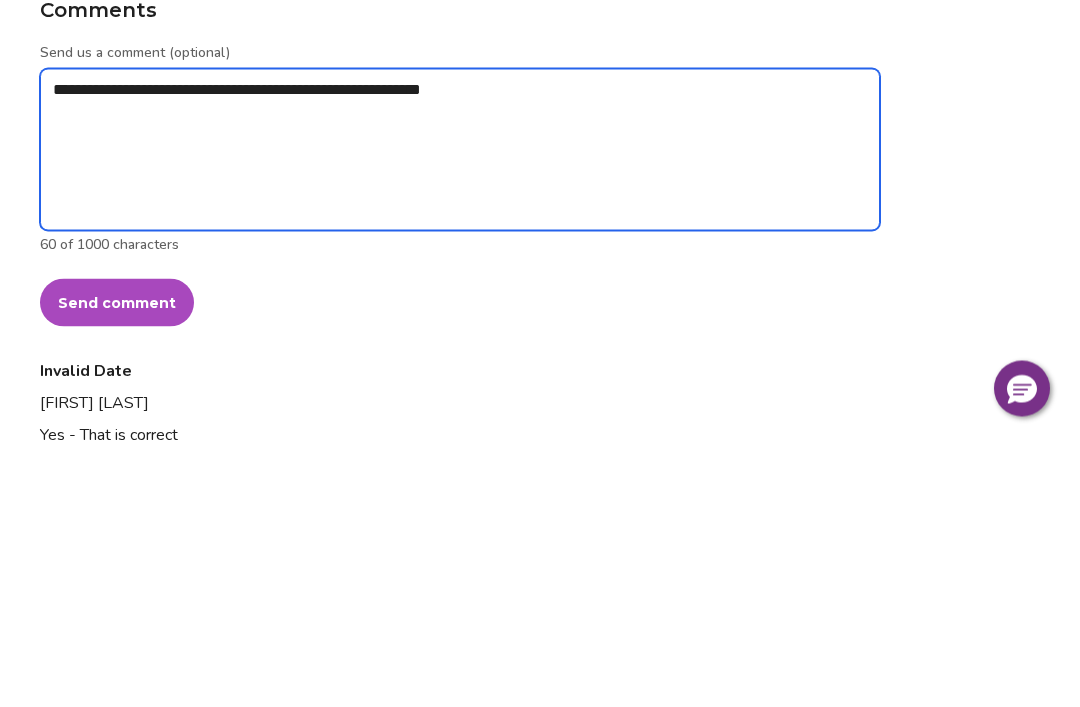 type on "**********" 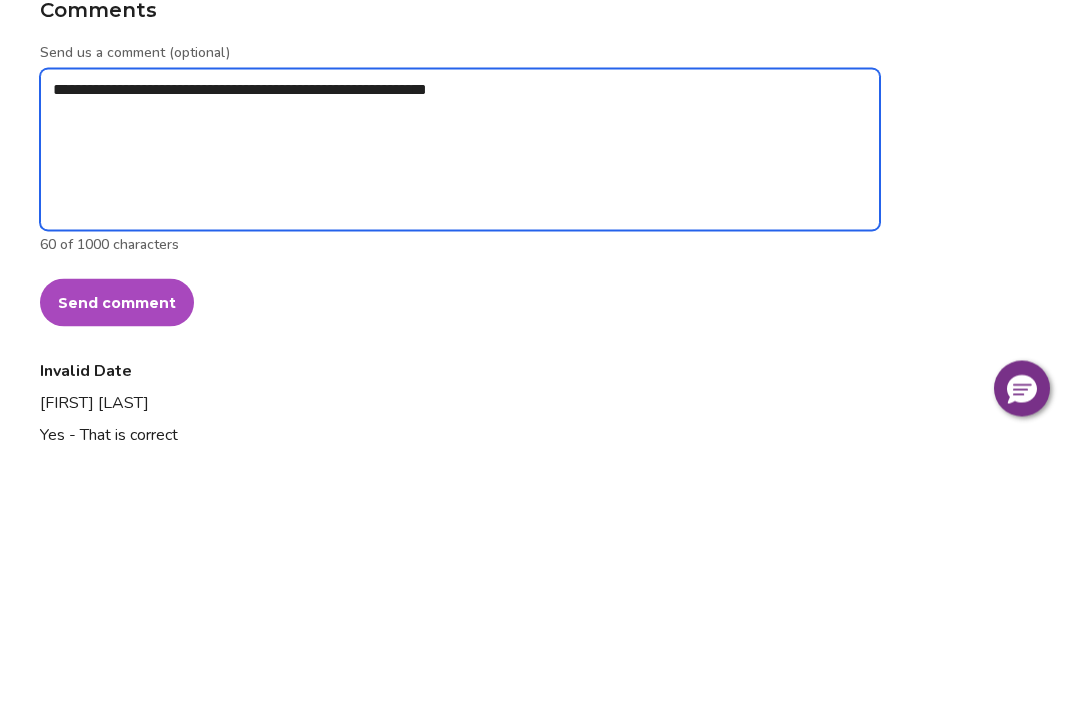 type on "*" 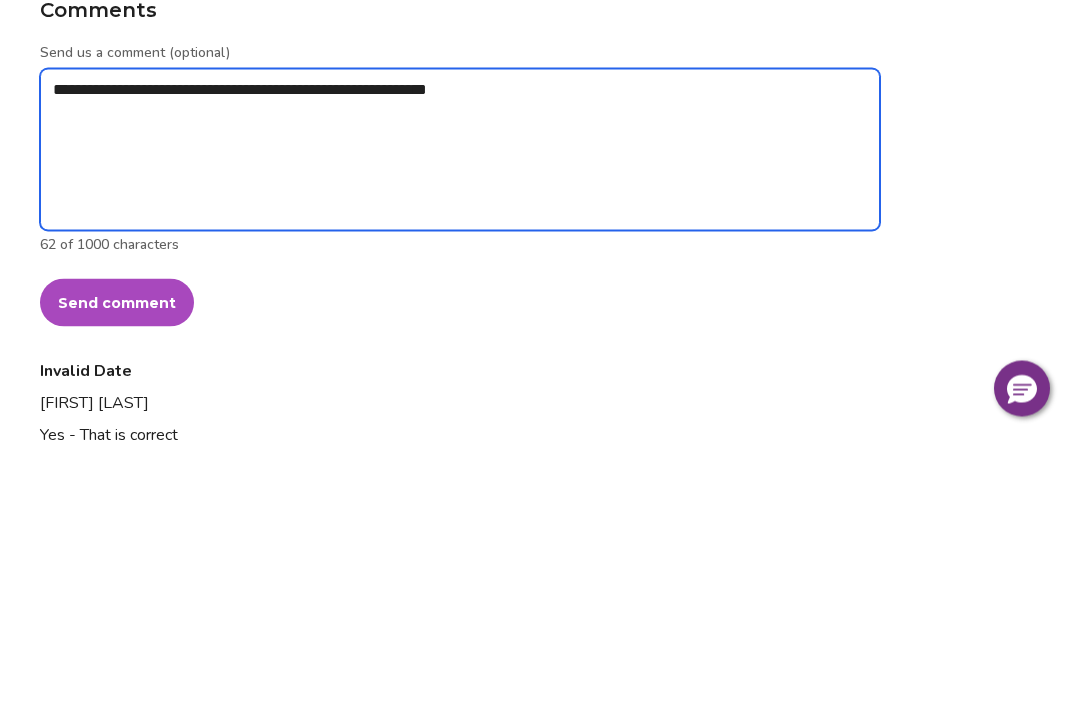 type on "**********" 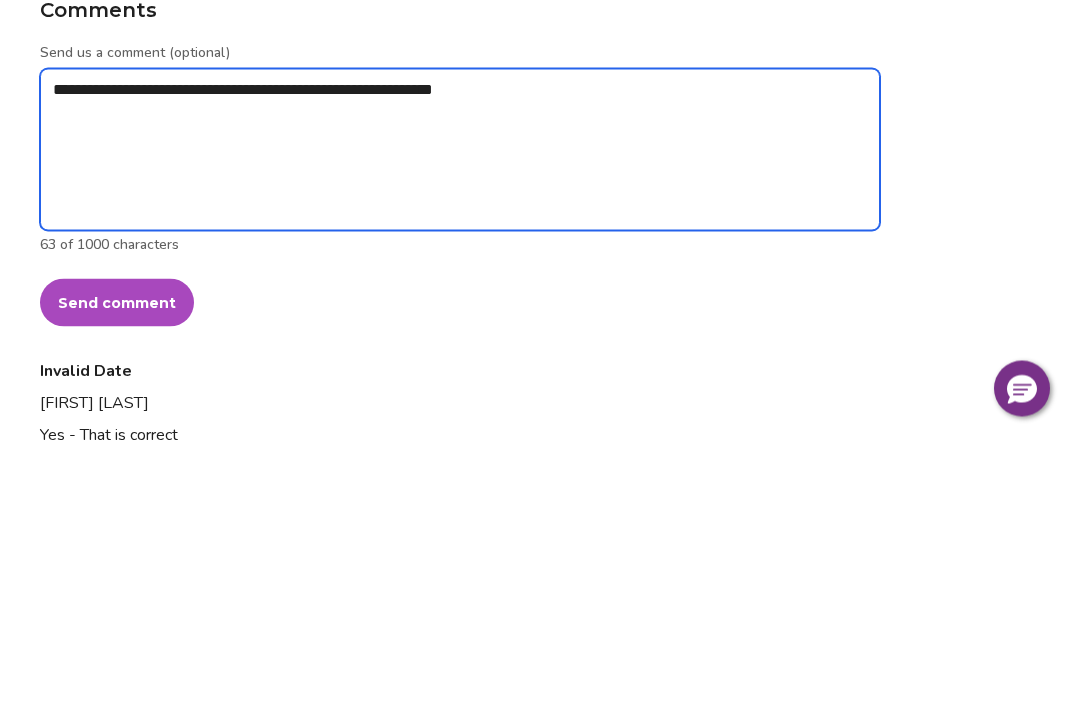type on "*" 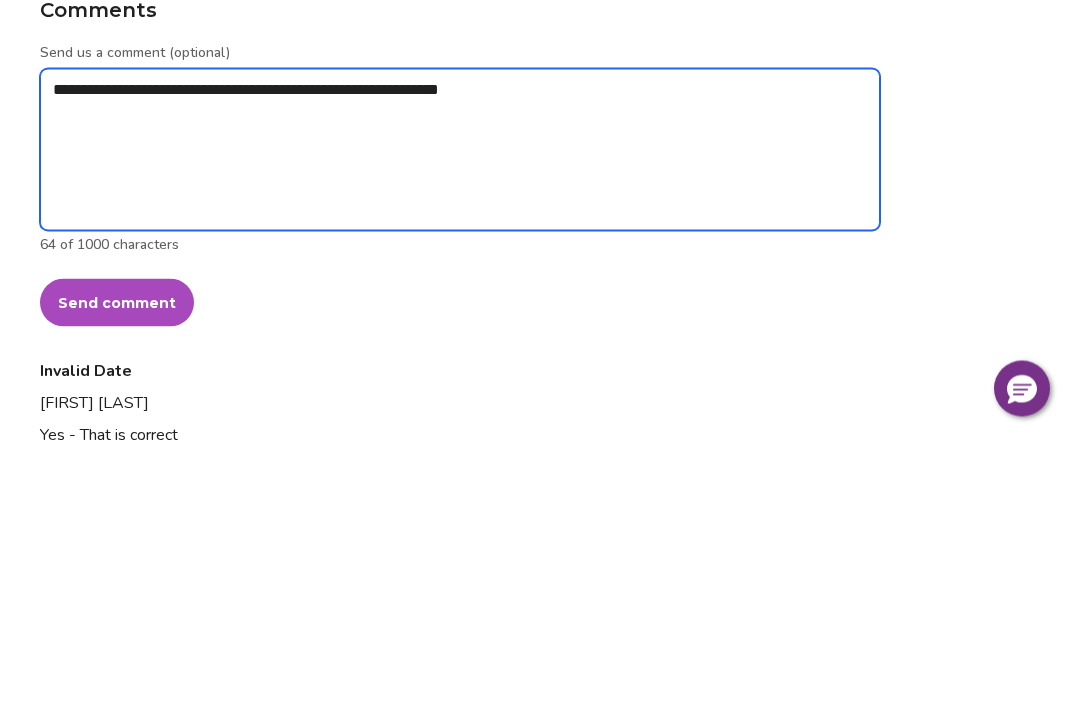type on "*" 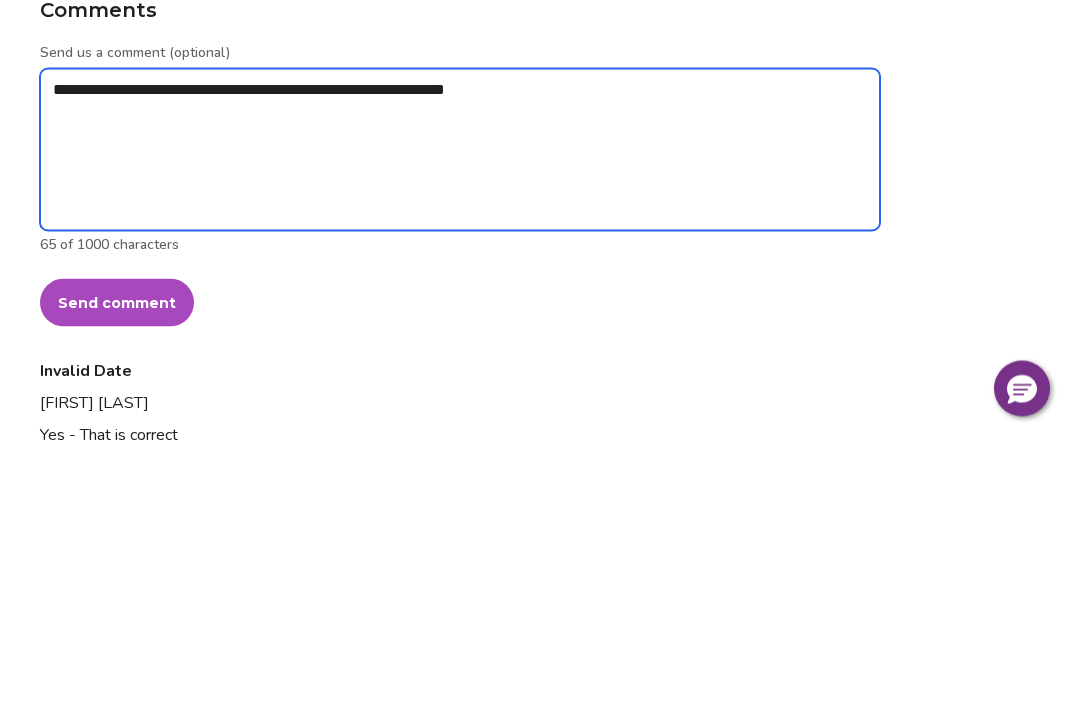 type on "**********" 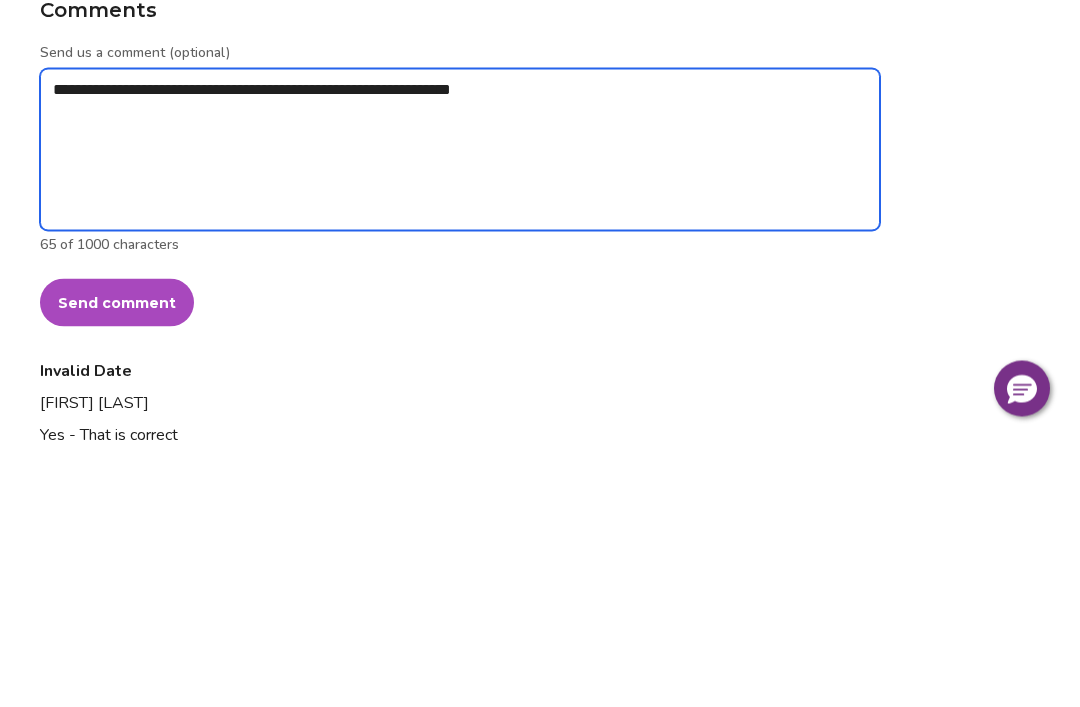 type on "*" 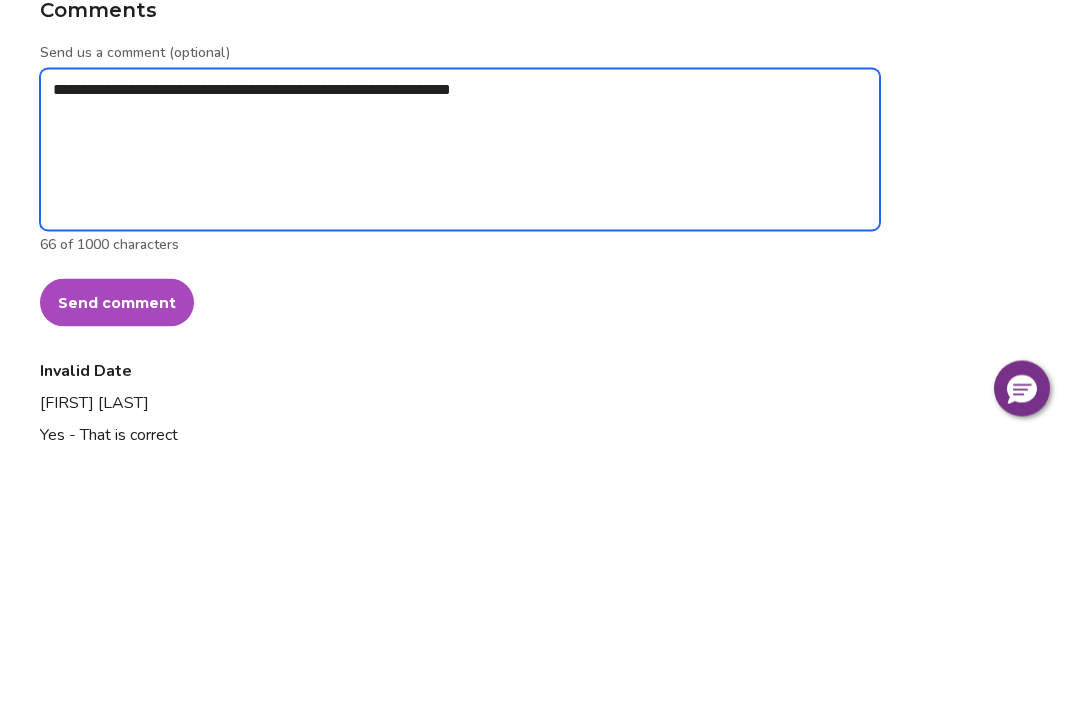 type on "**********" 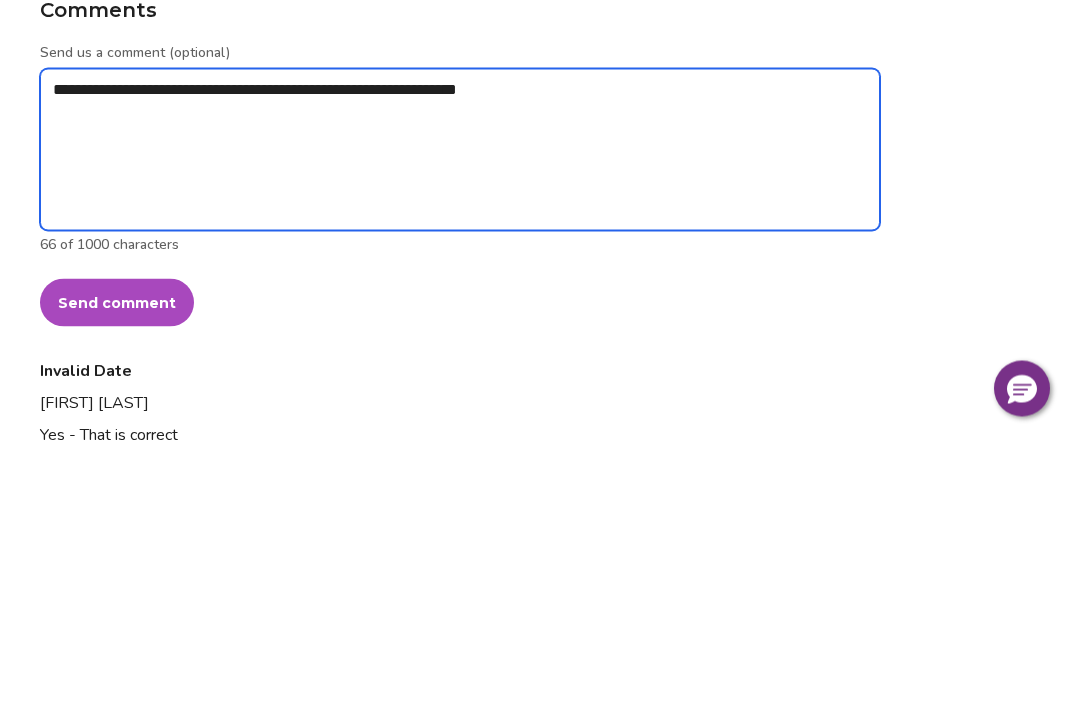 type on "*" 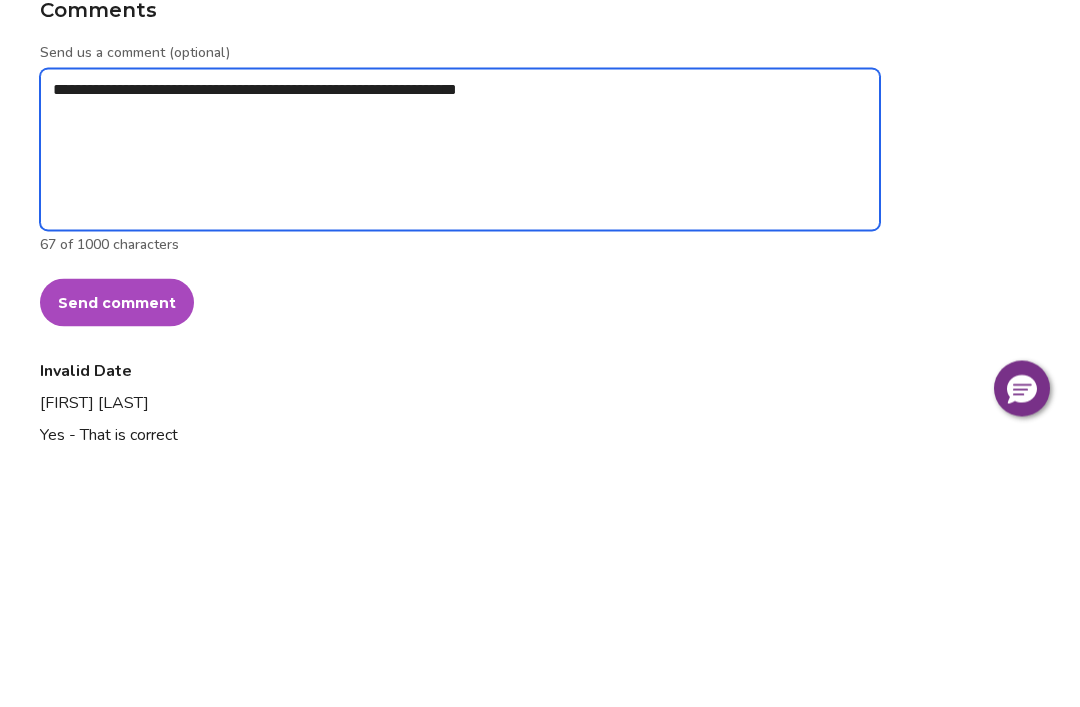 type on "**********" 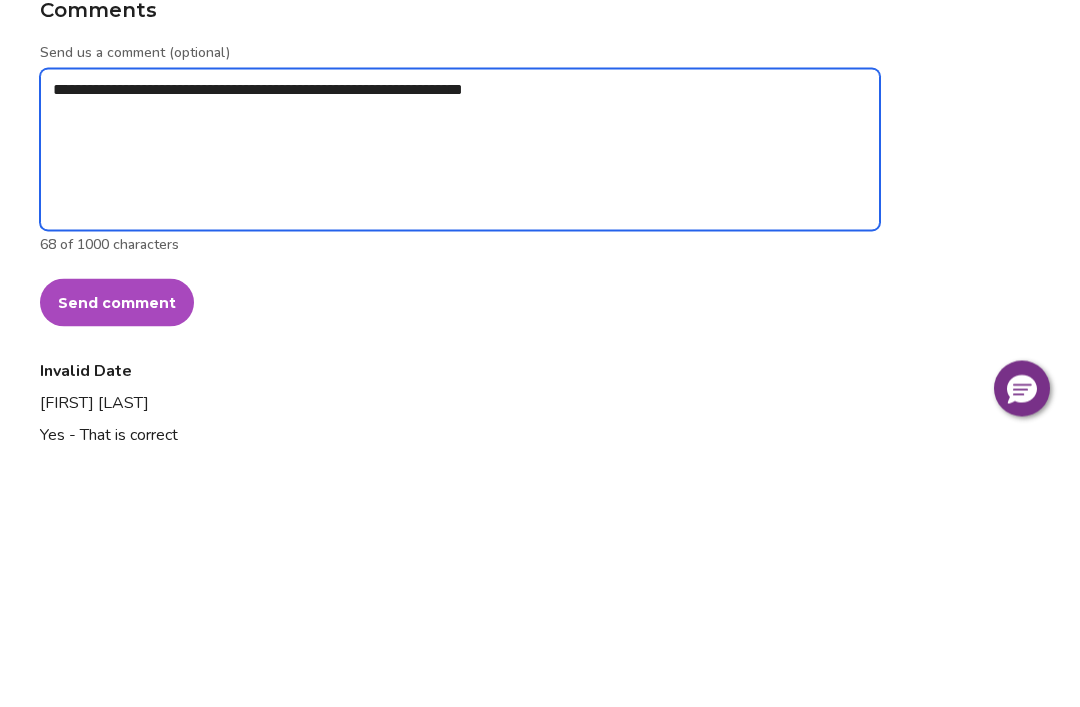 type on "*" 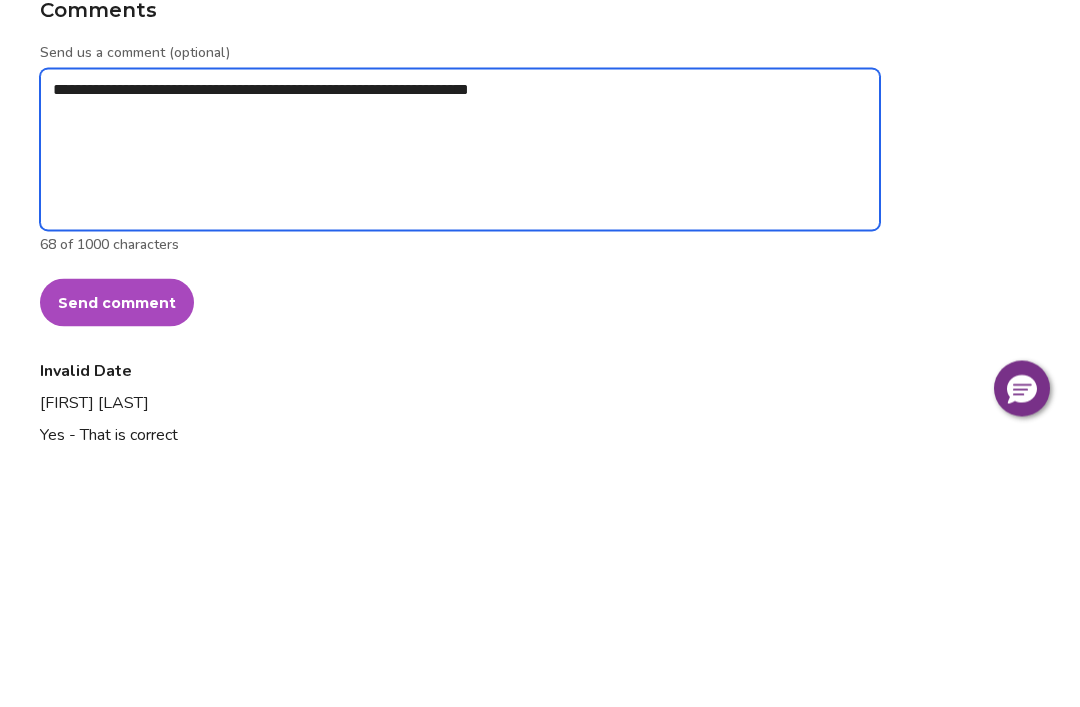type on "**********" 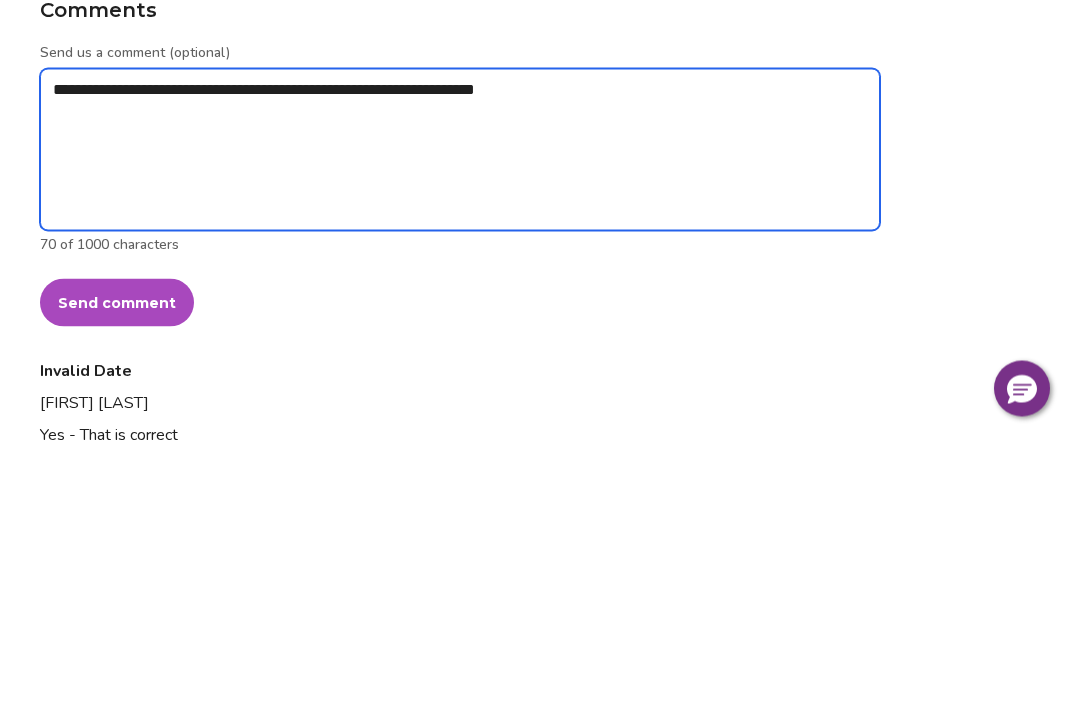 type on "*" 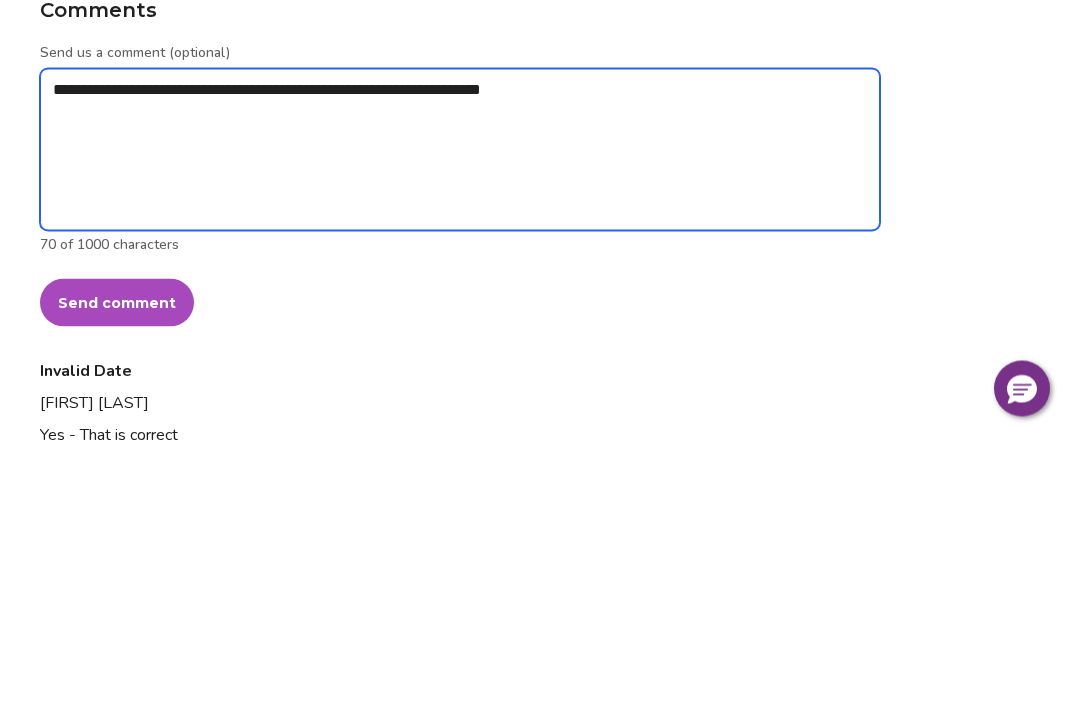 type on "**********" 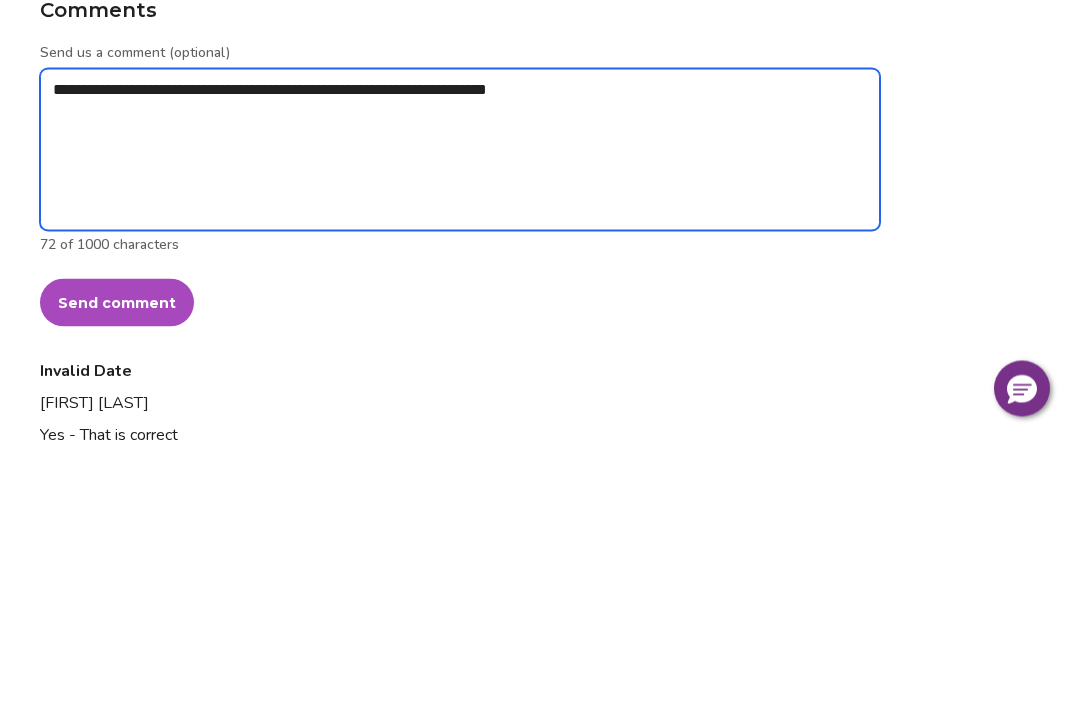 type on "*" 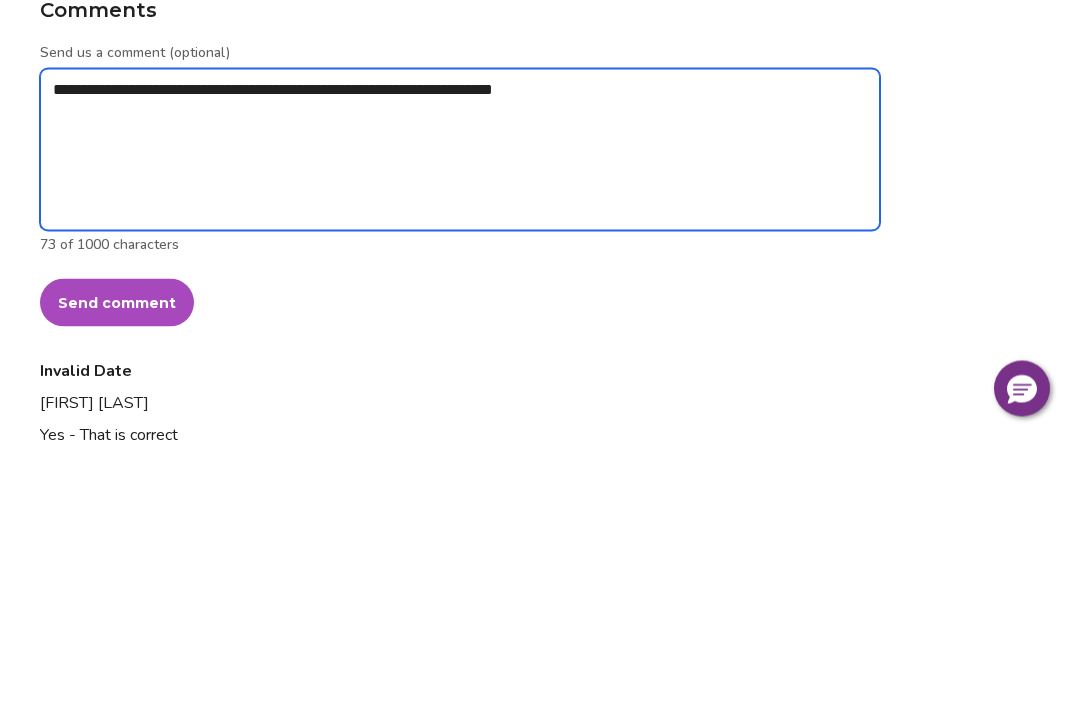 type on "**********" 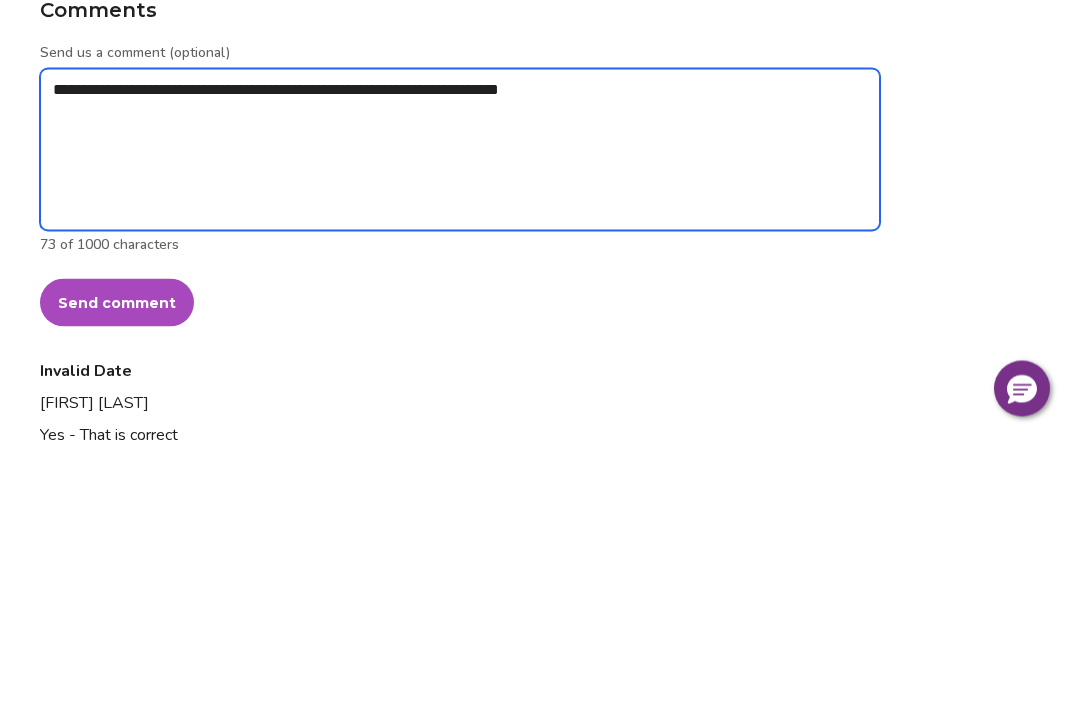 type on "*" 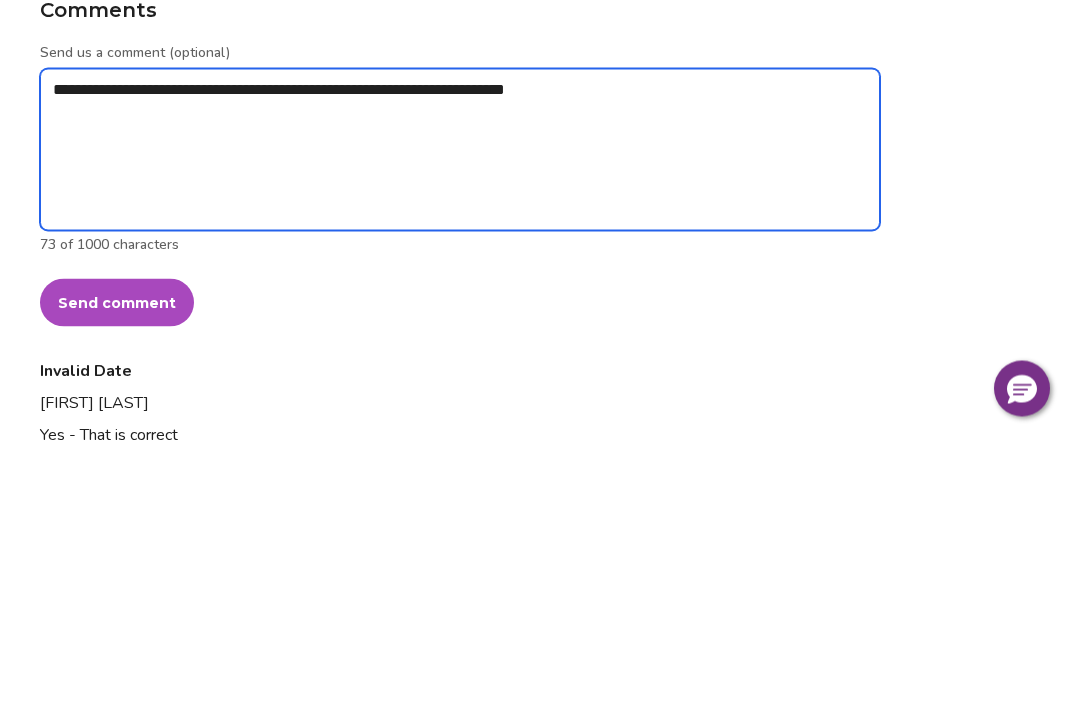 type on "*" 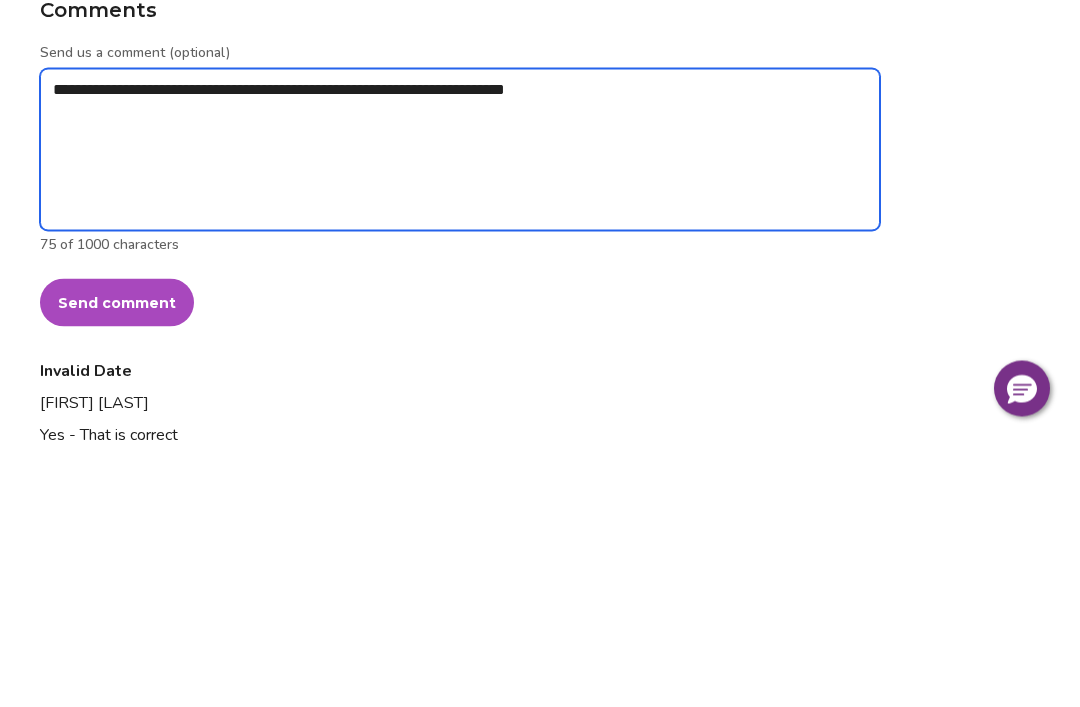 type on "**********" 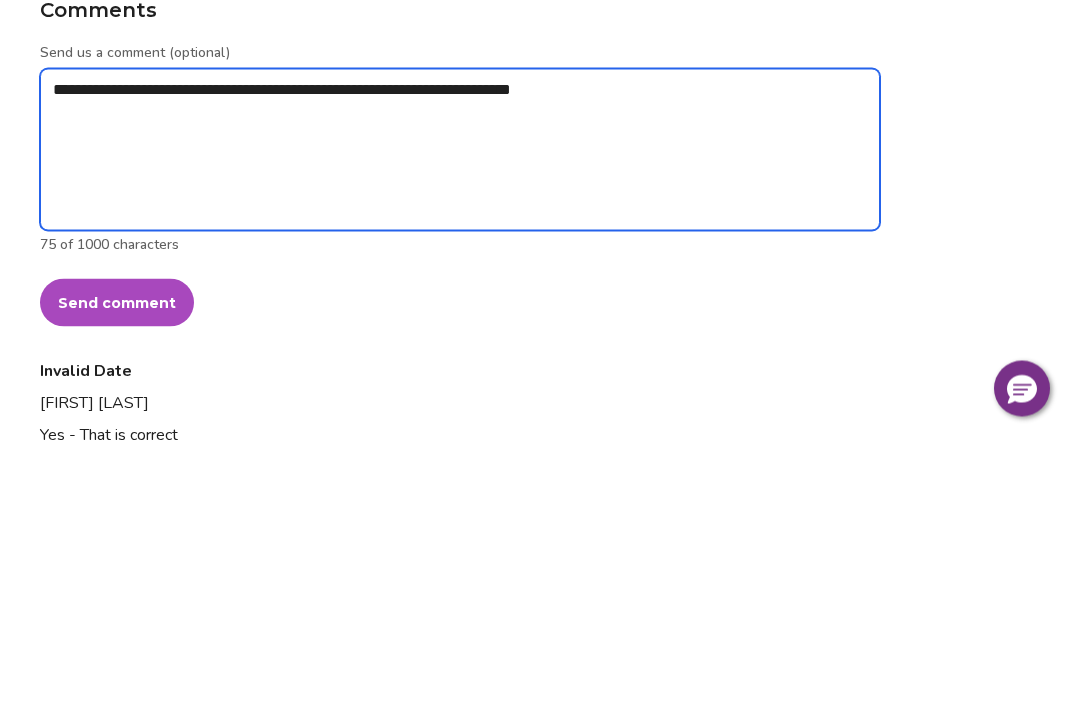 type on "*" 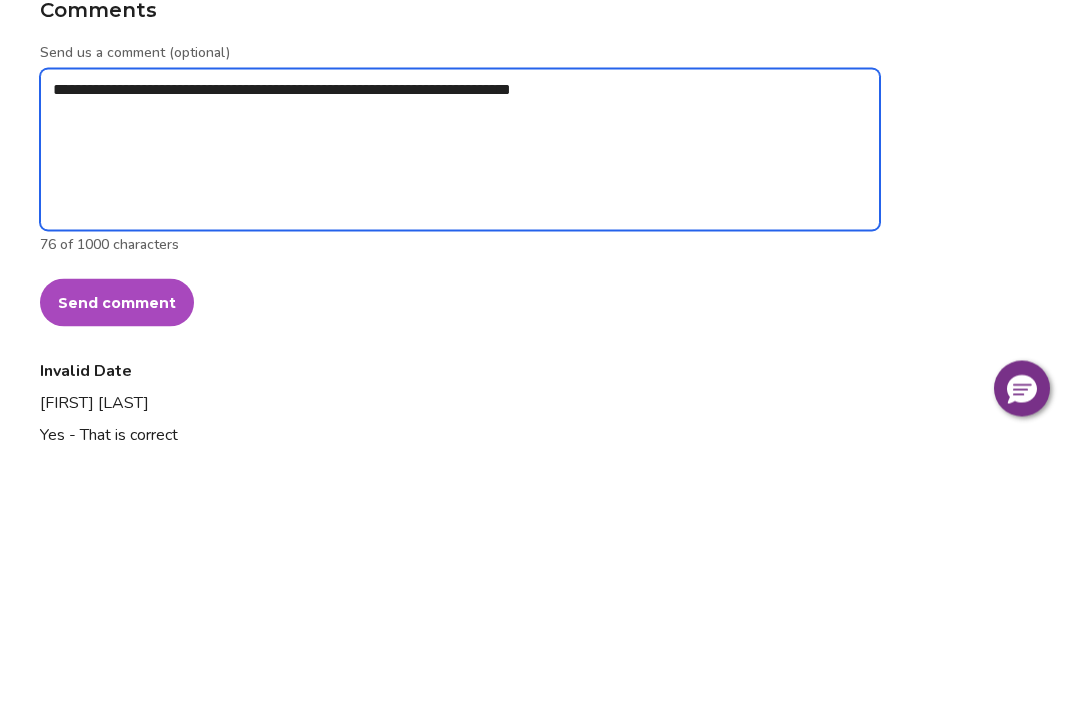 type on "**********" 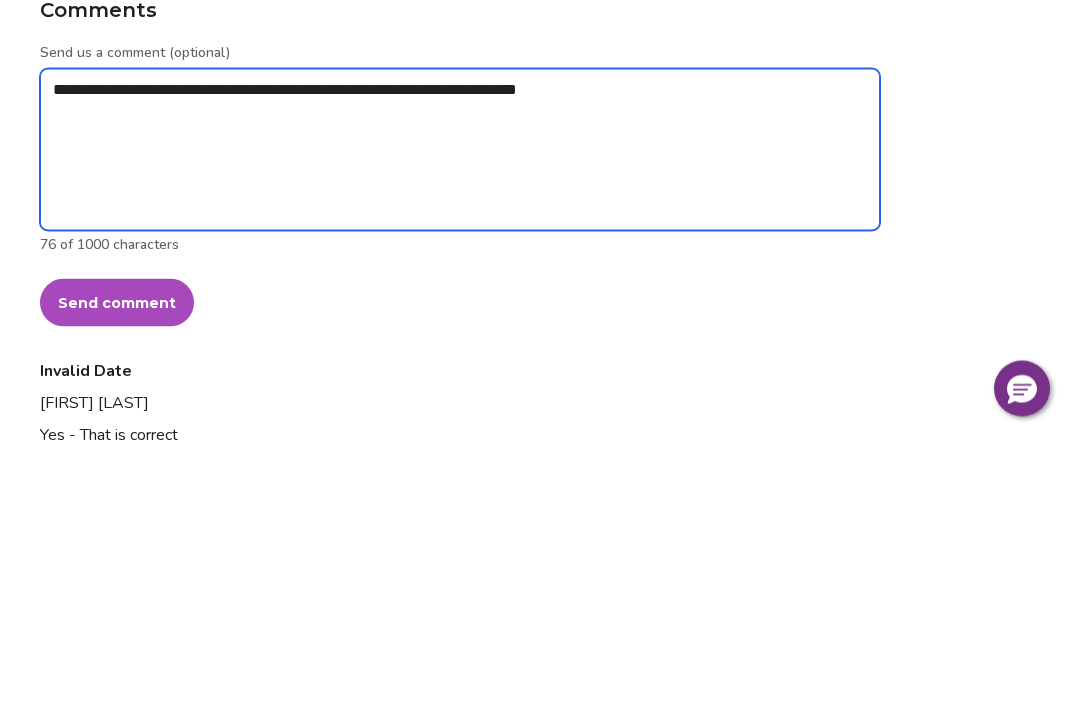 type on "*" 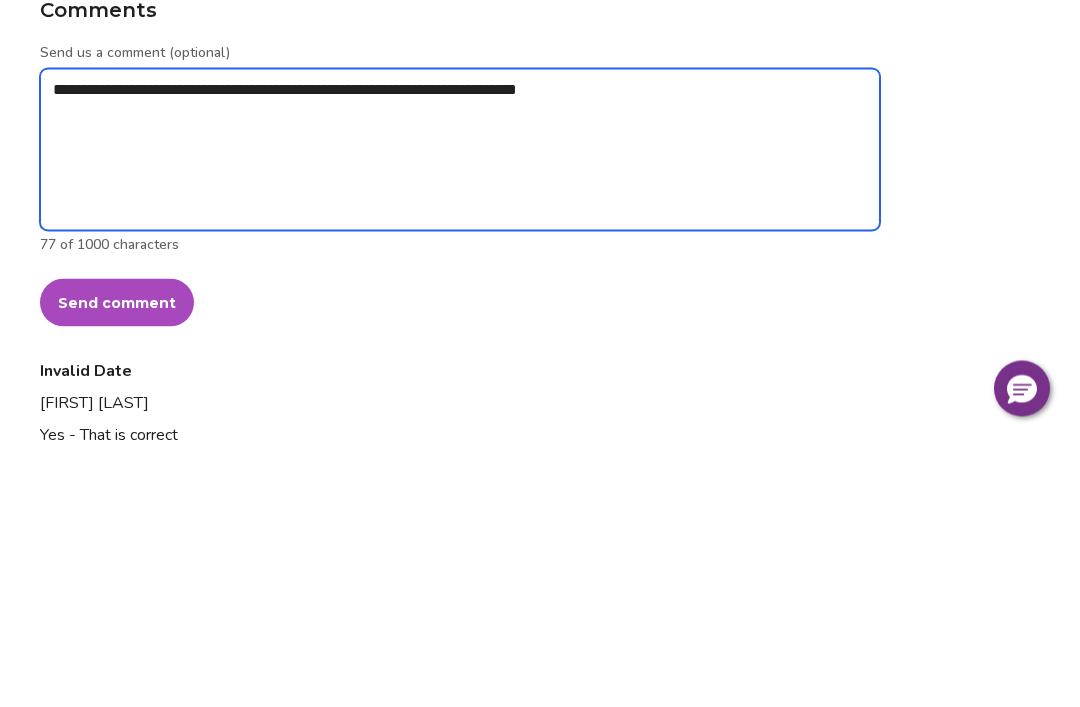 type on "**********" 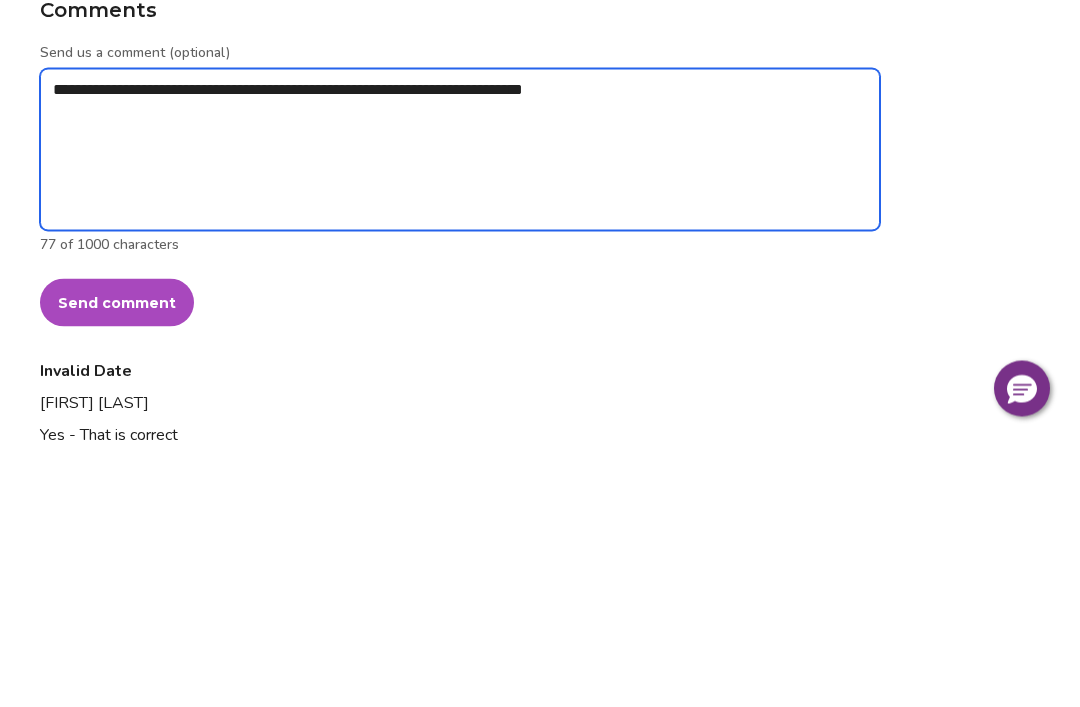 type on "*" 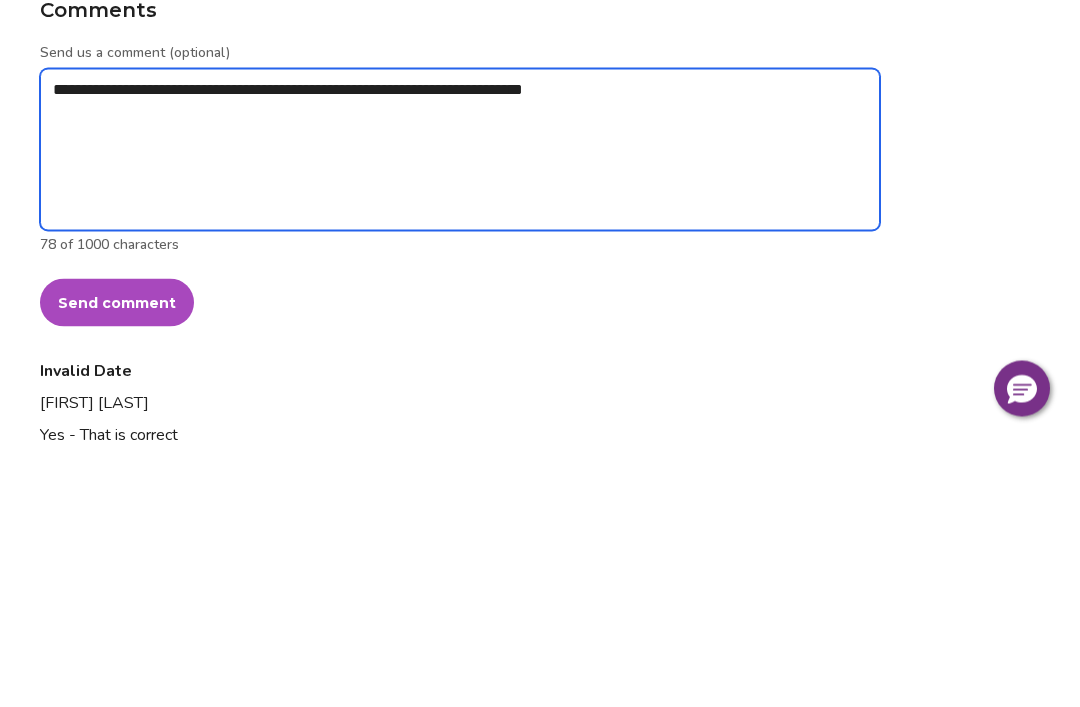 type on "**********" 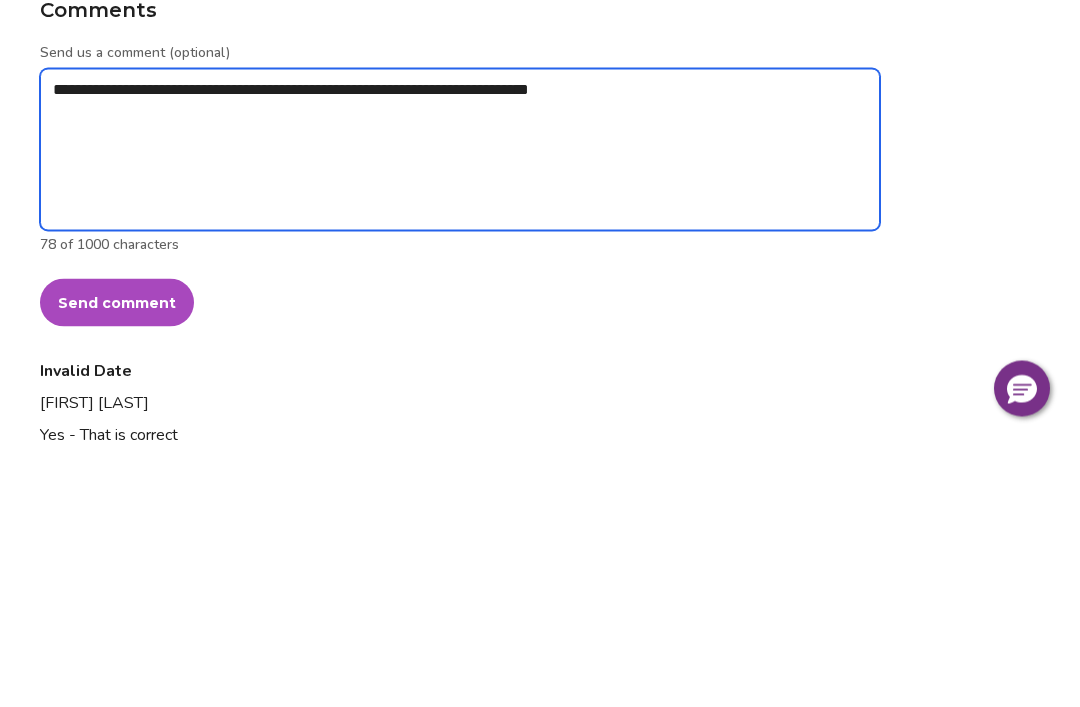 type on "*" 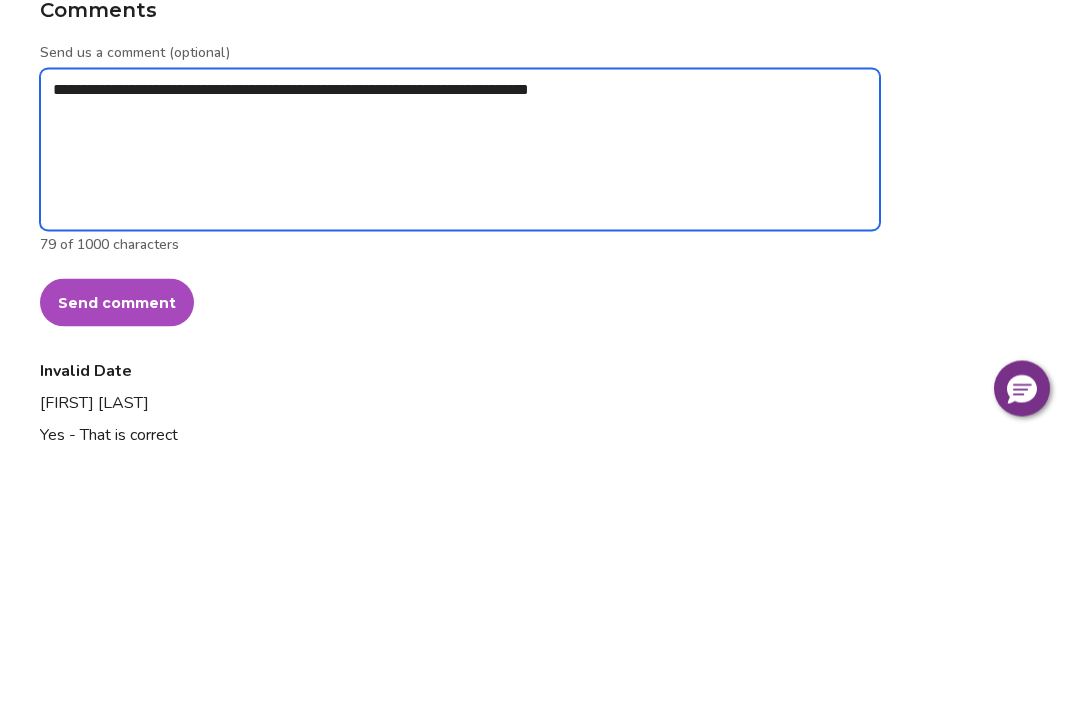 type on "**********" 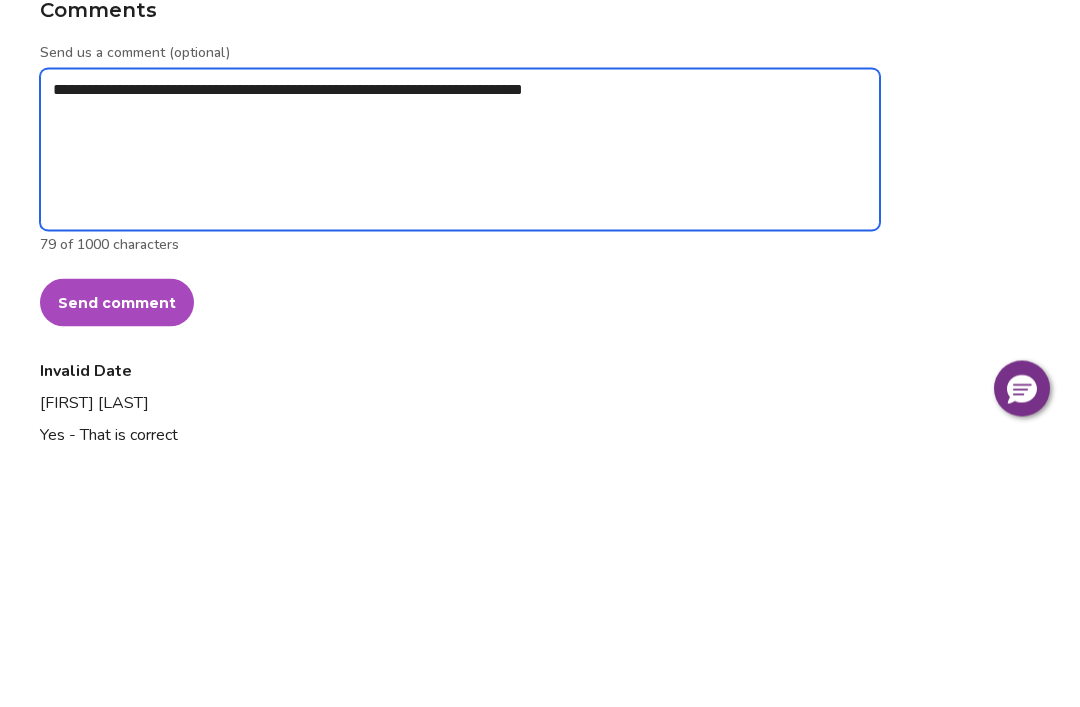 type on "*" 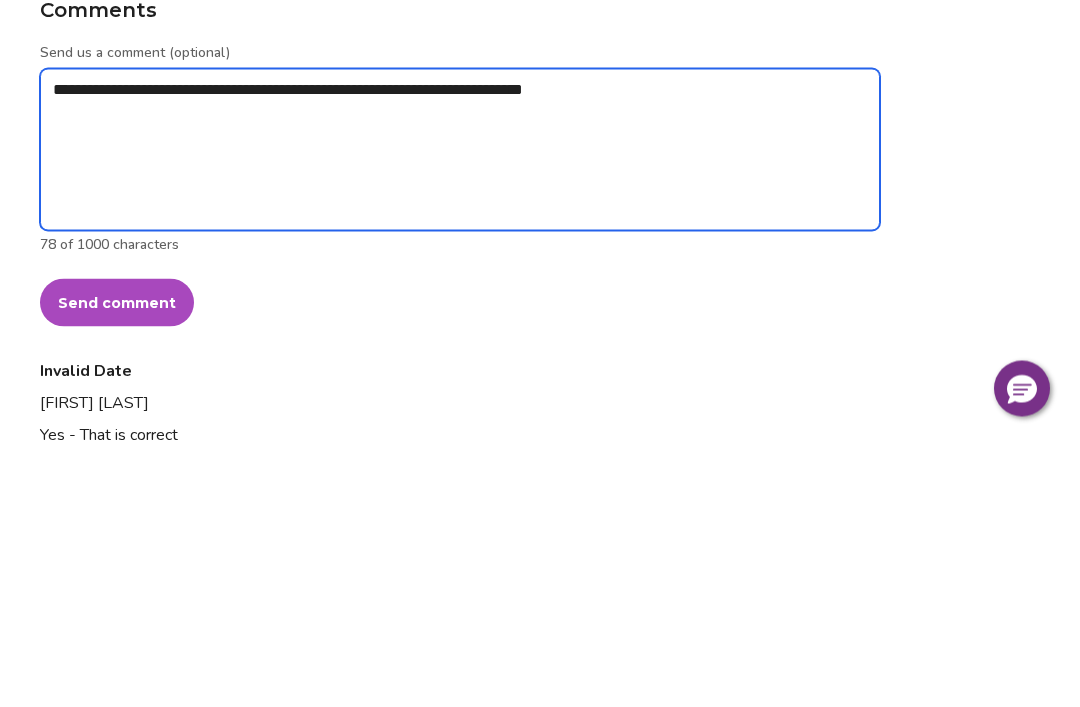 type on "**********" 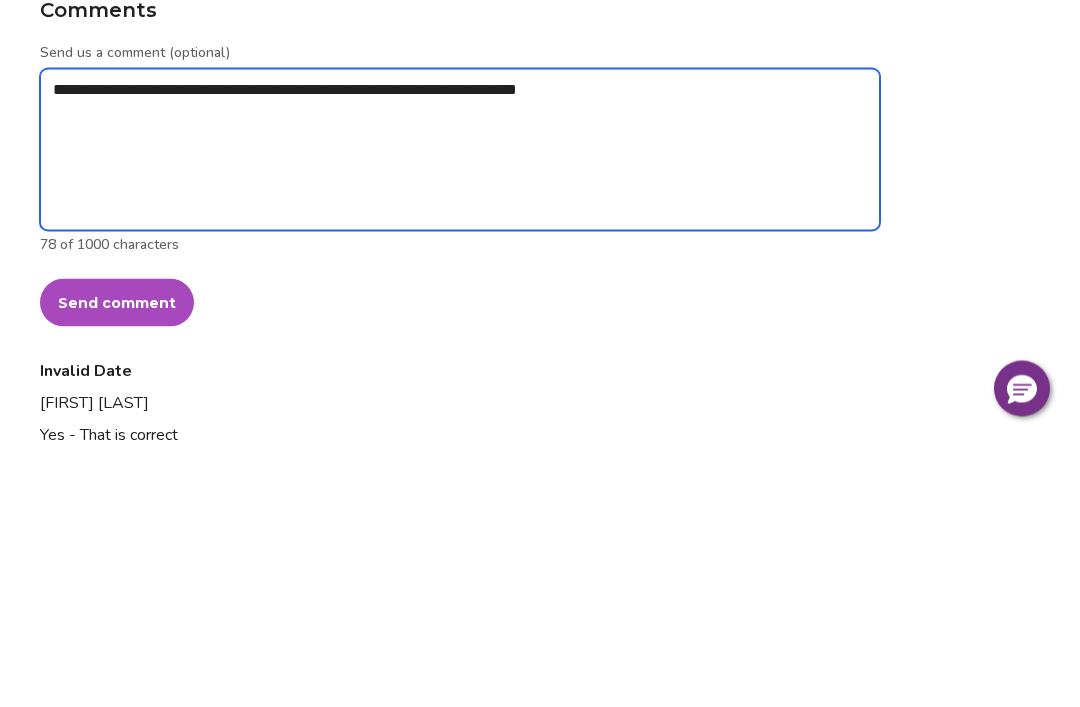 type on "*" 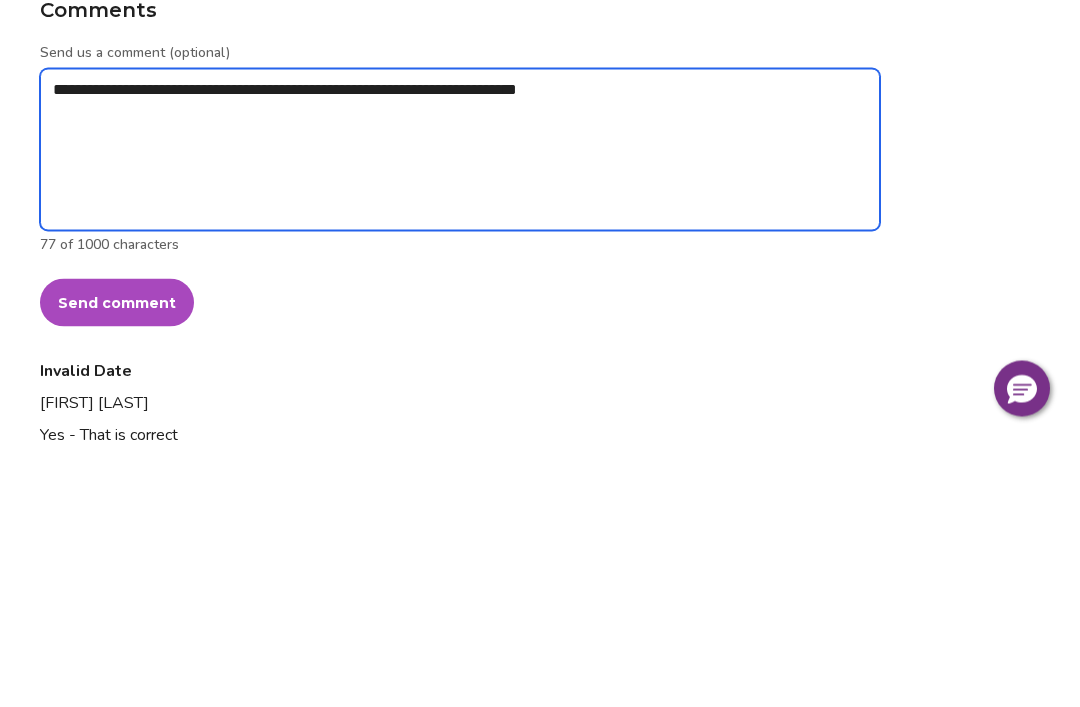 type on "**********" 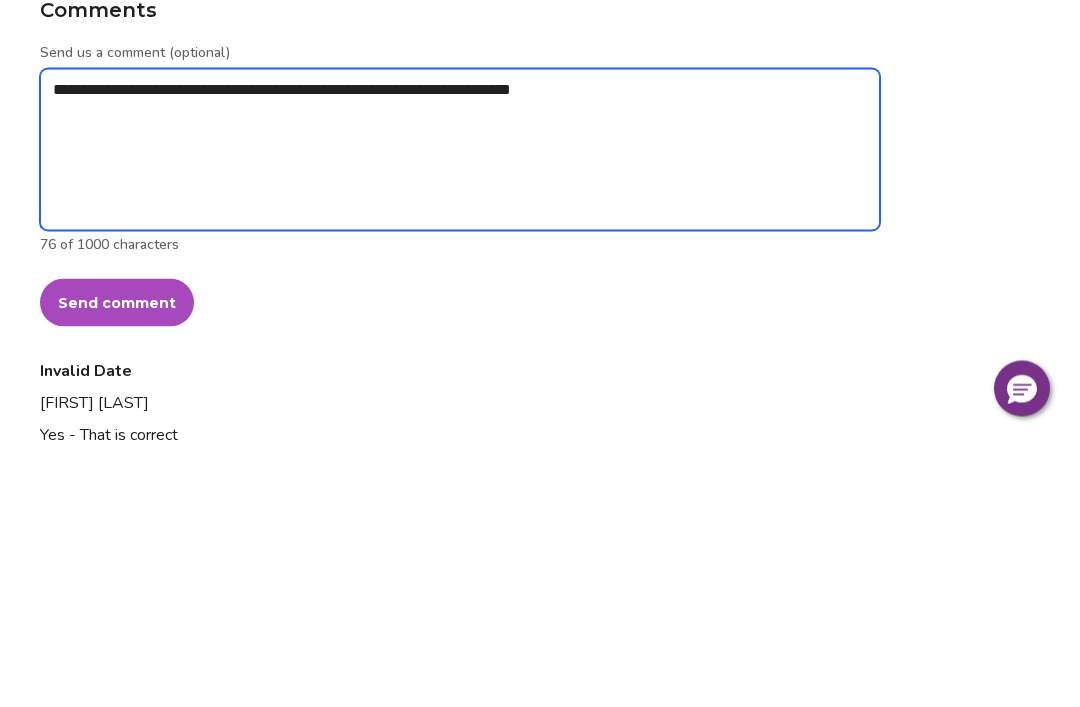type on "*" 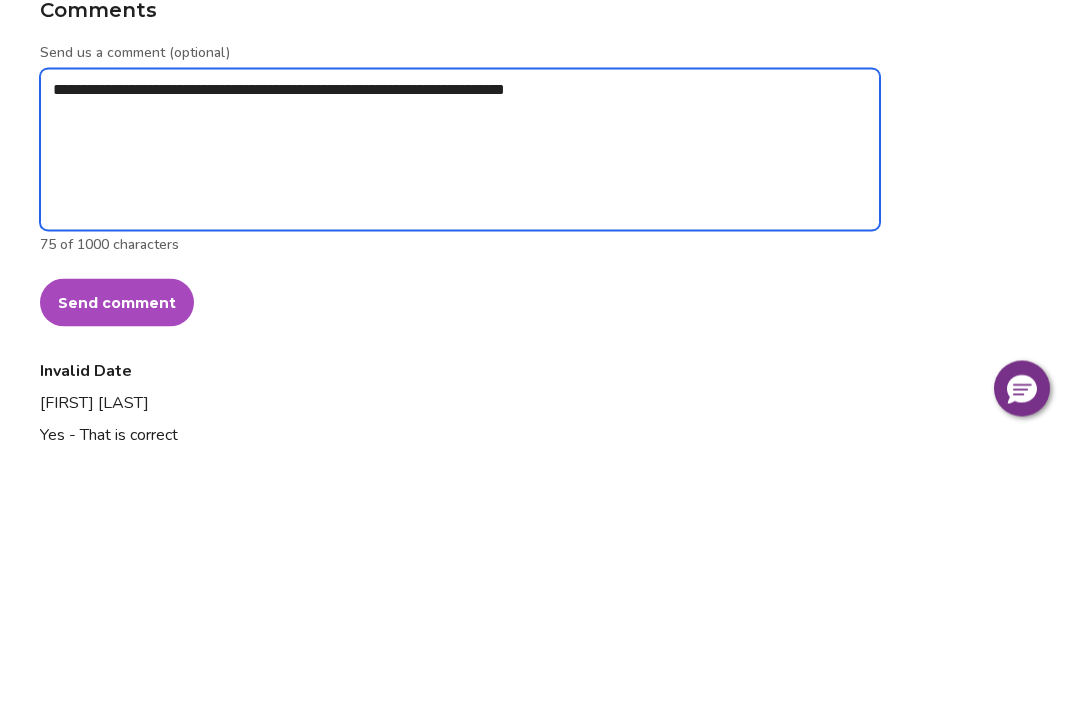 type on "**********" 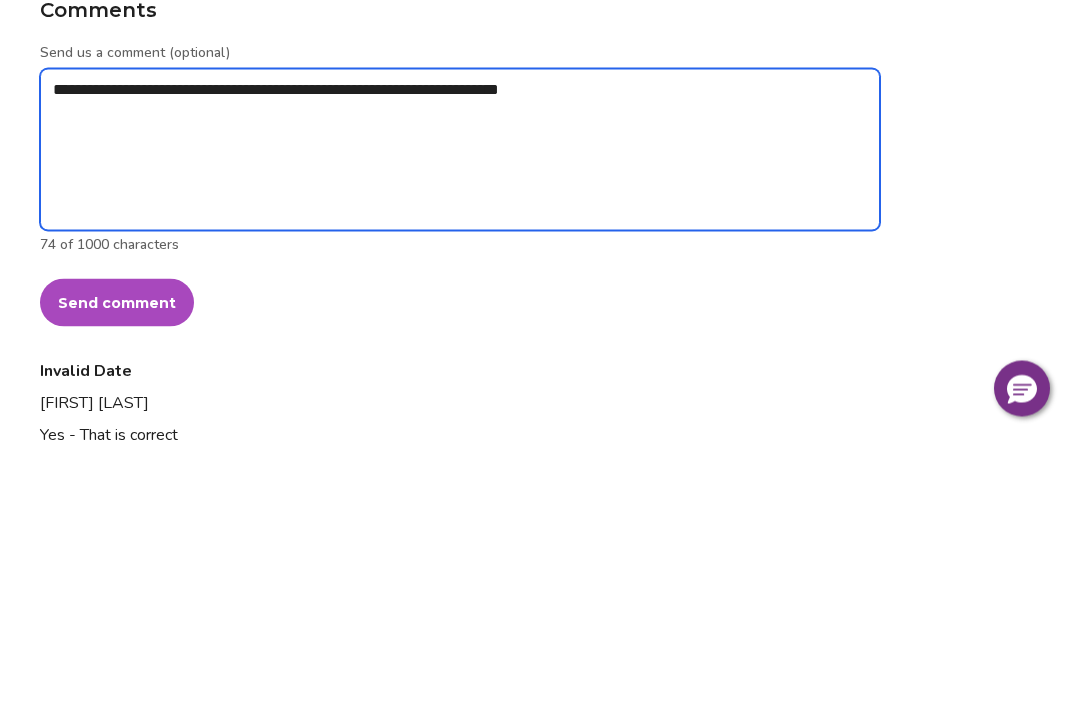 type on "*" 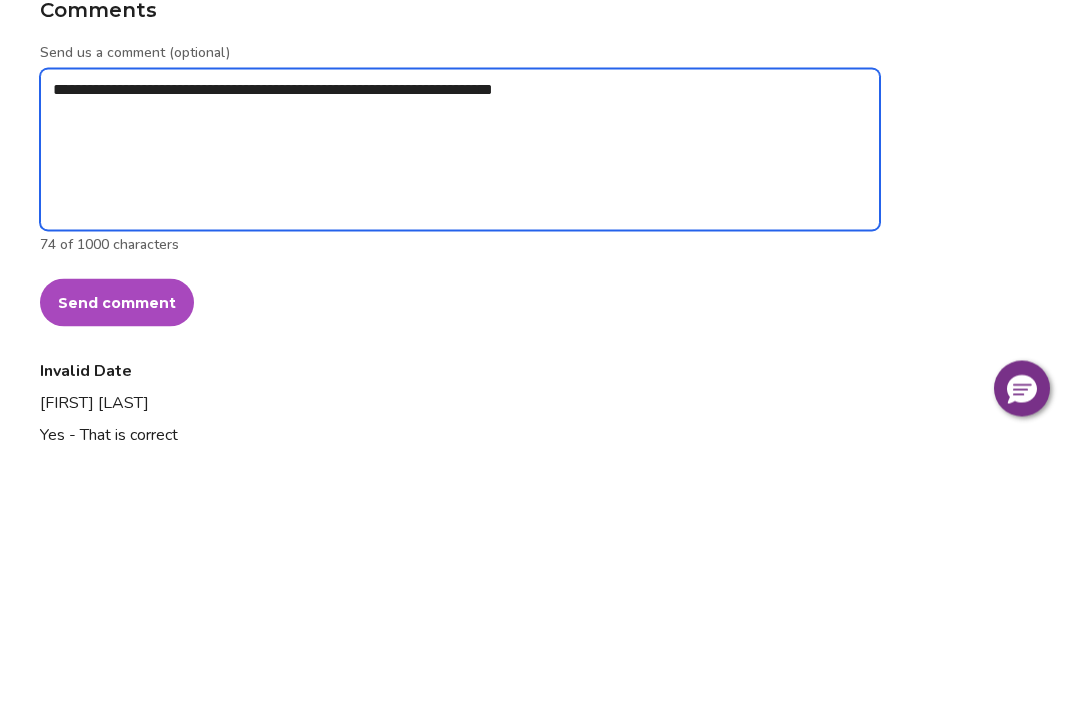 type on "**********" 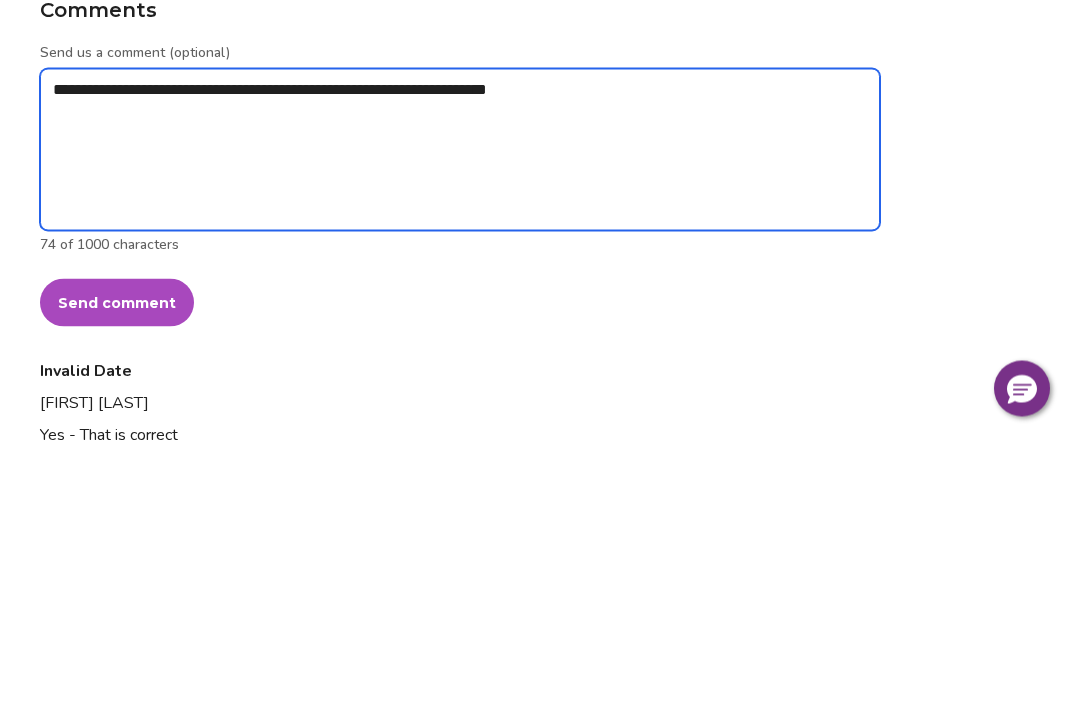type on "*" 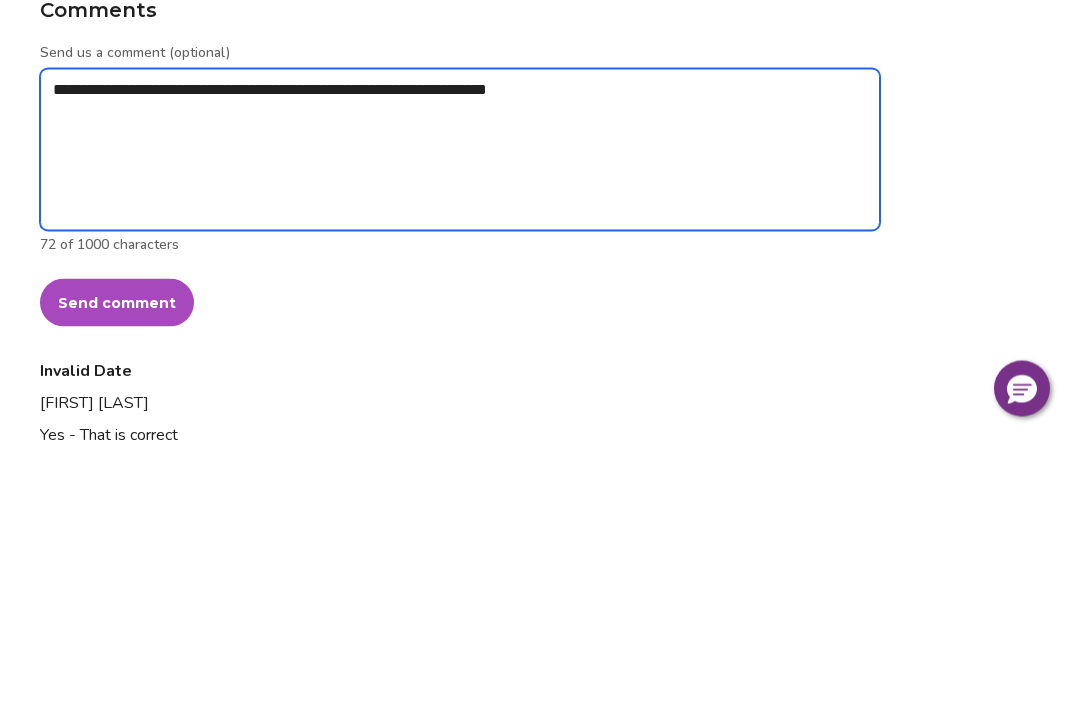 type on "**********" 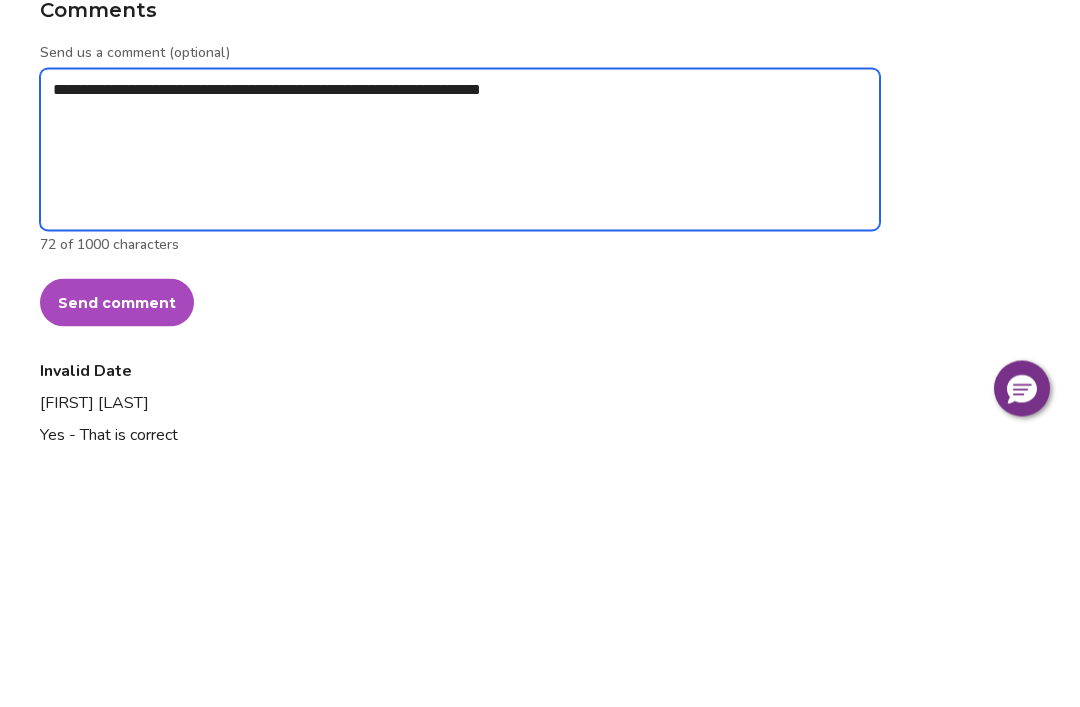 type on "*" 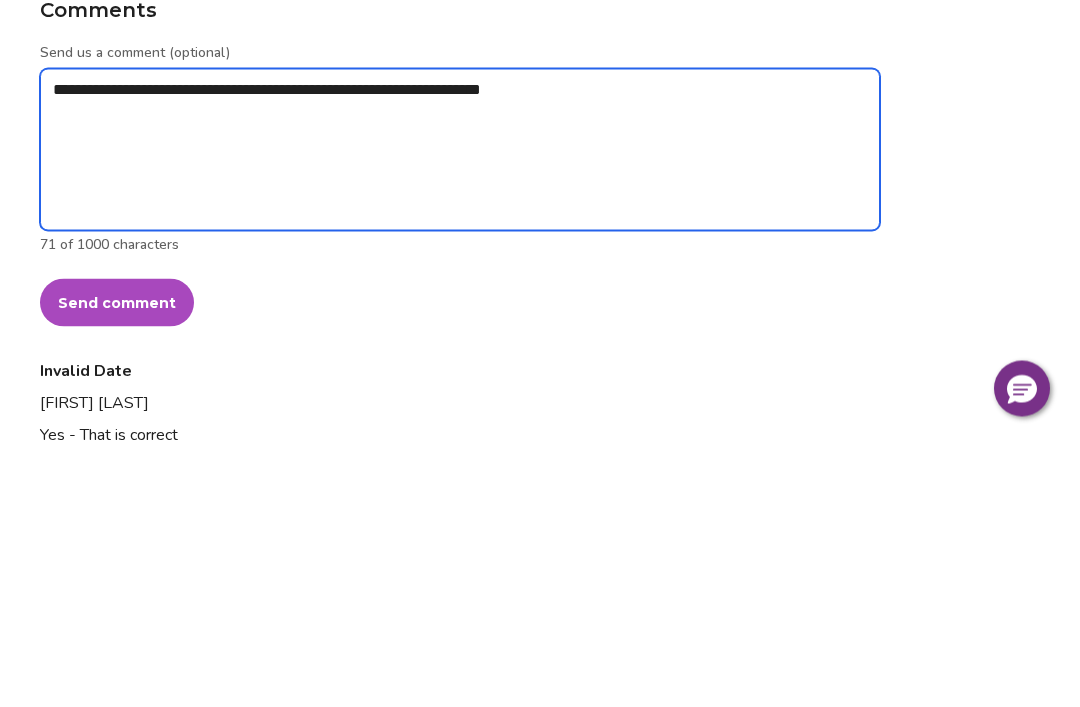 type on "**********" 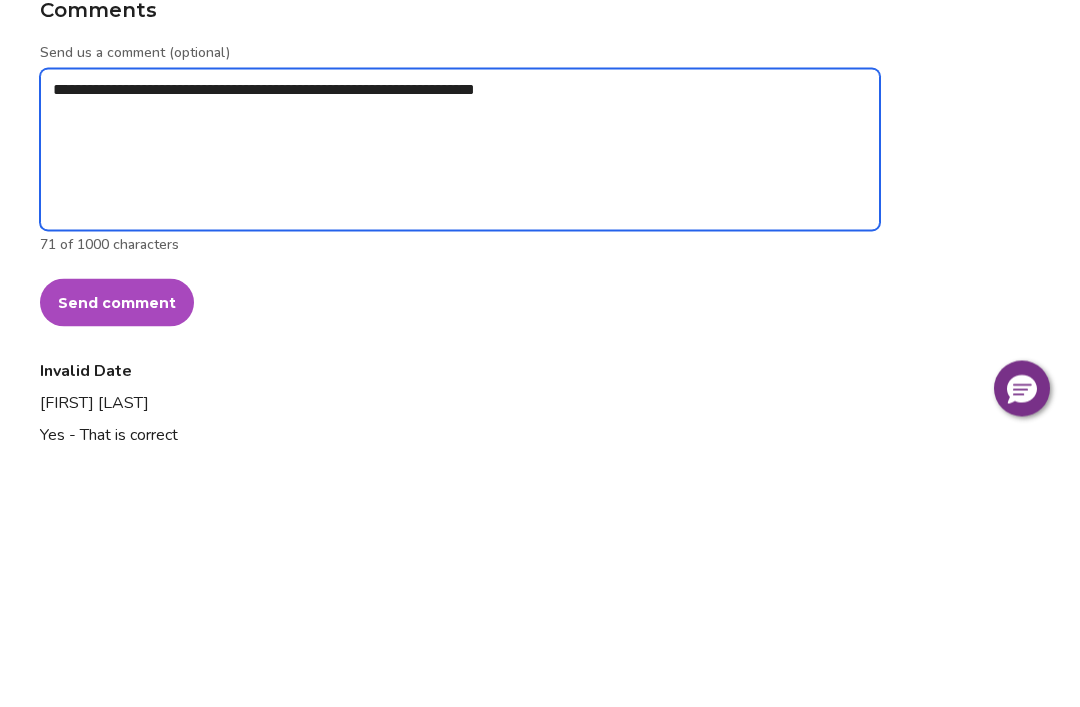 type on "*" 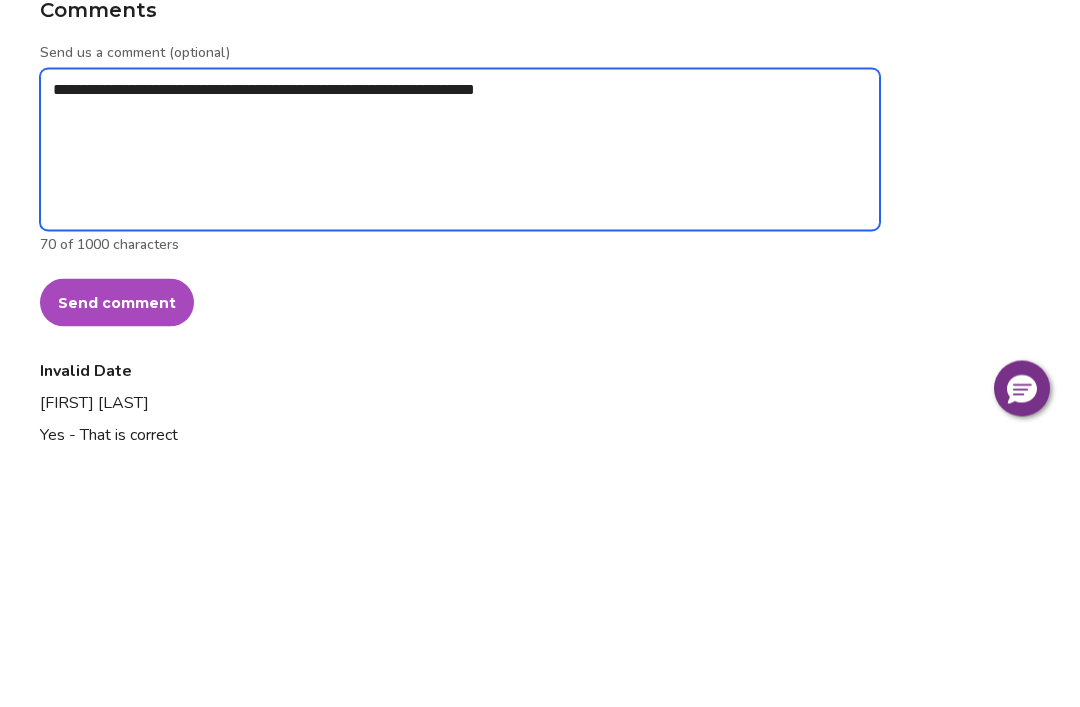 type on "**********" 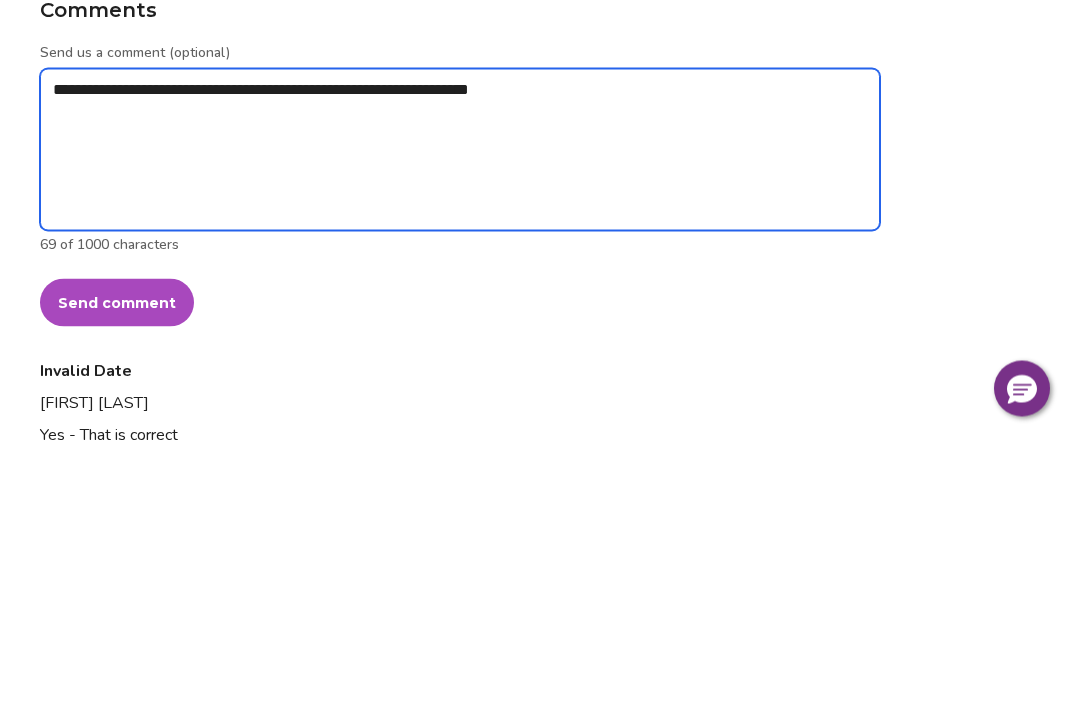 type on "*" 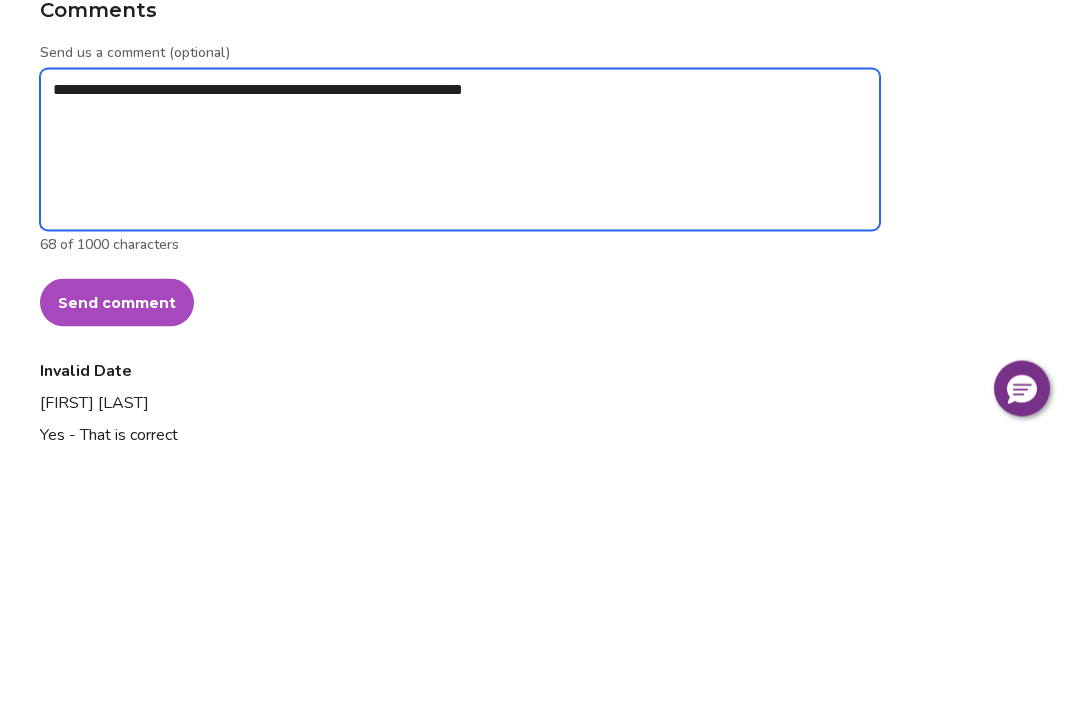 type on "**********" 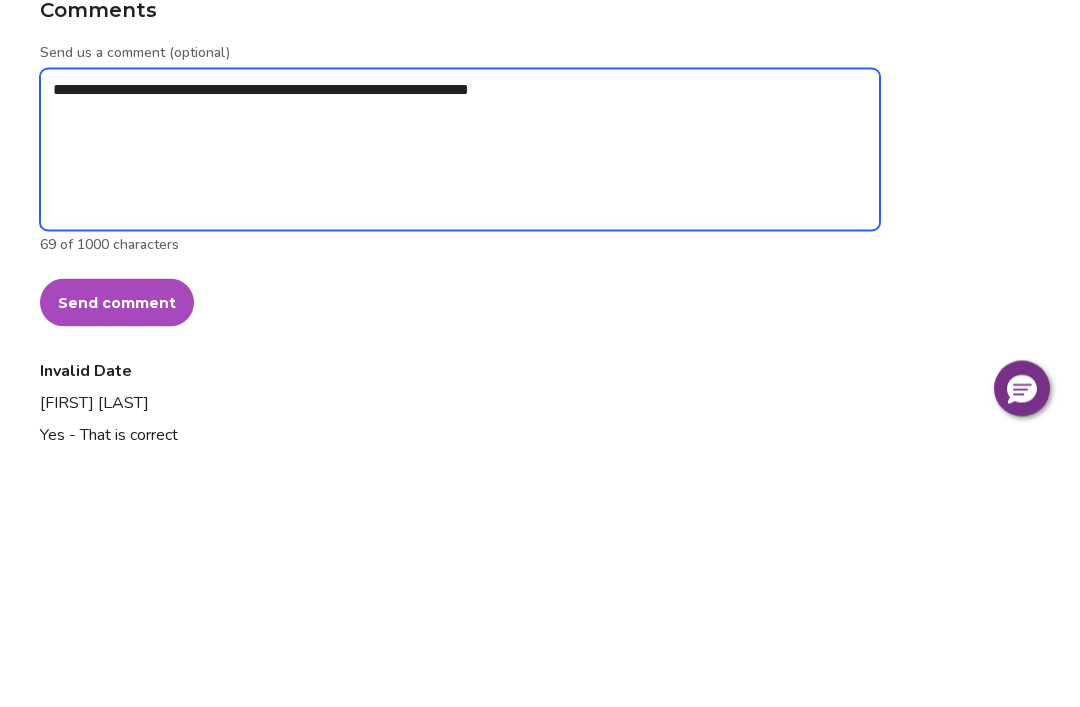 type on "*" 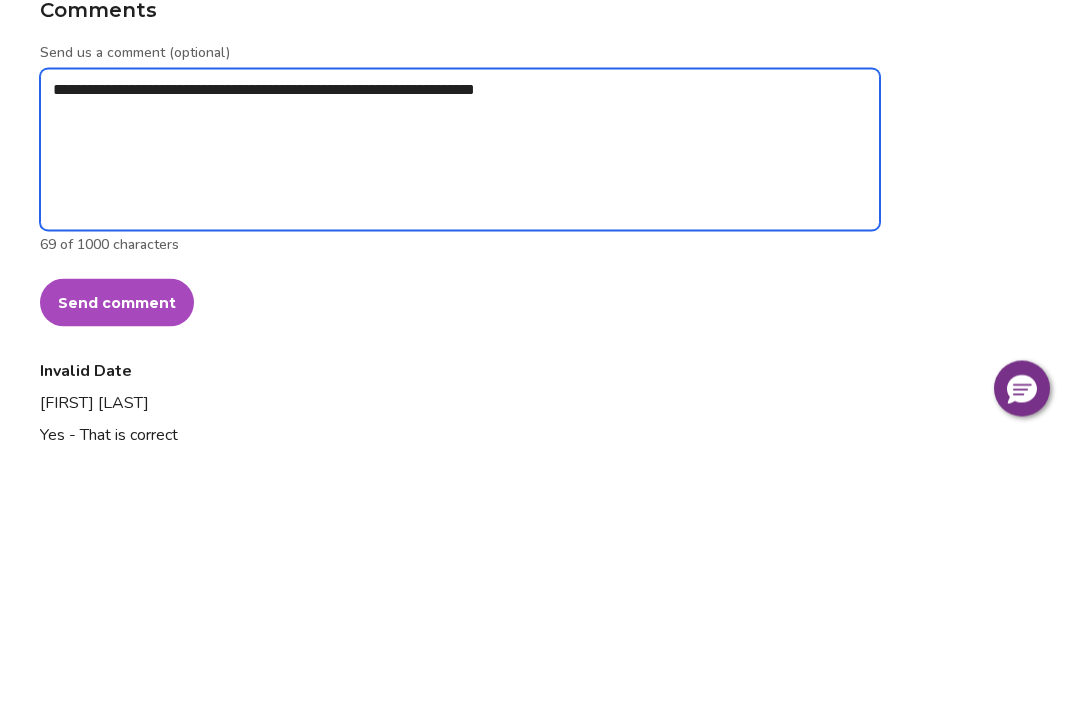 type on "**********" 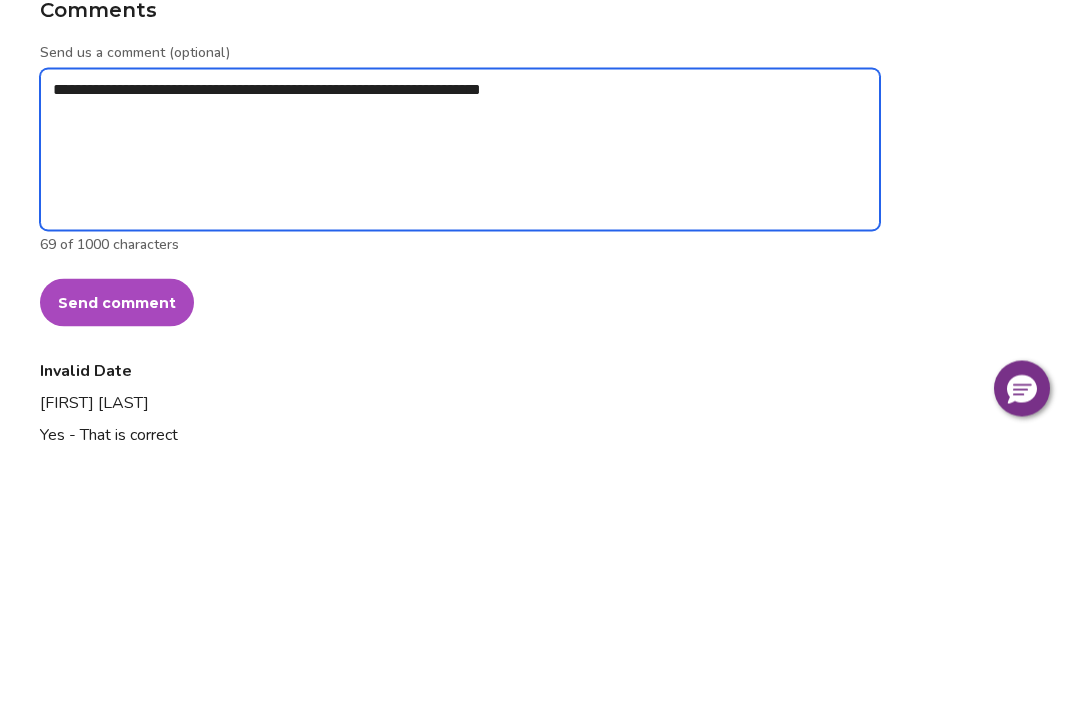 type on "*" 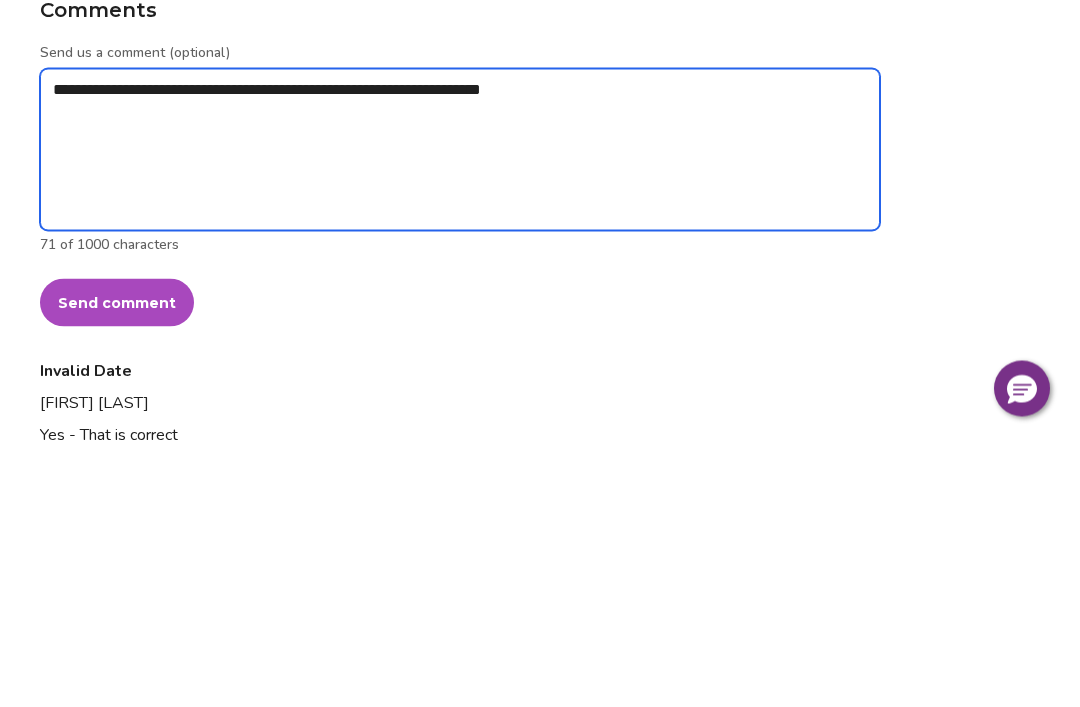 type on "**********" 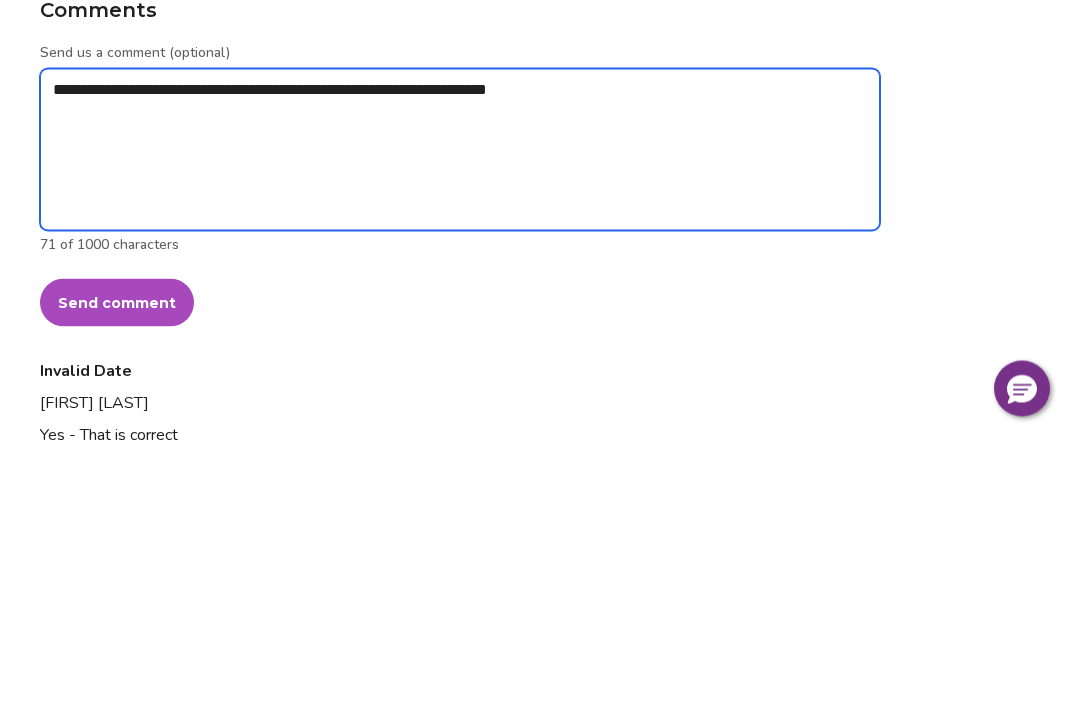 type on "*" 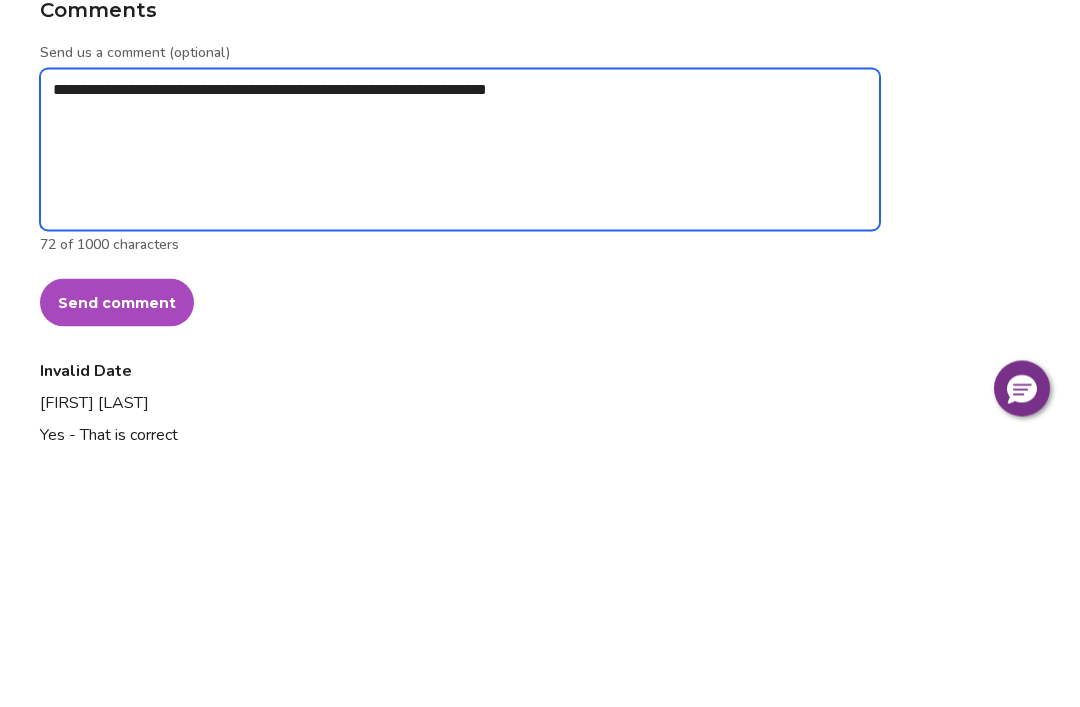 type on "**********" 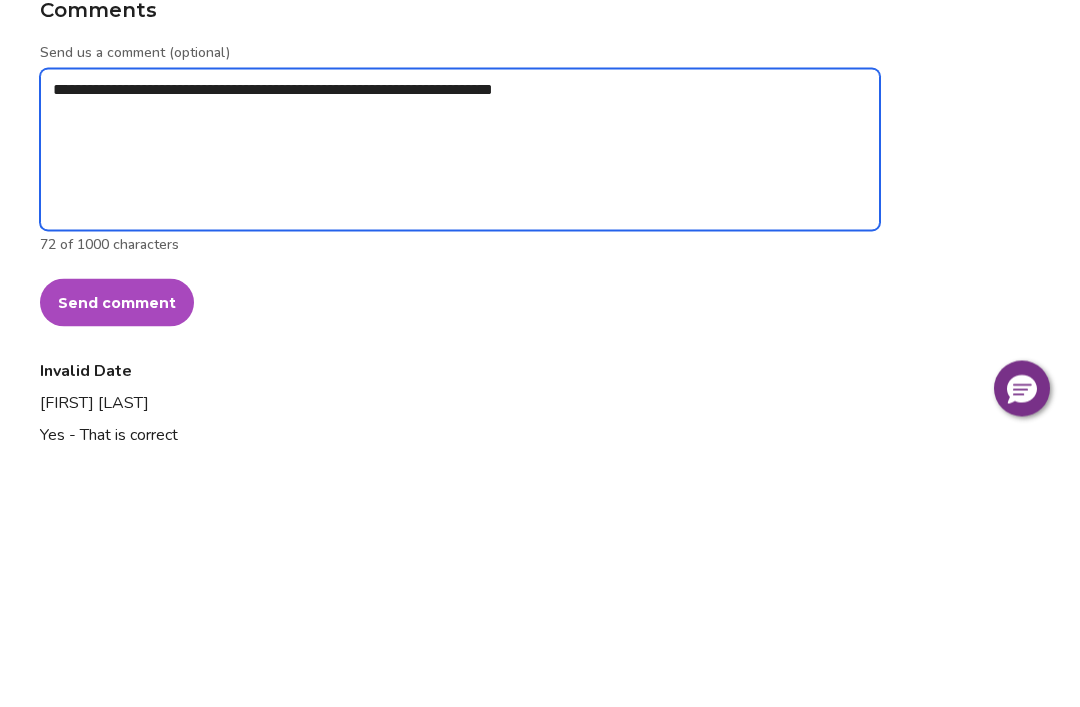 type on "*" 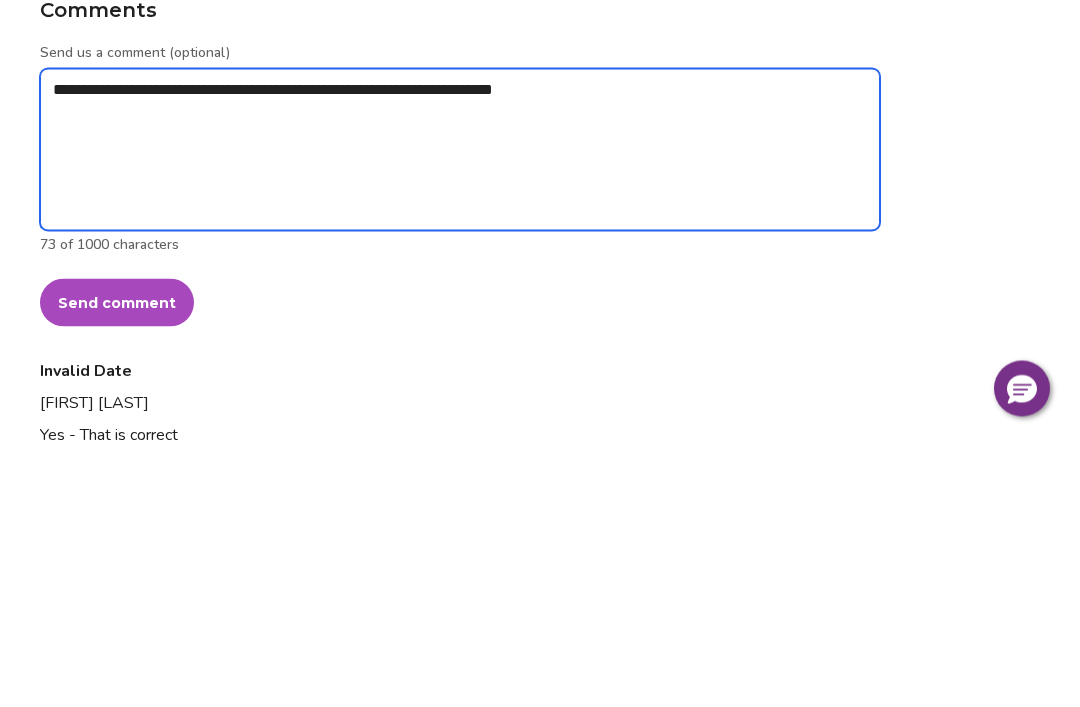 type on "**********" 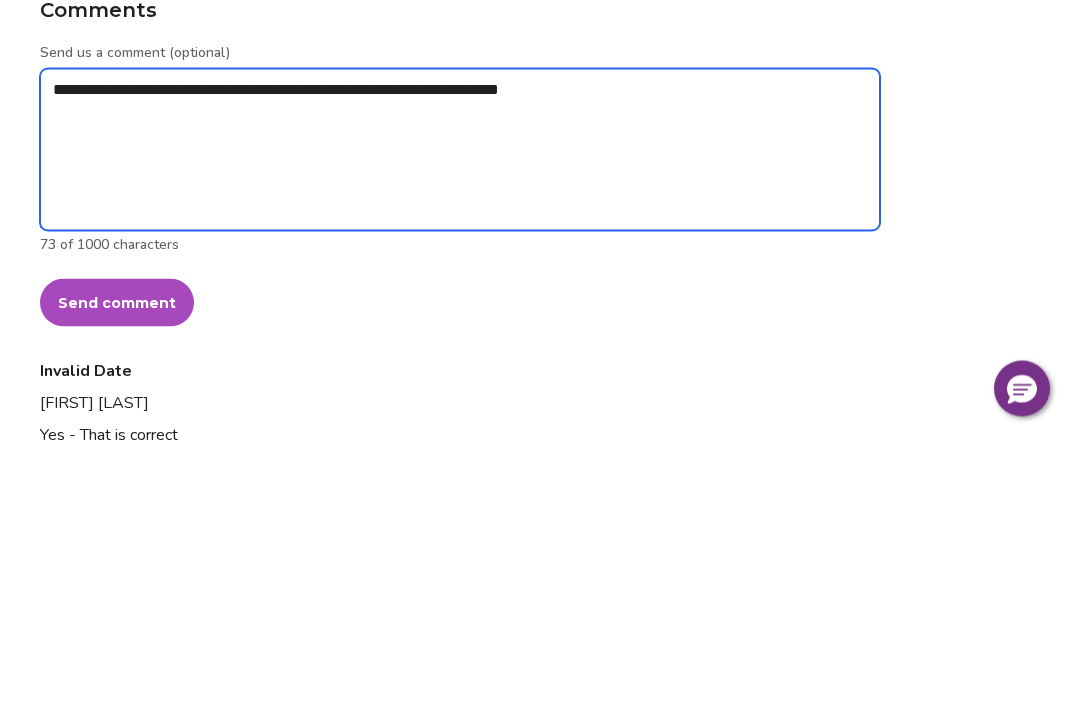 type on "*" 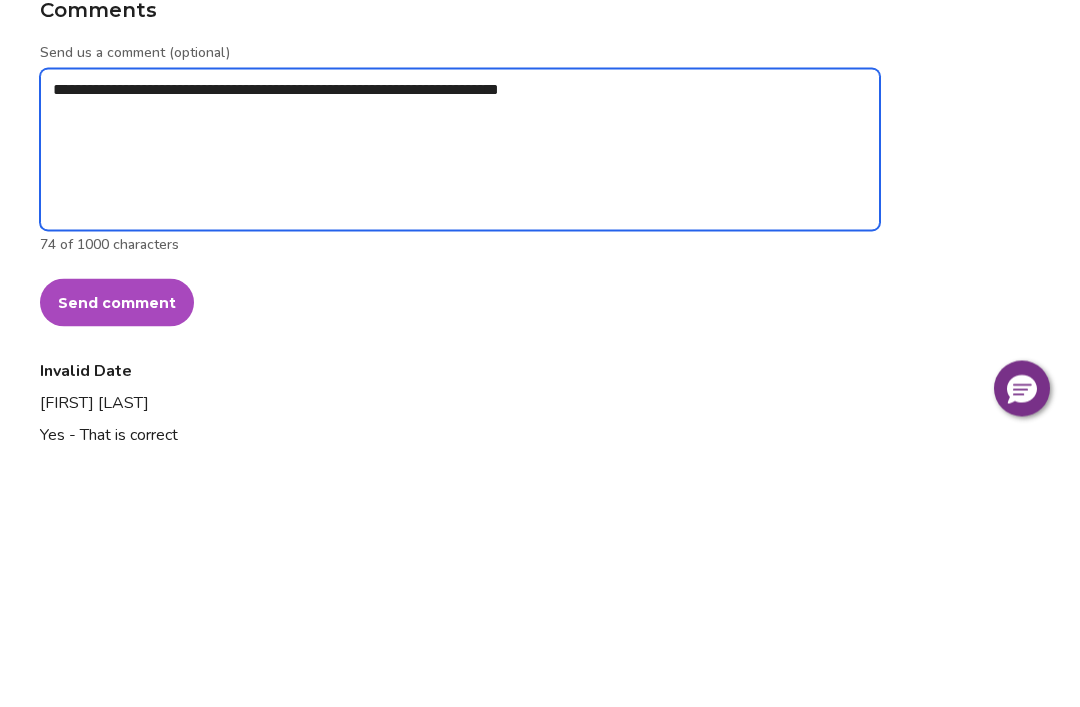 type on "**********" 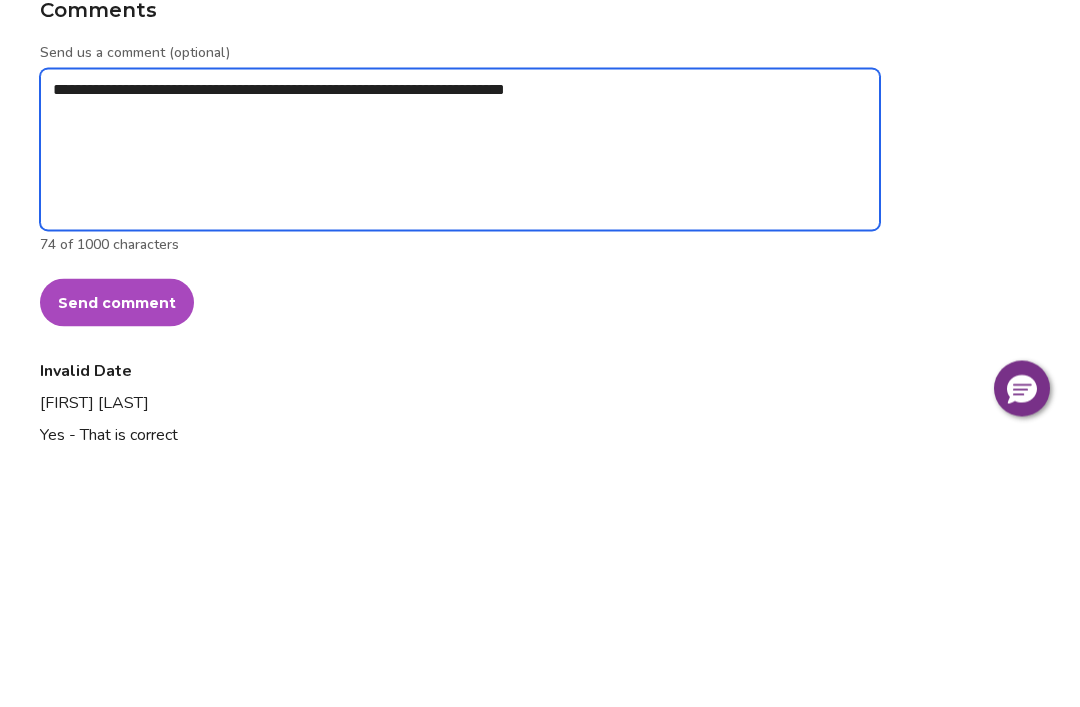 type on "*" 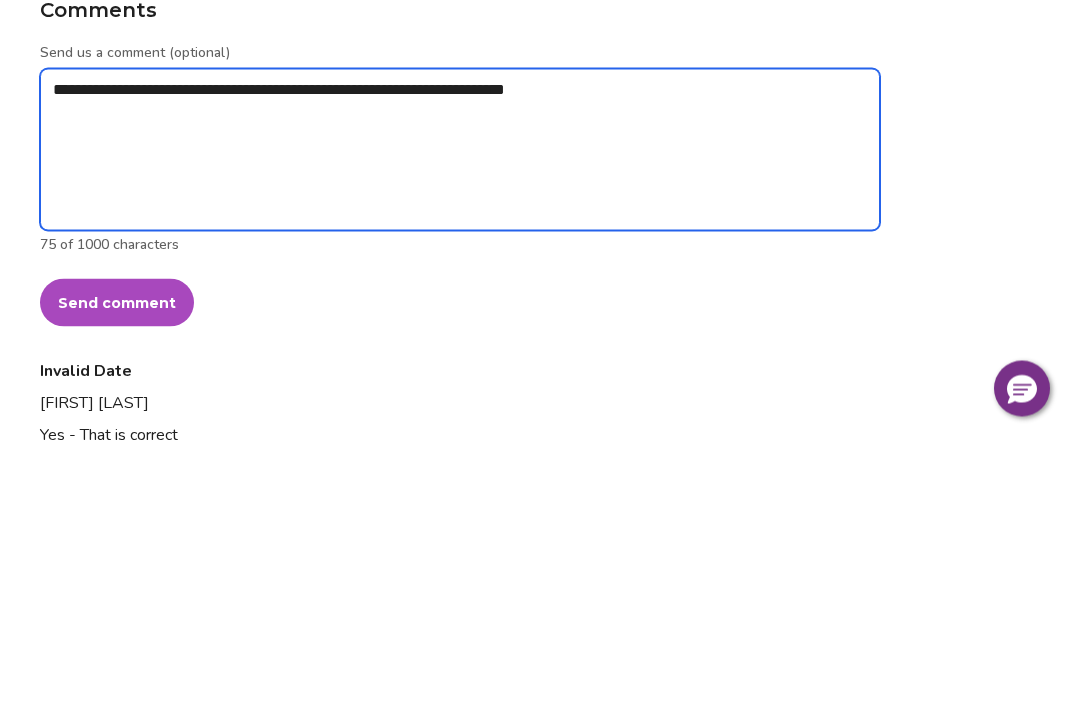 type on "**********" 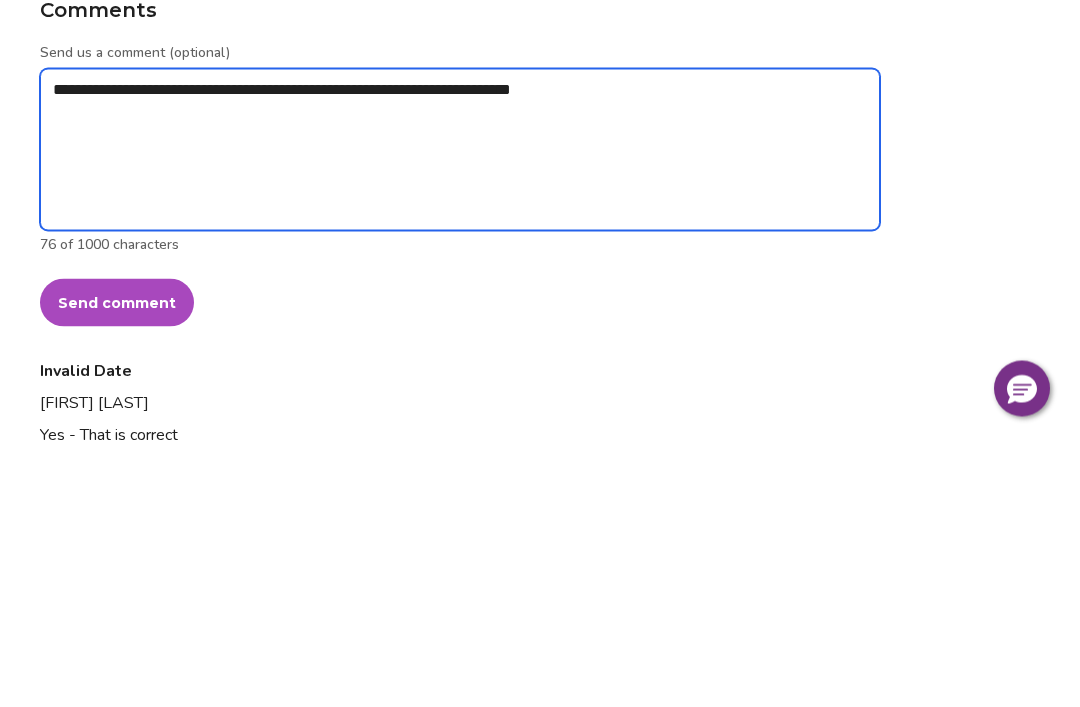 type on "*" 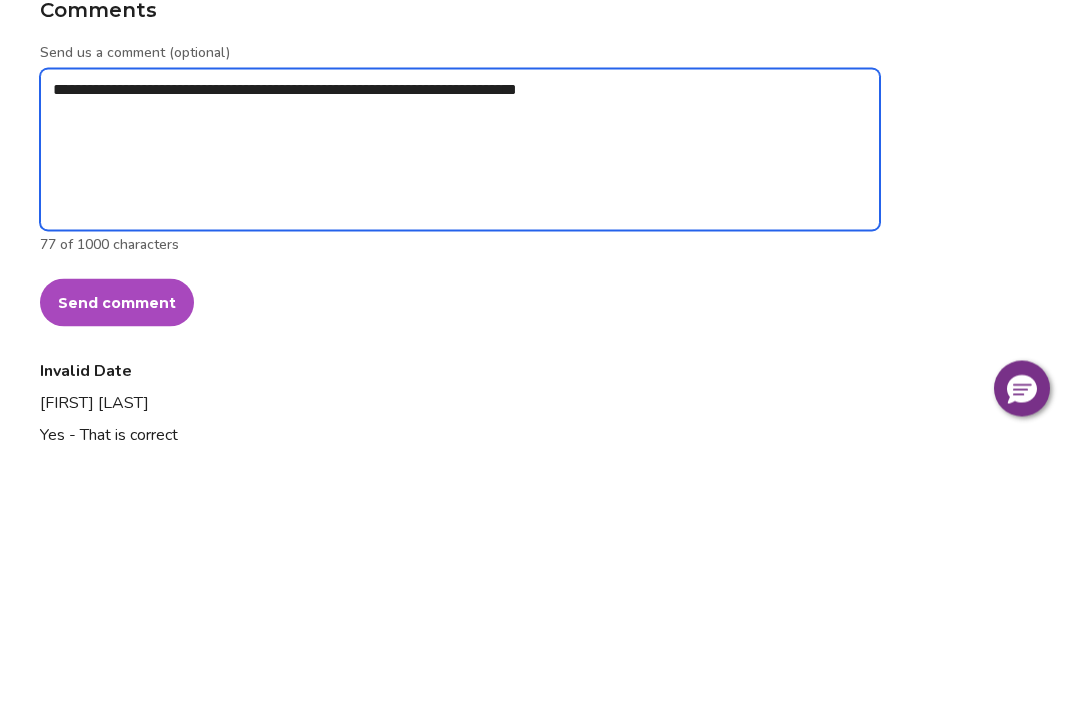 type on "*" 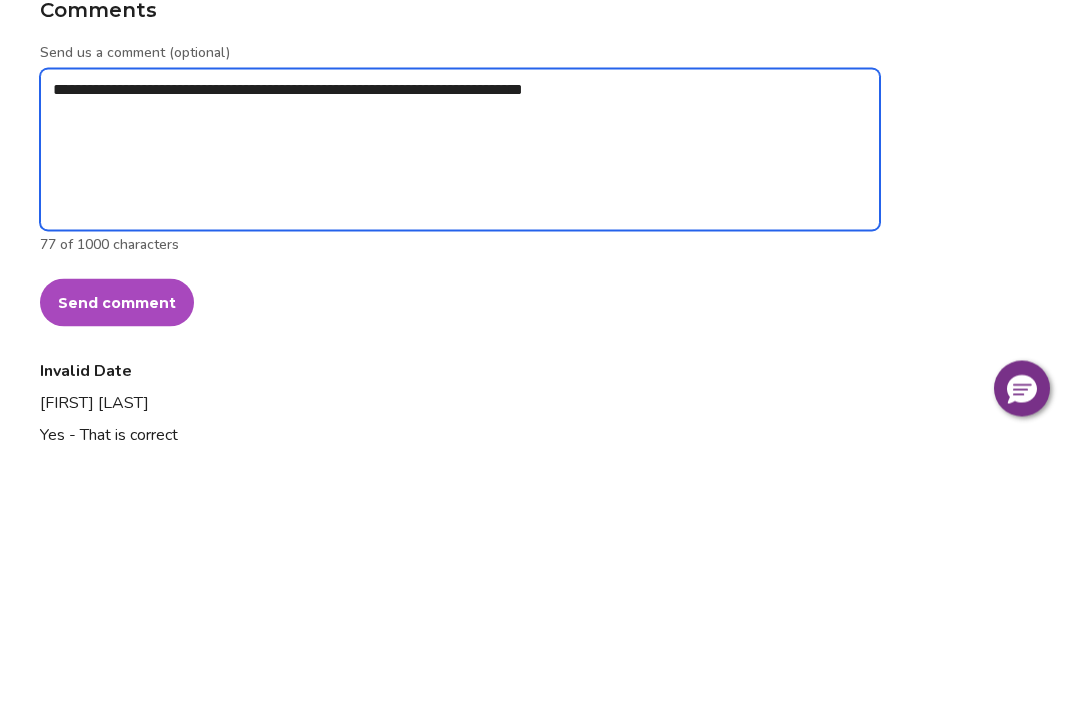 type on "**********" 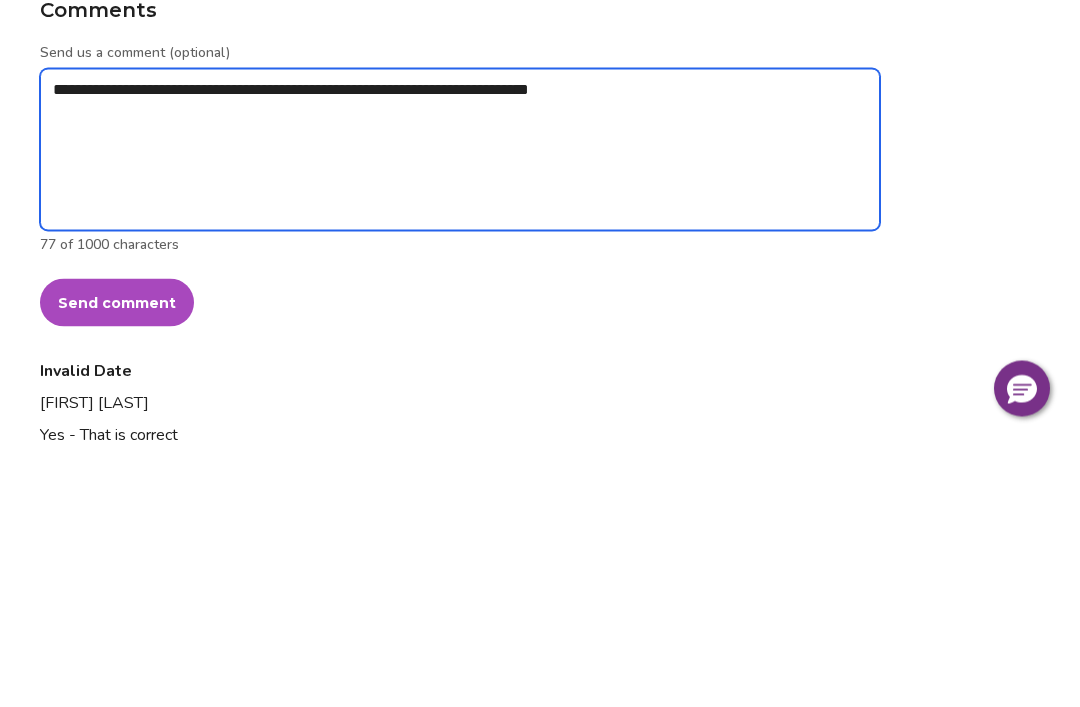 type on "*" 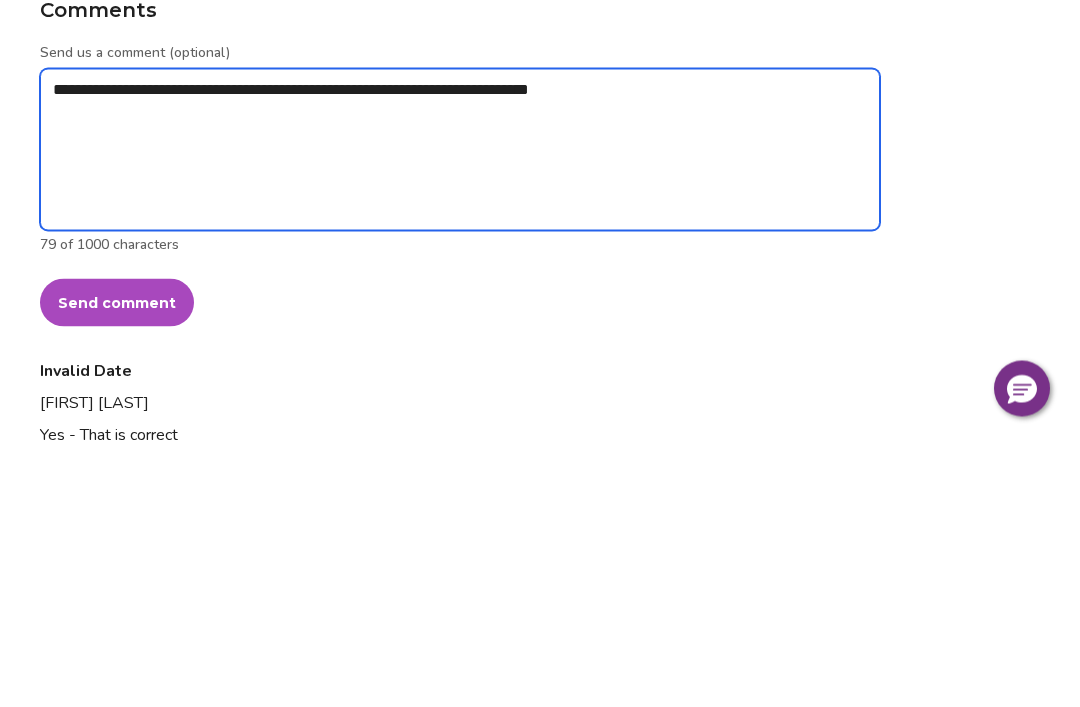 type on "**********" 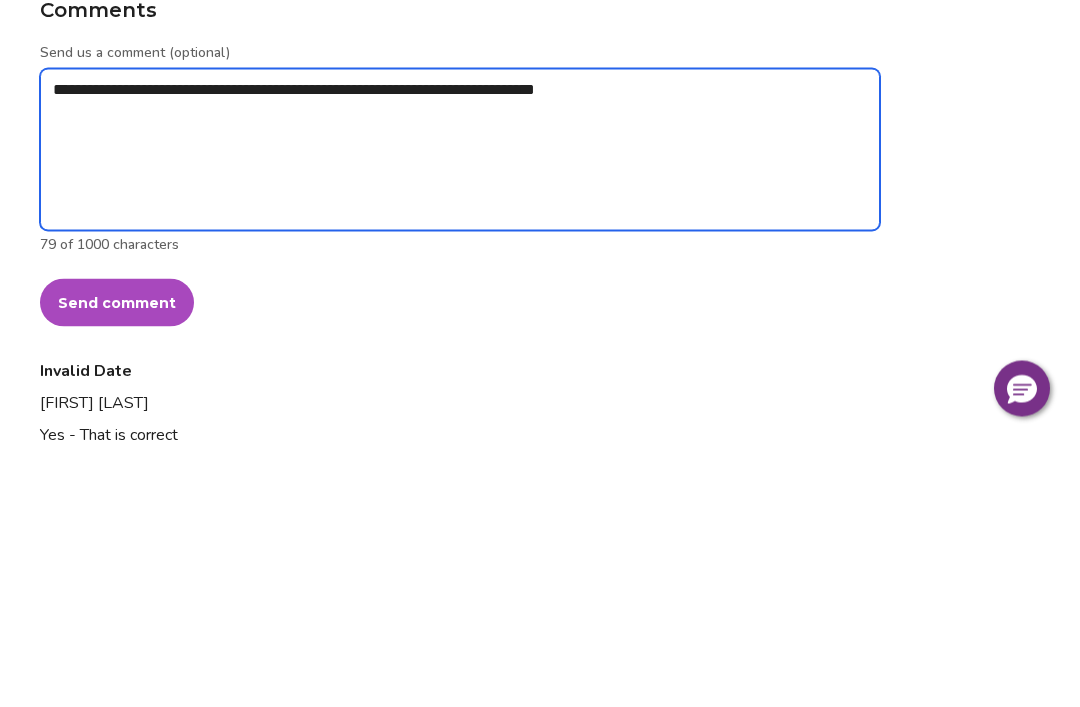 type on "*" 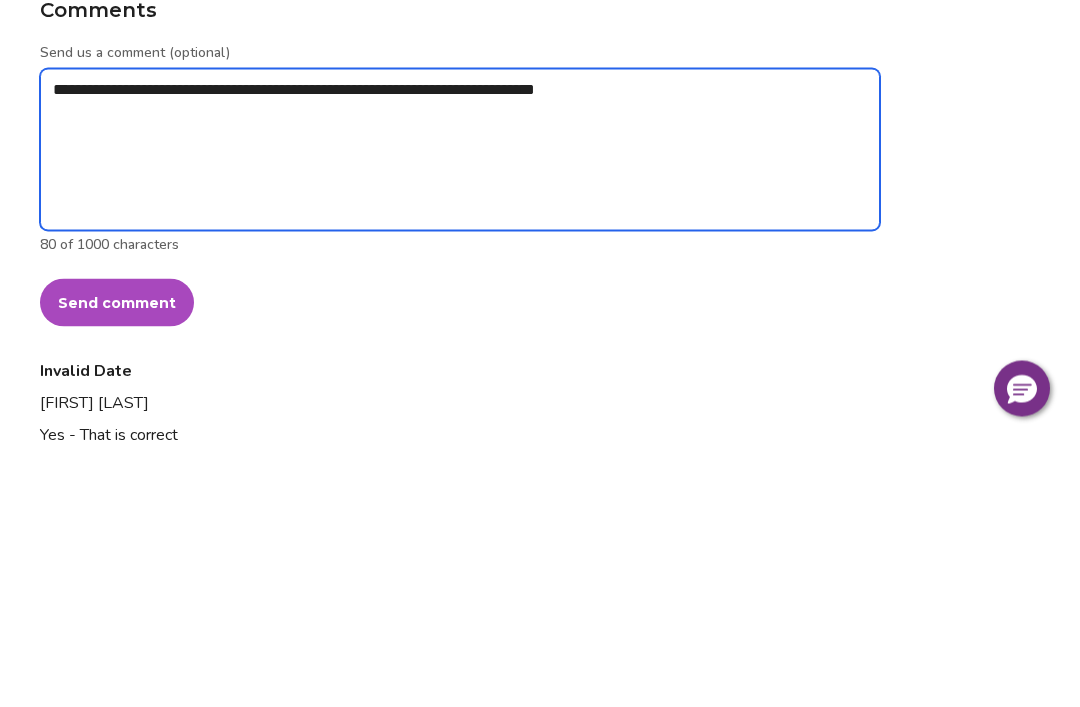 type on "**********" 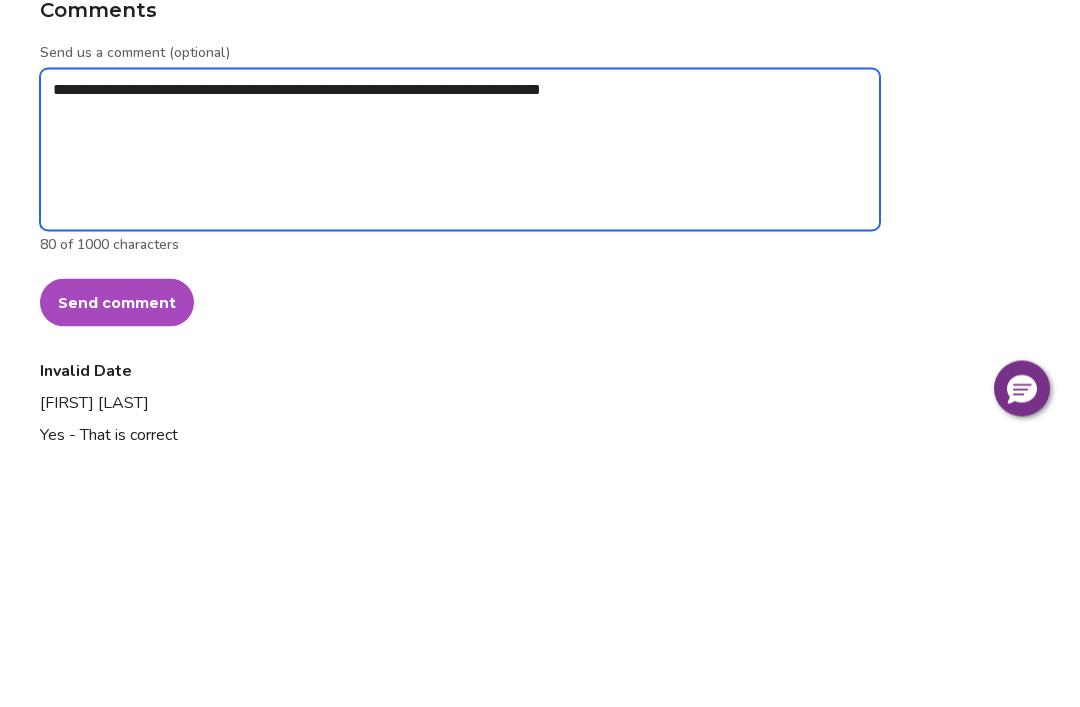 type on "*" 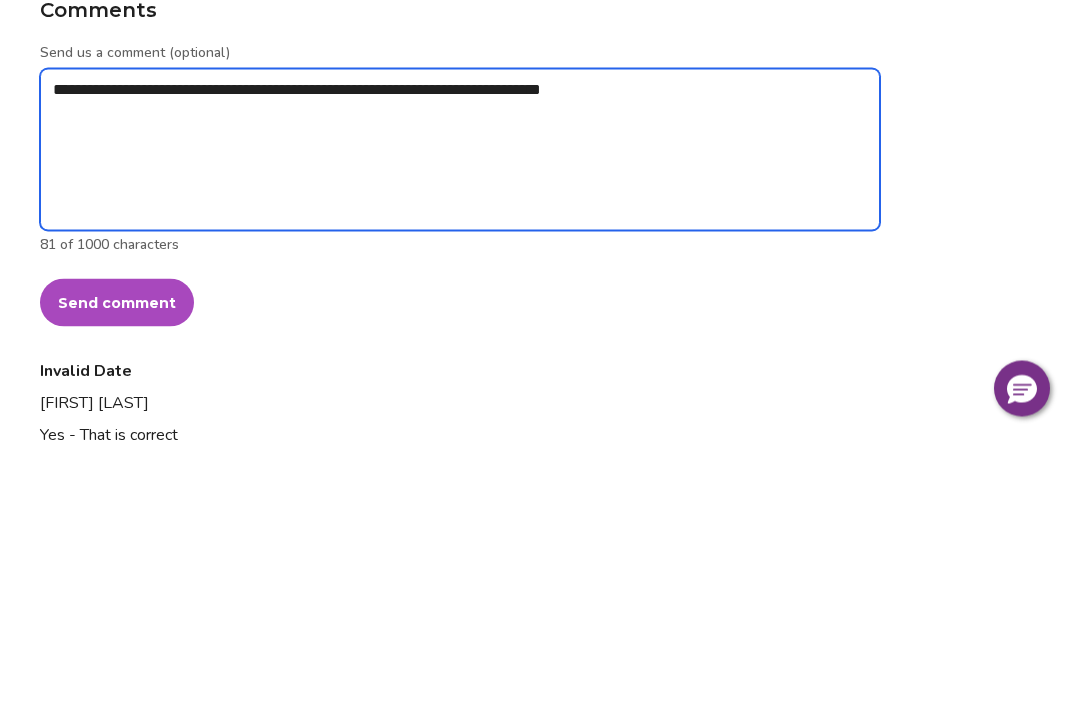 type on "**********" 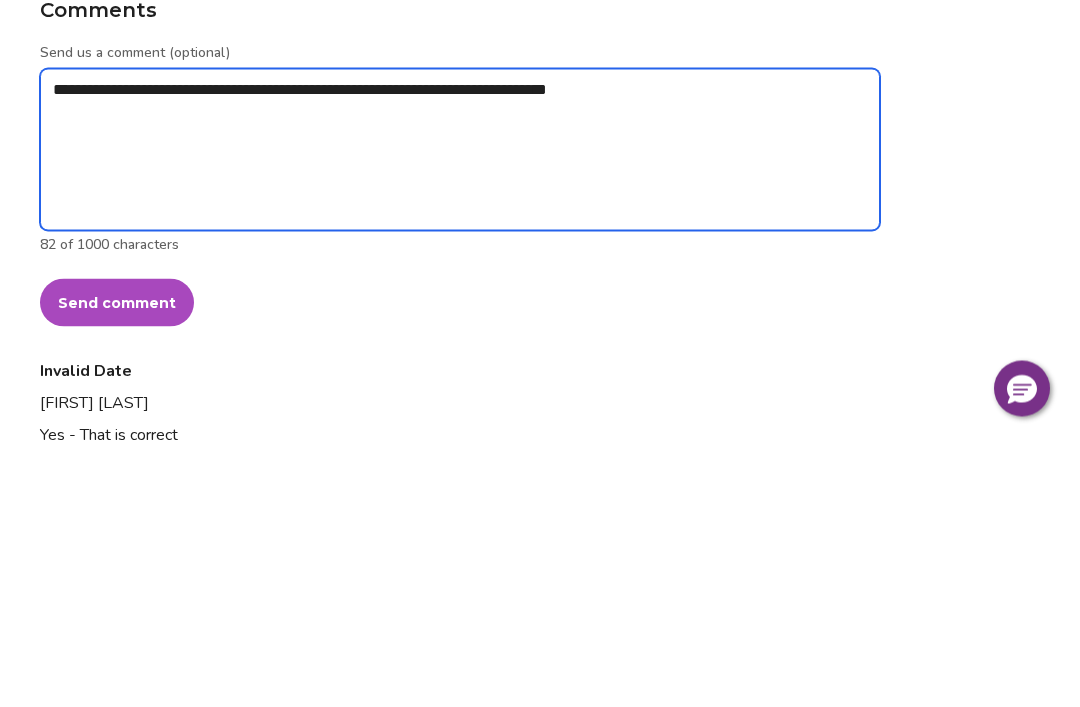 type on "*" 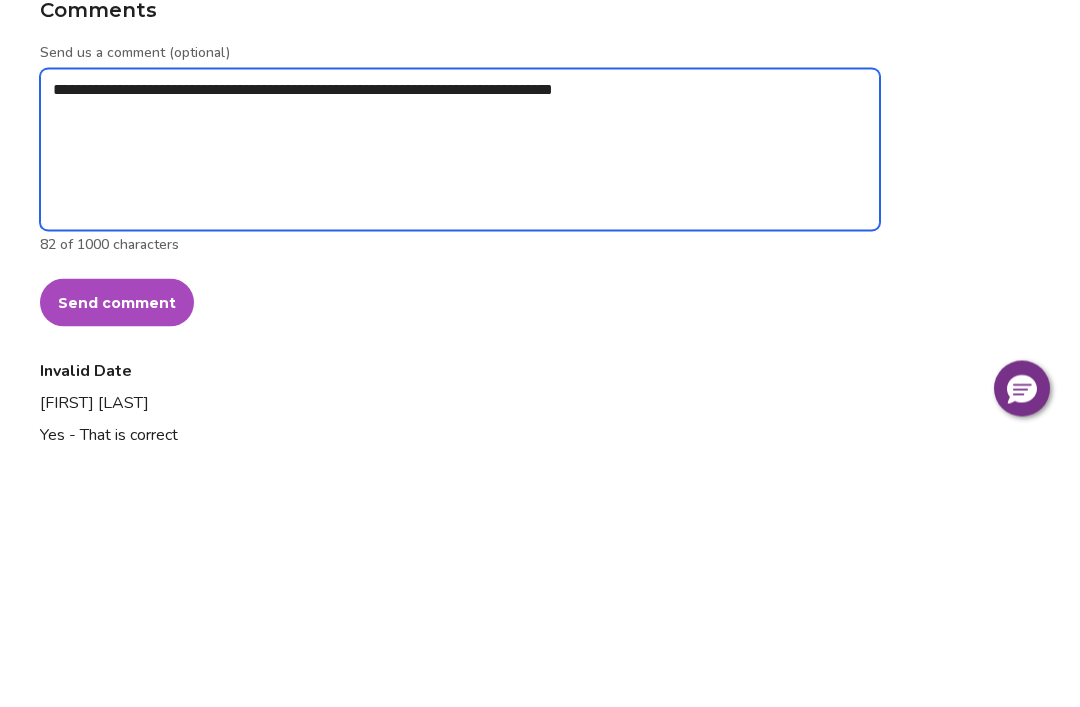 type on "*" 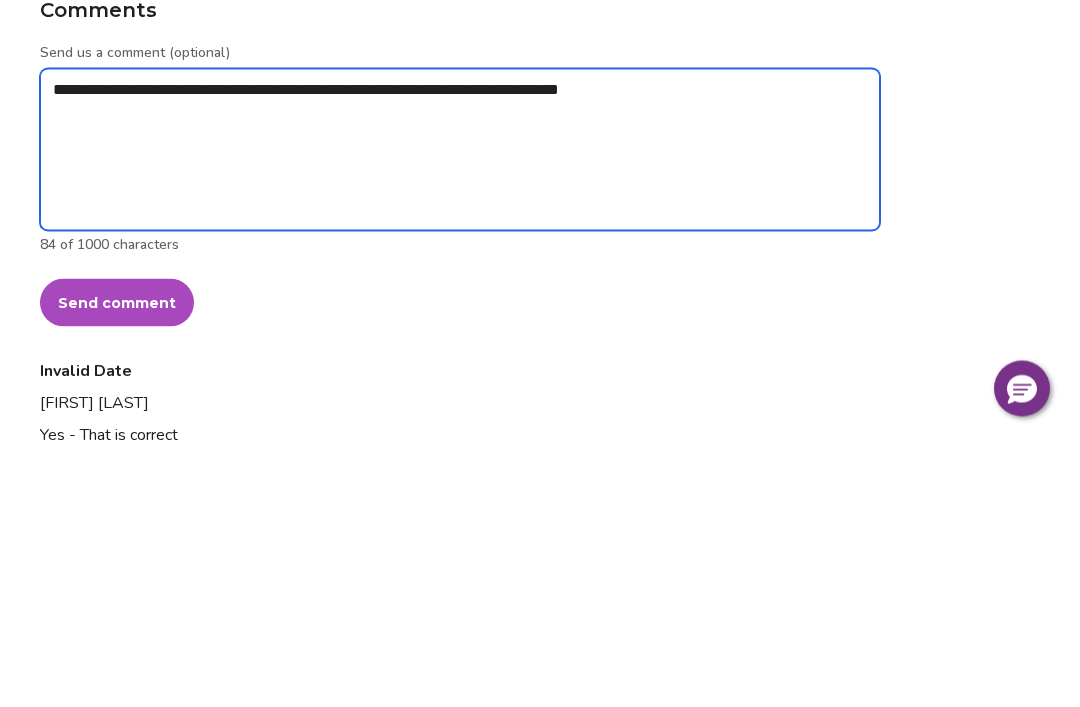 type on "*" 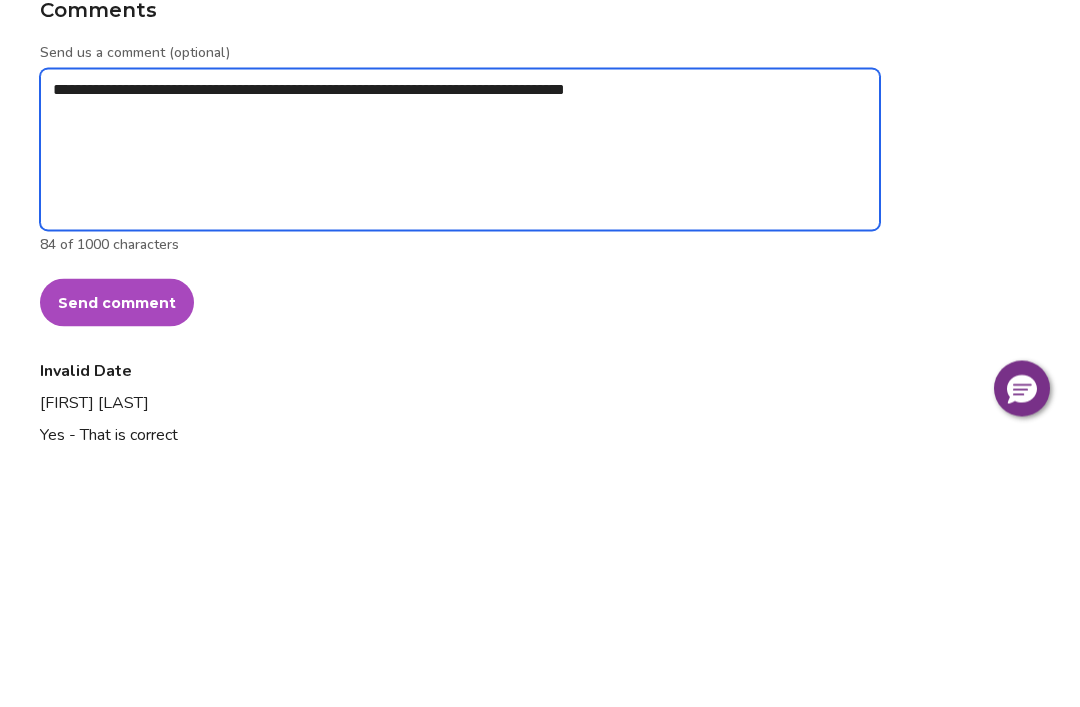 type on "**********" 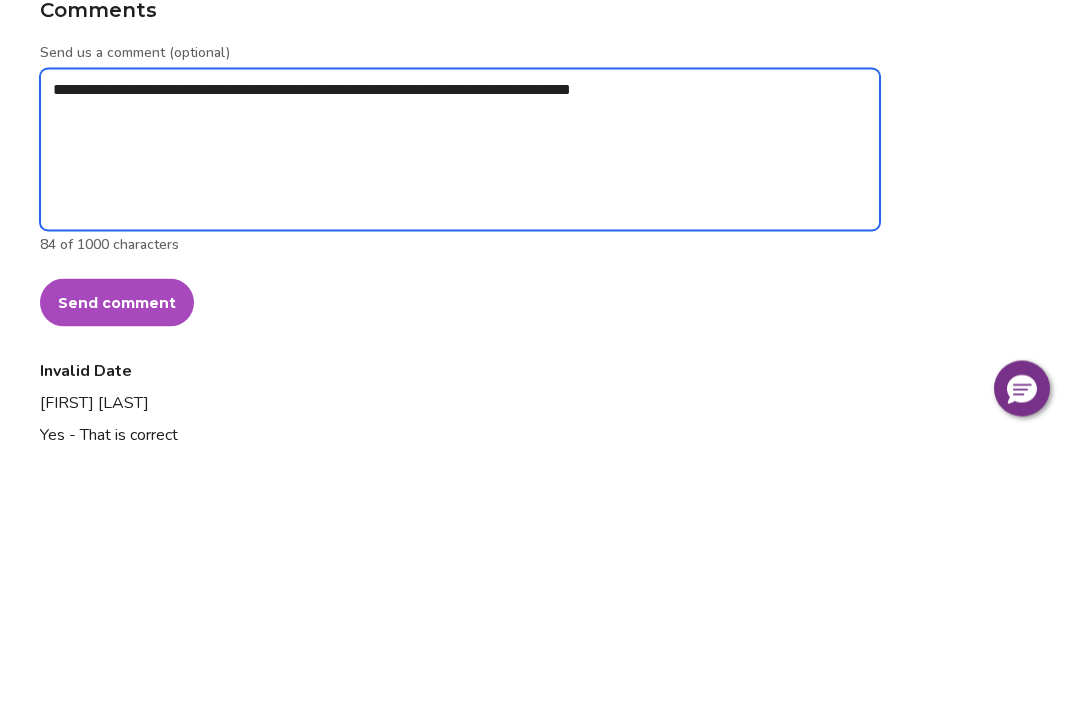 type on "*" 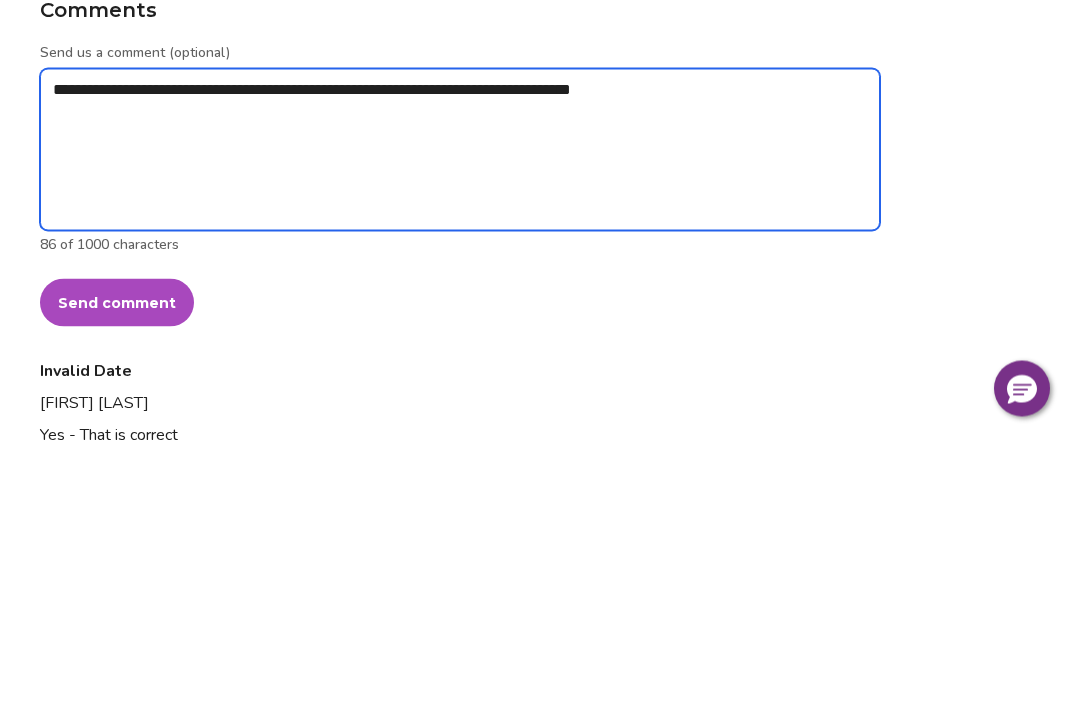 type on "**********" 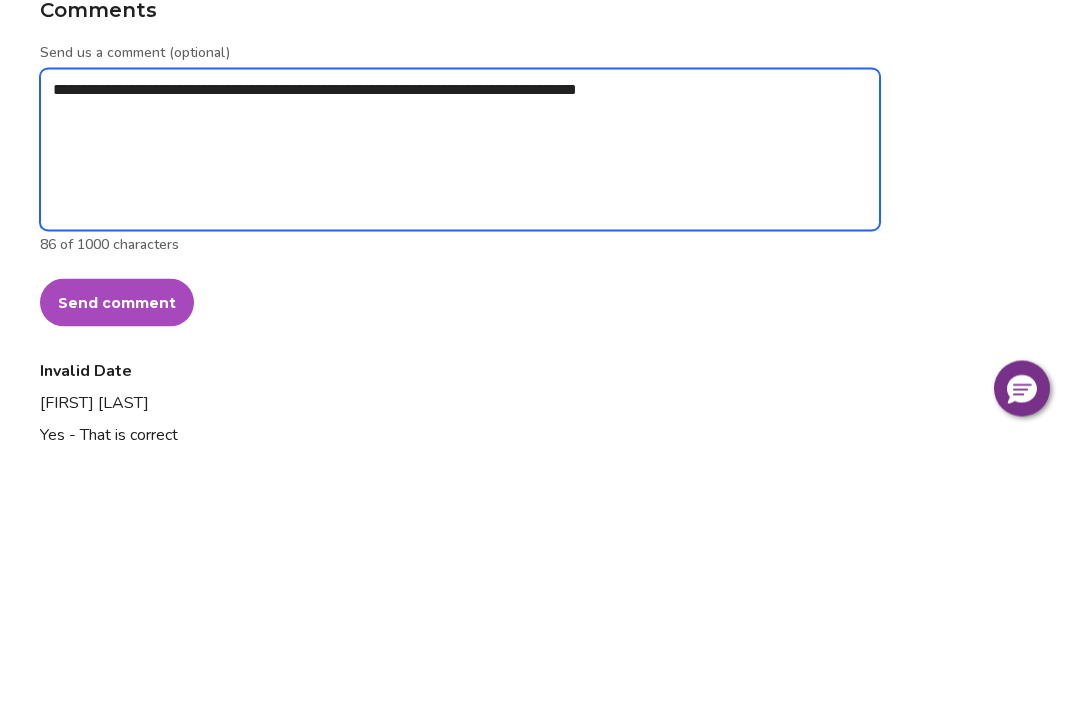 type on "*" 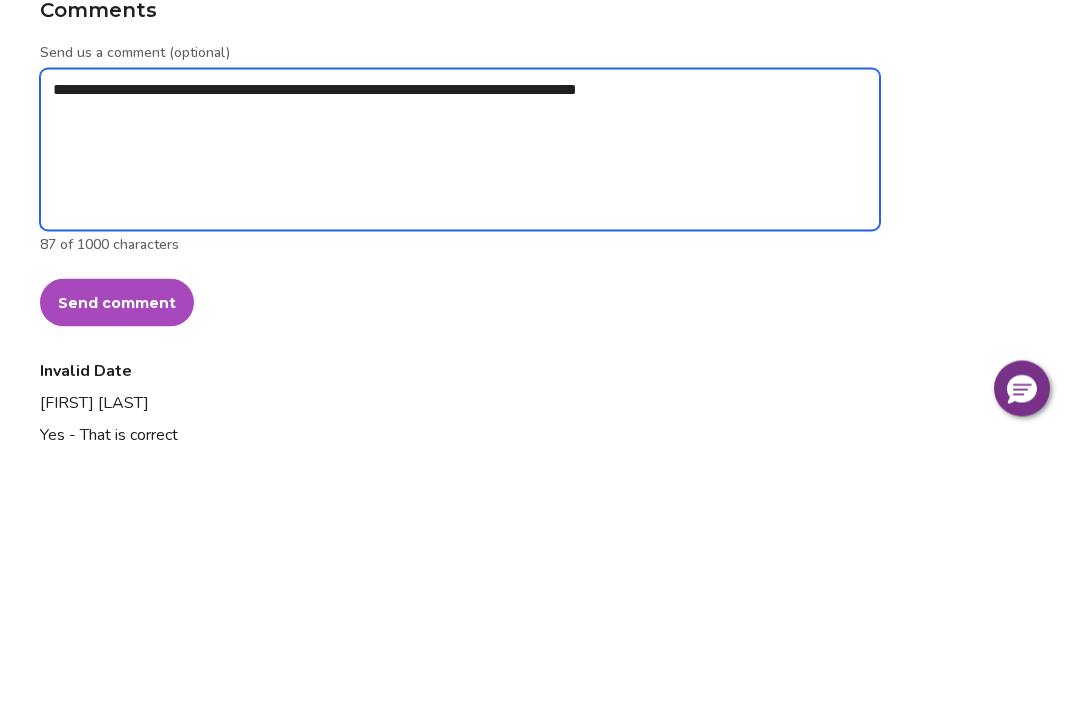 type on "**********" 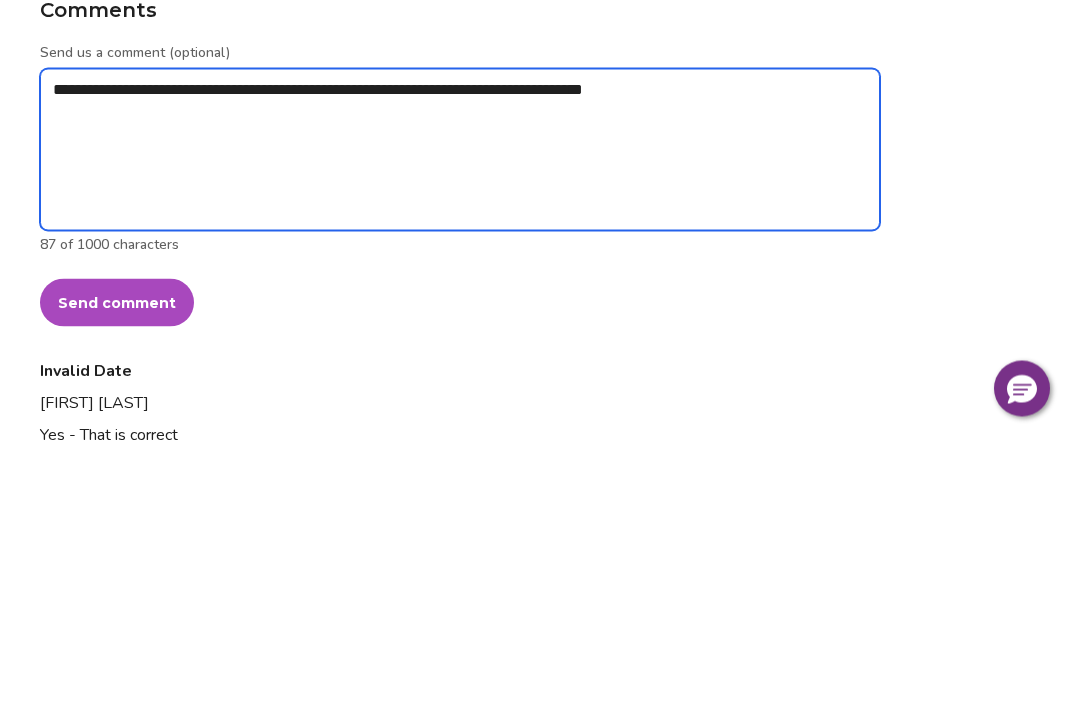 type on "*" 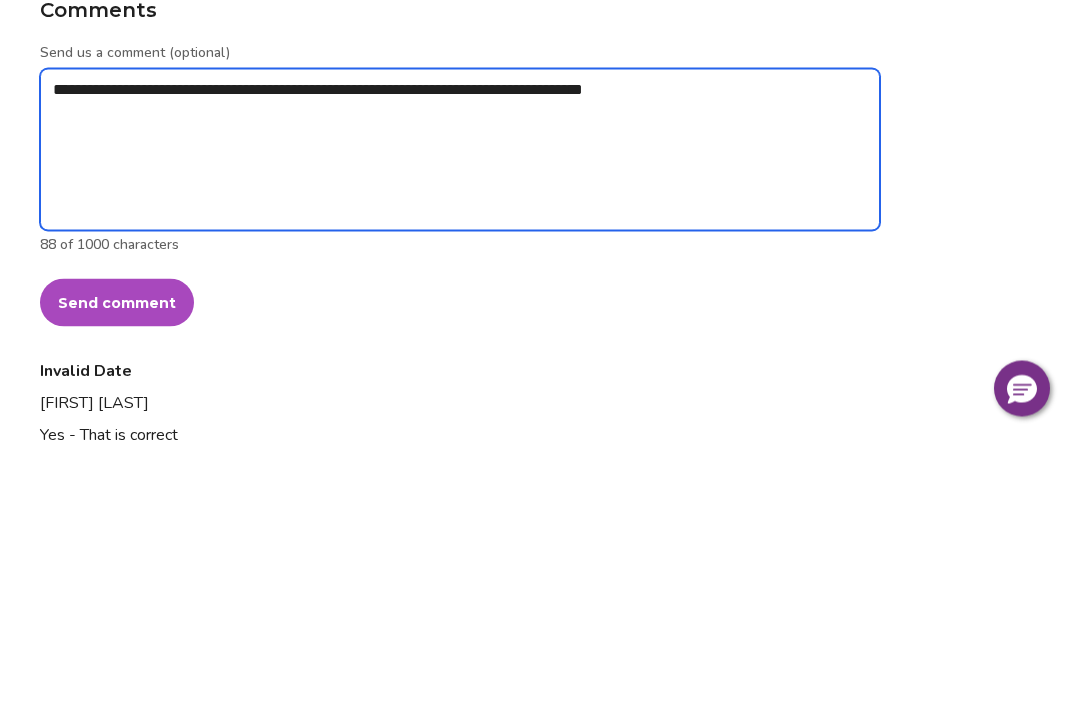 type on "**********" 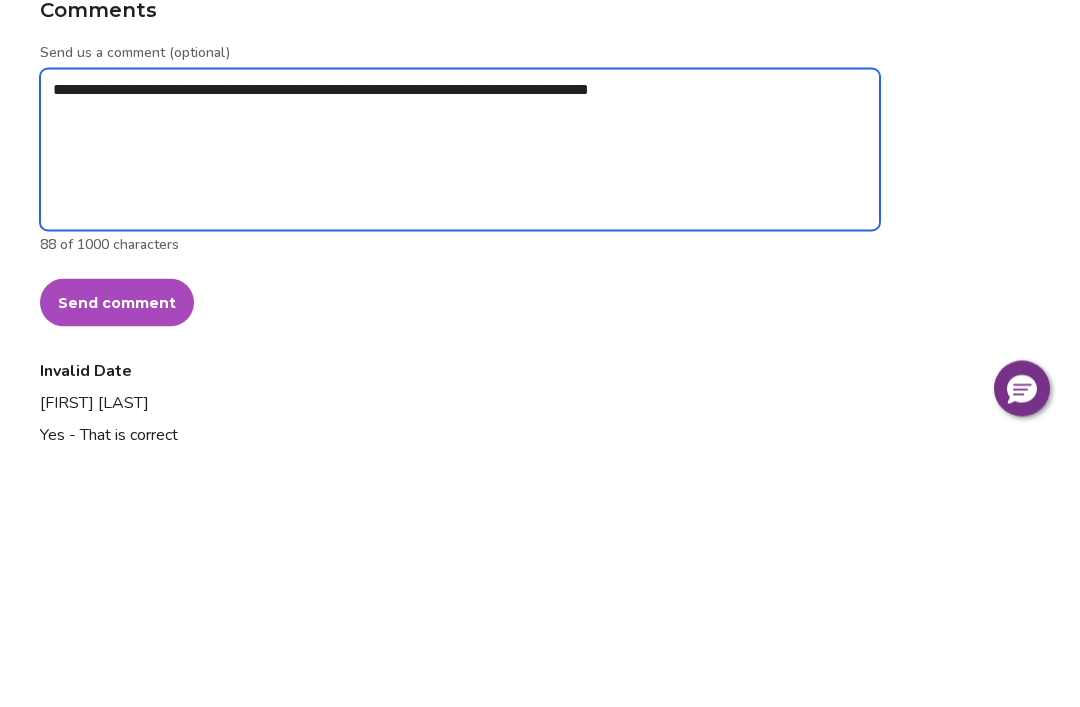 type on "*" 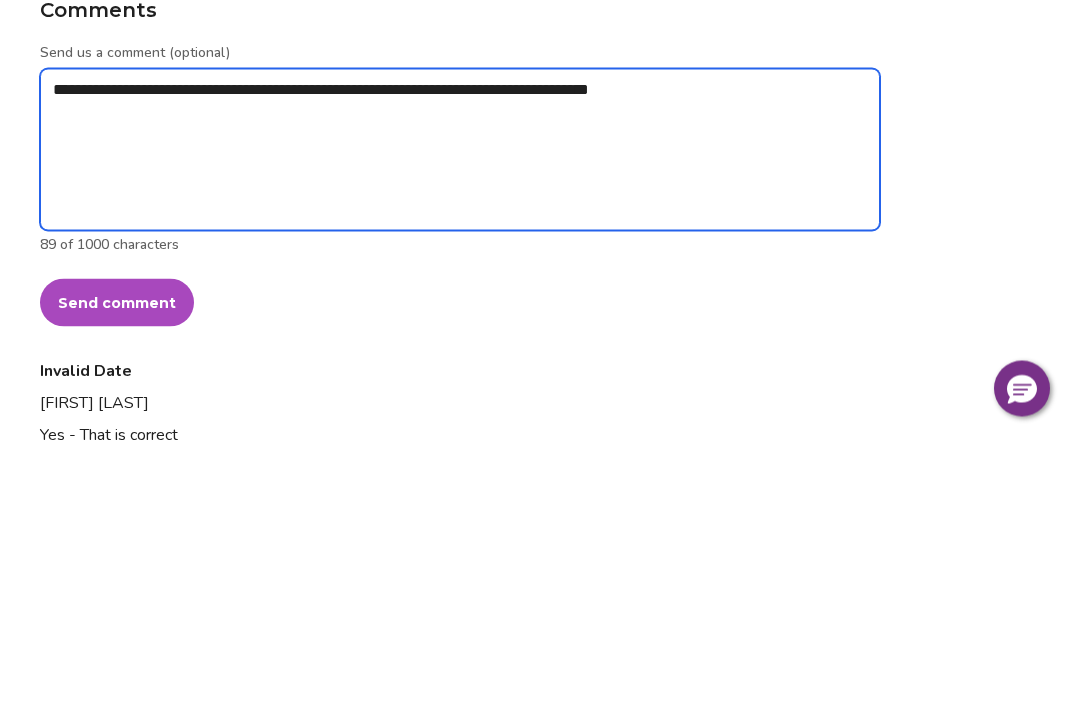 type on "**********" 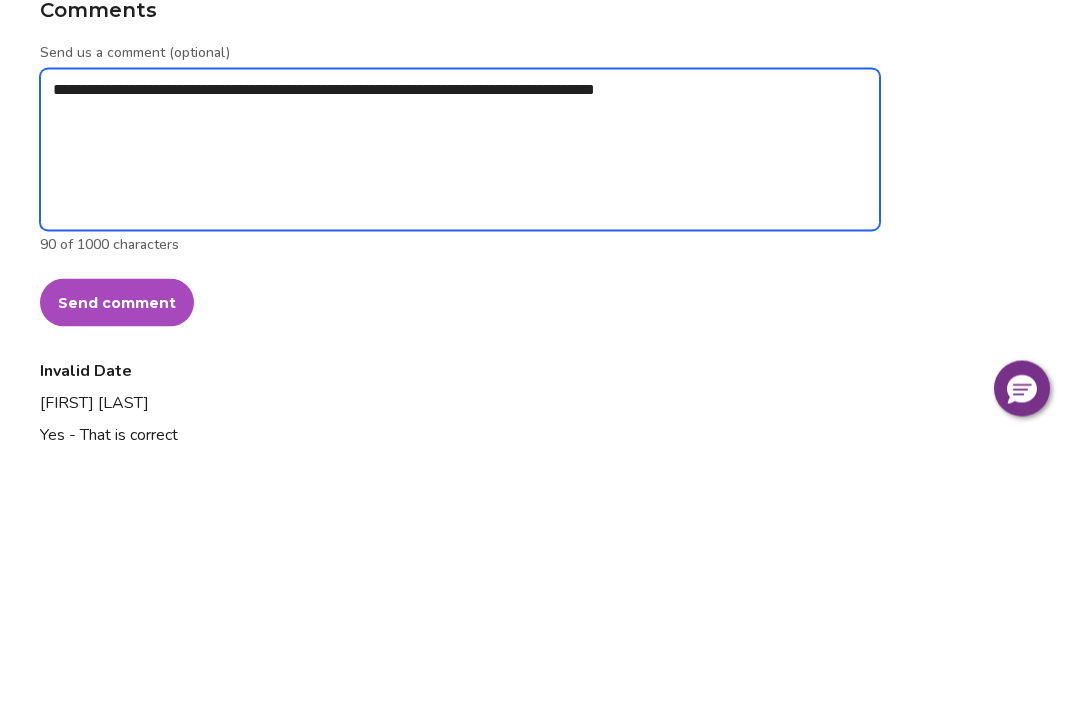 type on "*" 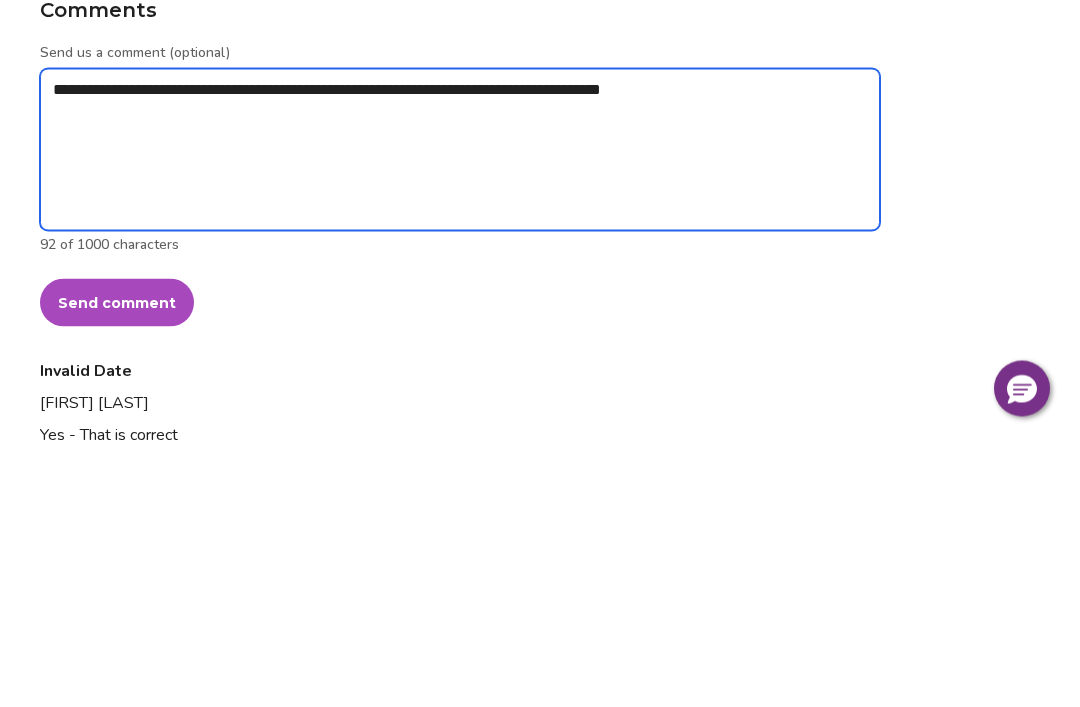 type on "*" 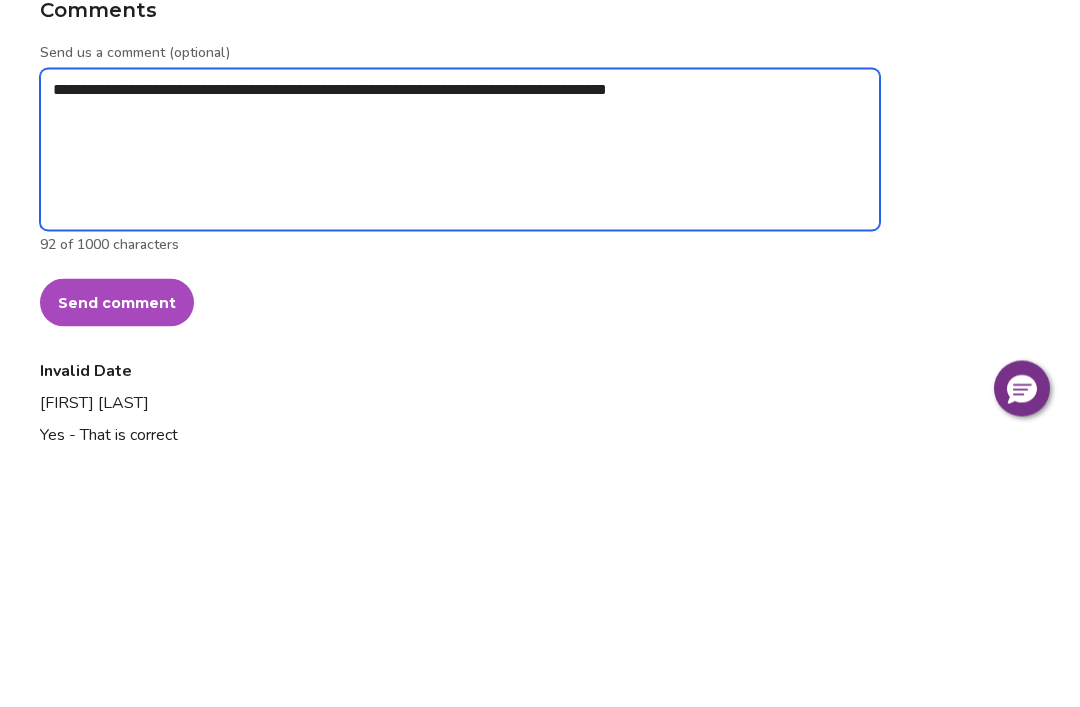 type on "**********" 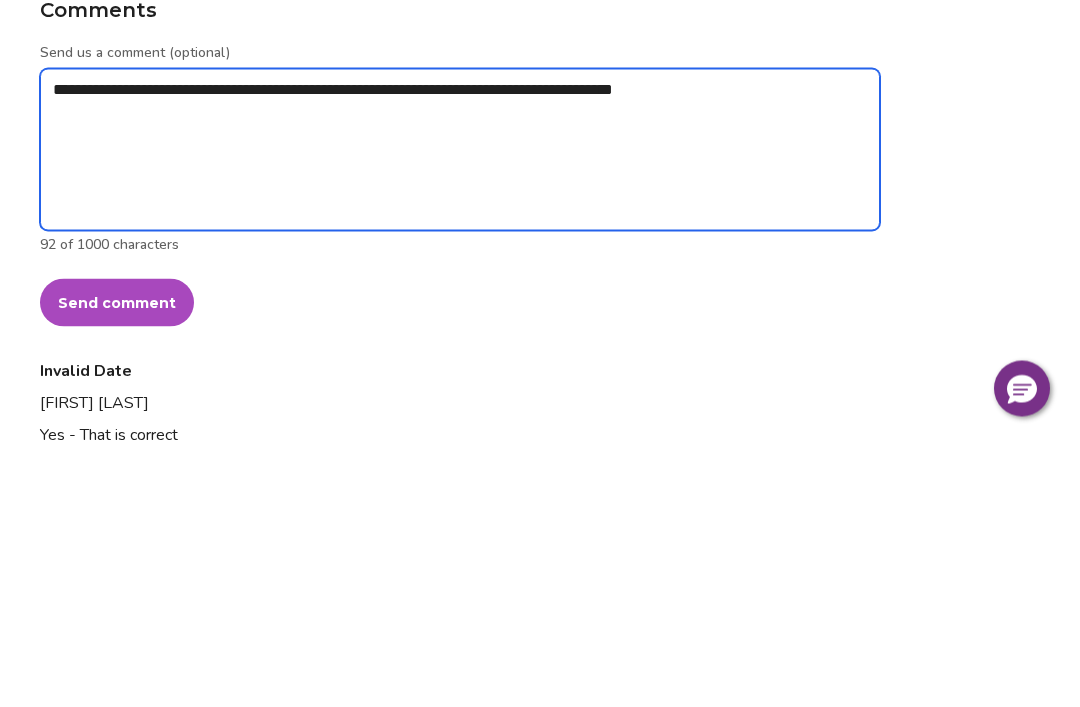 type on "*" 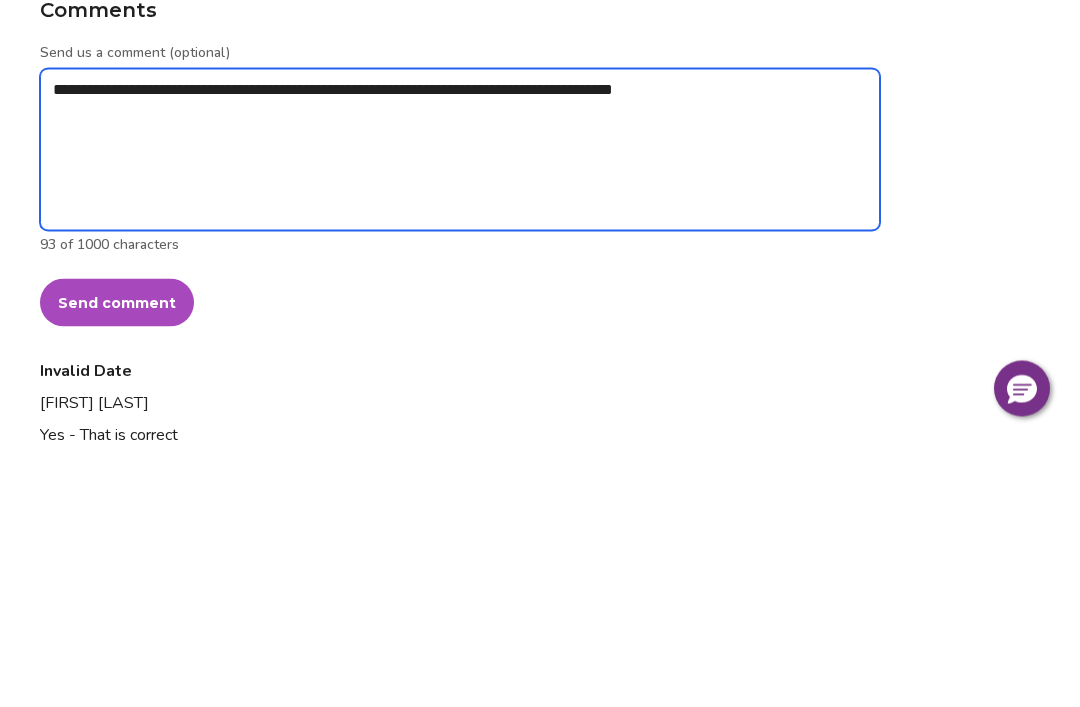 type on "**********" 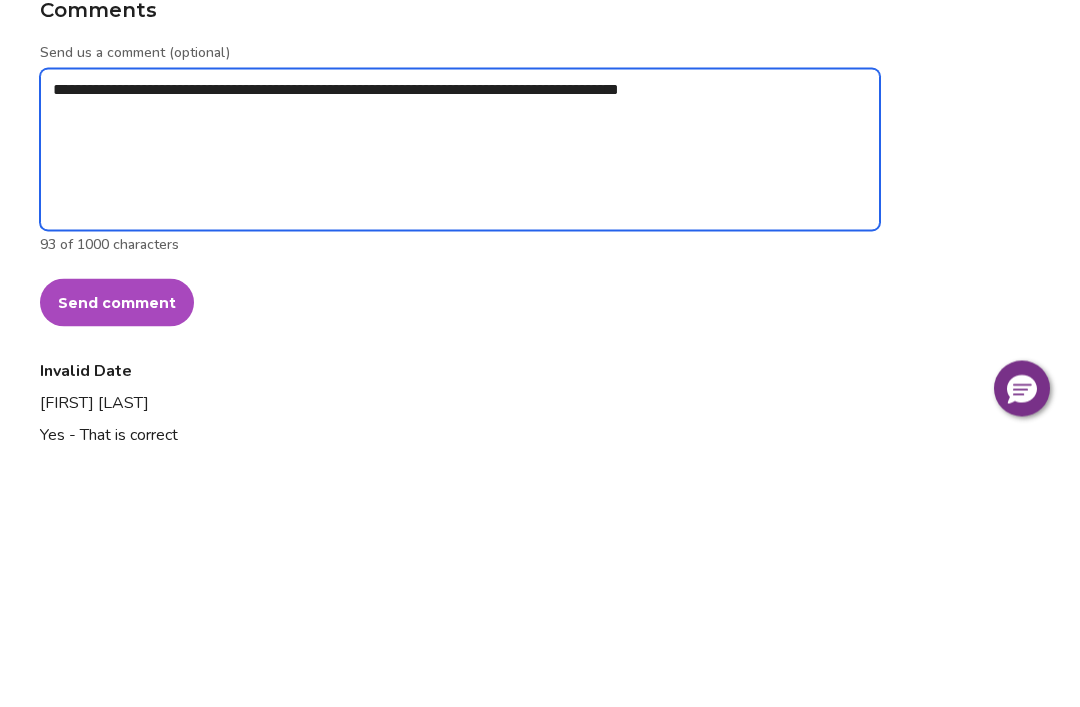 type on "*" 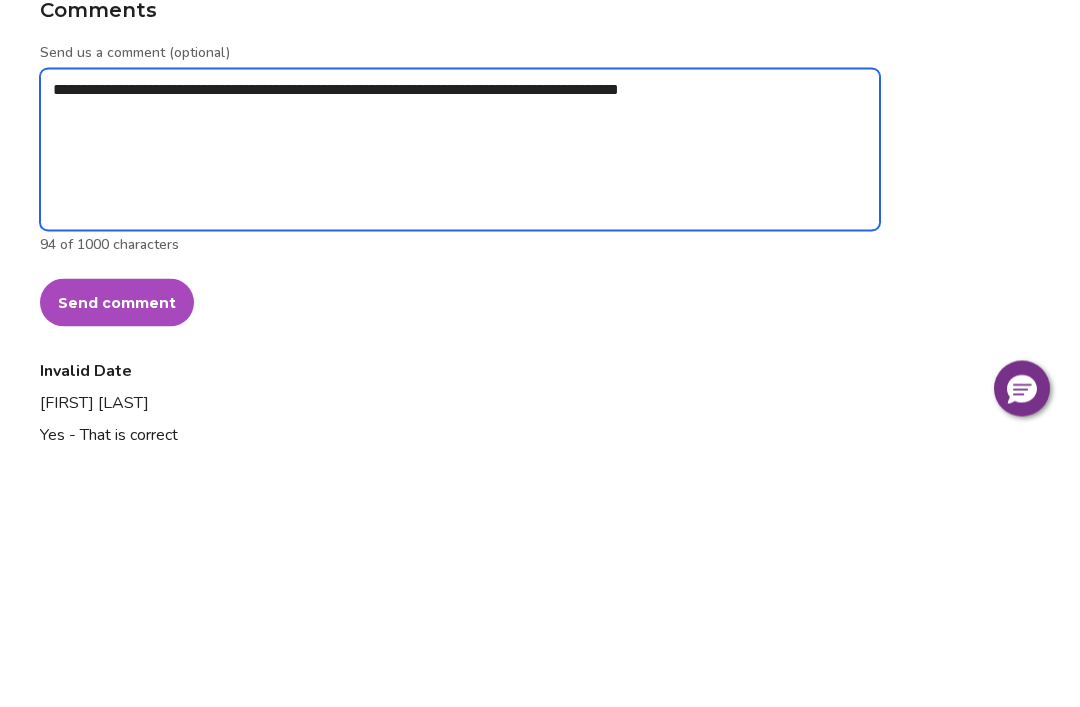 type on "**********" 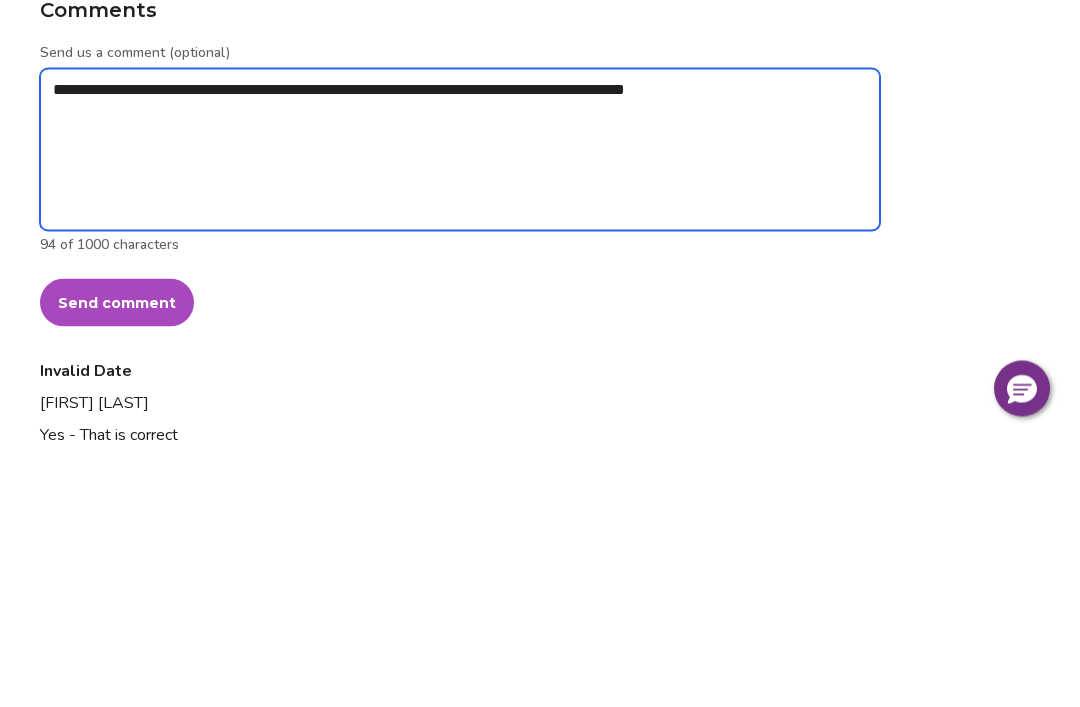 type on "*" 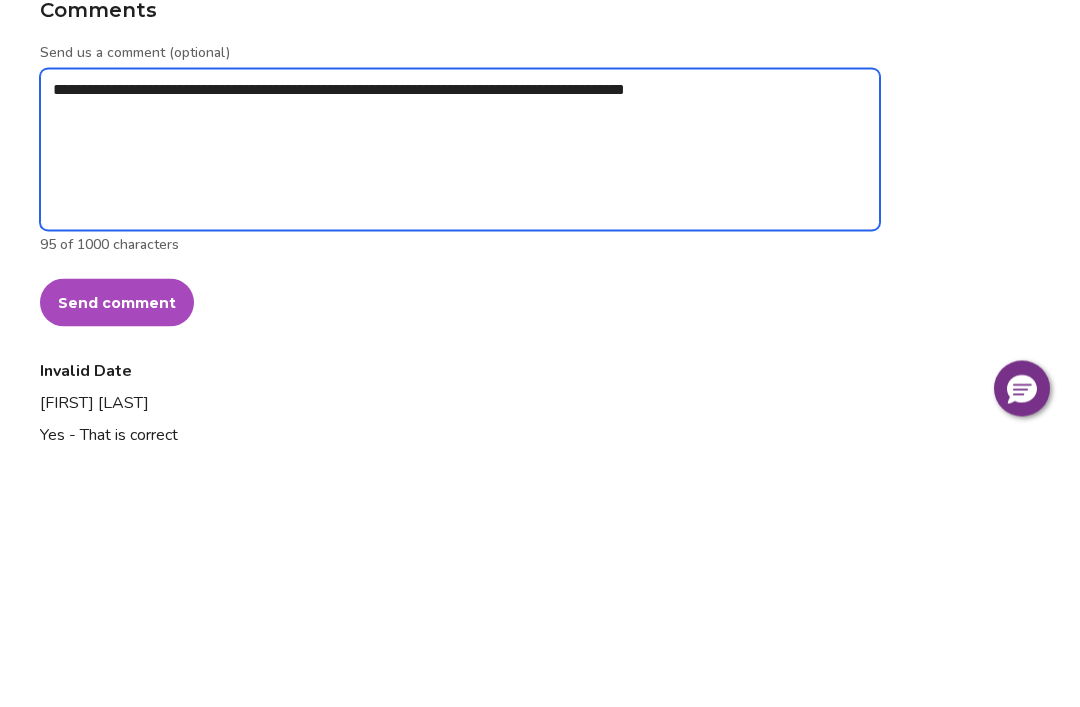 type on "**********" 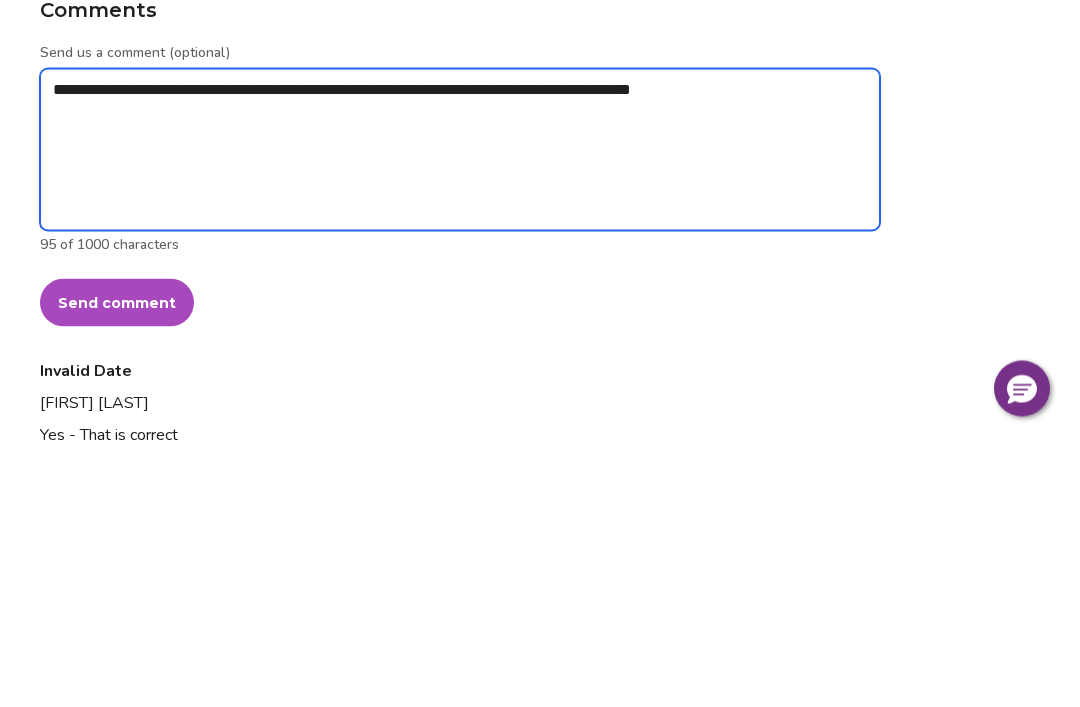 type 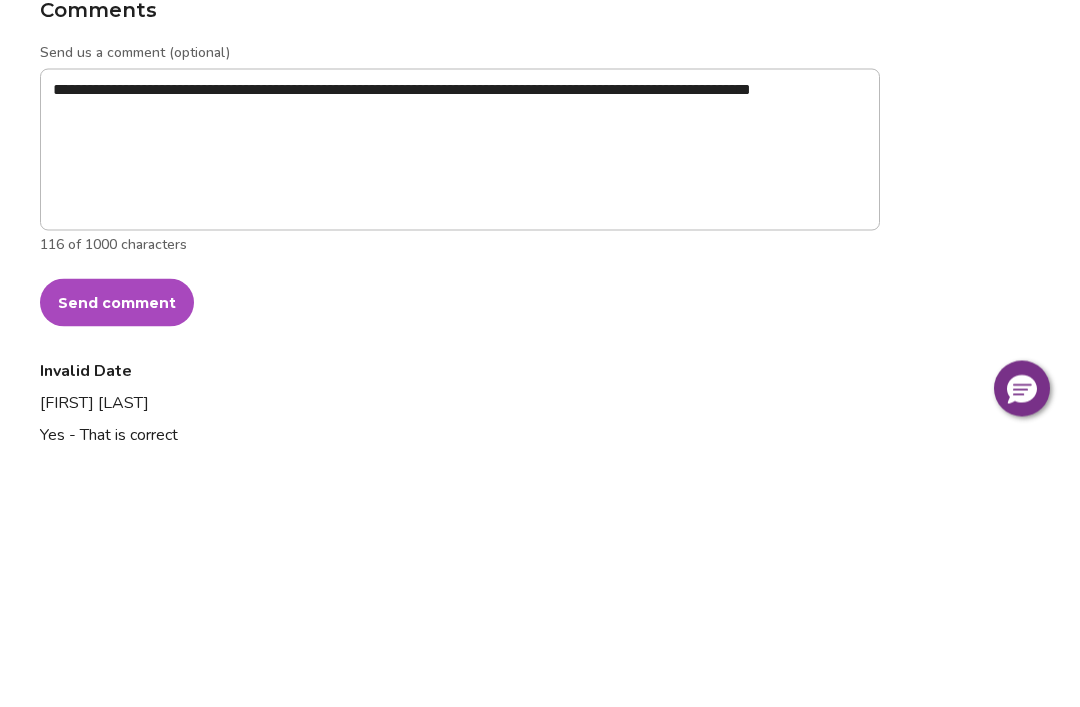 scroll, scrollTop: 1852, scrollLeft: 0, axis: vertical 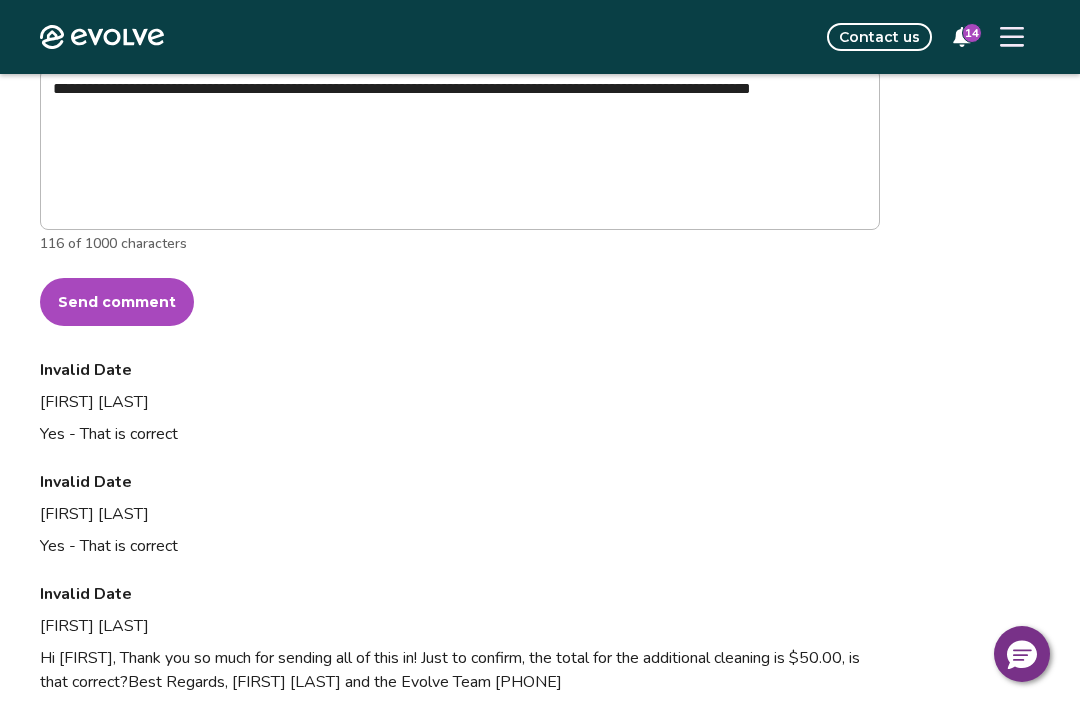 click on "Send comment" at bounding box center (117, 302) 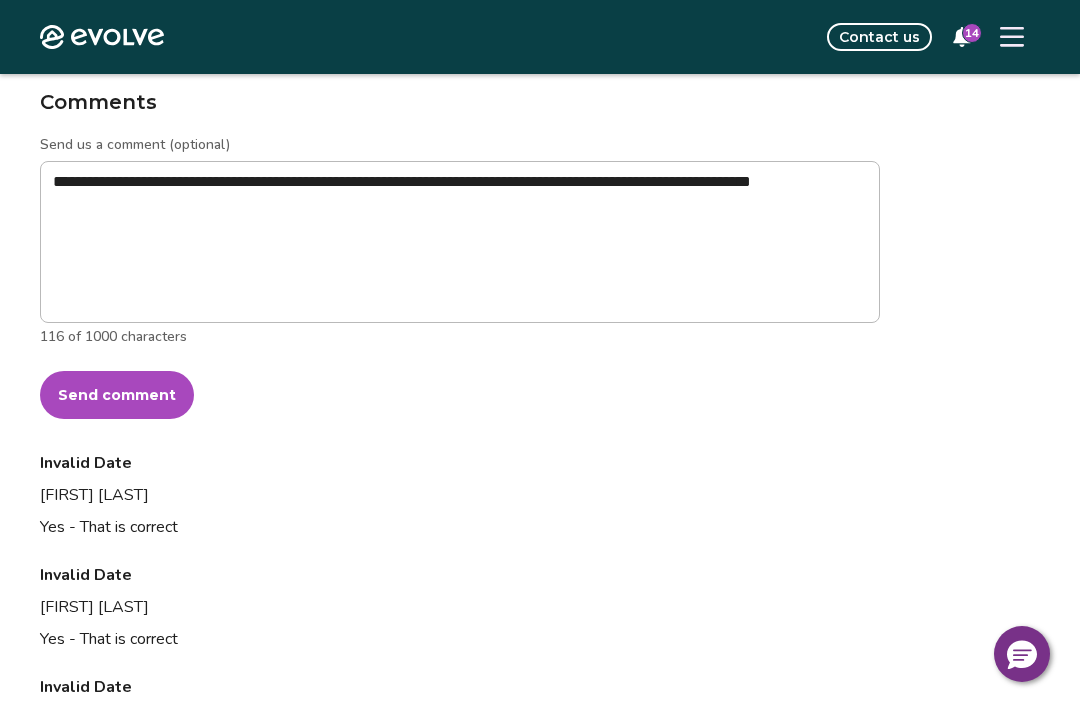 scroll, scrollTop: 1756, scrollLeft: 0, axis: vertical 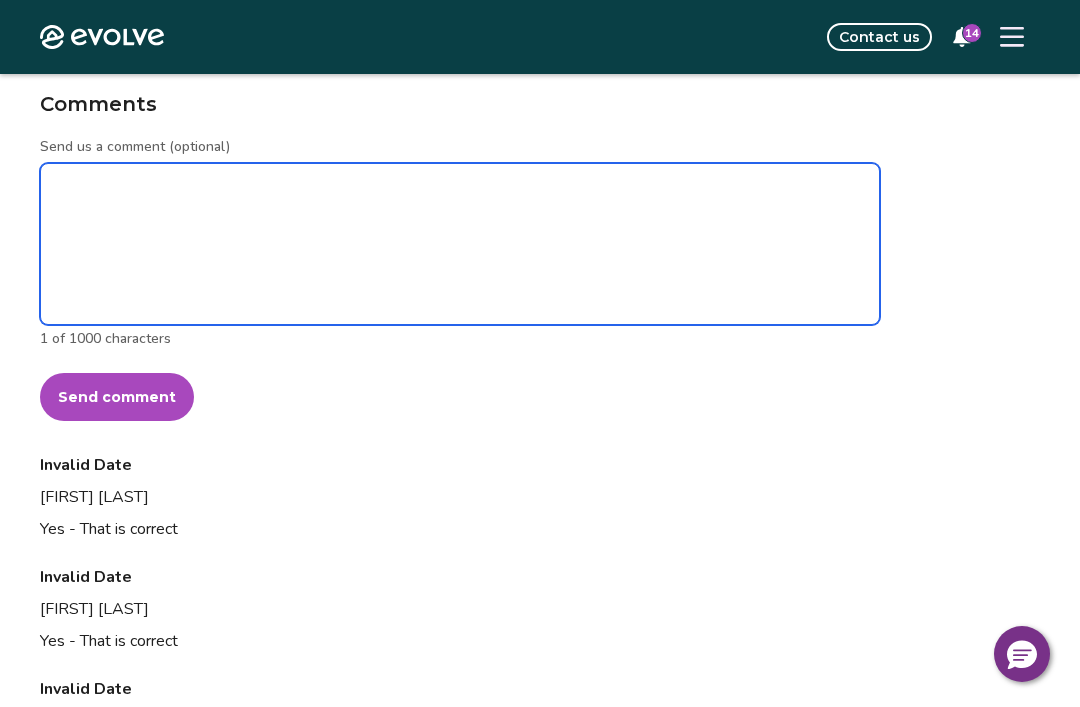 click on "Send us a comment (optional)" at bounding box center [460, 244] 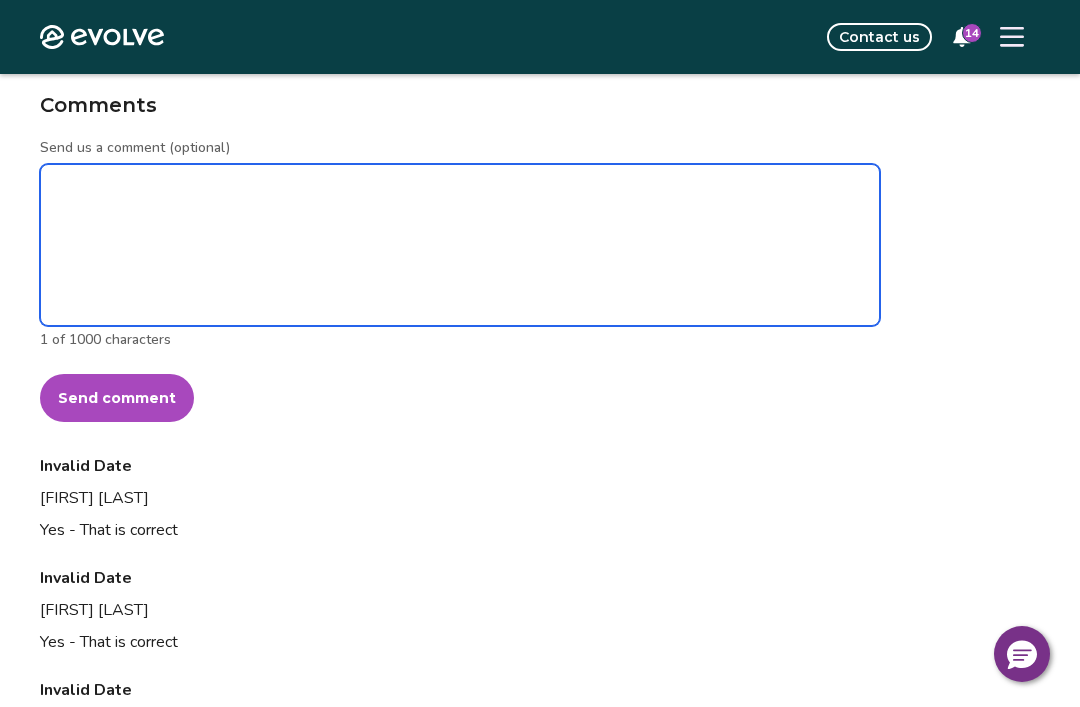 click on "Send us a comment (optional)" at bounding box center [460, 245] 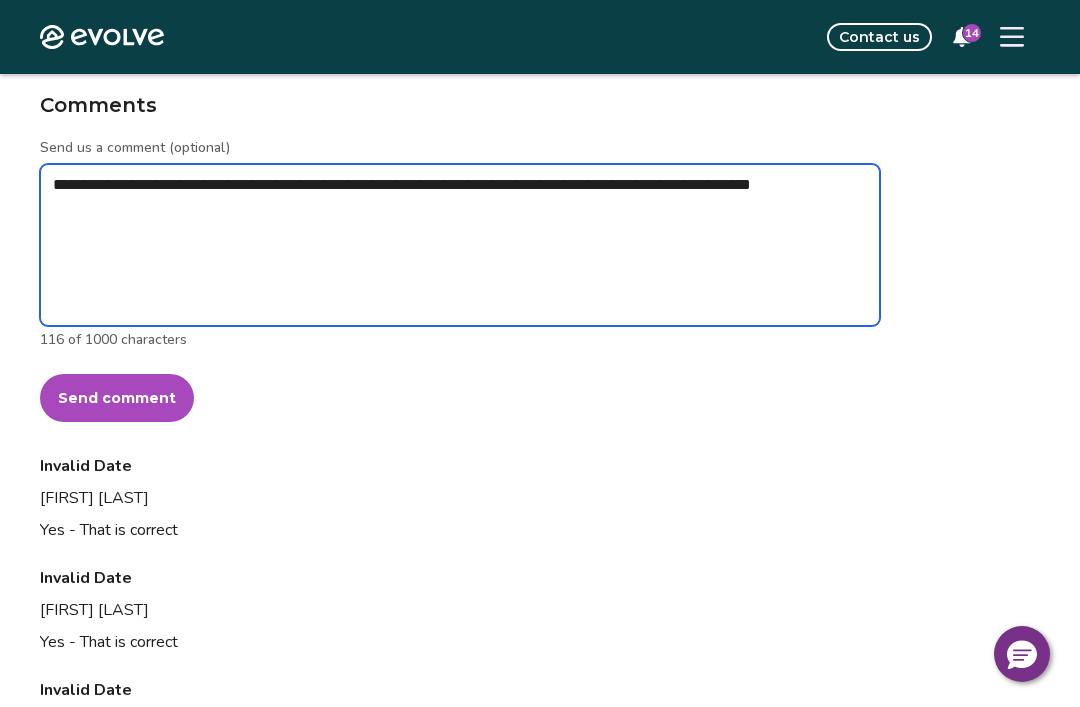 click on "**********" at bounding box center (460, 245) 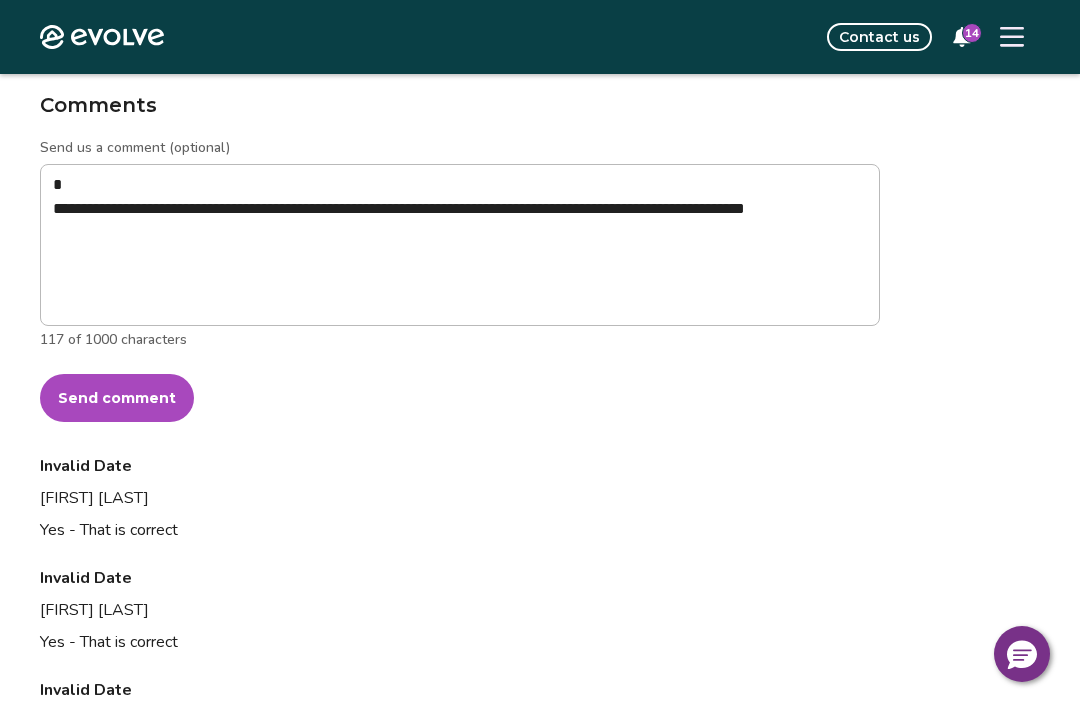 scroll, scrollTop: 1757, scrollLeft: 0, axis: vertical 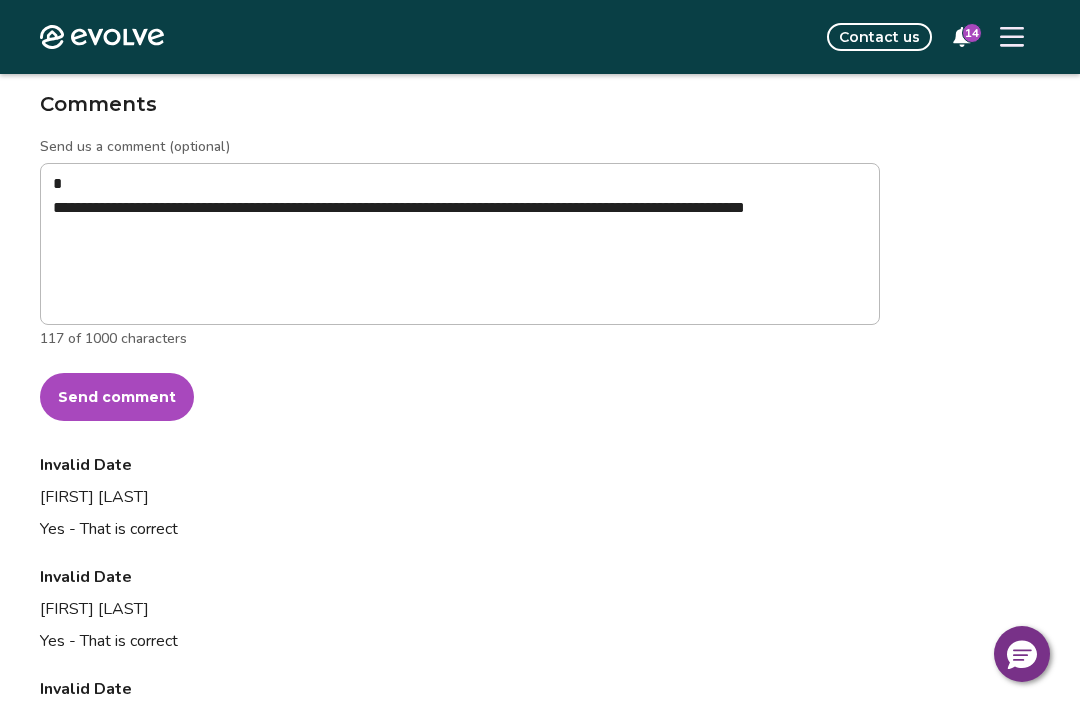 click on "Send comment" at bounding box center (117, 397) 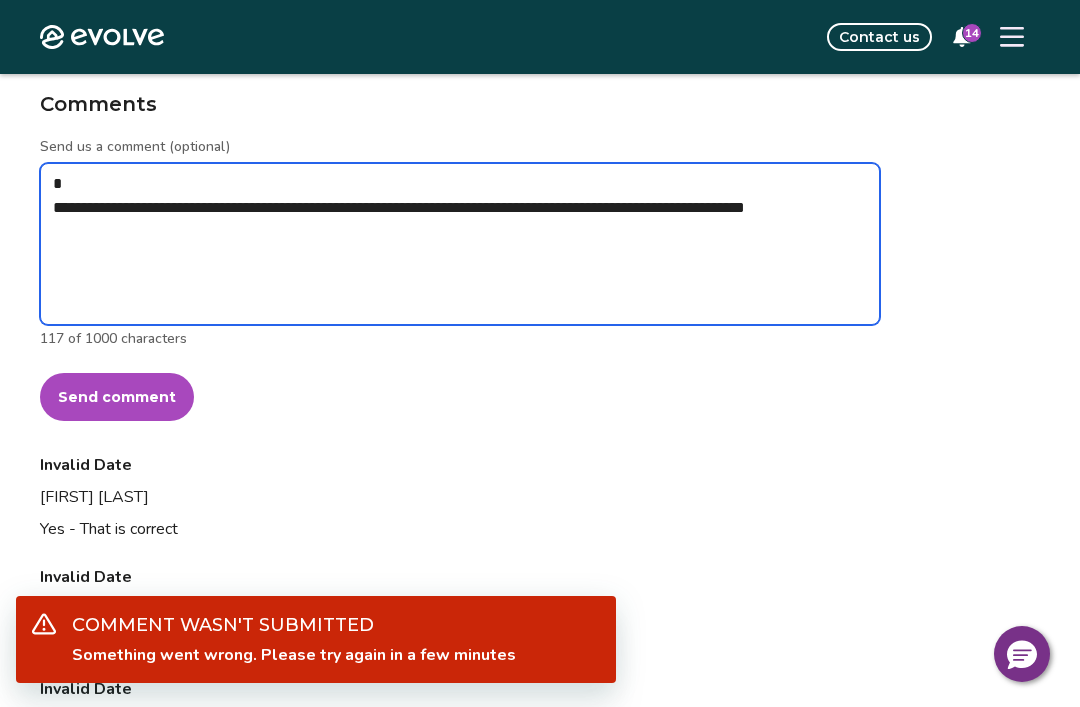 click on "**********" at bounding box center [460, 244] 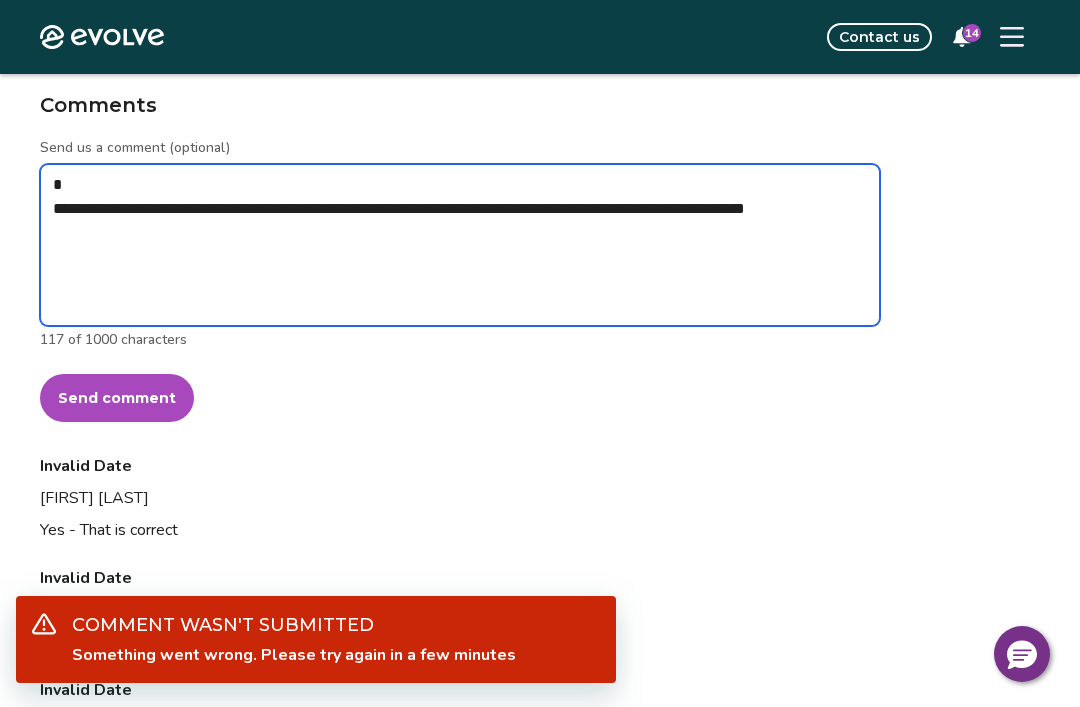 click on "**********" at bounding box center (460, 245) 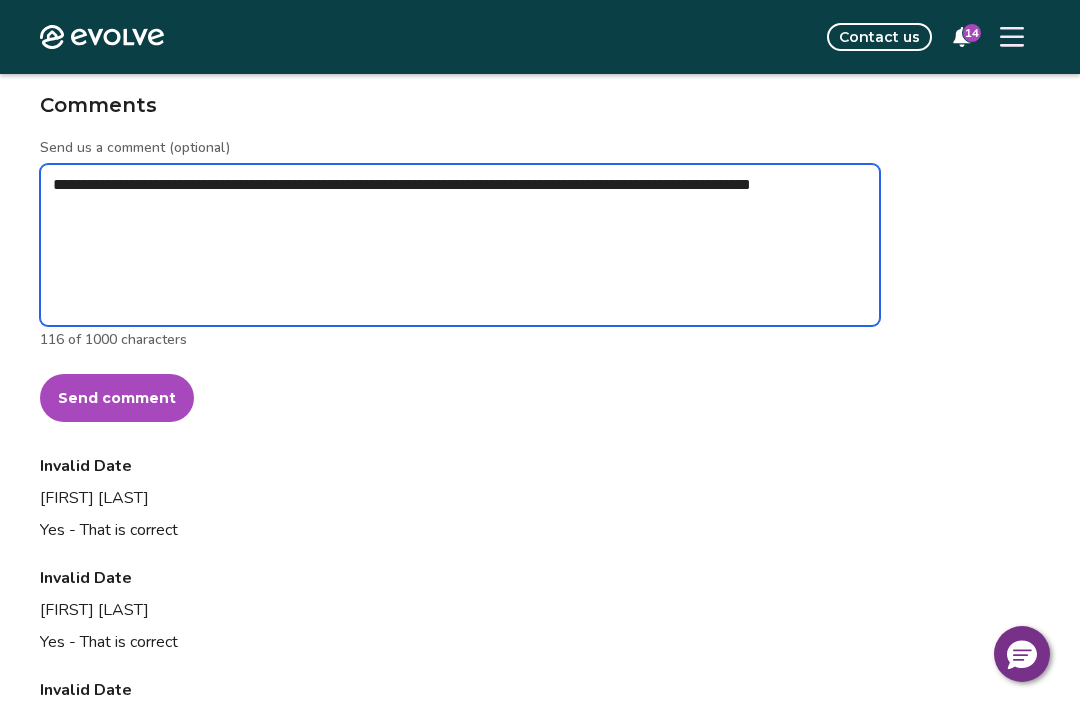 click on "**********" at bounding box center (460, 245) 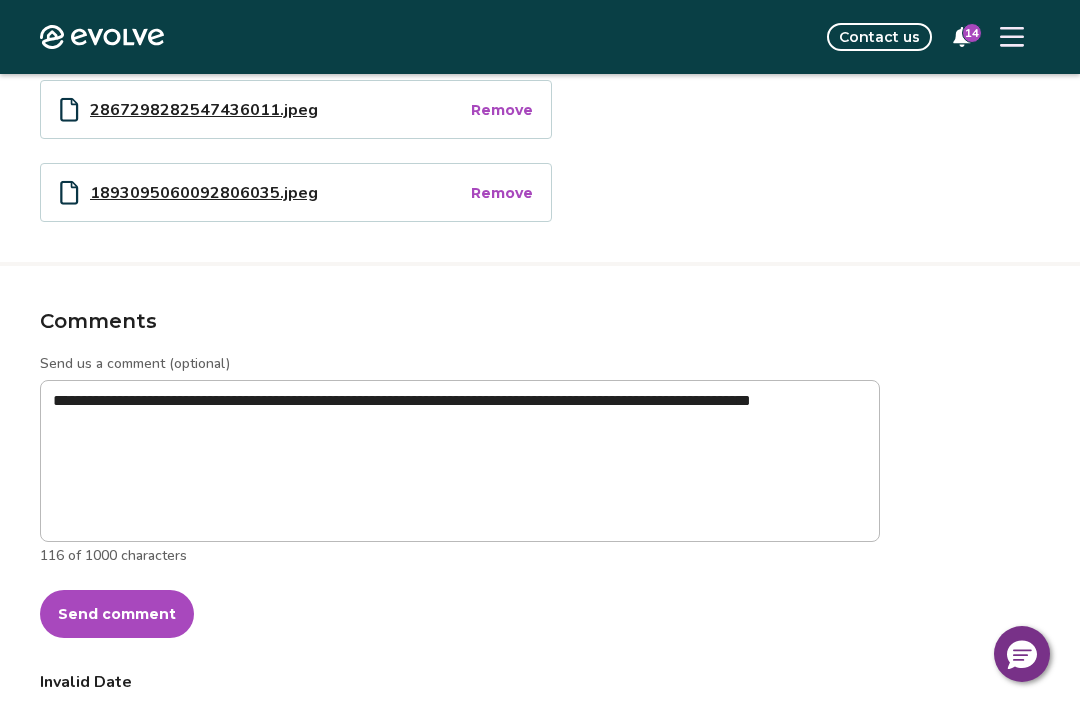 scroll, scrollTop: 1539, scrollLeft: 0, axis: vertical 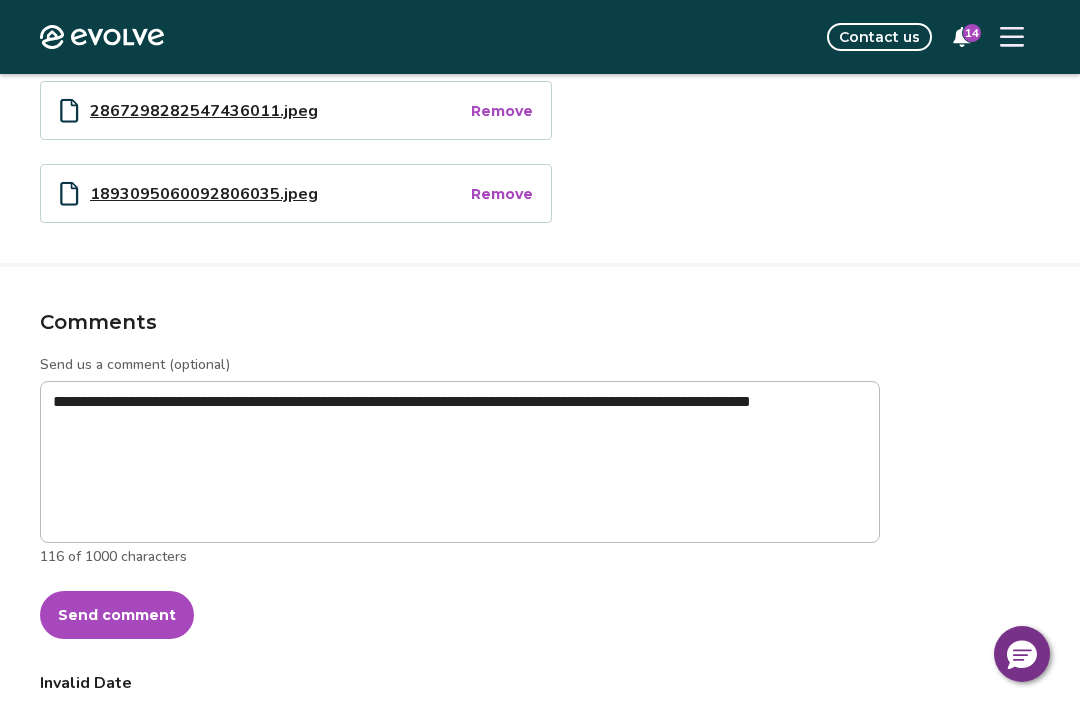 click on "Send comment" at bounding box center [117, 615] 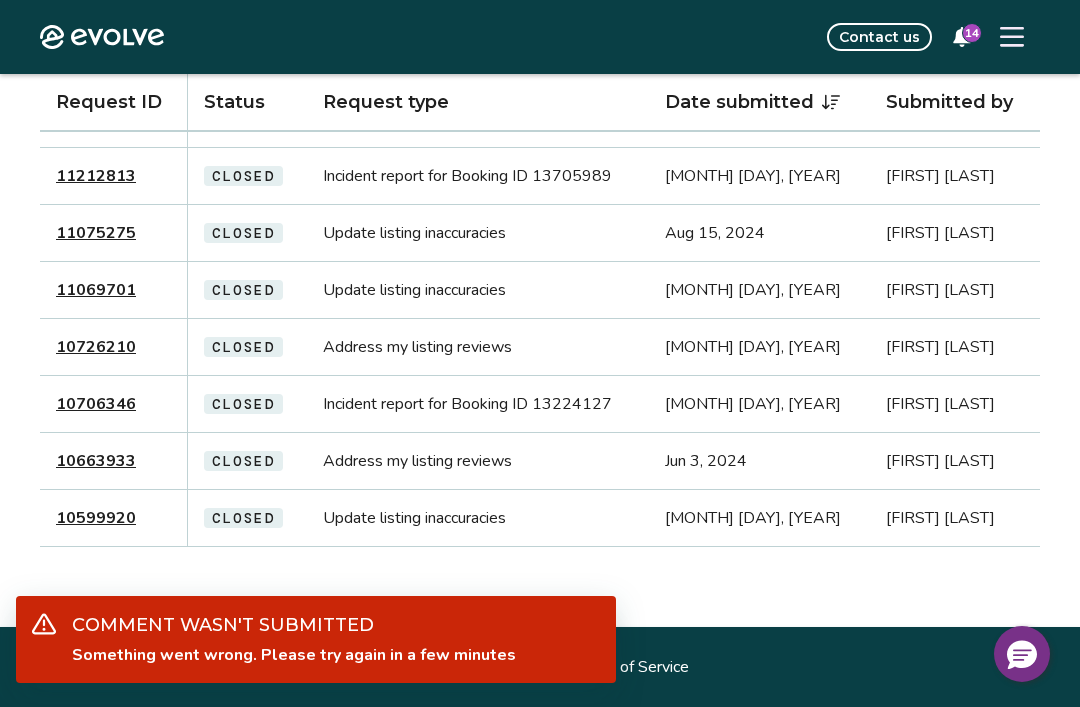 scroll, scrollTop: 0, scrollLeft: 0, axis: both 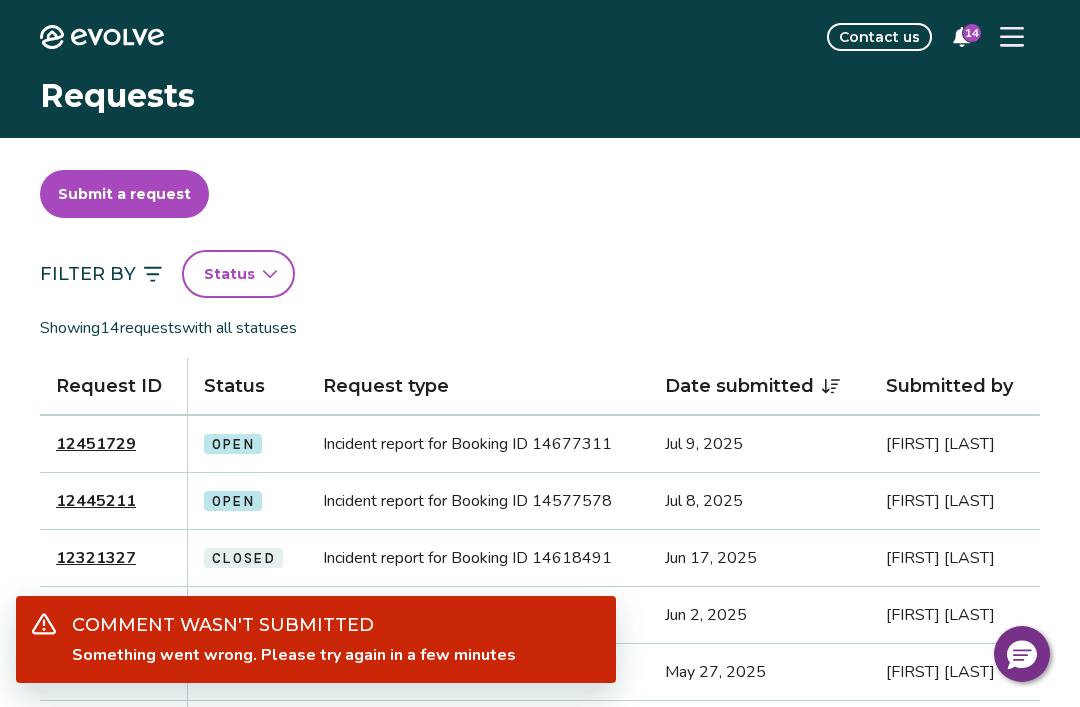 click 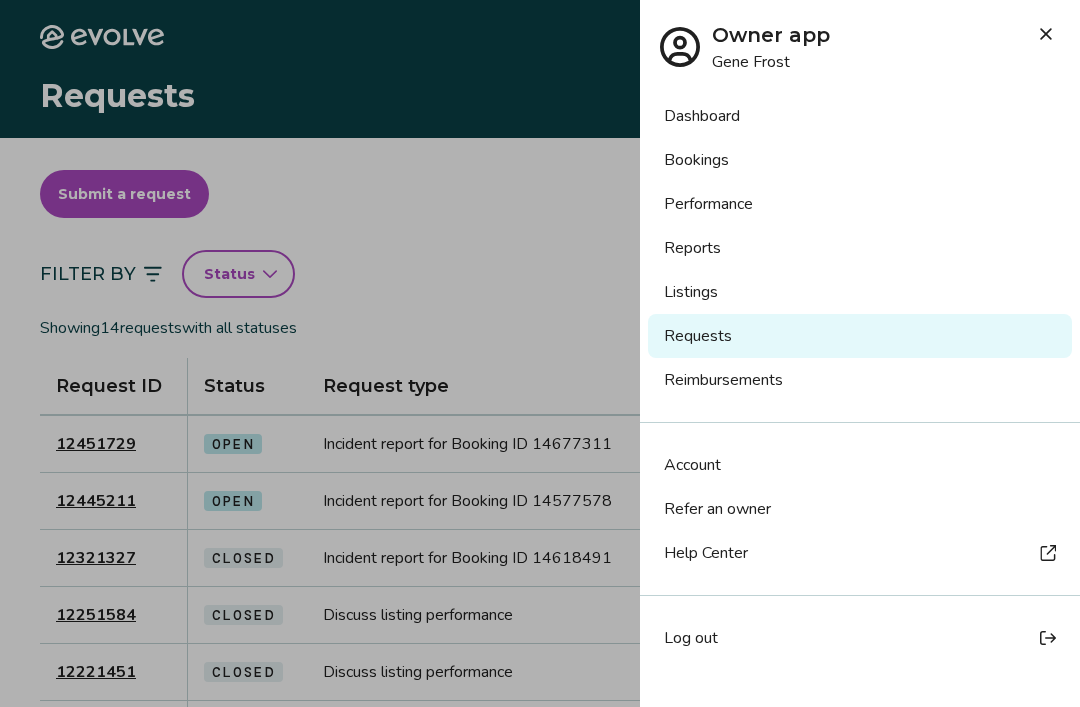 click on "Reimbursements" at bounding box center [860, 380] 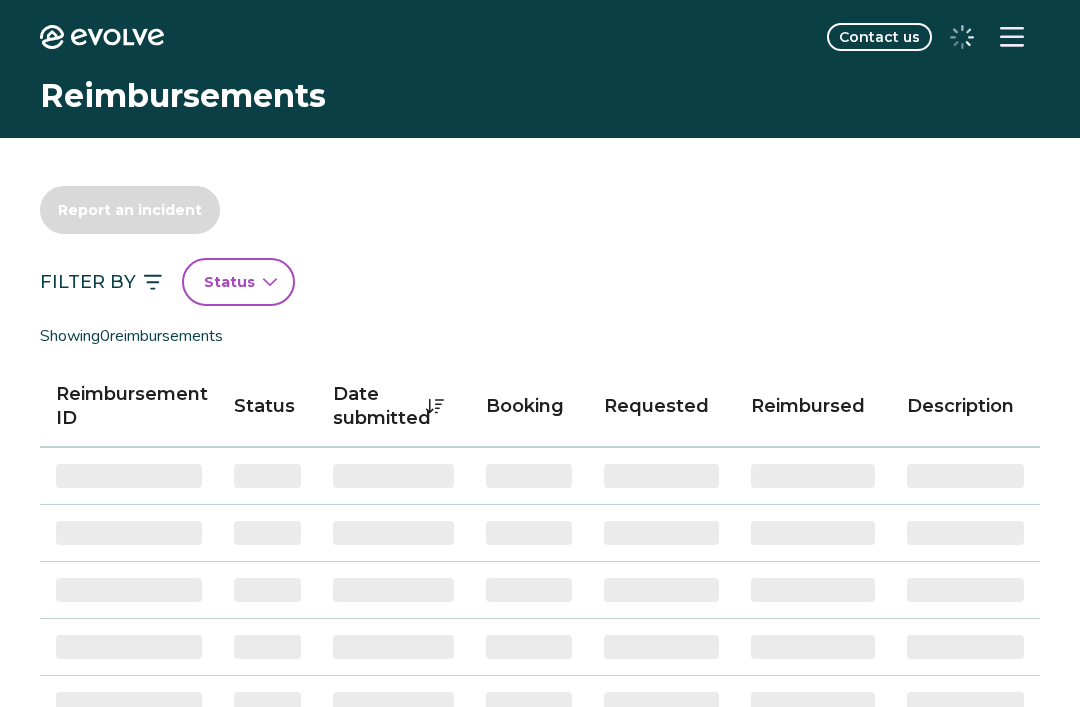 scroll, scrollTop: 0, scrollLeft: 0, axis: both 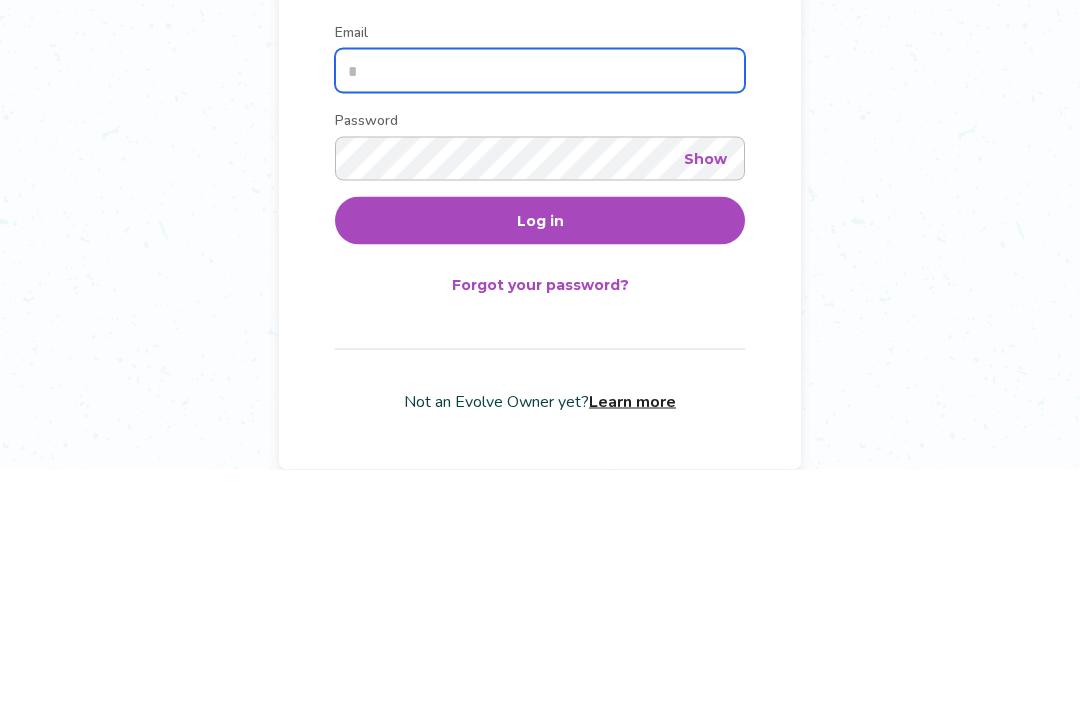 type on "**********" 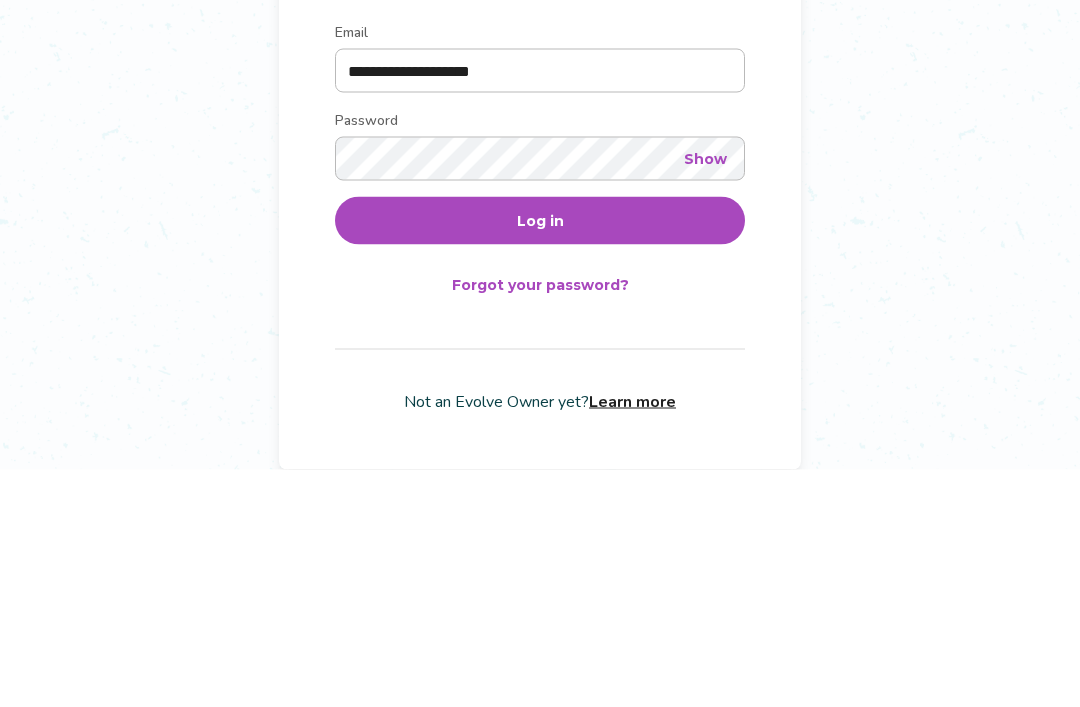 click on "Log in" at bounding box center (540, 458) 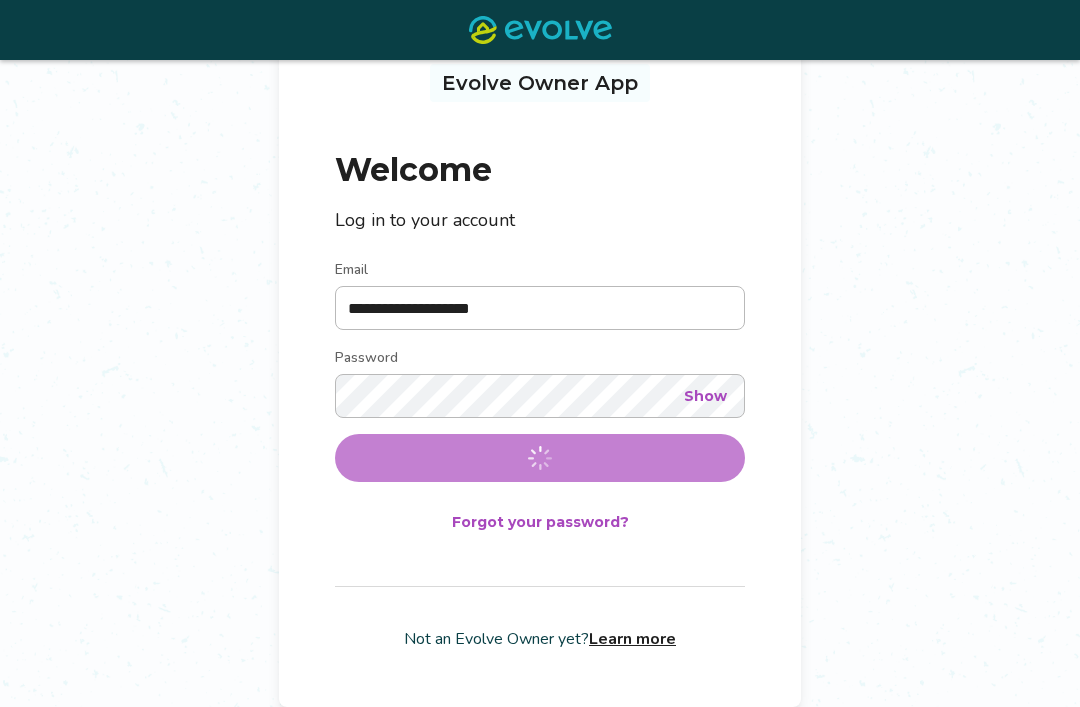 scroll, scrollTop: 0, scrollLeft: 0, axis: both 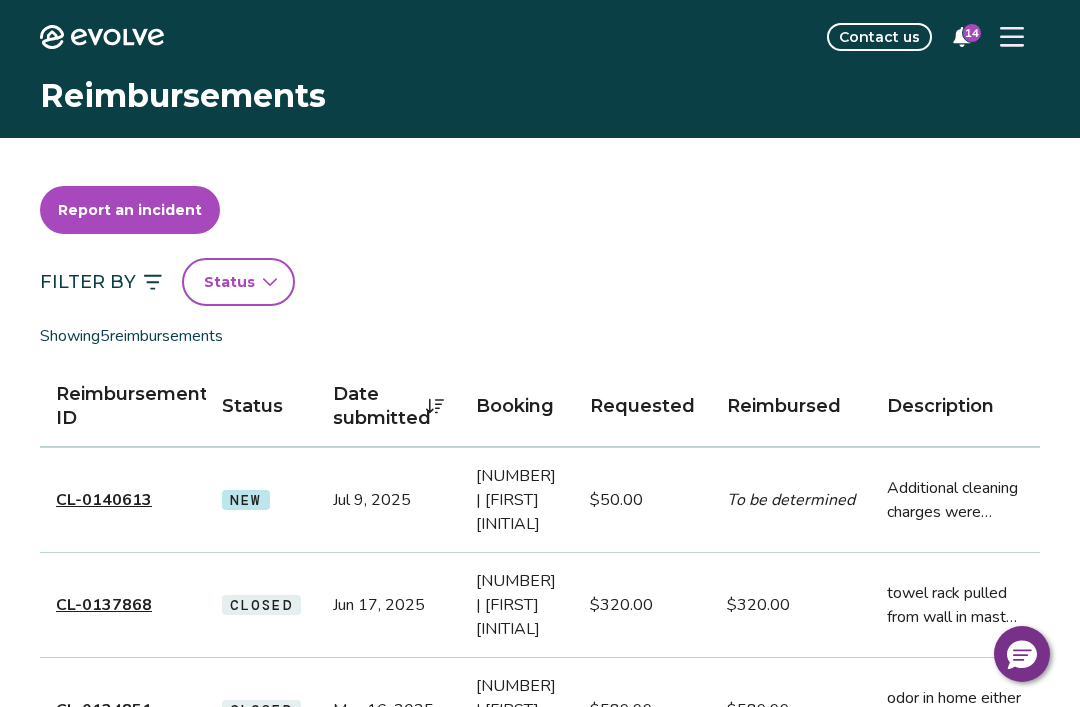 click on "CL-0140613" at bounding box center [104, 500] 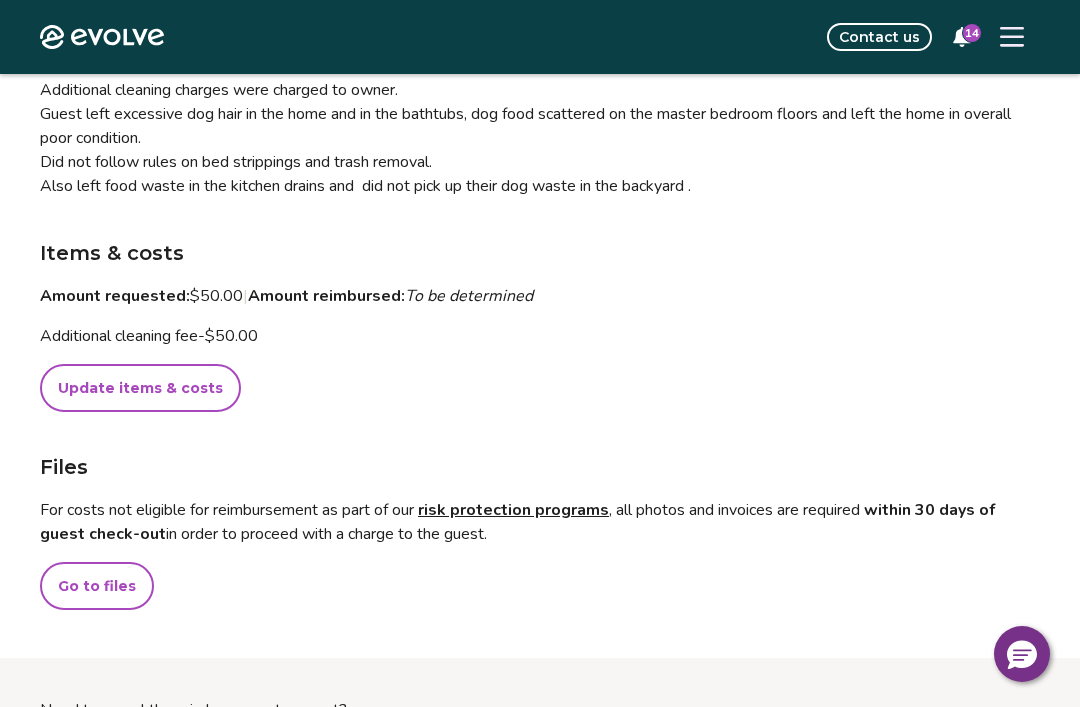 scroll, scrollTop: 332, scrollLeft: 0, axis: vertical 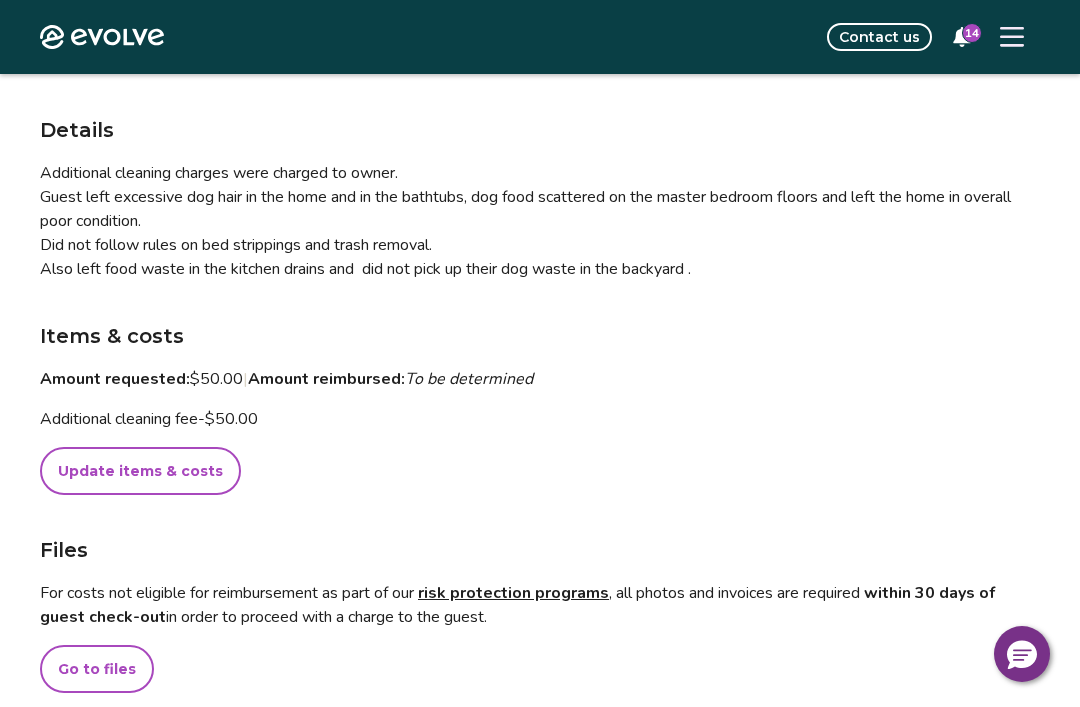 click on "Update items & costs" at bounding box center [140, 471] 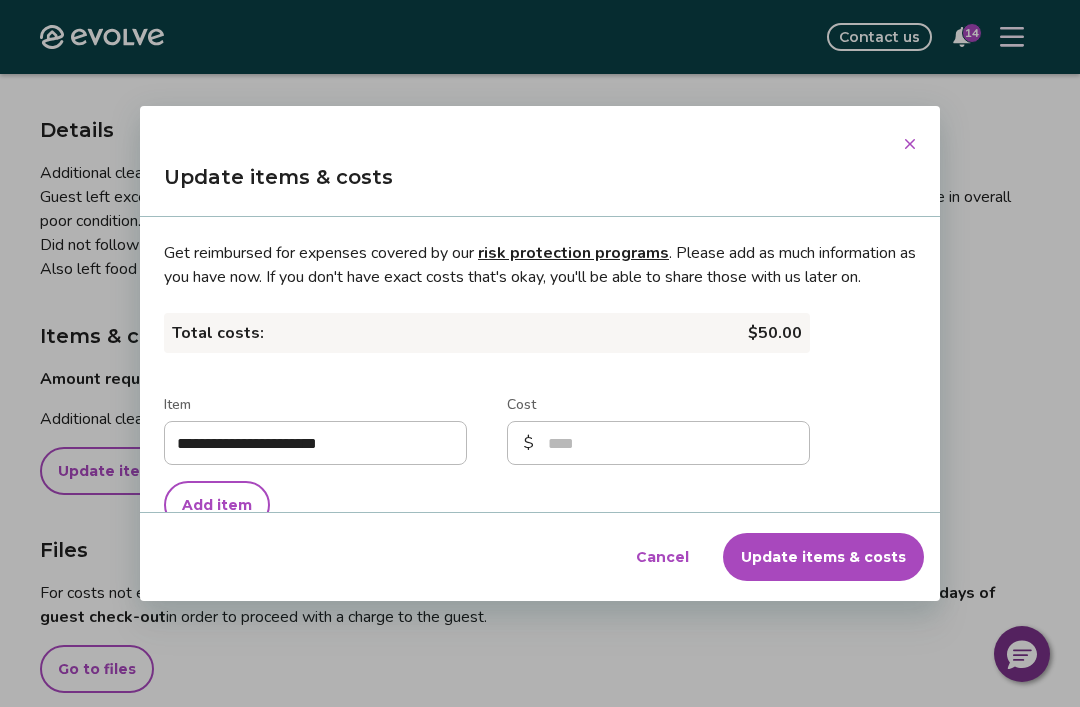 click on "Update items & costs" at bounding box center [823, 557] 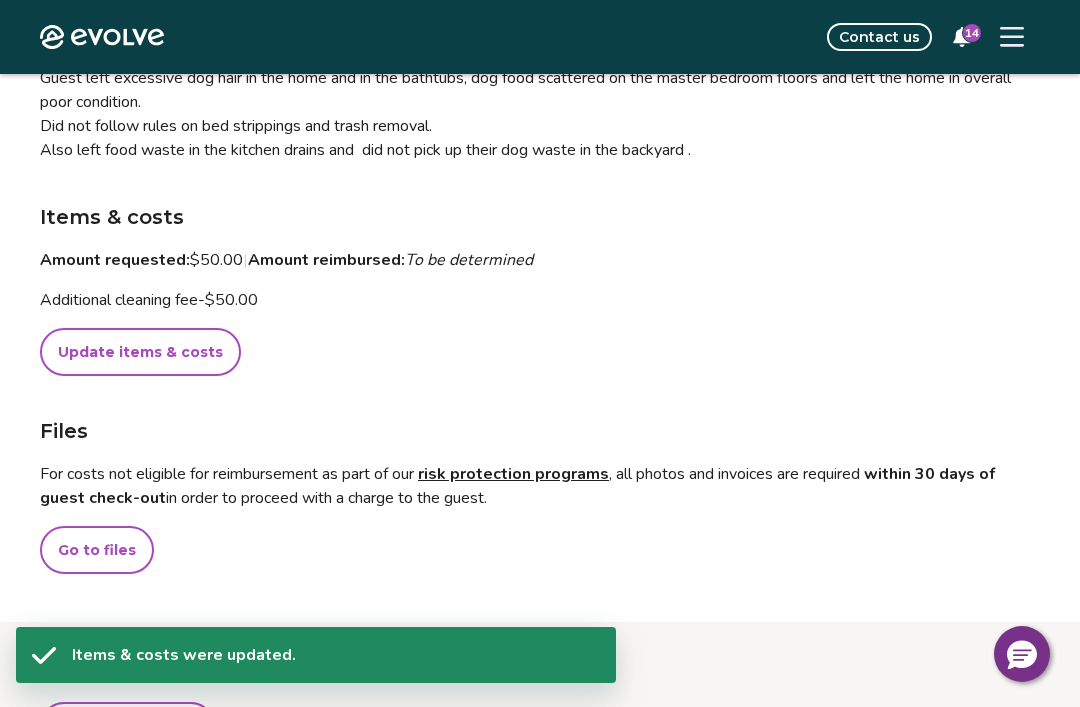 scroll, scrollTop: 550, scrollLeft: 0, axis: vertical 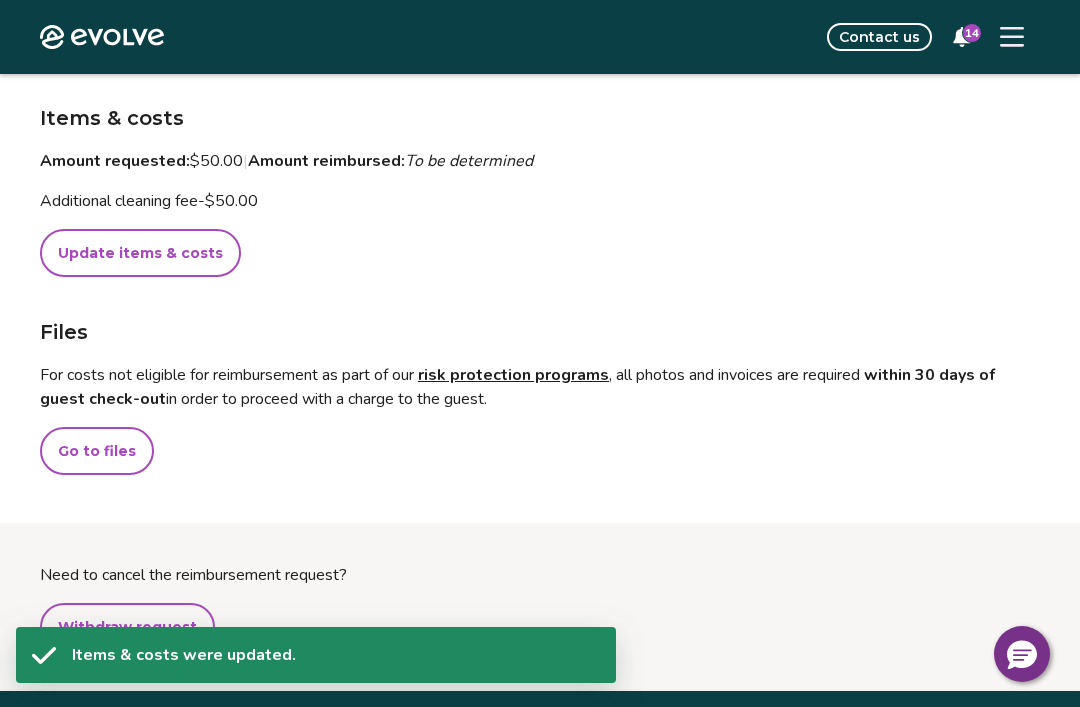 click on "Need to cancel the reimbursement request? Withdraw request" at bounding box center (540, 607) 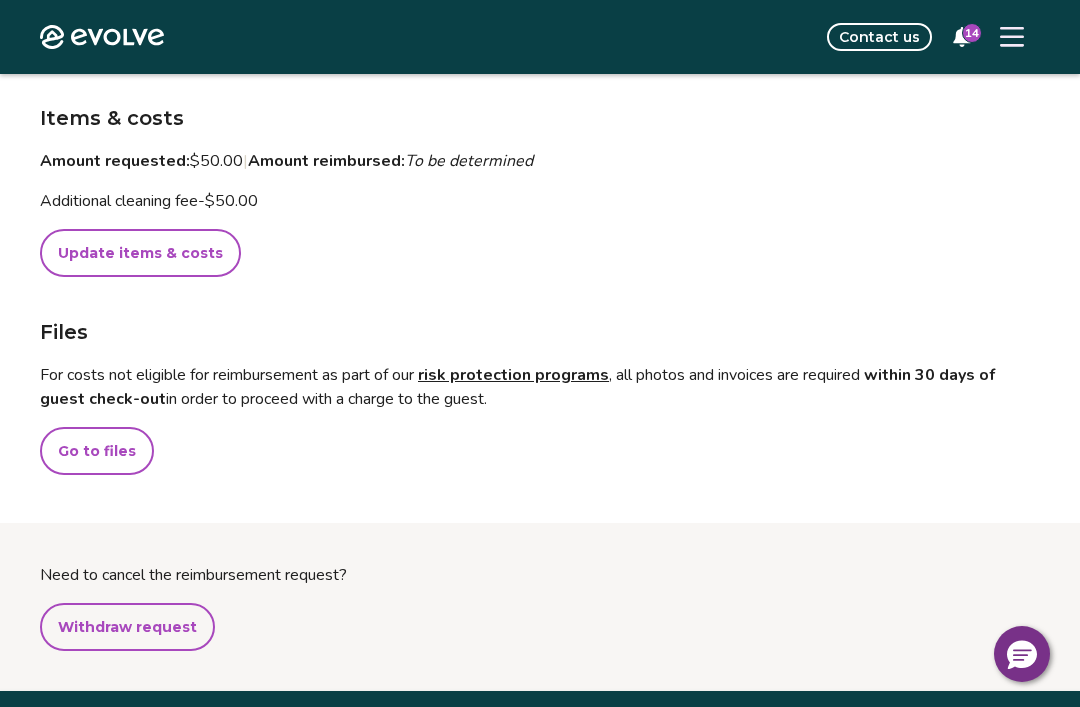 click on "Go to files" at bounding box center (97, 451) 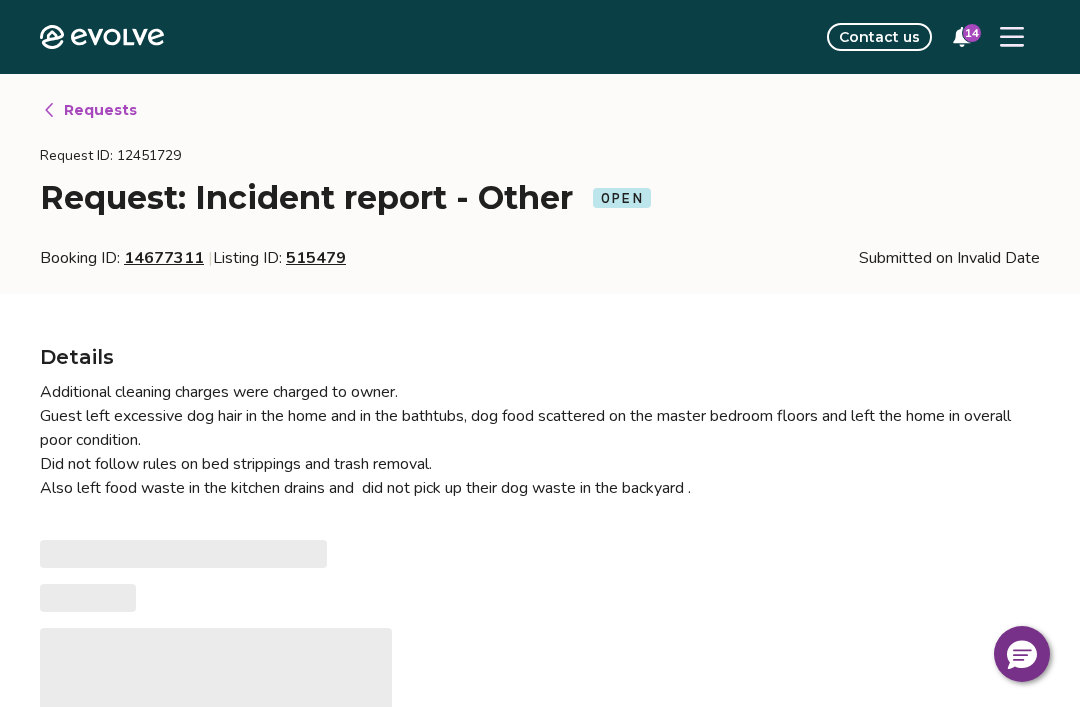 type on "*" 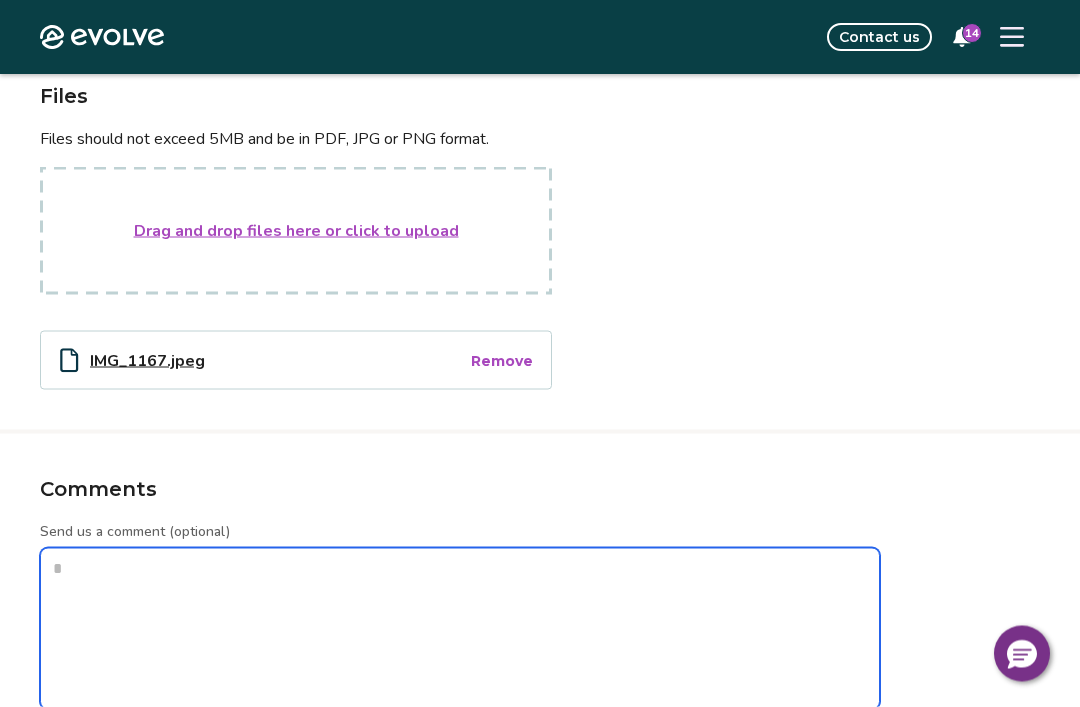 click on "Send us a comment (optional)" at bounding box center (460, 629) 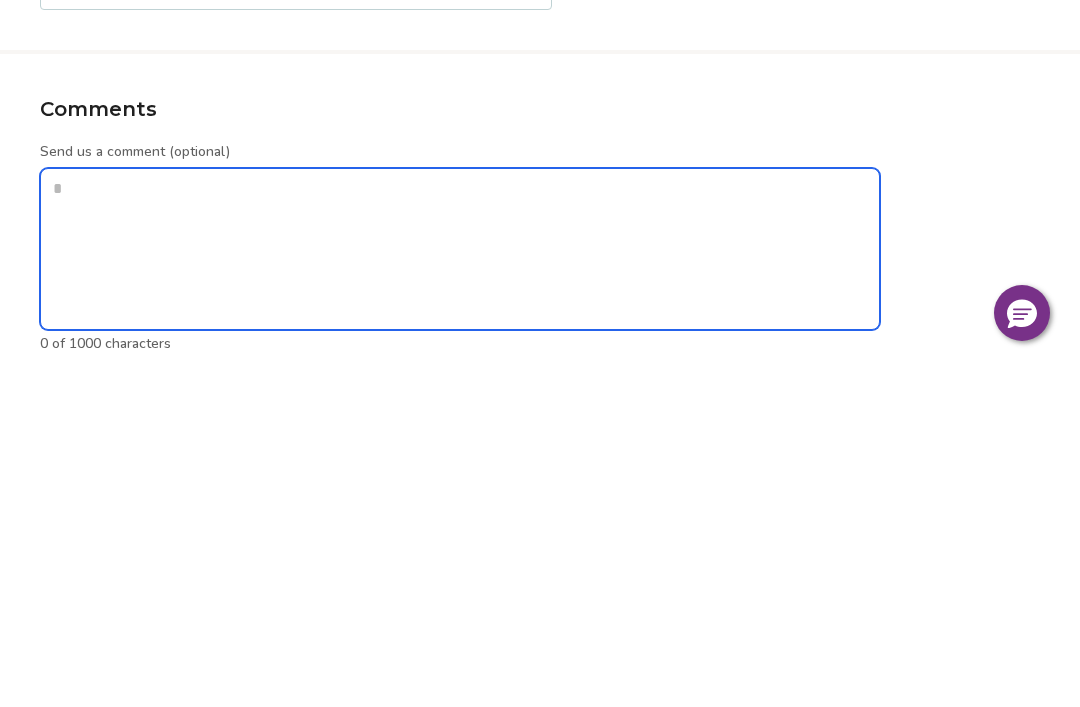 type on "*" 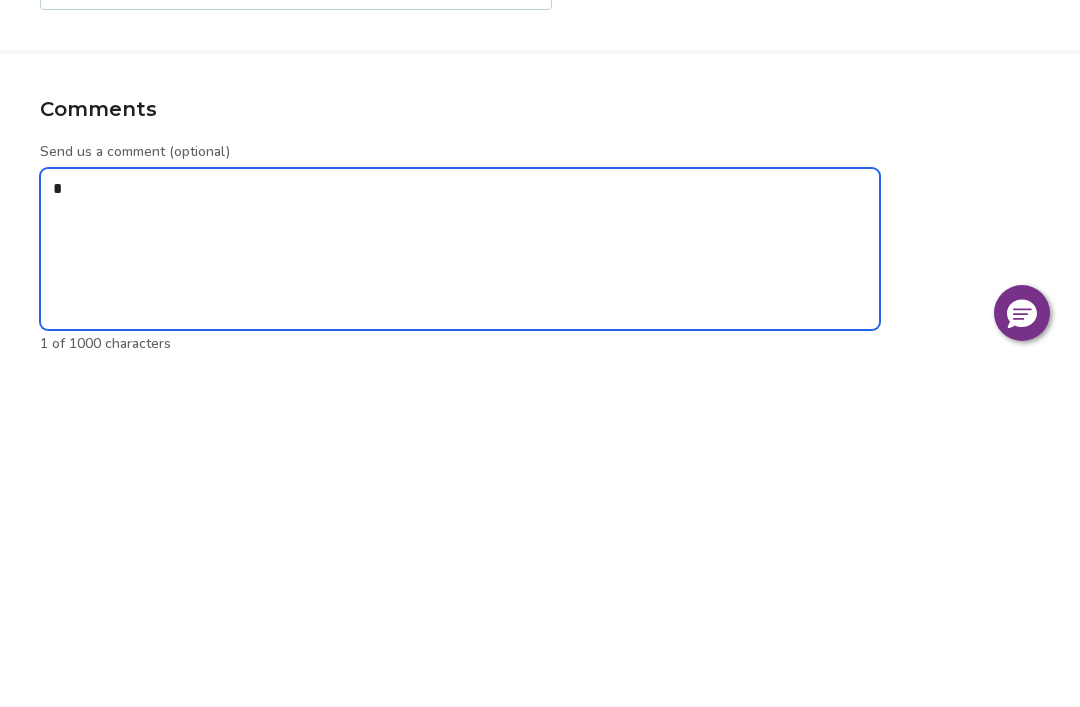type on "*" 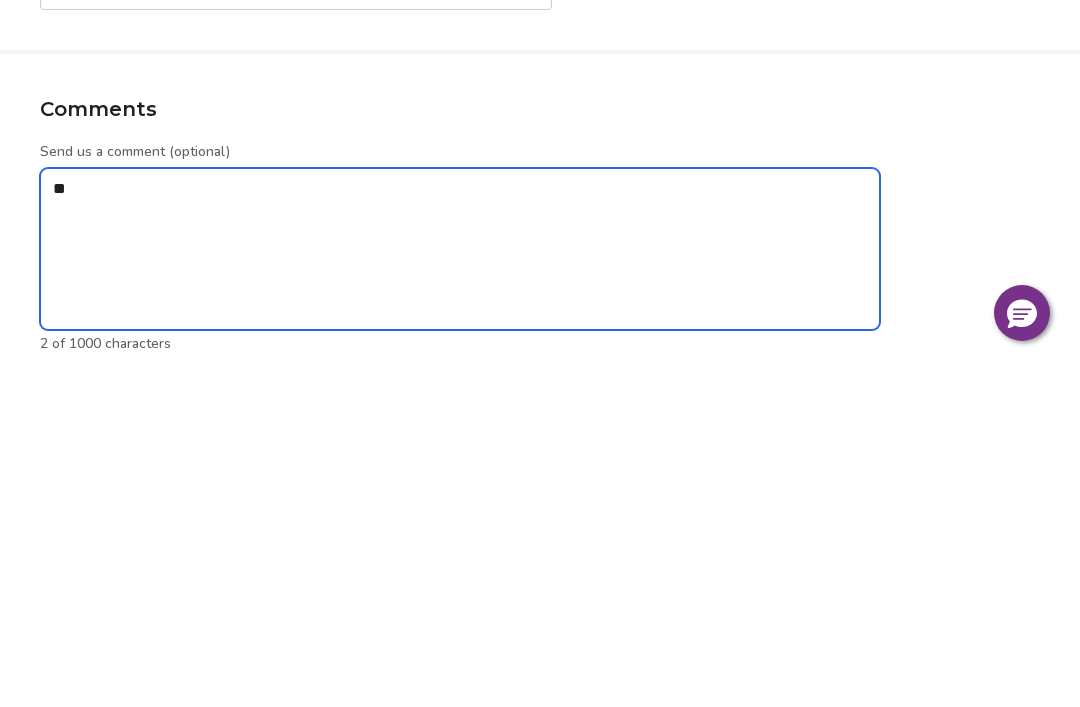 type on "***" 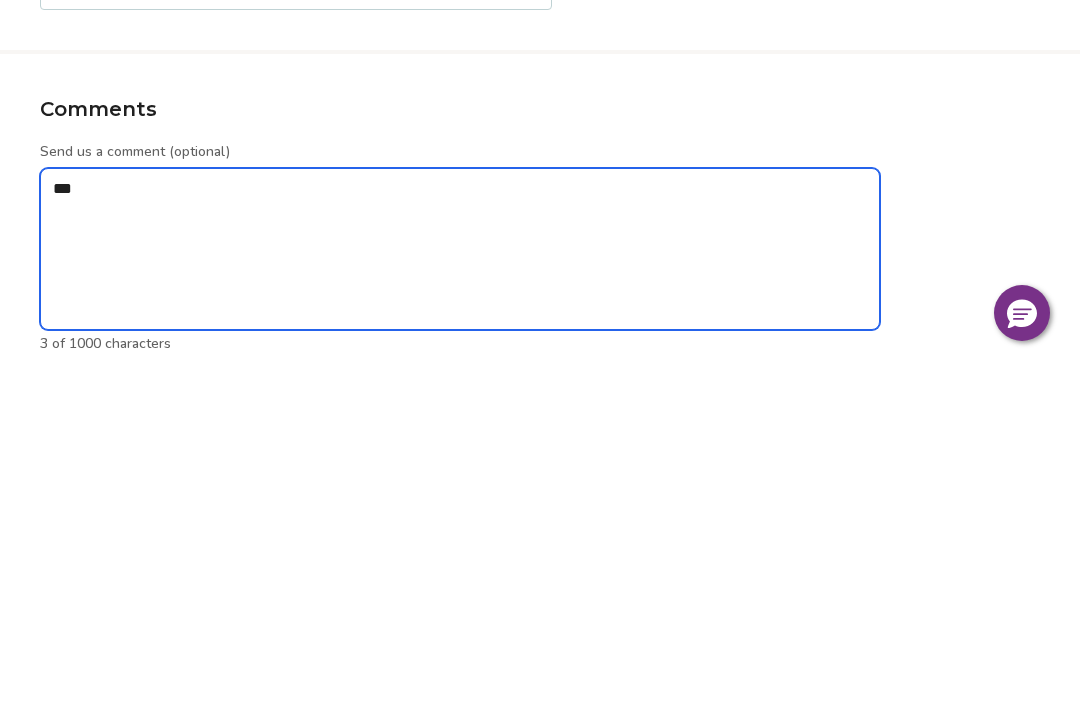 type on "*" 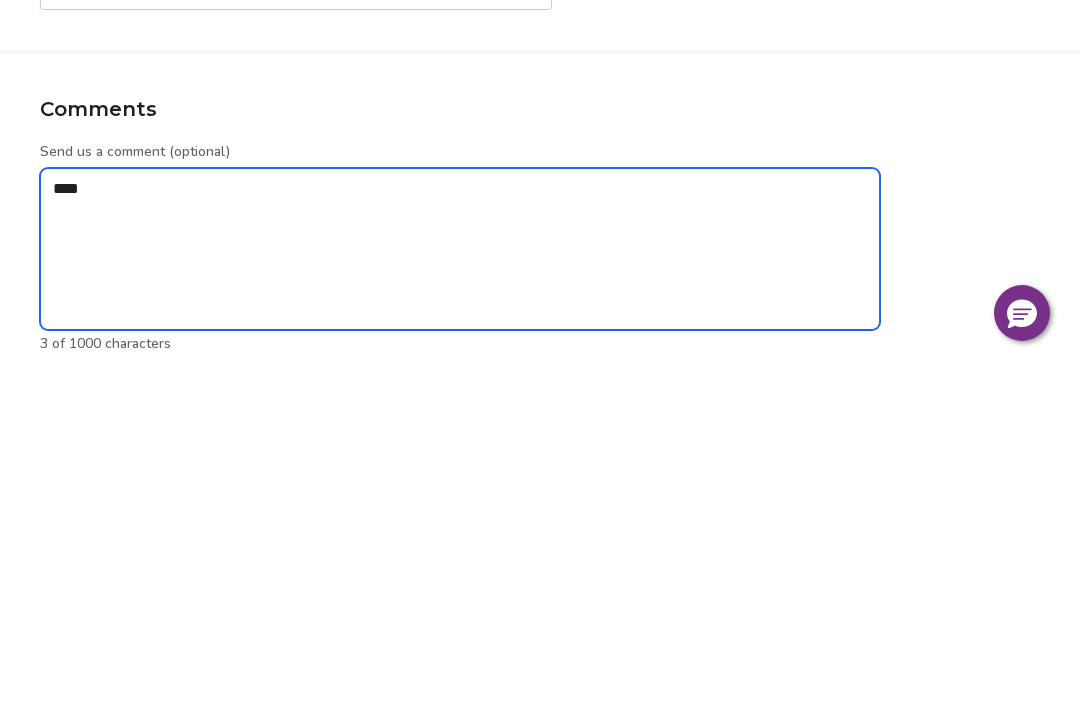 type on "*****" 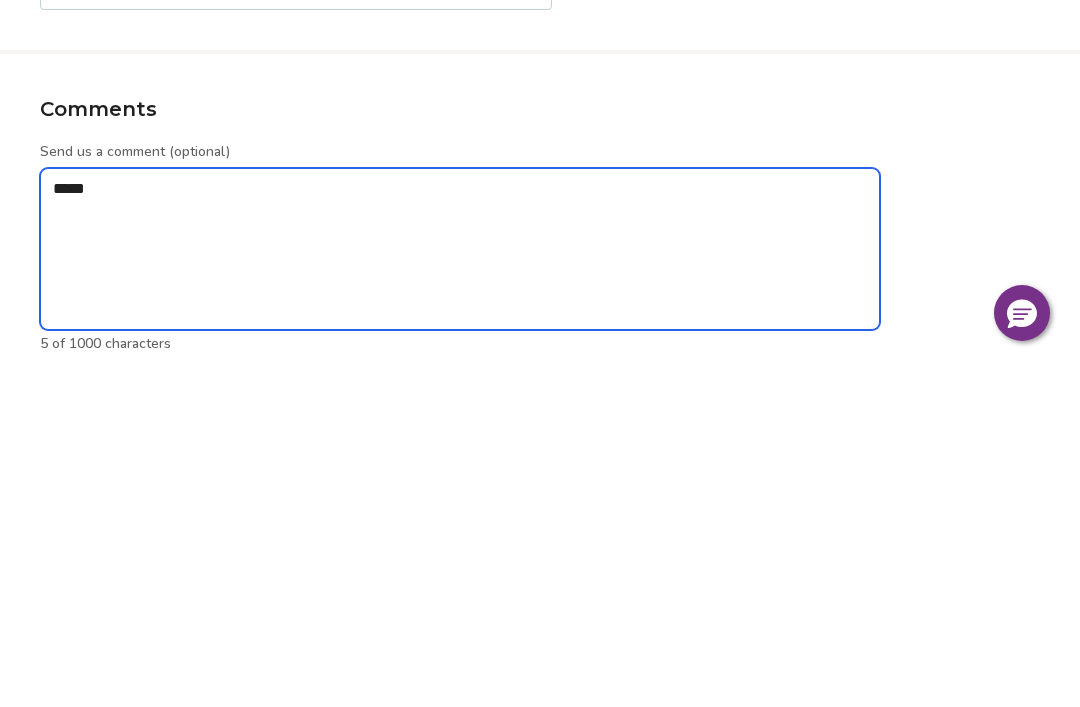 type on "*" 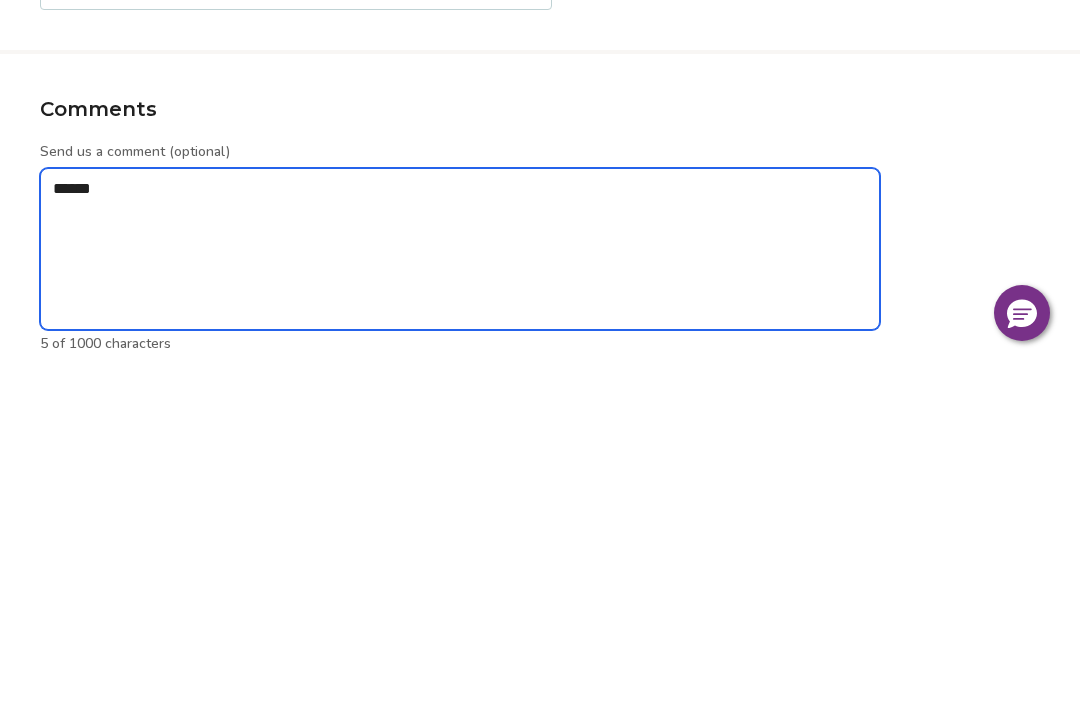 type on "*******" 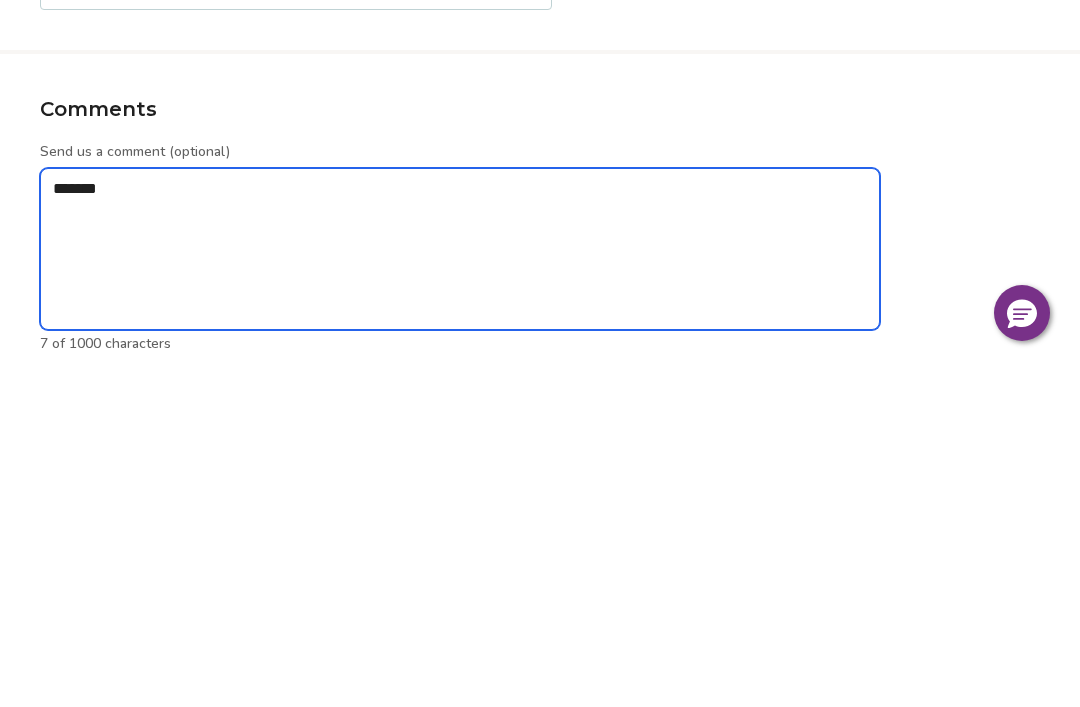 type on "*" 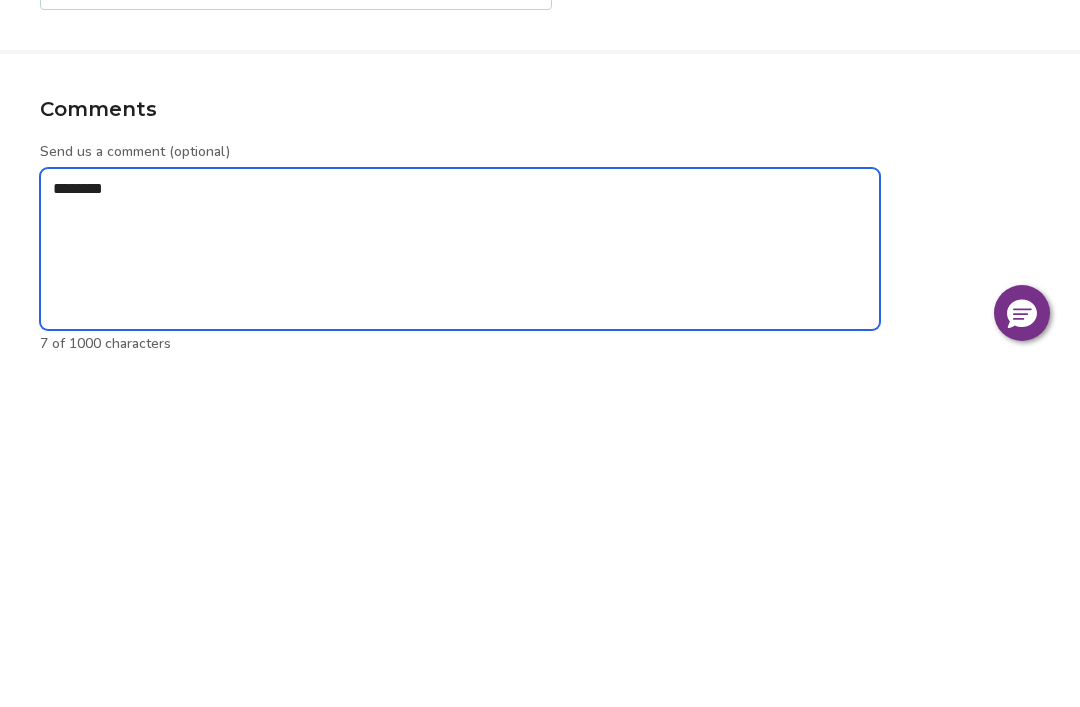 type on "*" 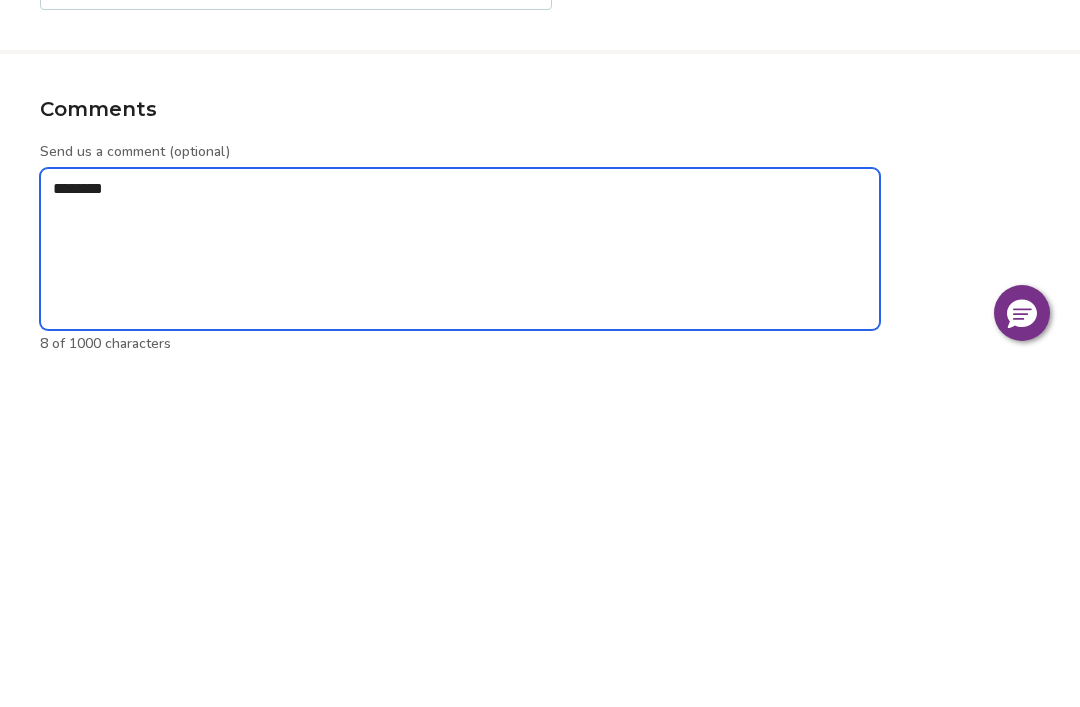 type on "********" 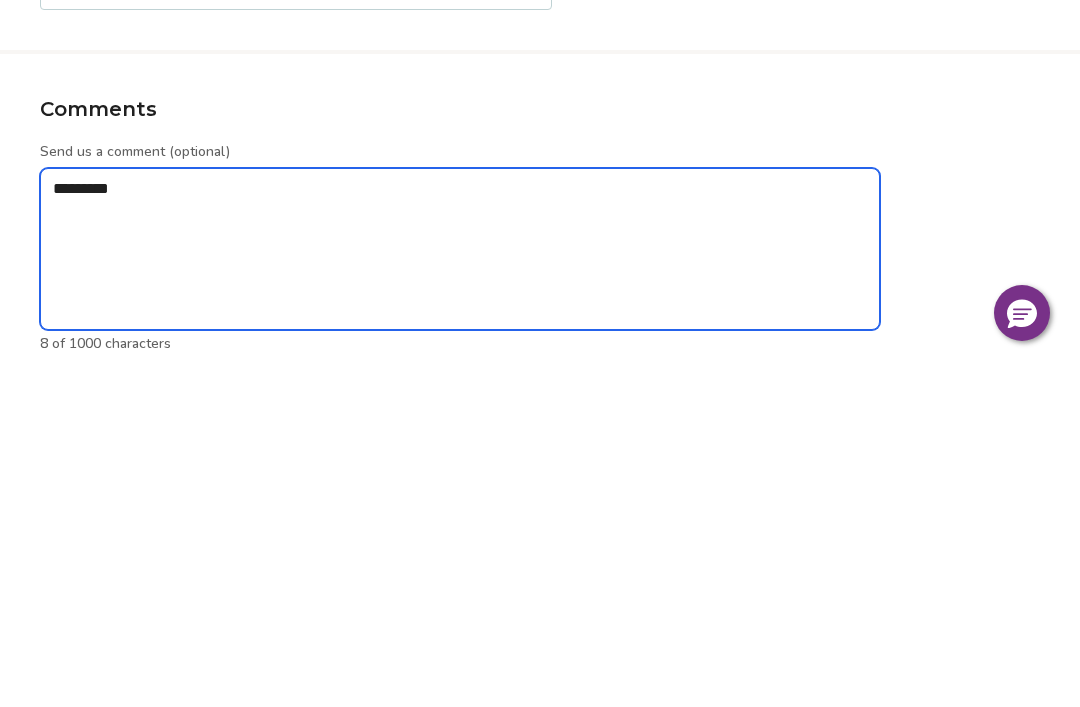 type on "*" 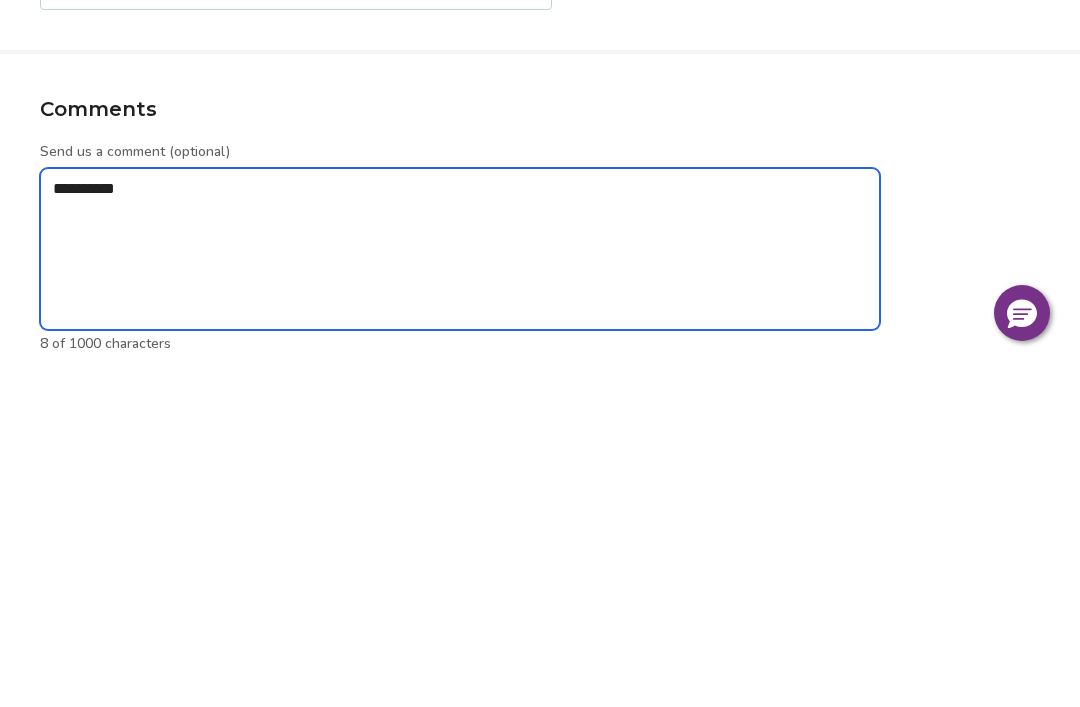 type on "*" 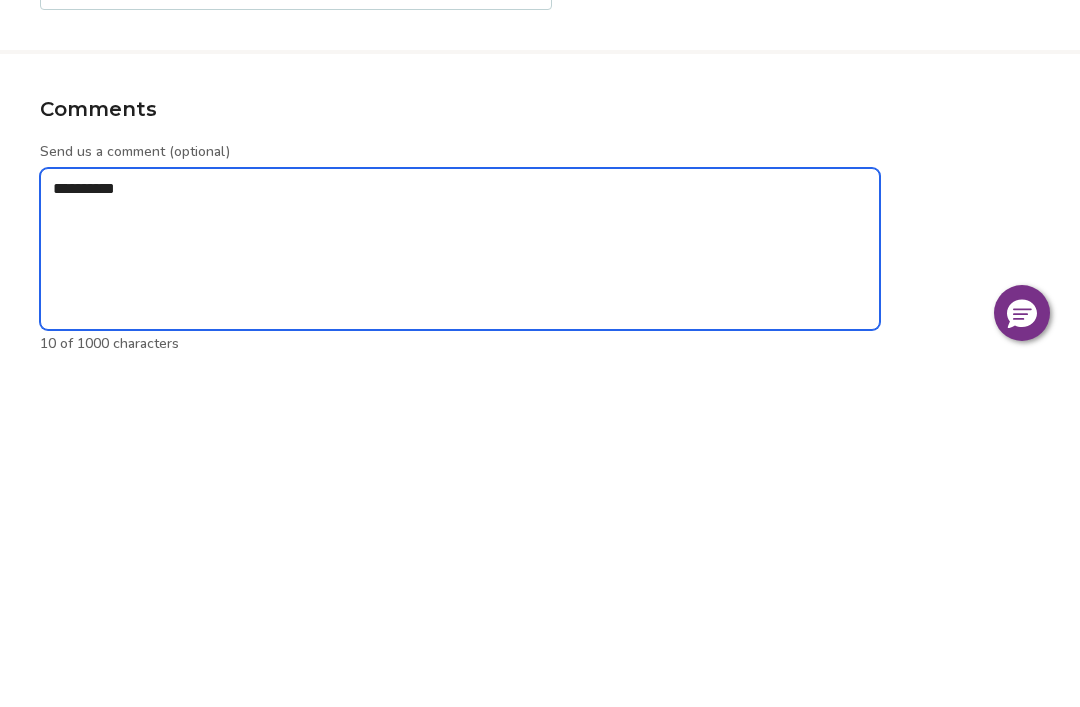 type on "**********" 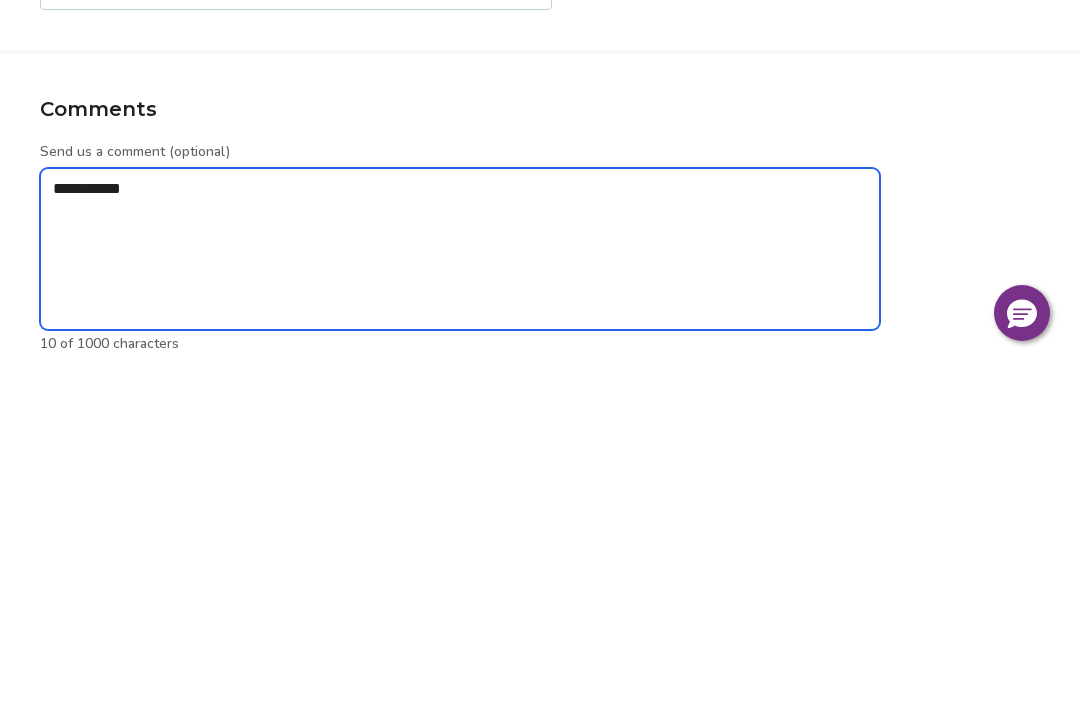 type on "*" 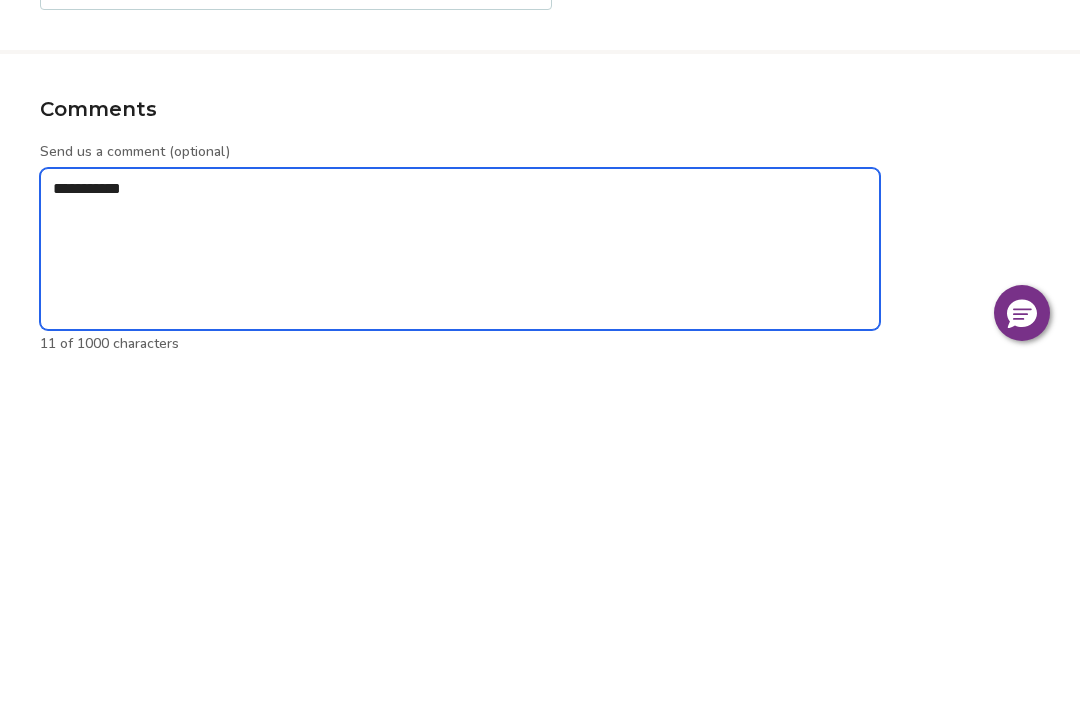 type on "**********" 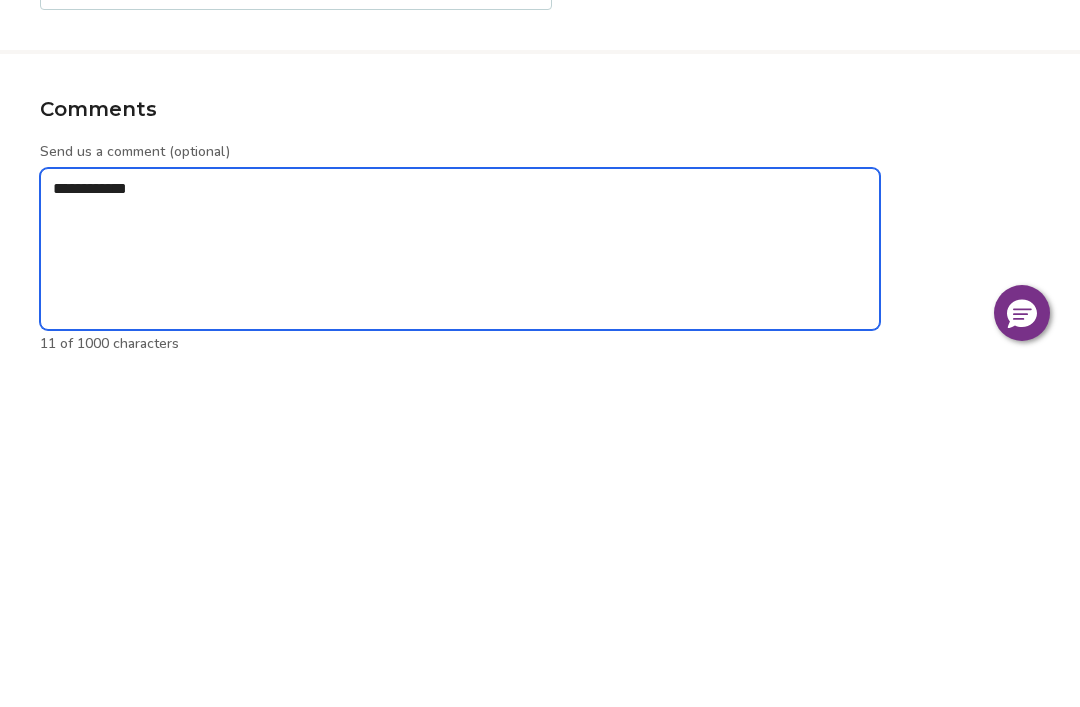type on "*" 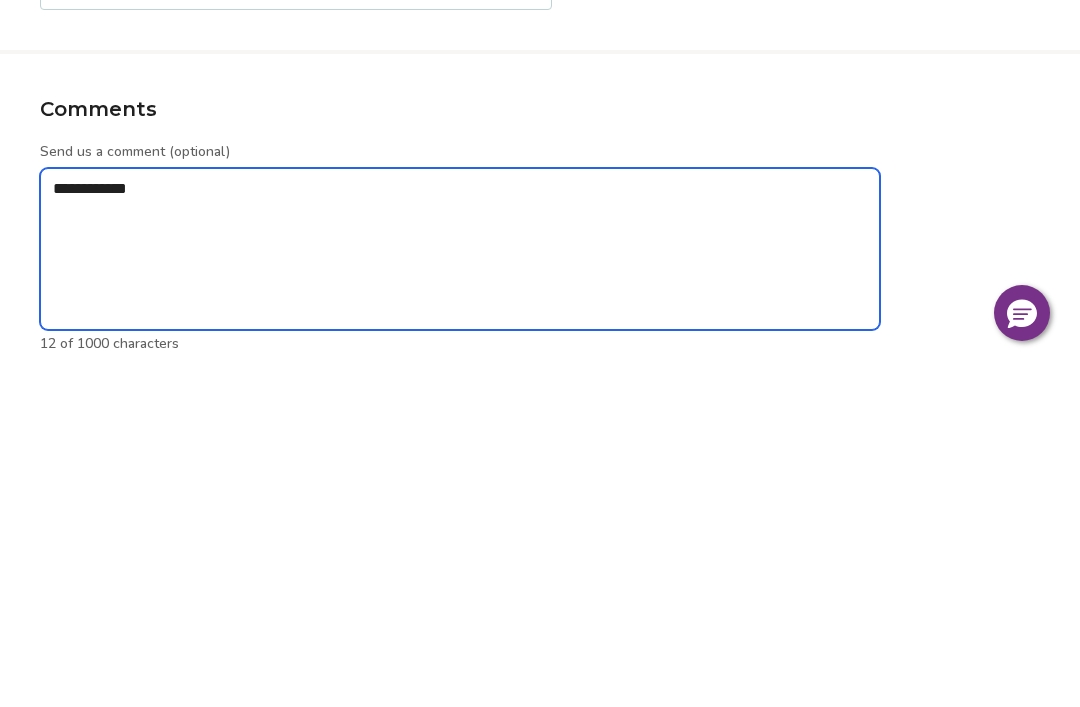 type on "**********" 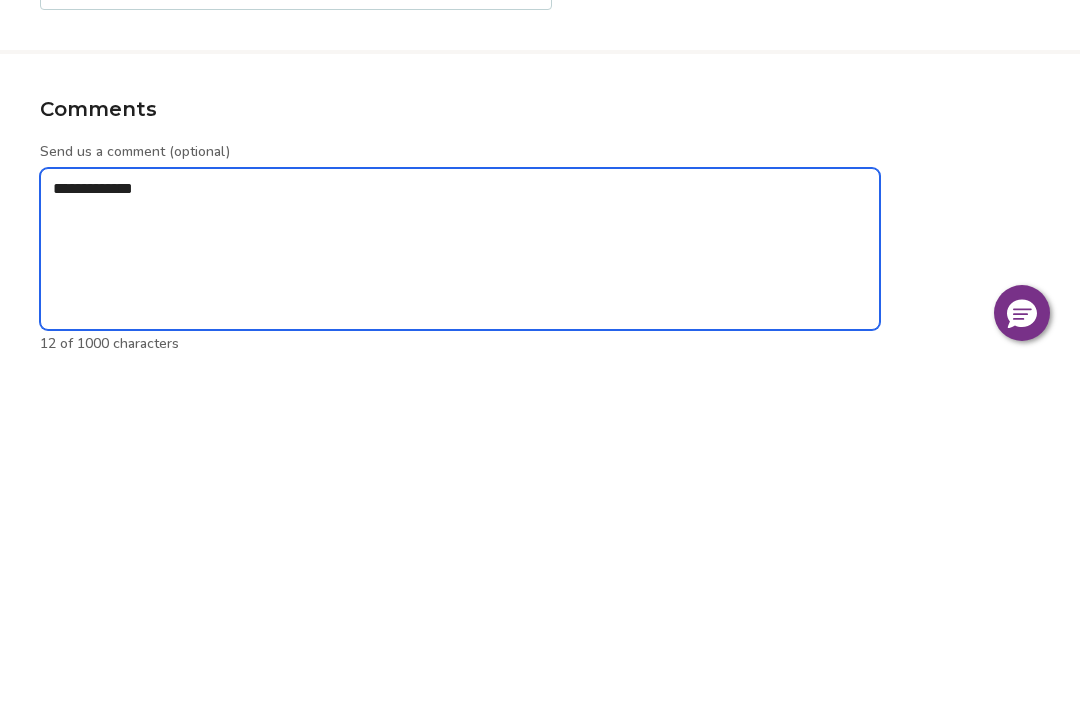 type on "*" 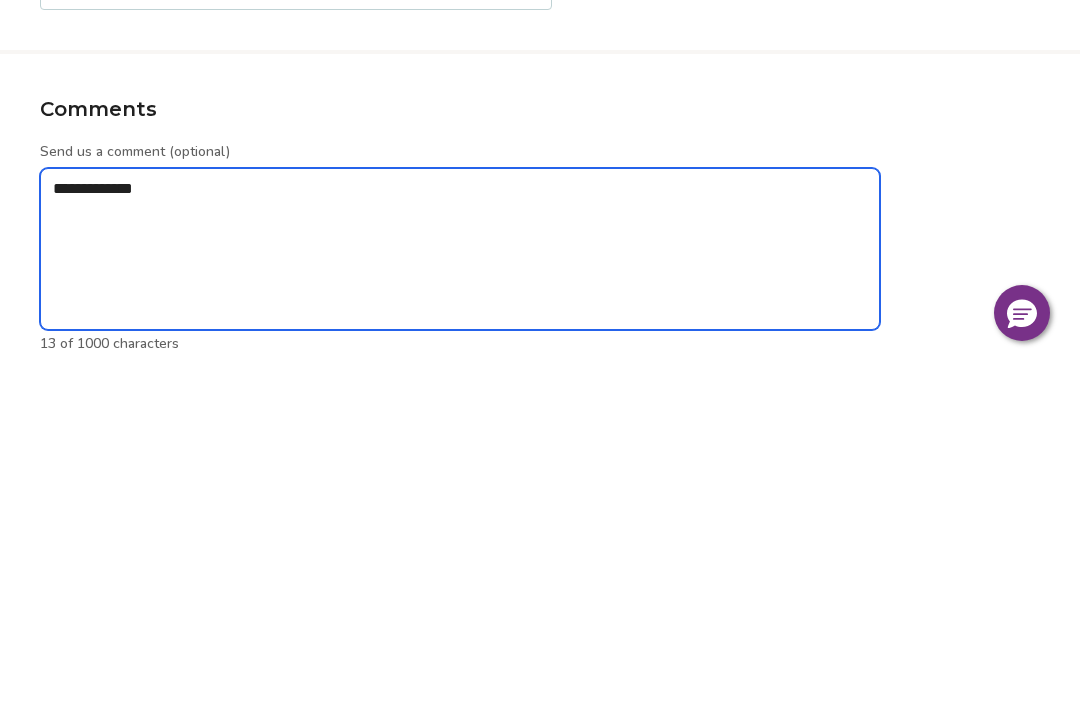 type on "**********" 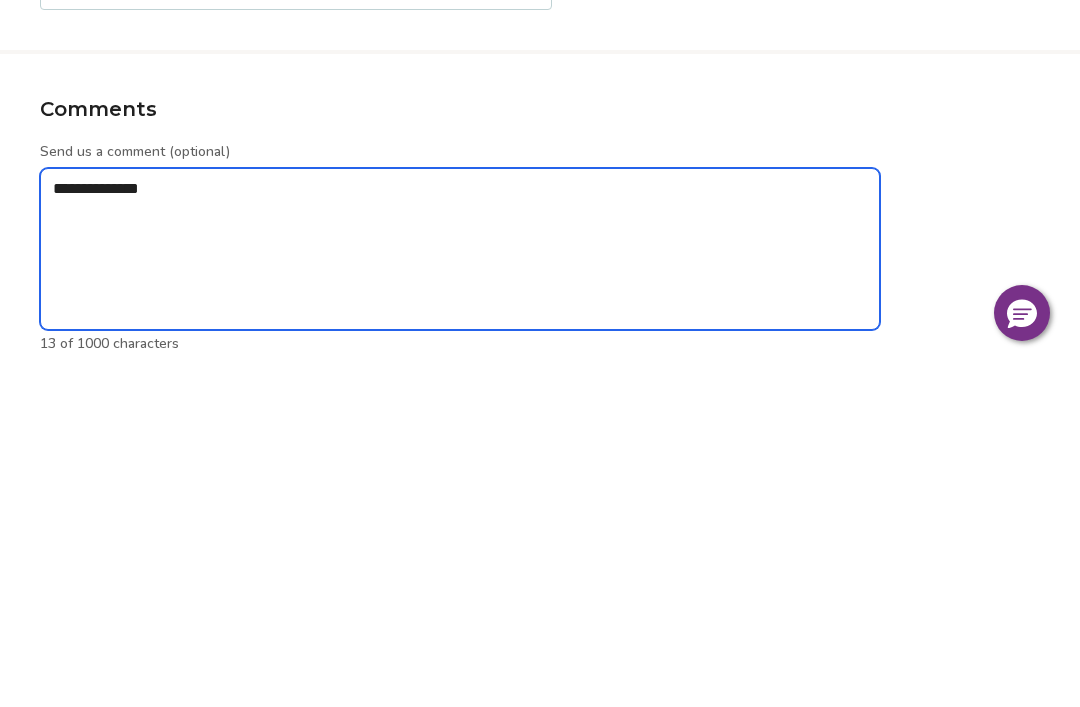 type on "*" 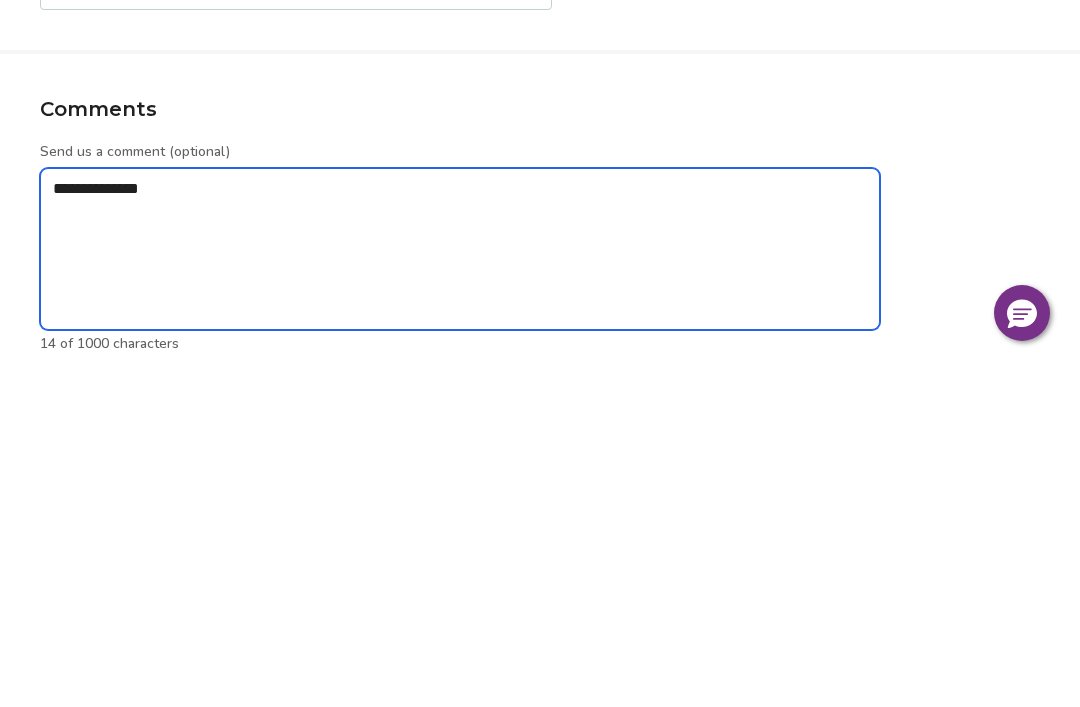 type on "**********" 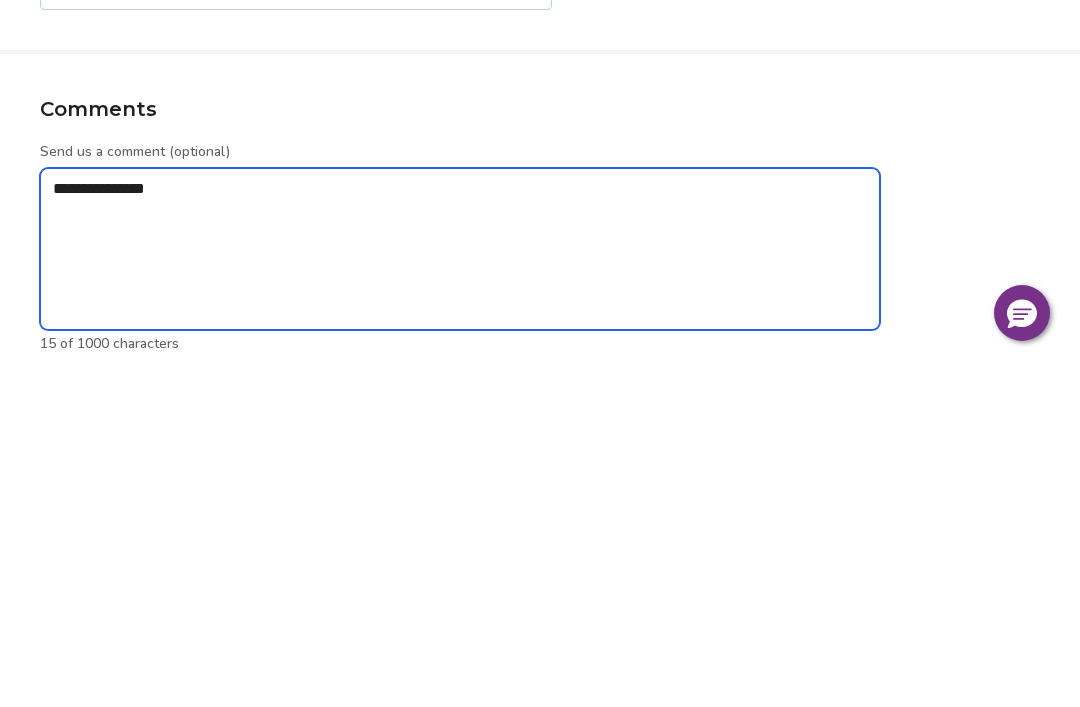type on "*" 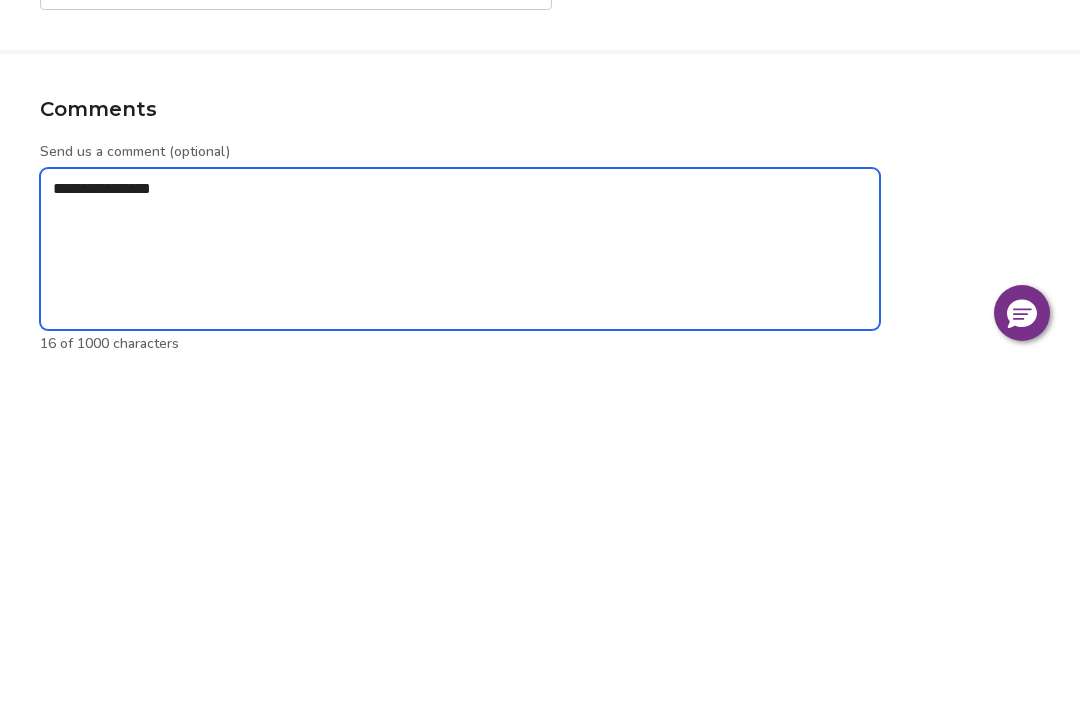 type on "*" 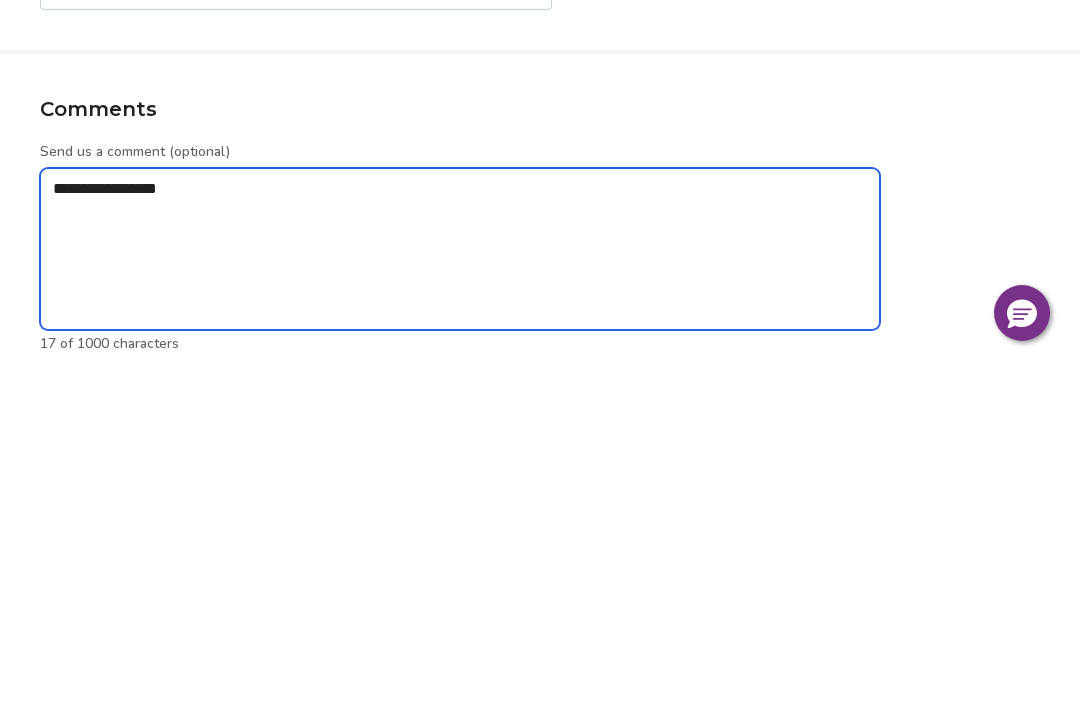 type on "**********" 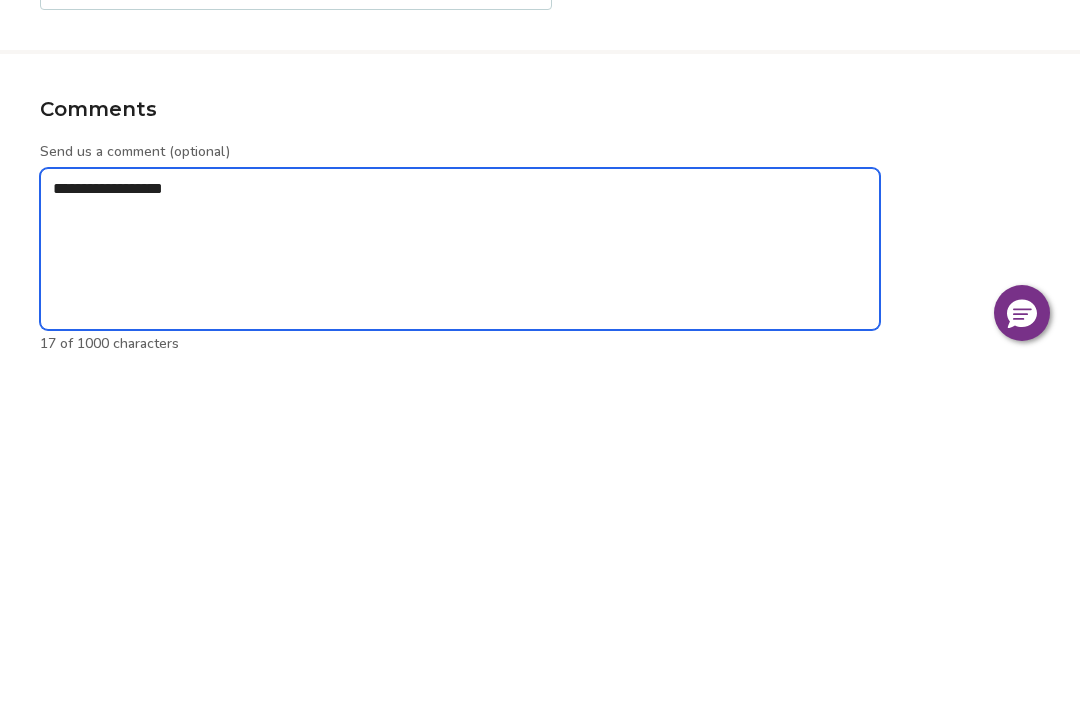 type on "*" 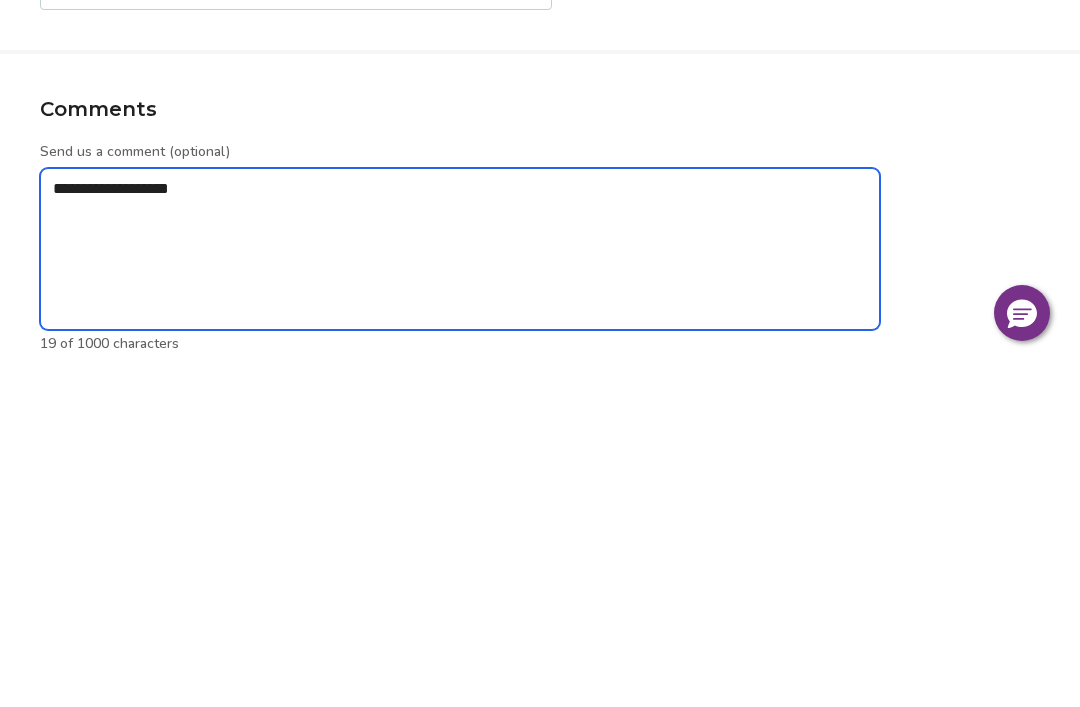 type on "*" 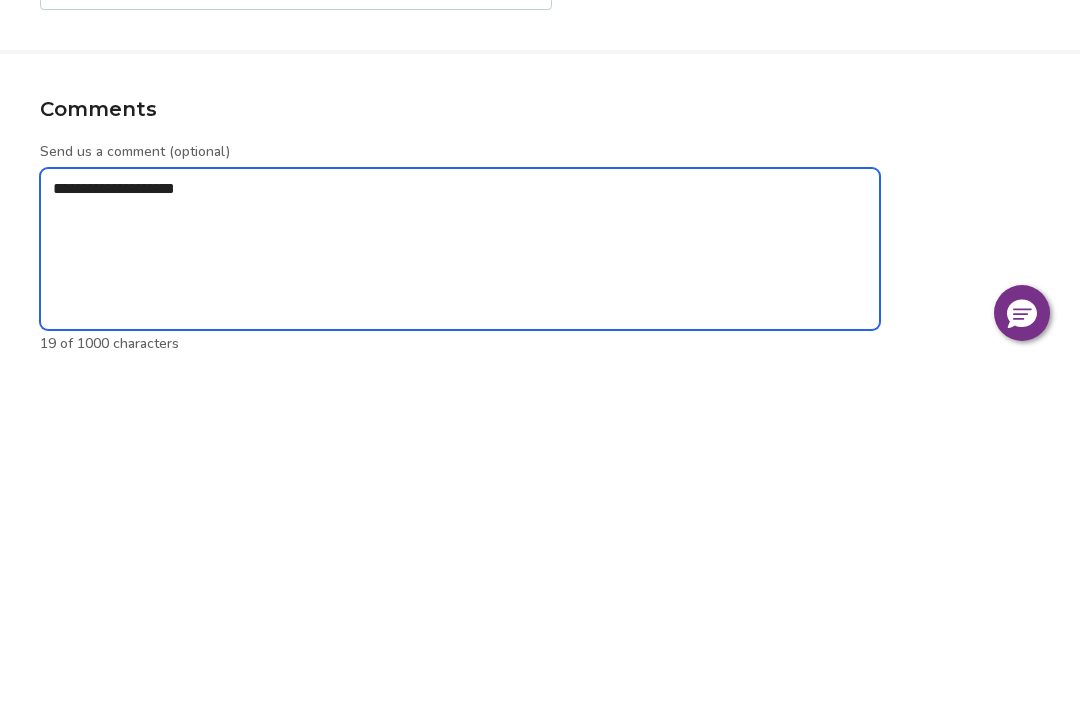 type on "**********" 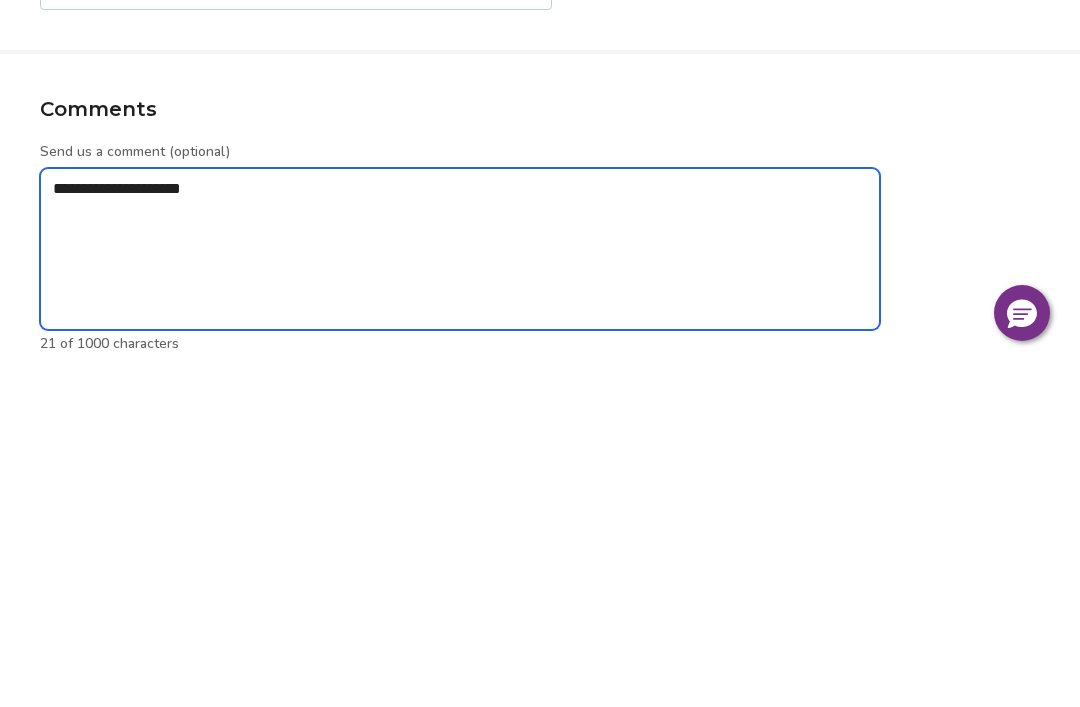 type on "*" 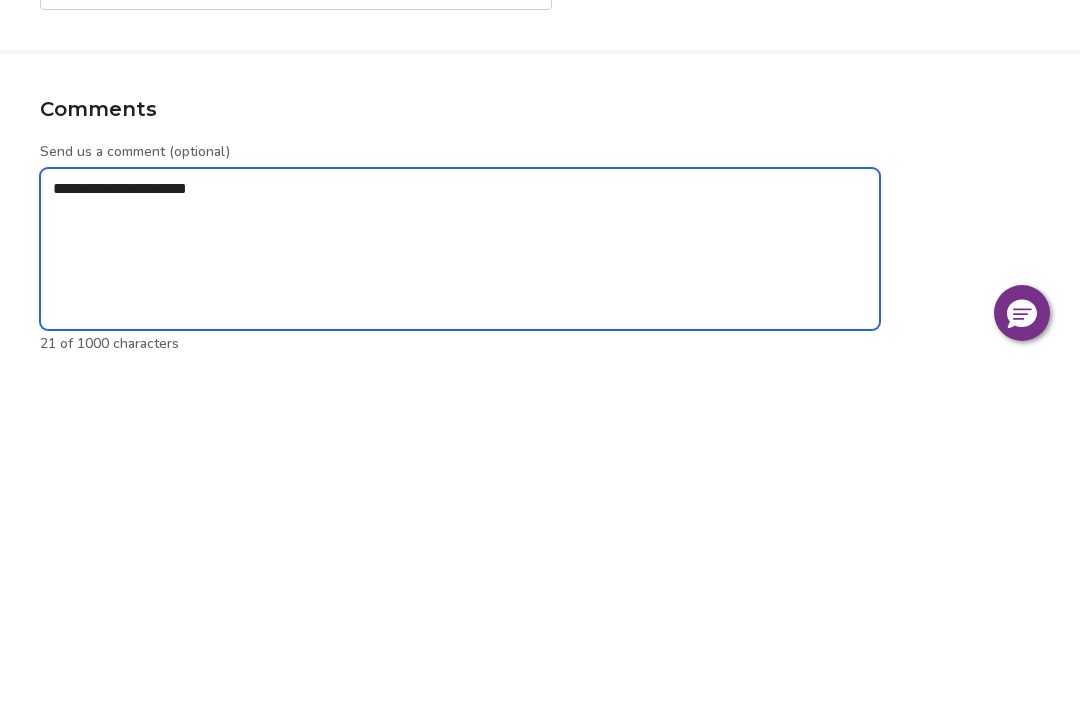 type on "**********" 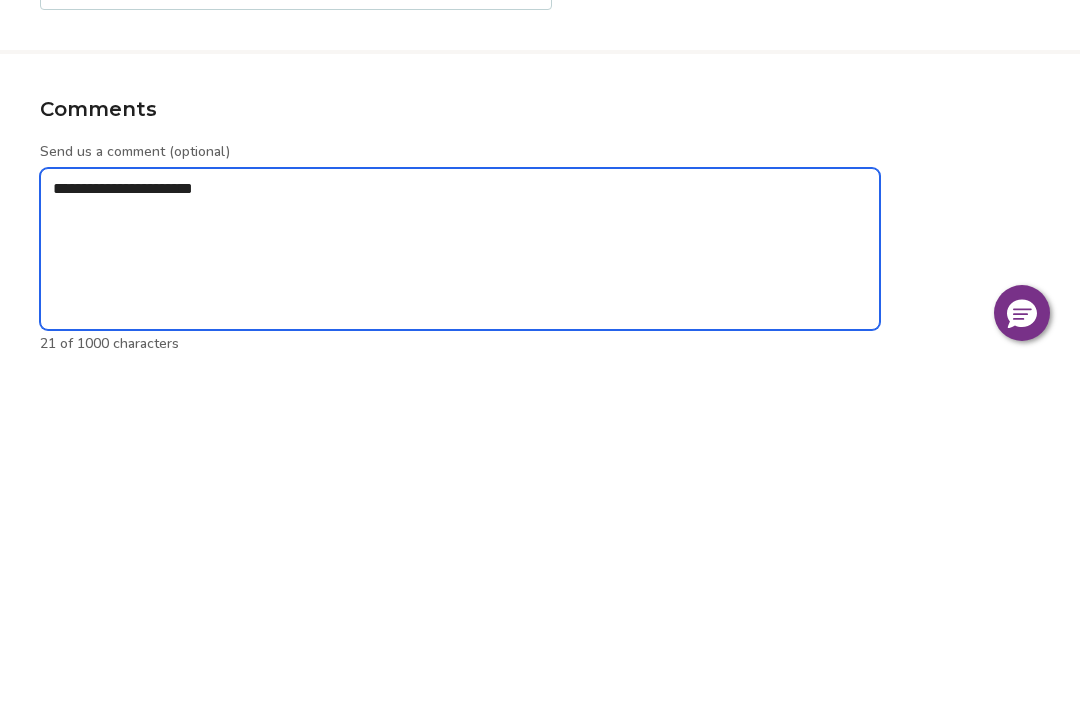 type on "*" 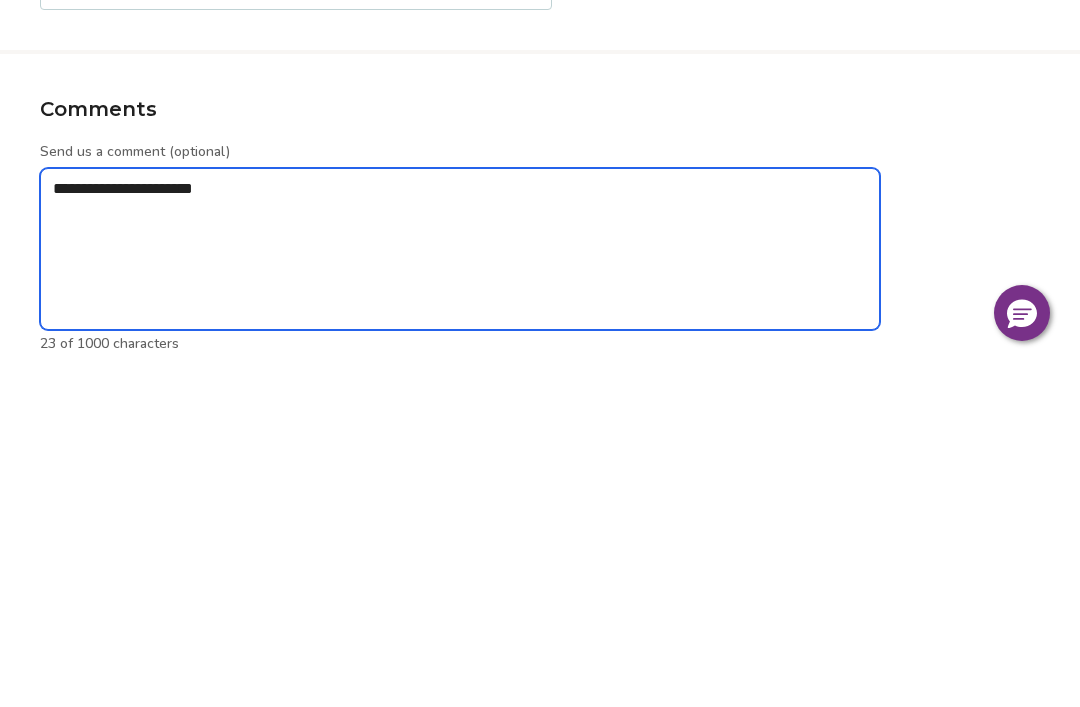 type on "**********" 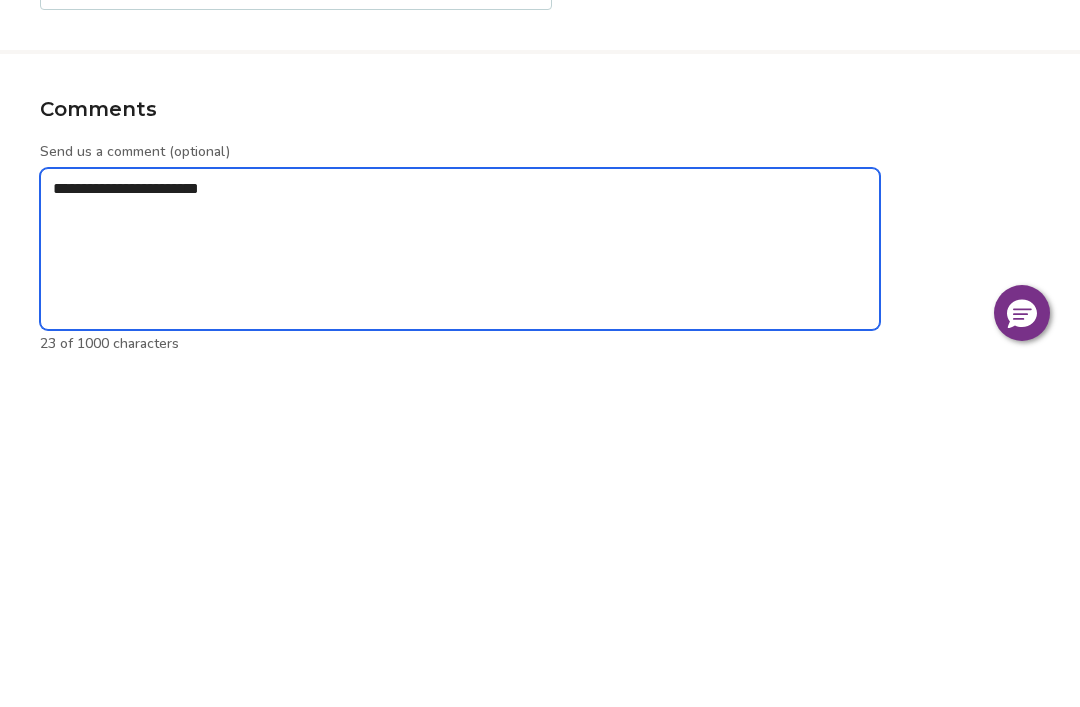 type on "*" 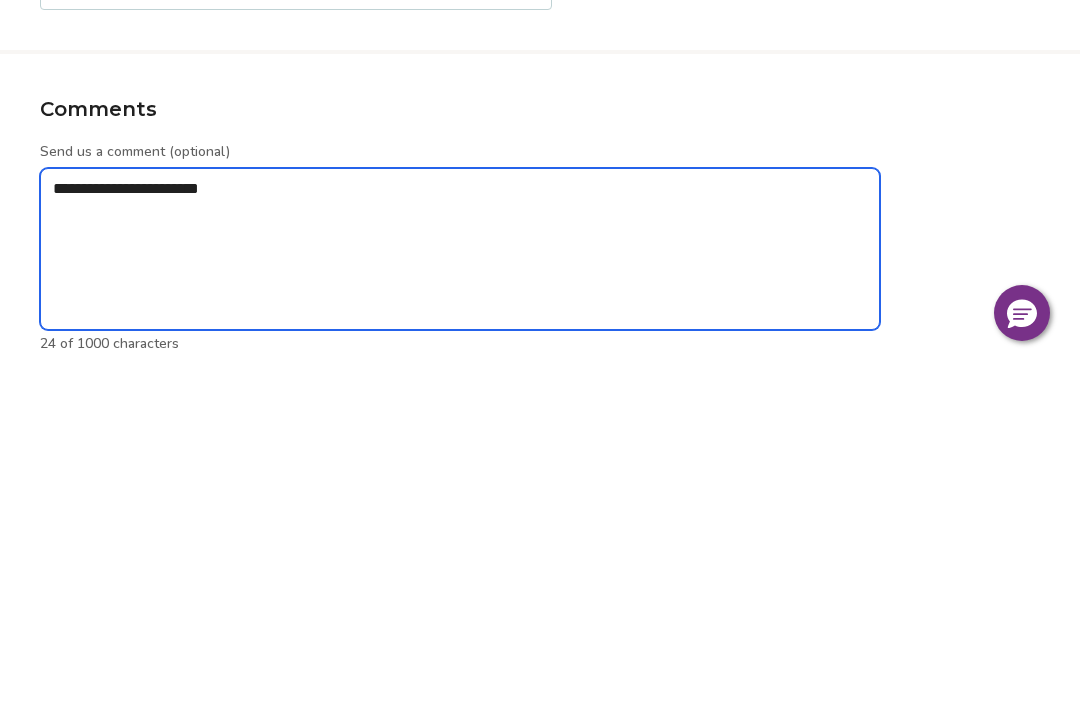 type on "**********" 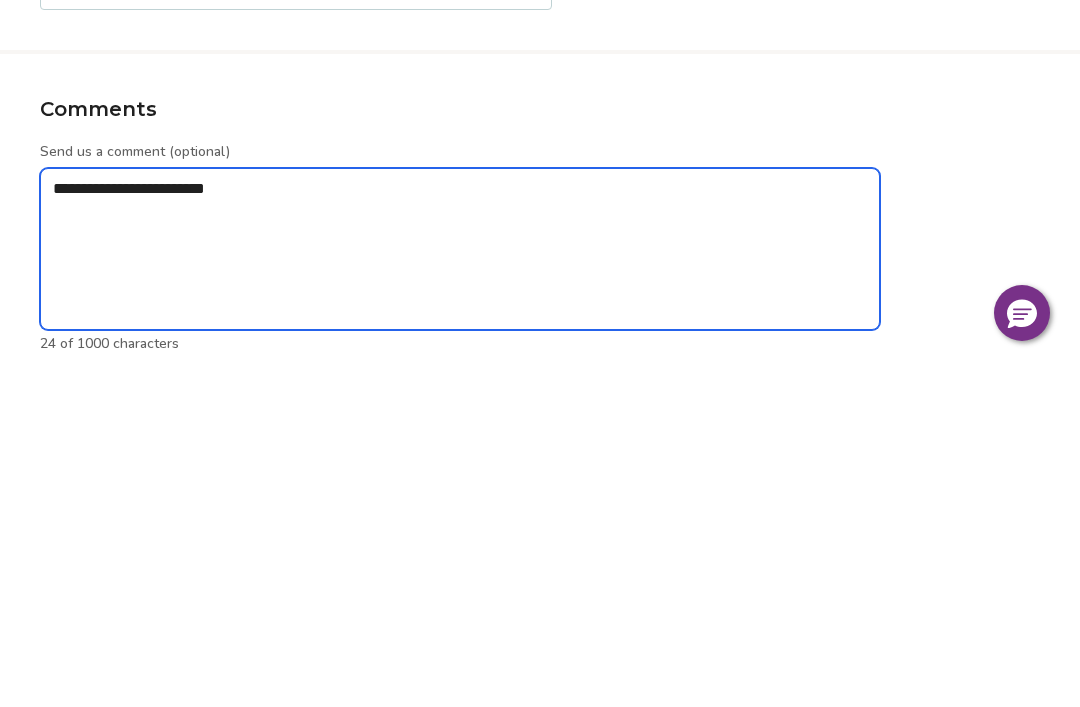 type on "*" 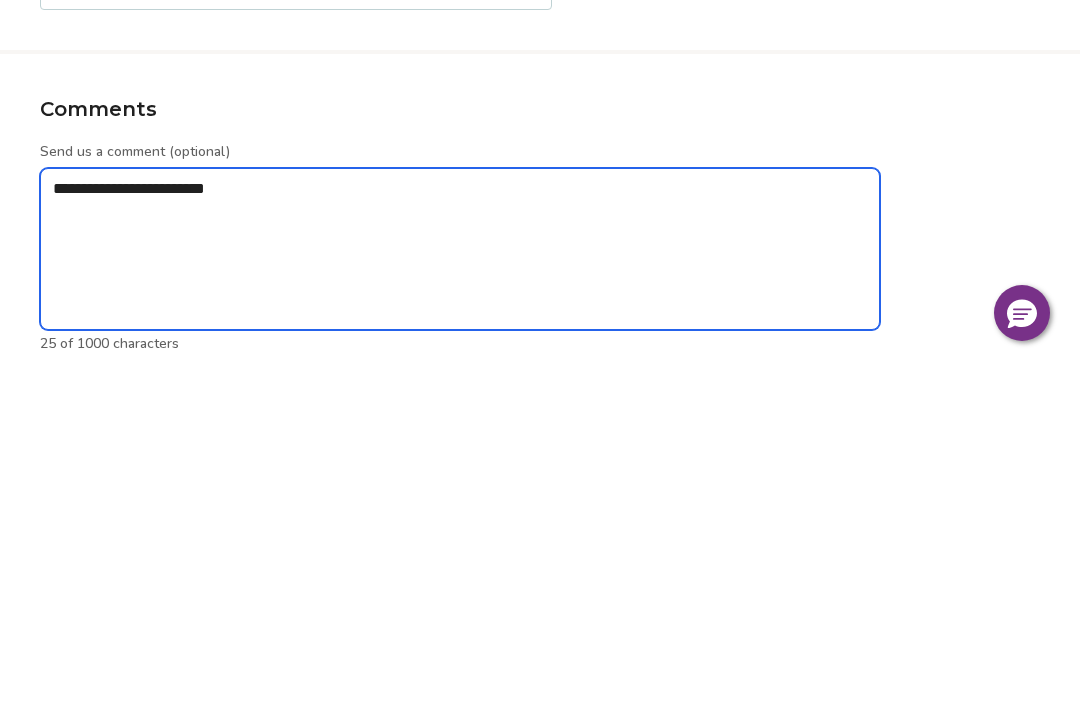 type on "**********" 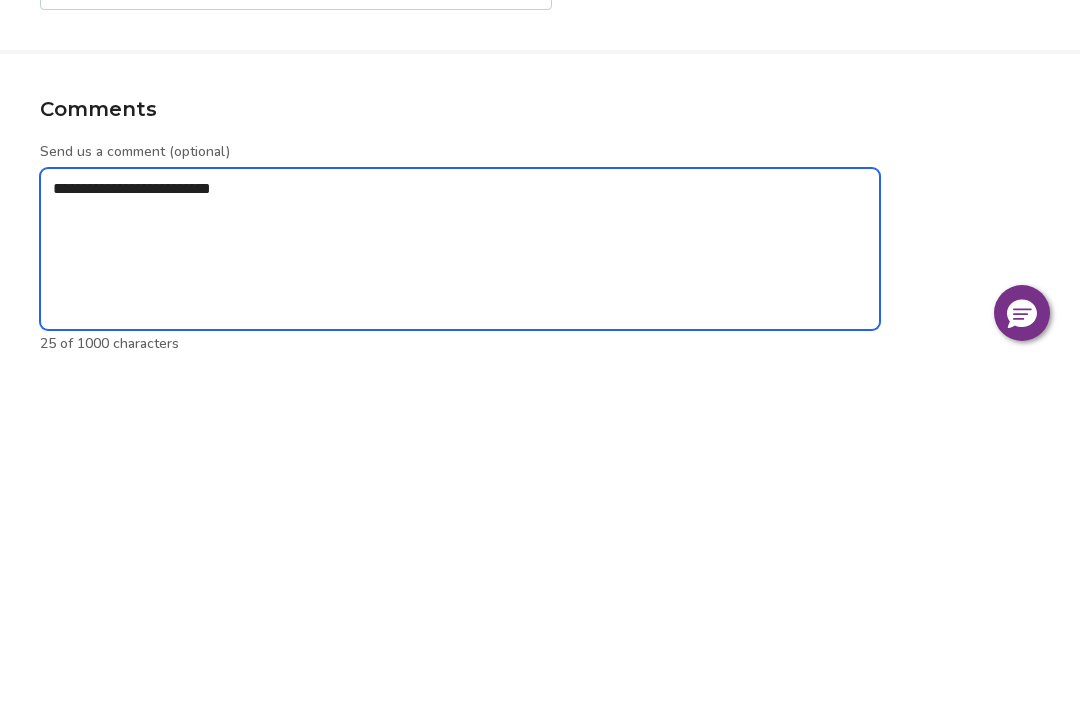 type on "*" 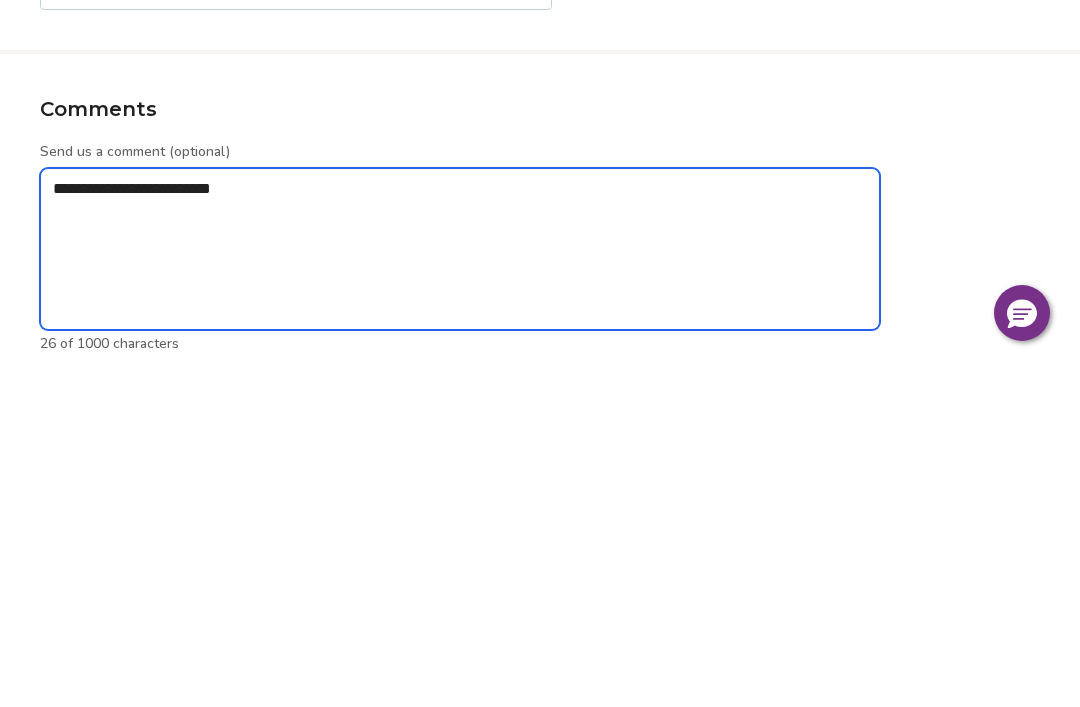 type on "**********" 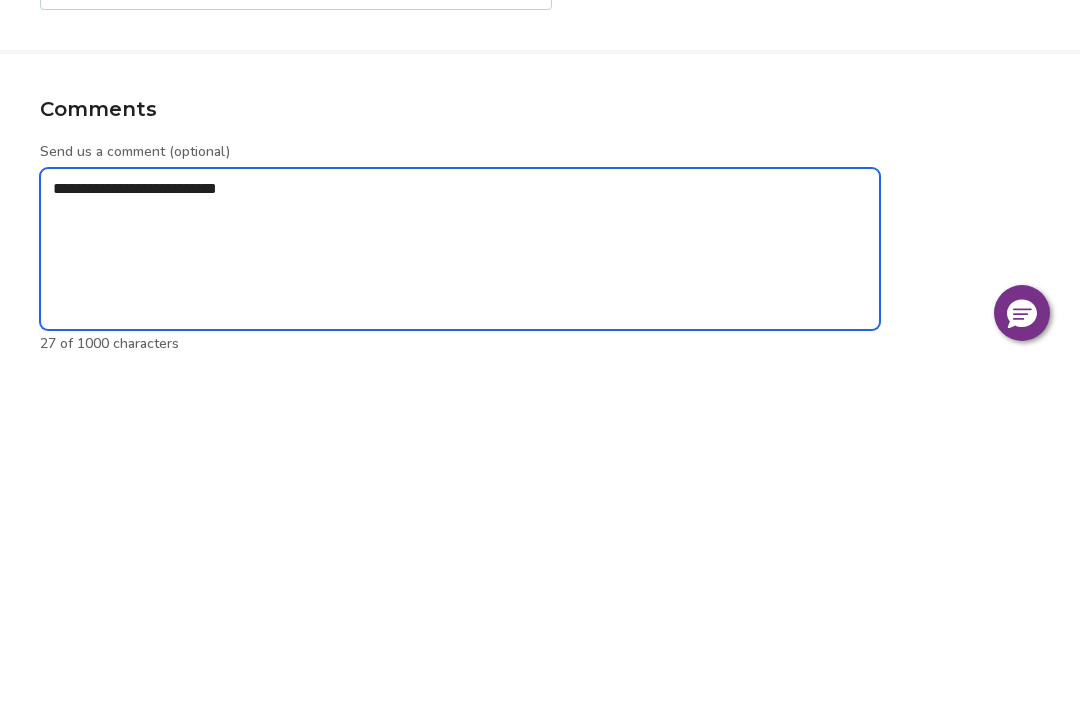 type on "*" 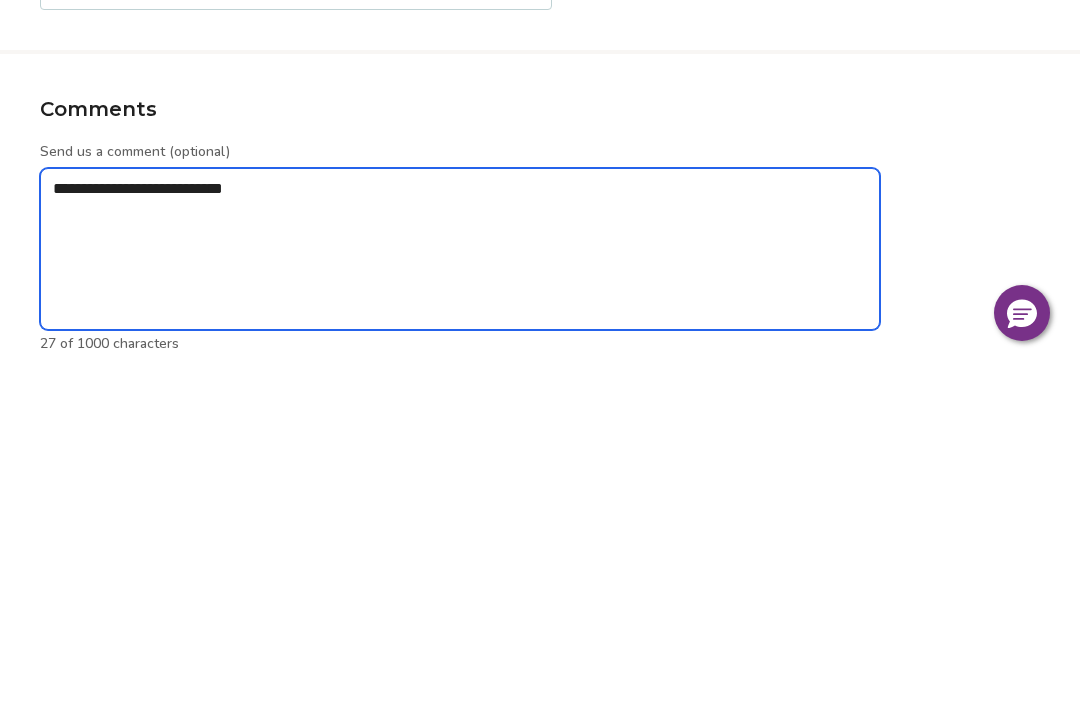 type on "**********" 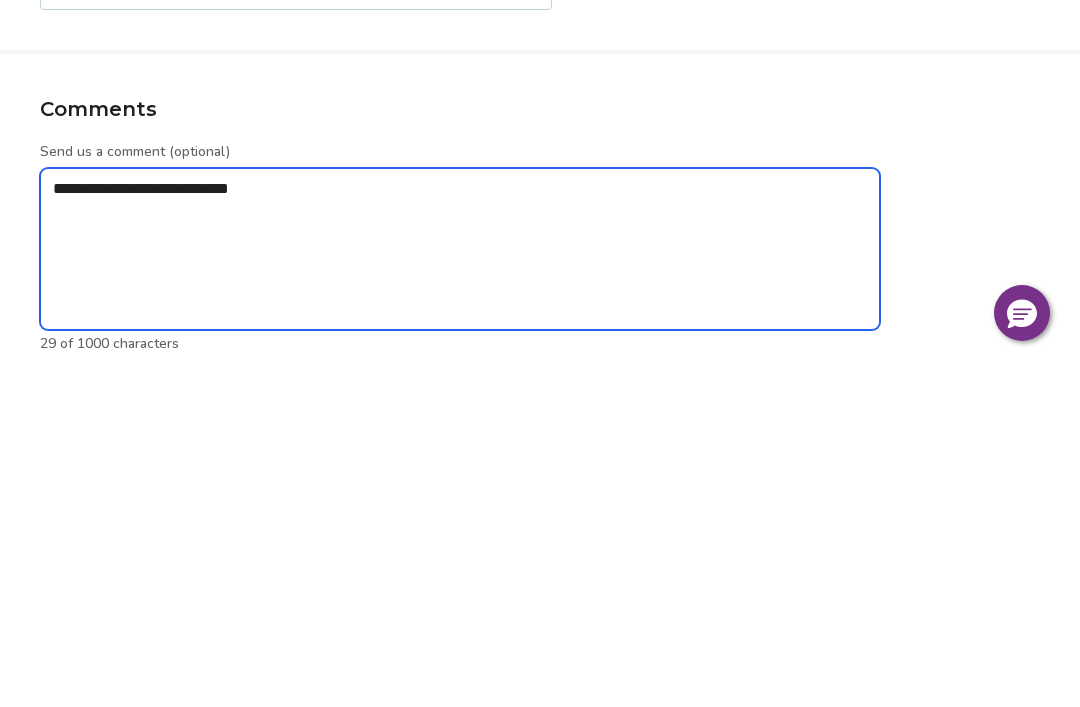 type on "*" 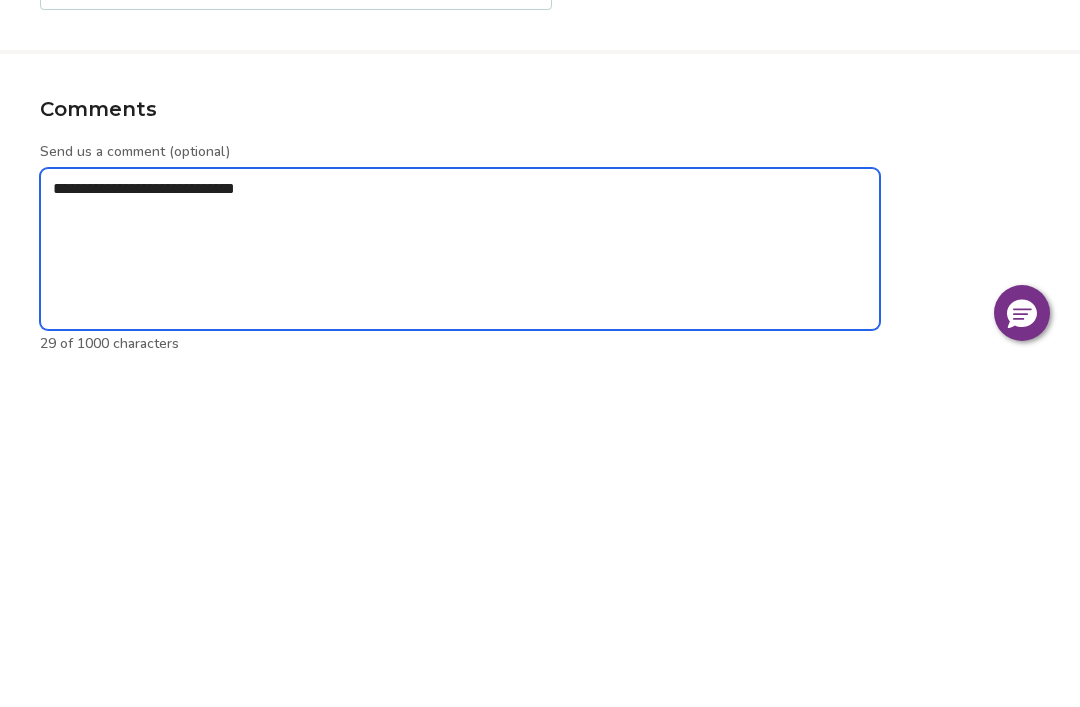 type on "*" 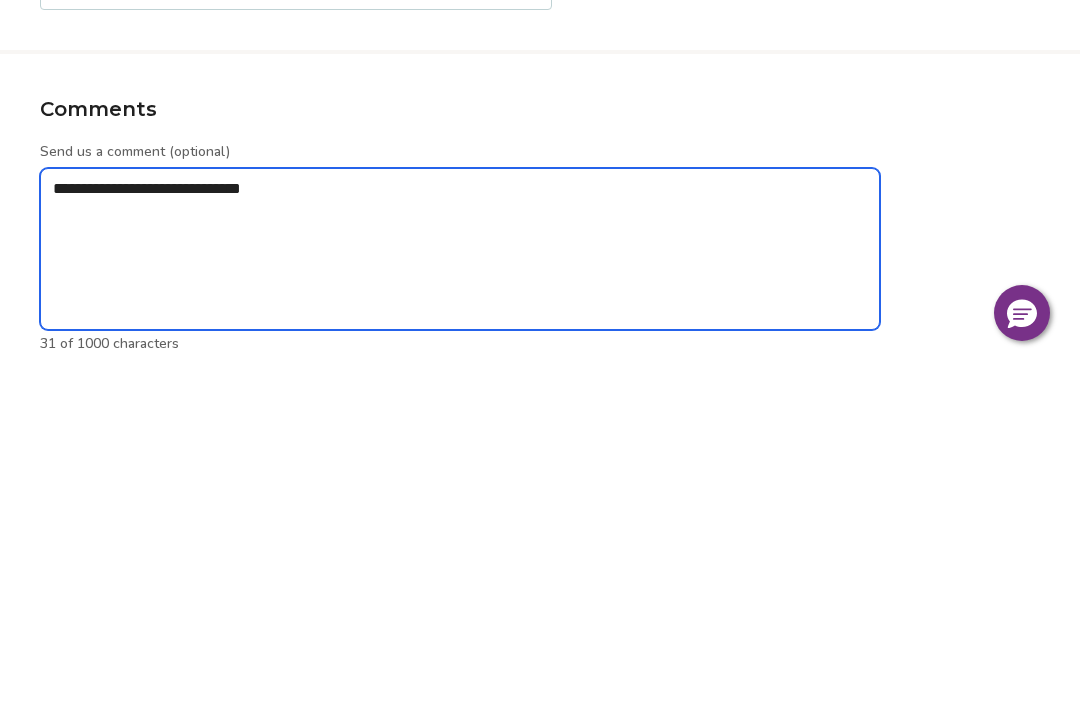 type on "*" 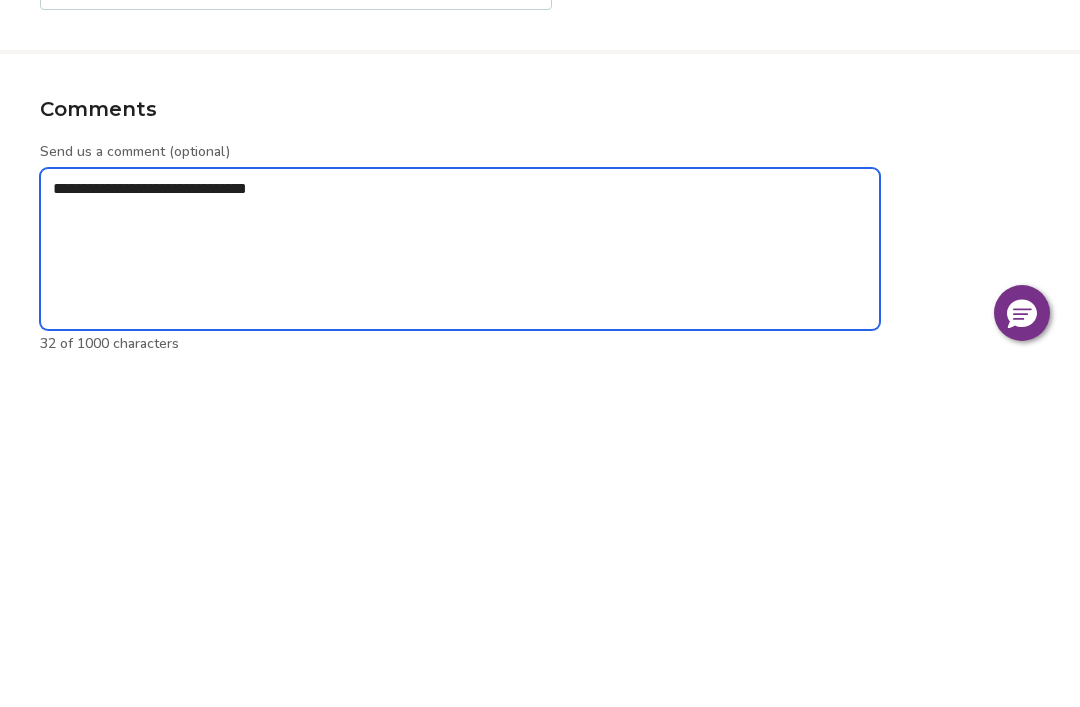 type on "*" 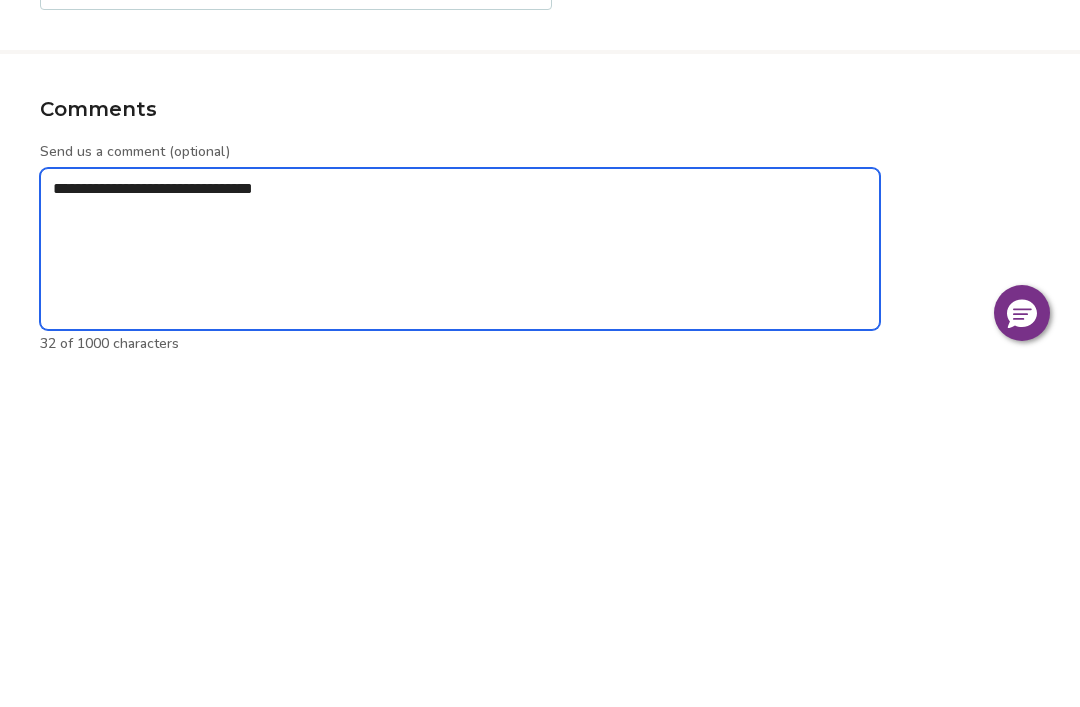 type on "**********" 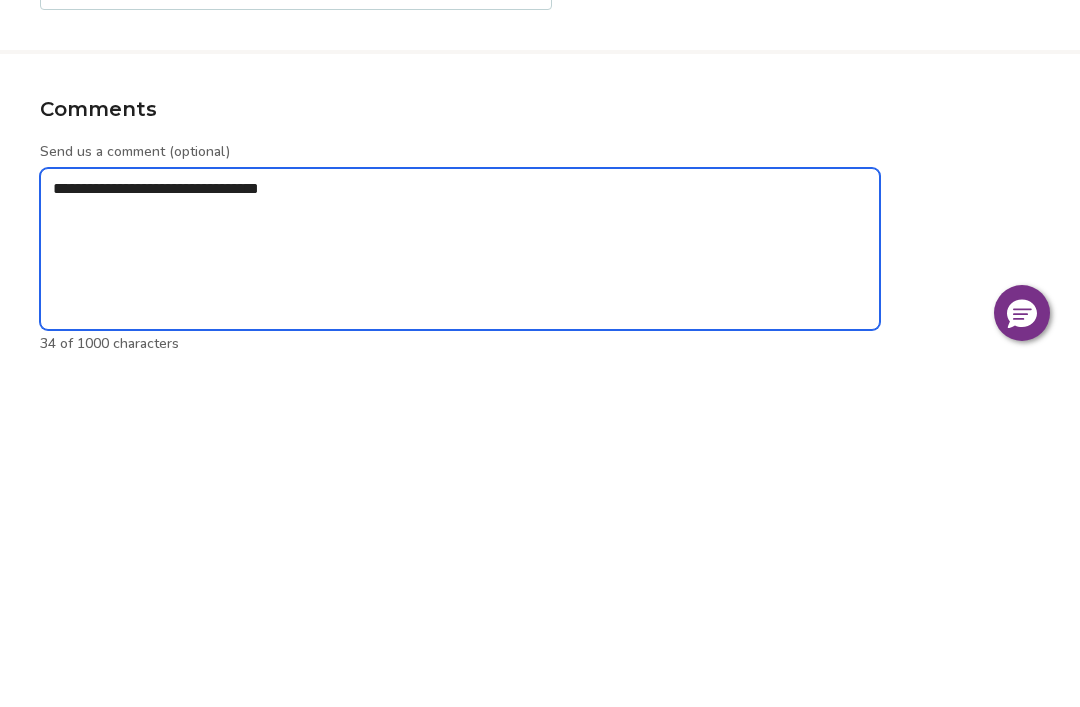 type on "*" 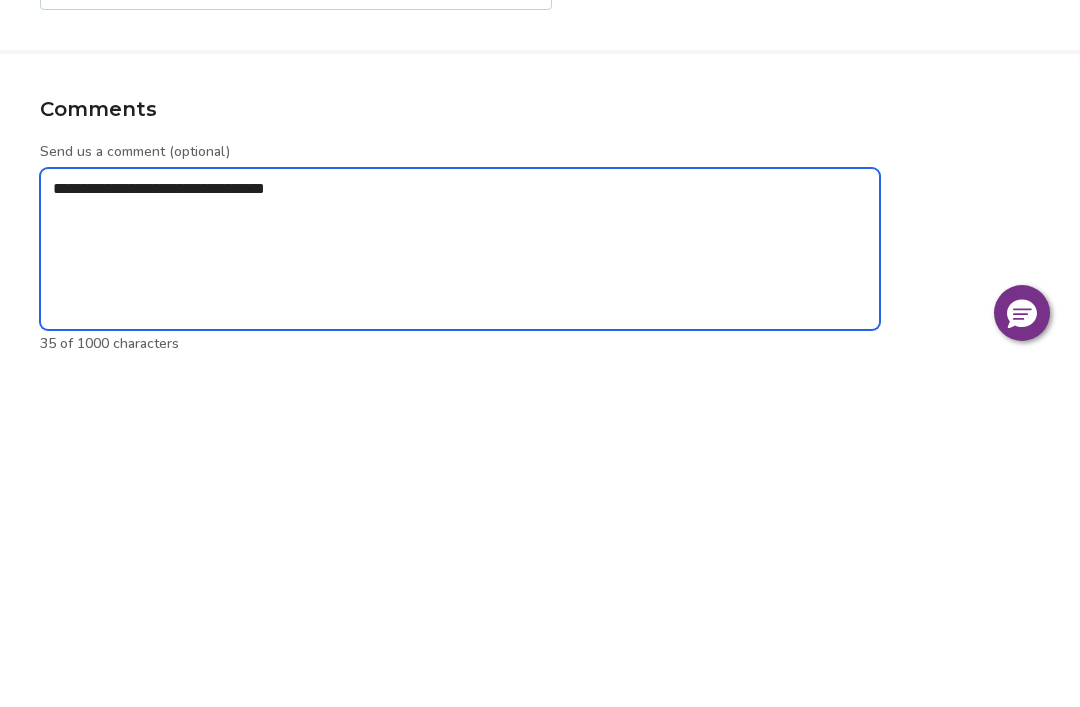 type on "**********" 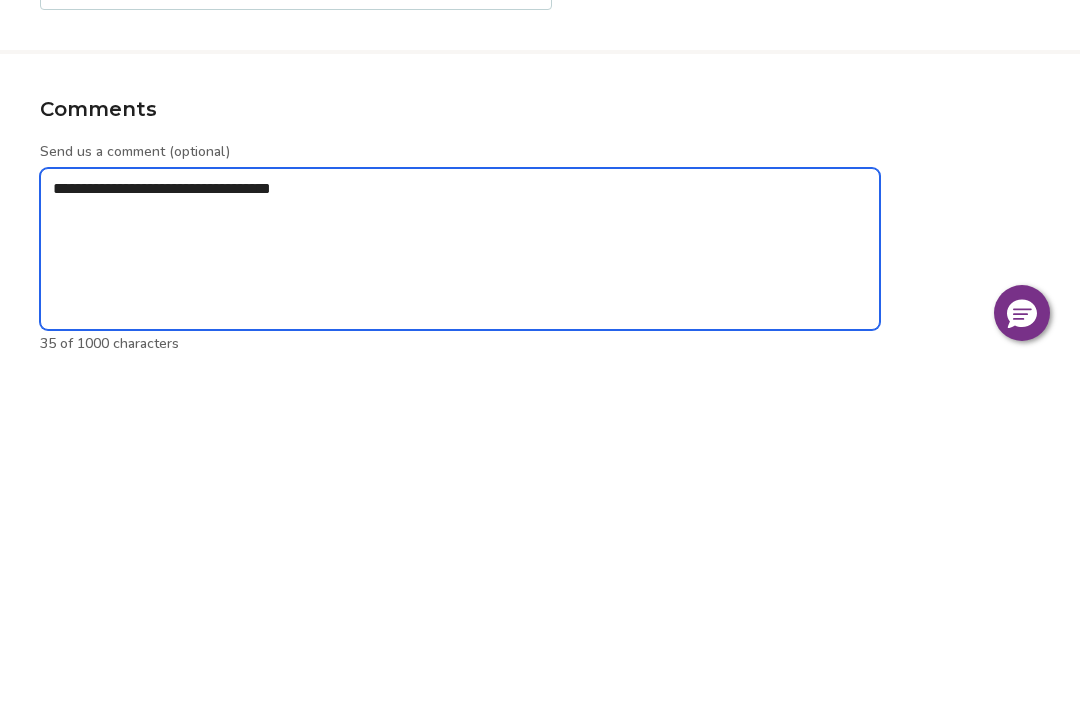 type on "*" 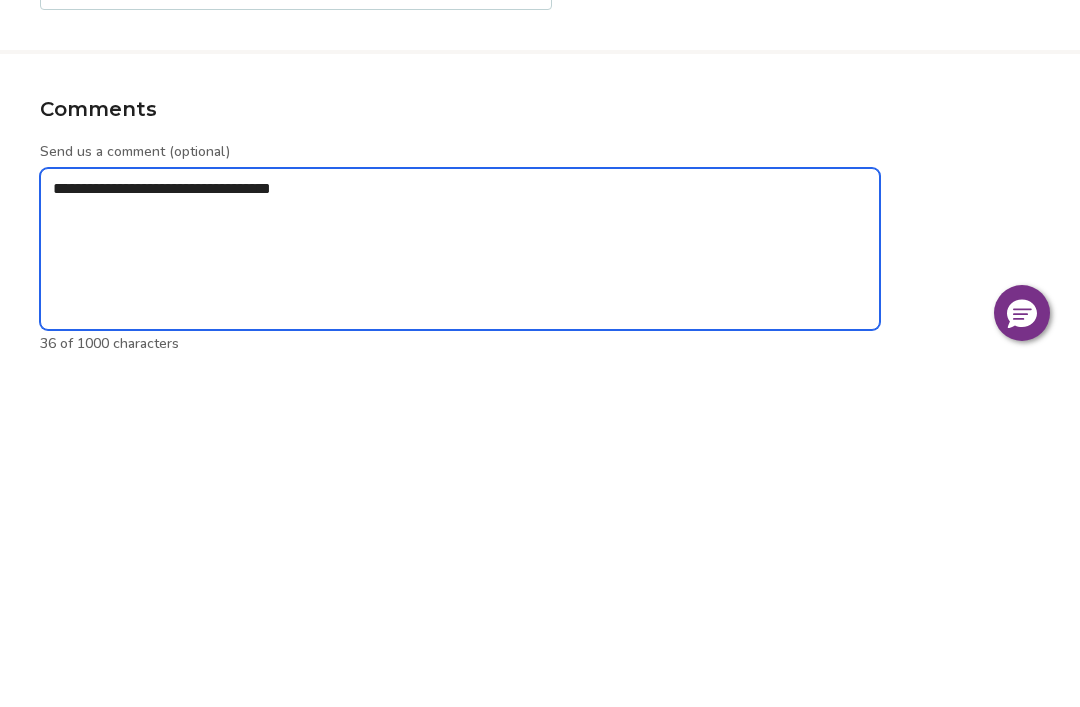 type on "**********" 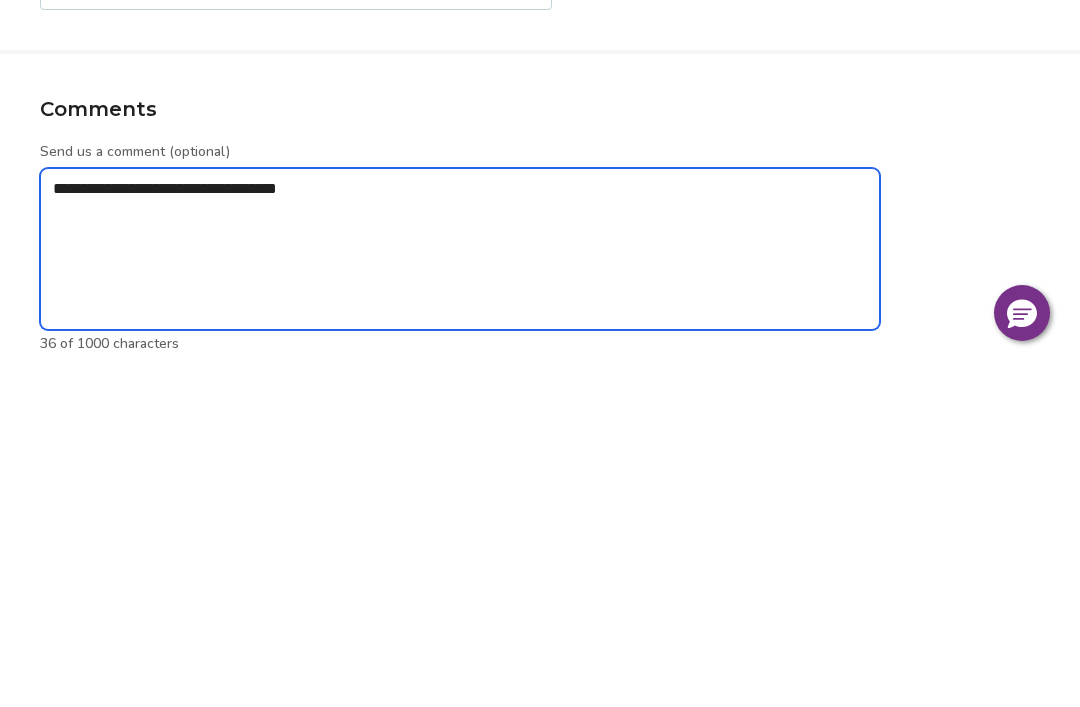 type on "*" 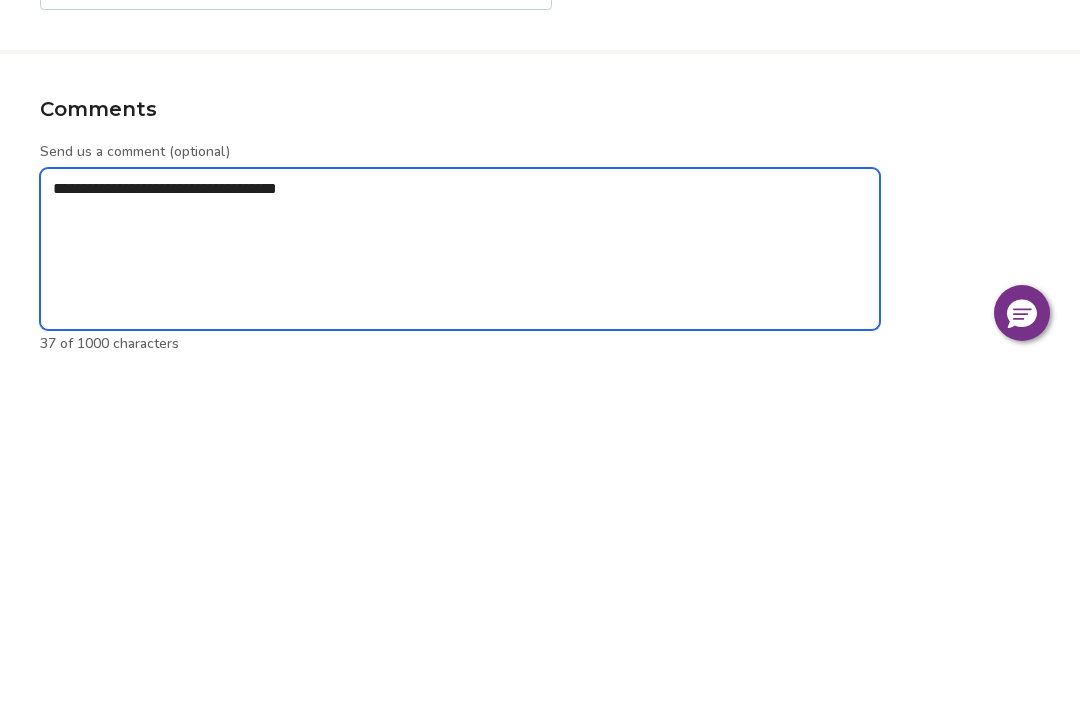 type on "**********" 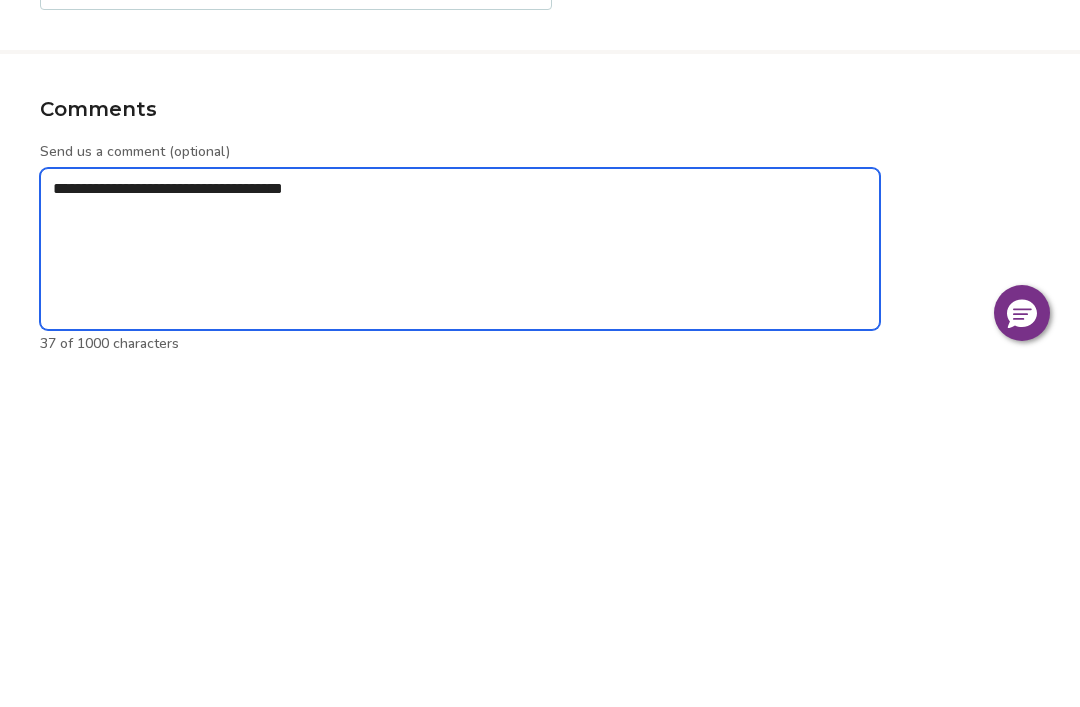 type on "*" 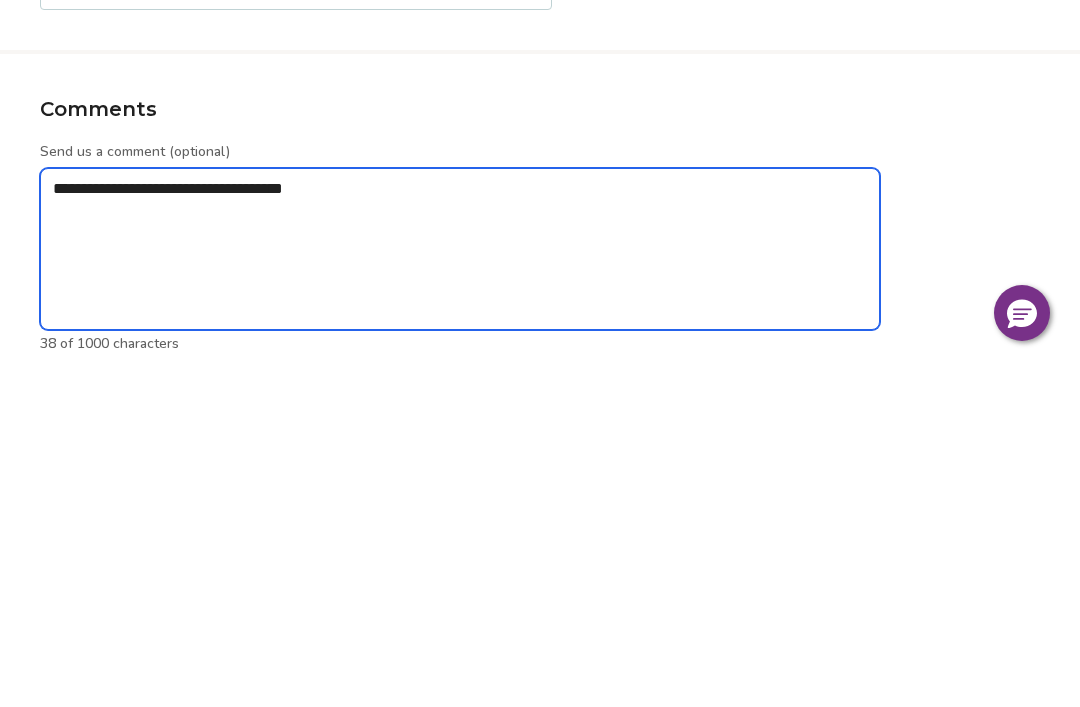 type on "**********" 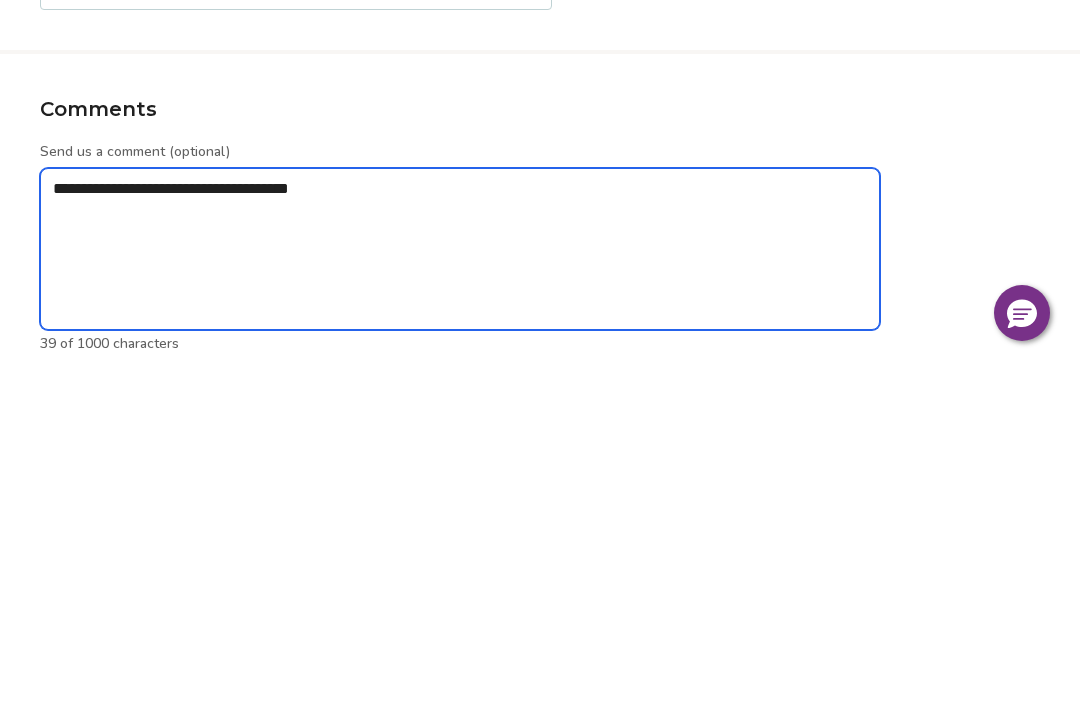 type on "*" 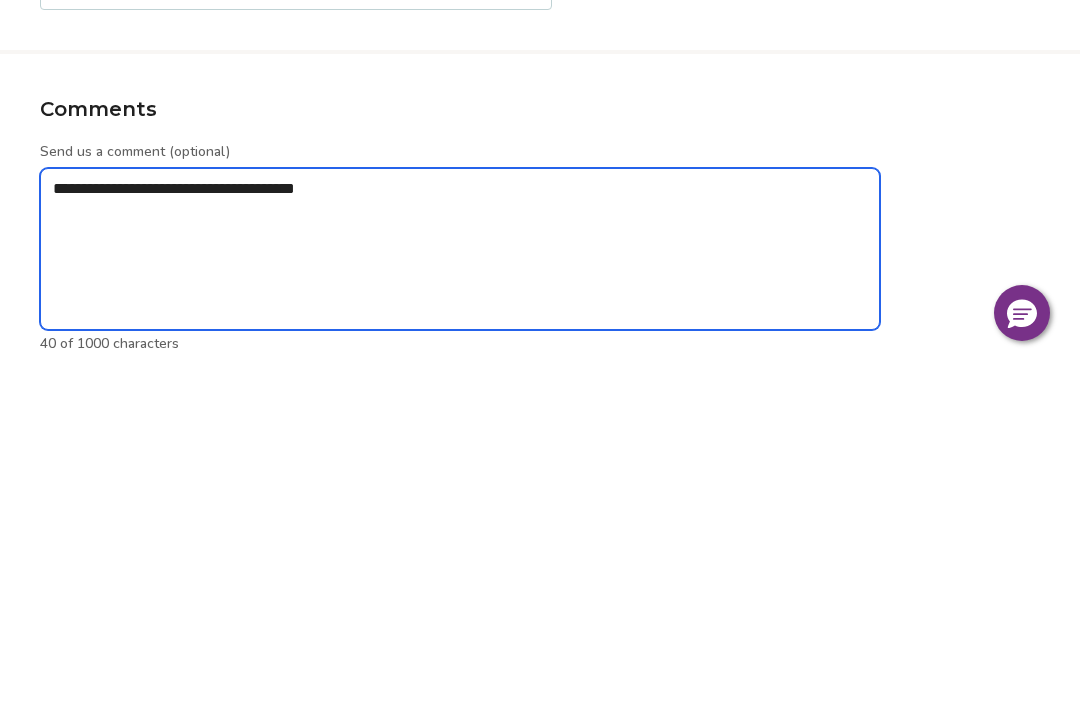 type on "*" 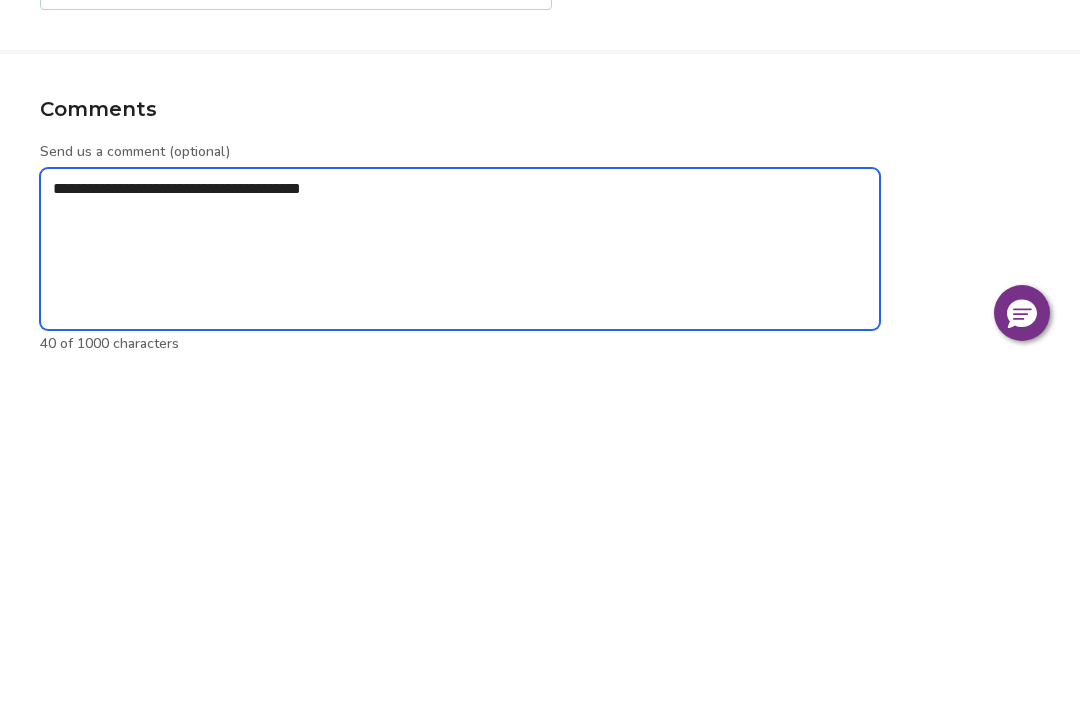 type on "**********" 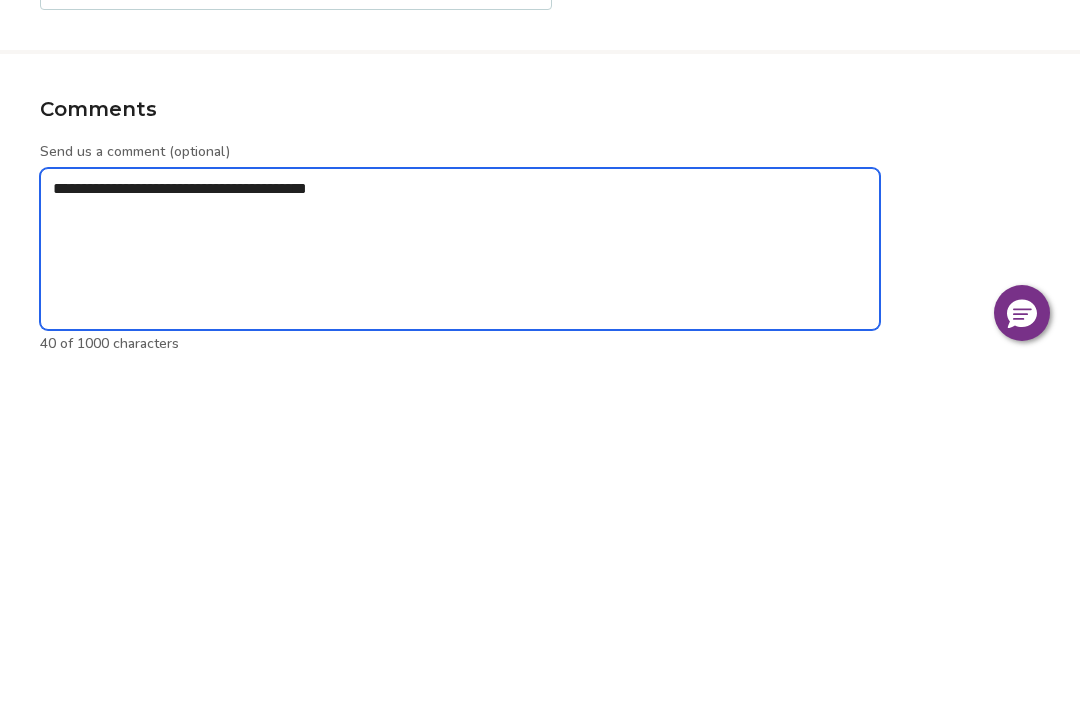 type on "*" 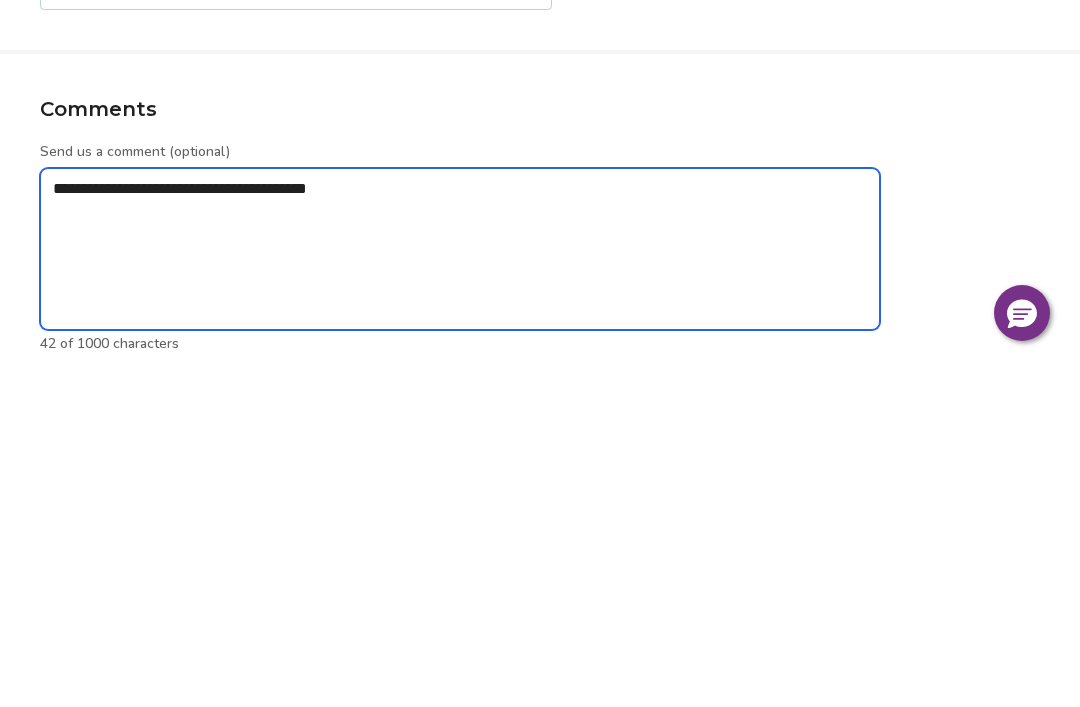 type on "**********" 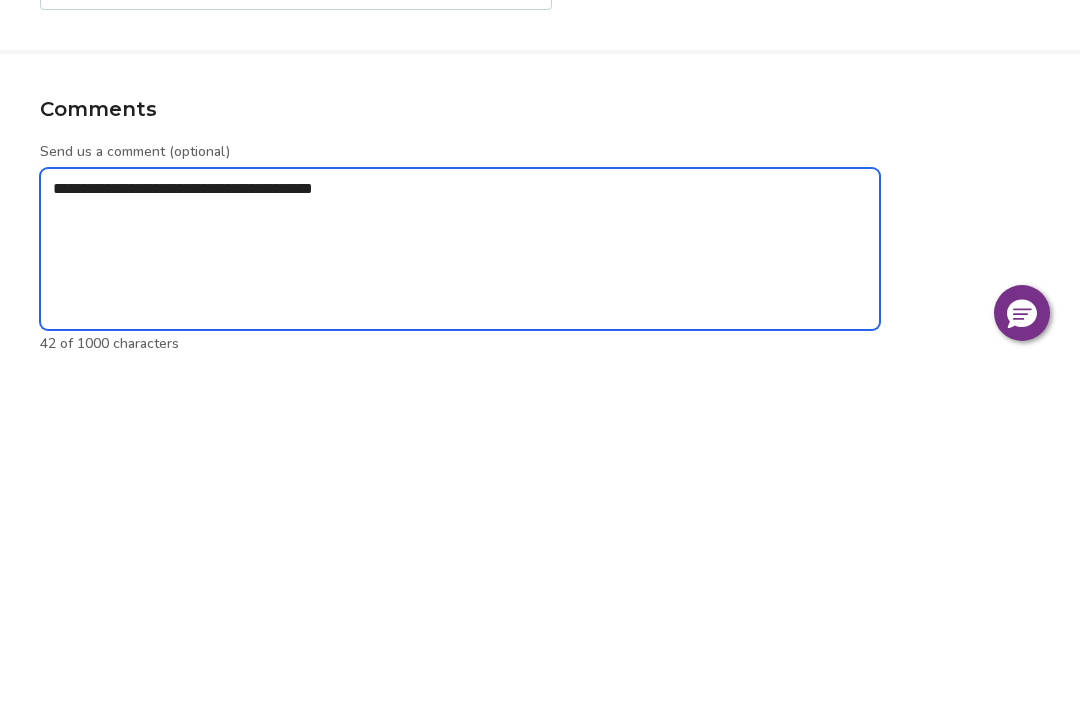 type on "*" 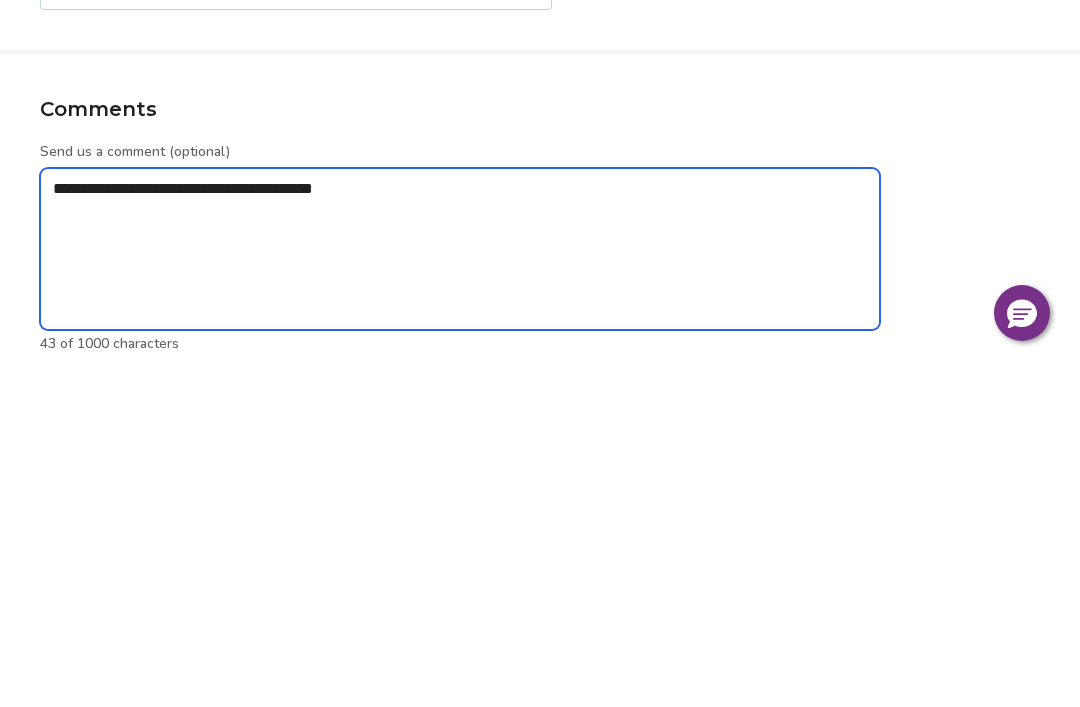 type on "**********" 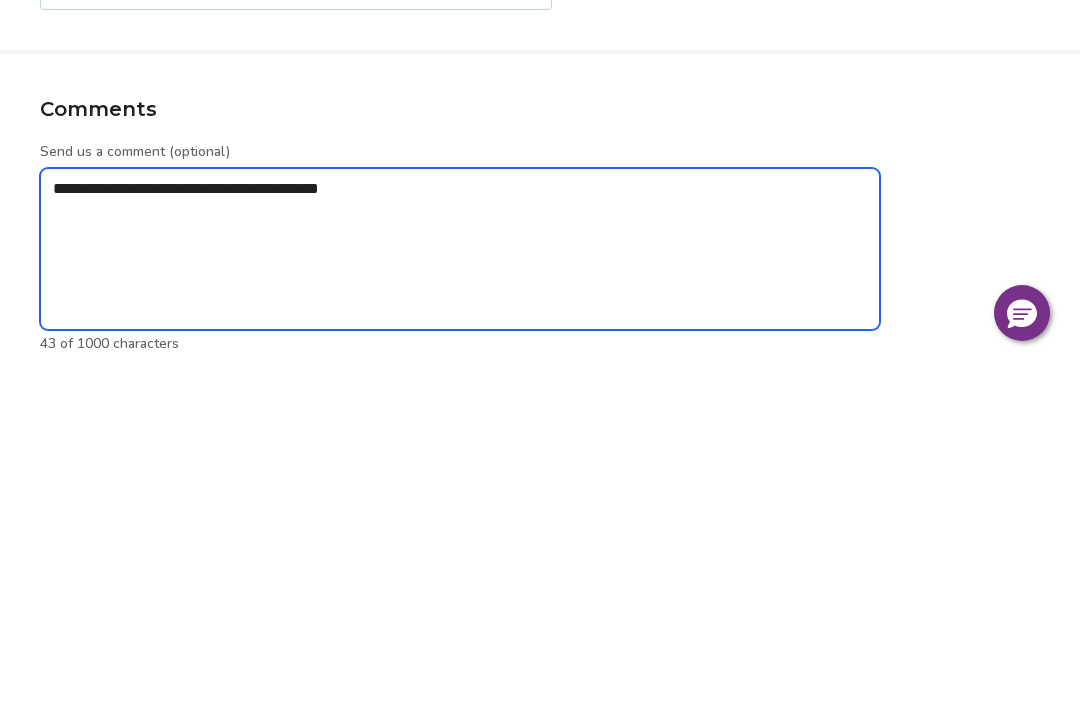type on "*" 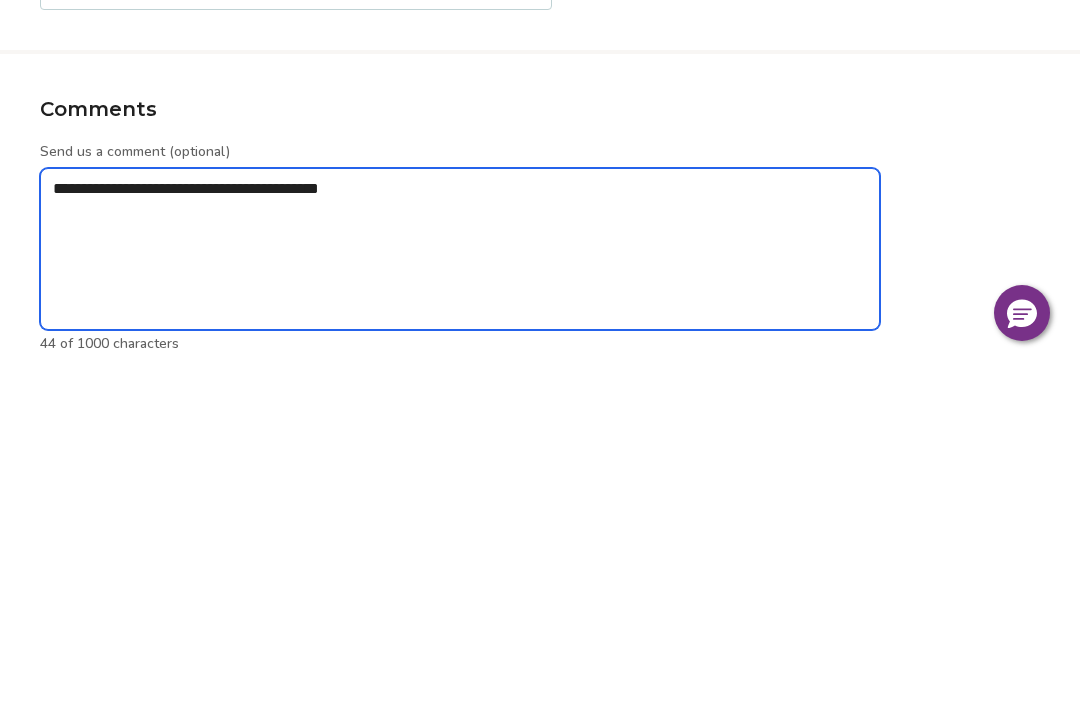 type on "**********" 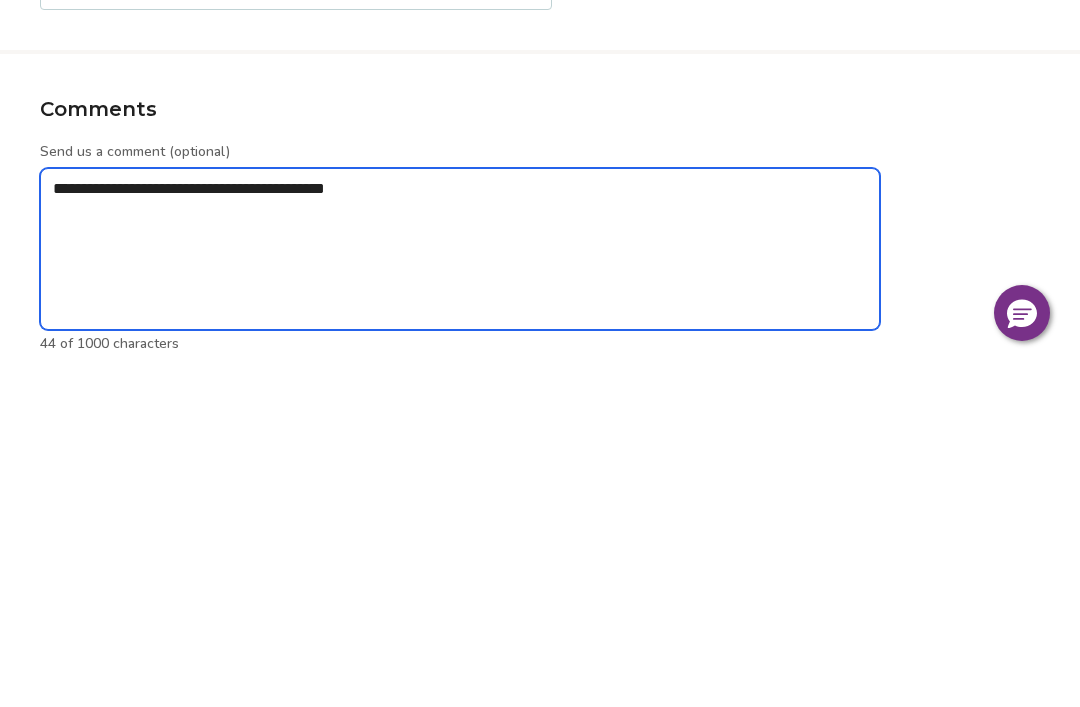 type on "*" 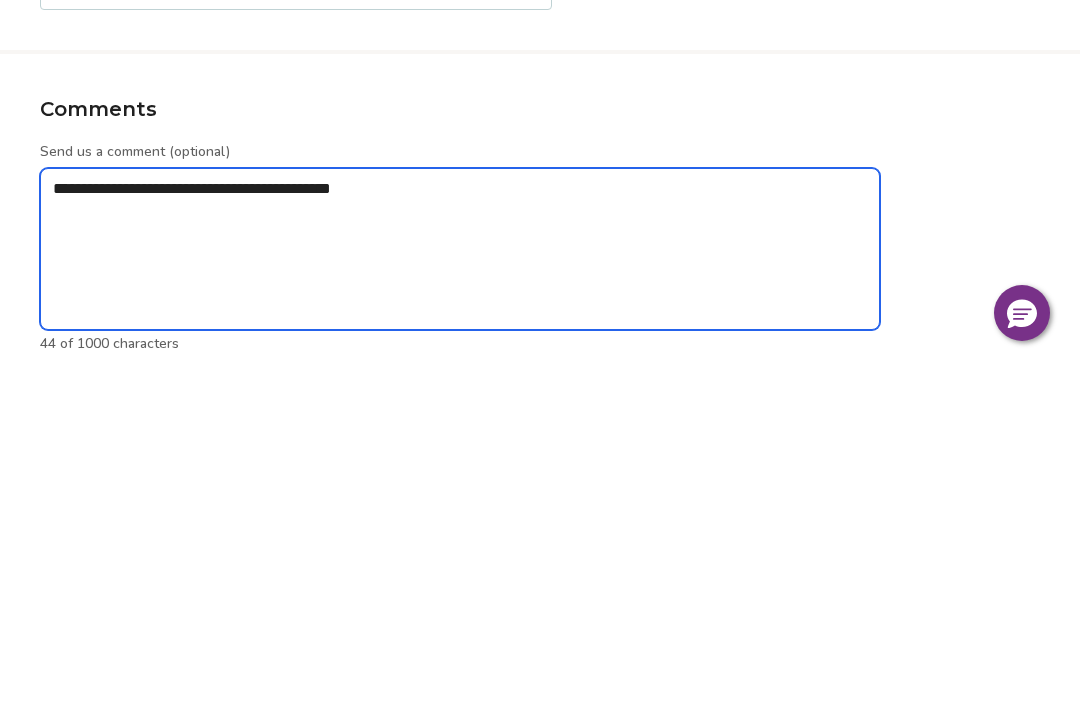 type on "*" 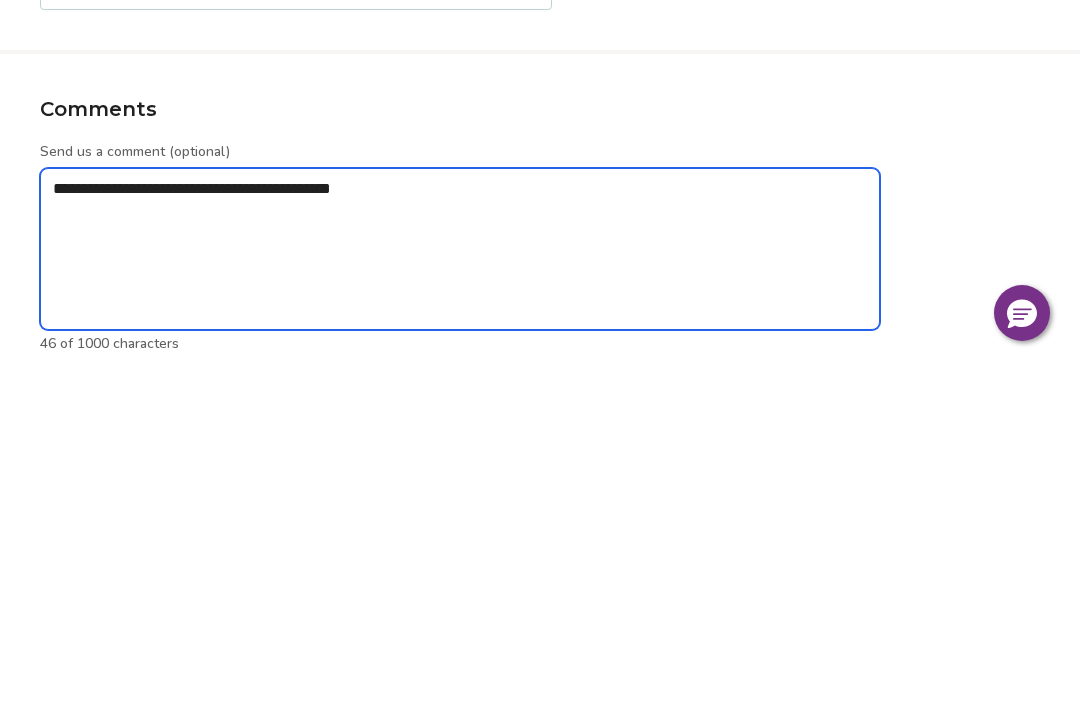 type on "**********" 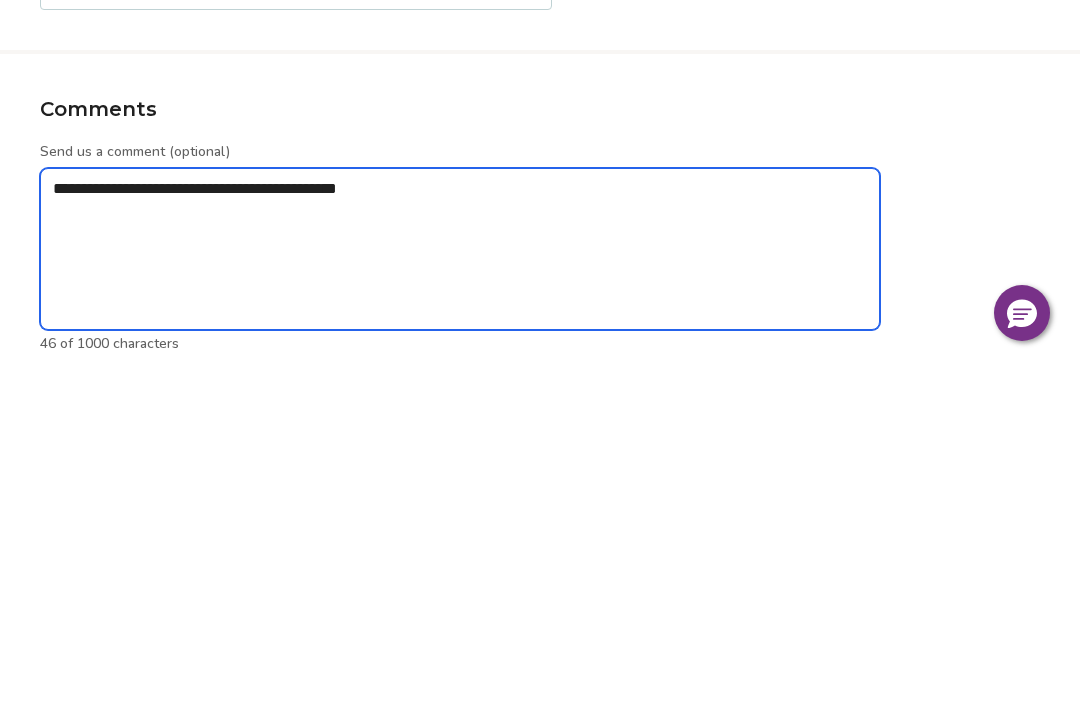 type on "*" 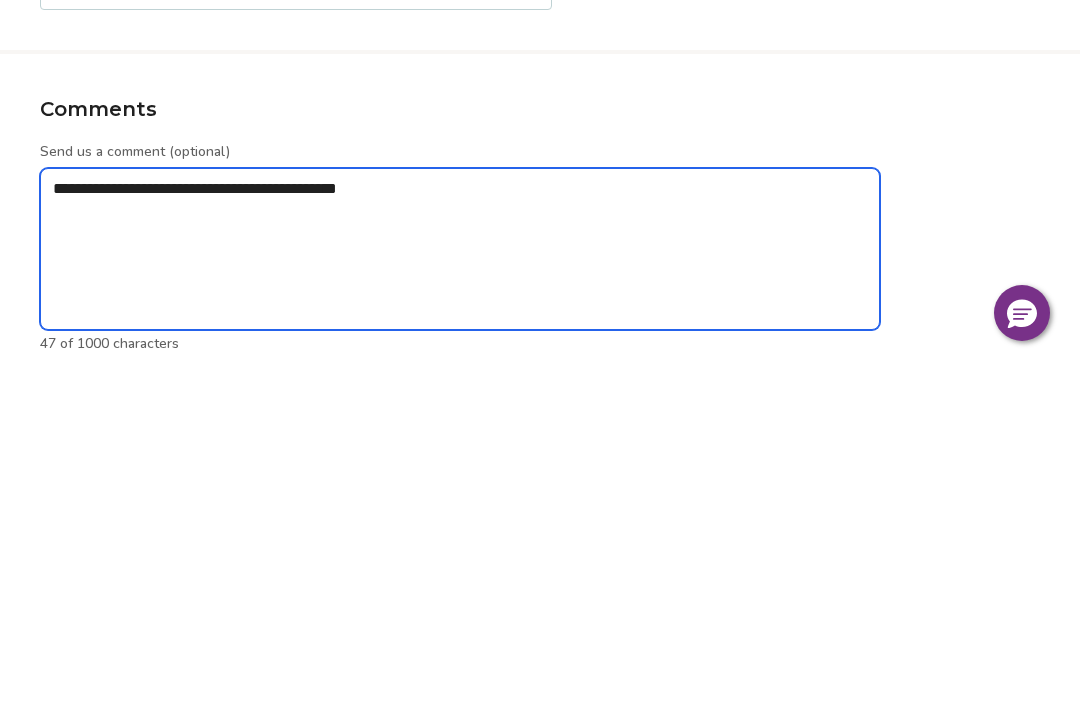 type on "**********" 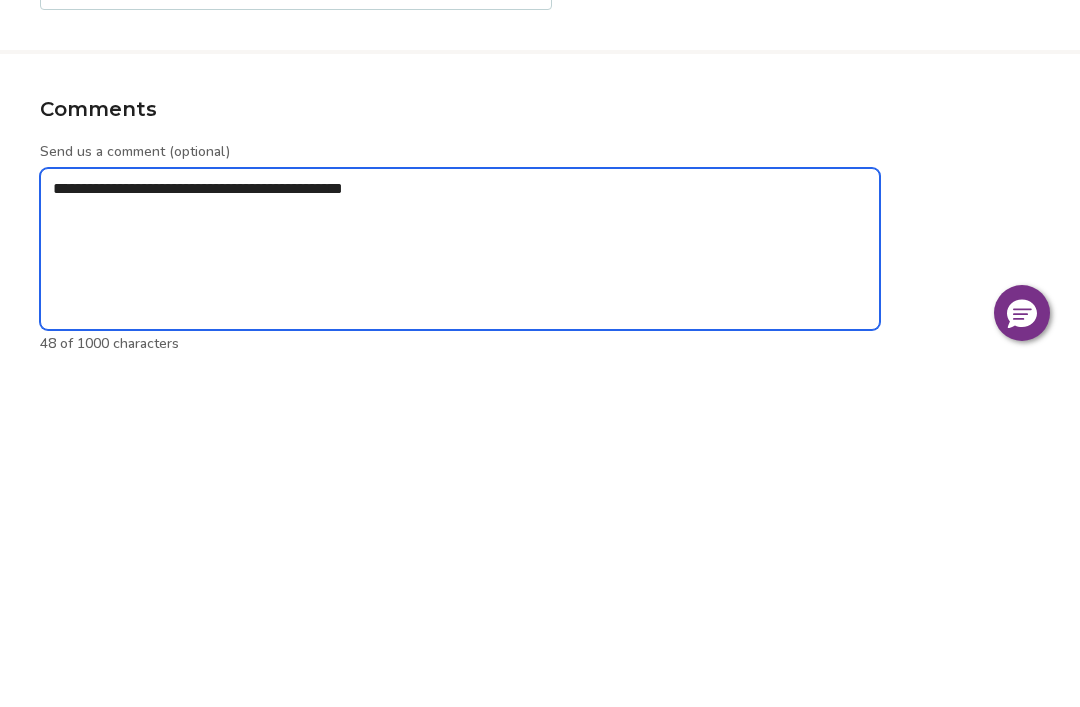 type on "*" 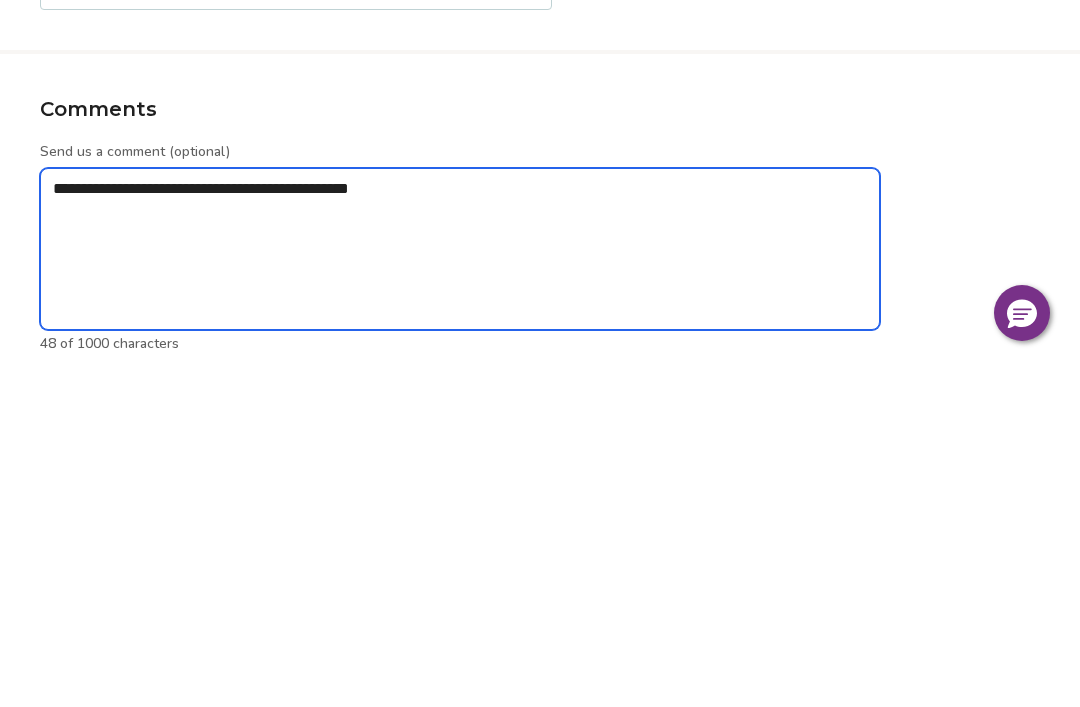 type on "*" 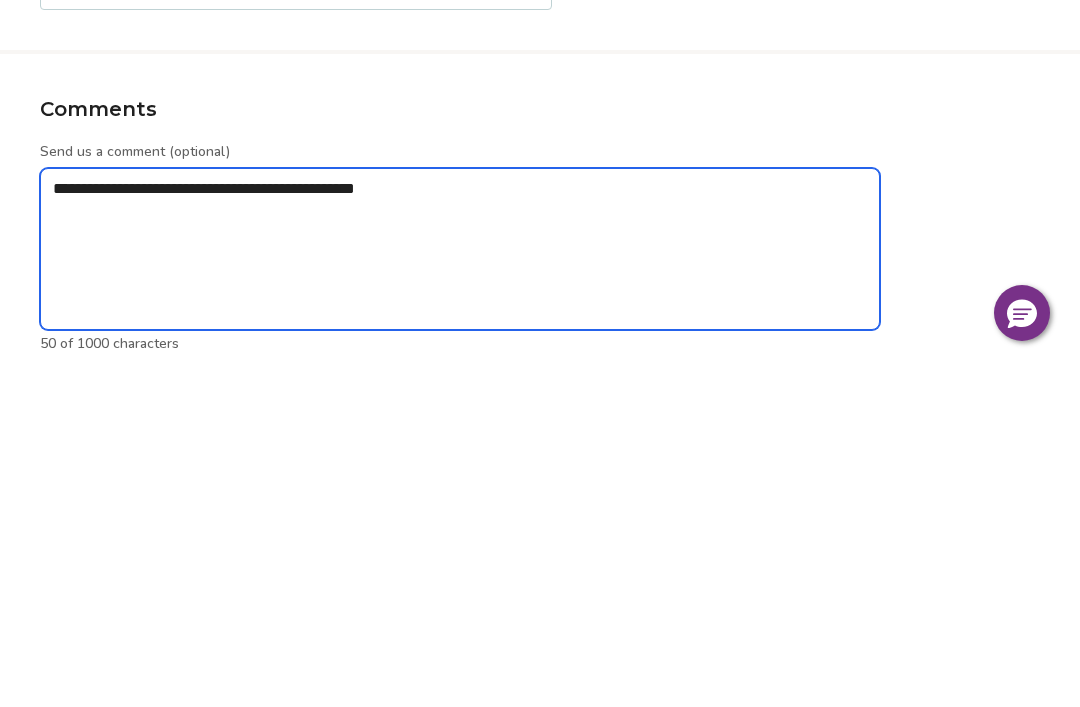 type on "*" 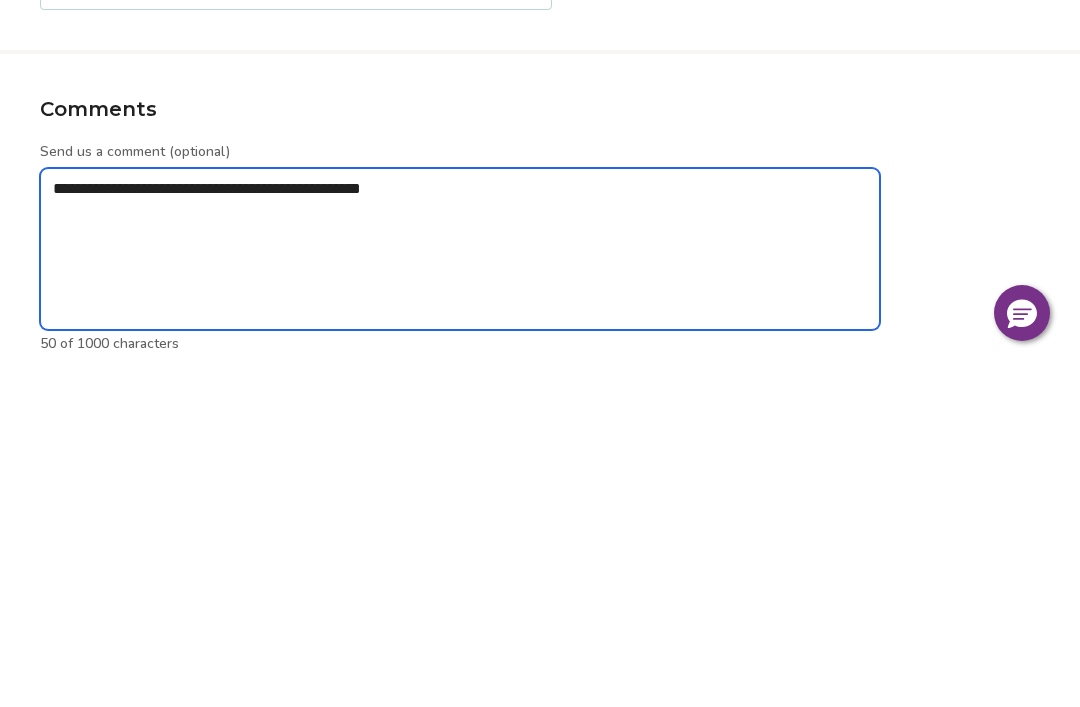 type on "*" 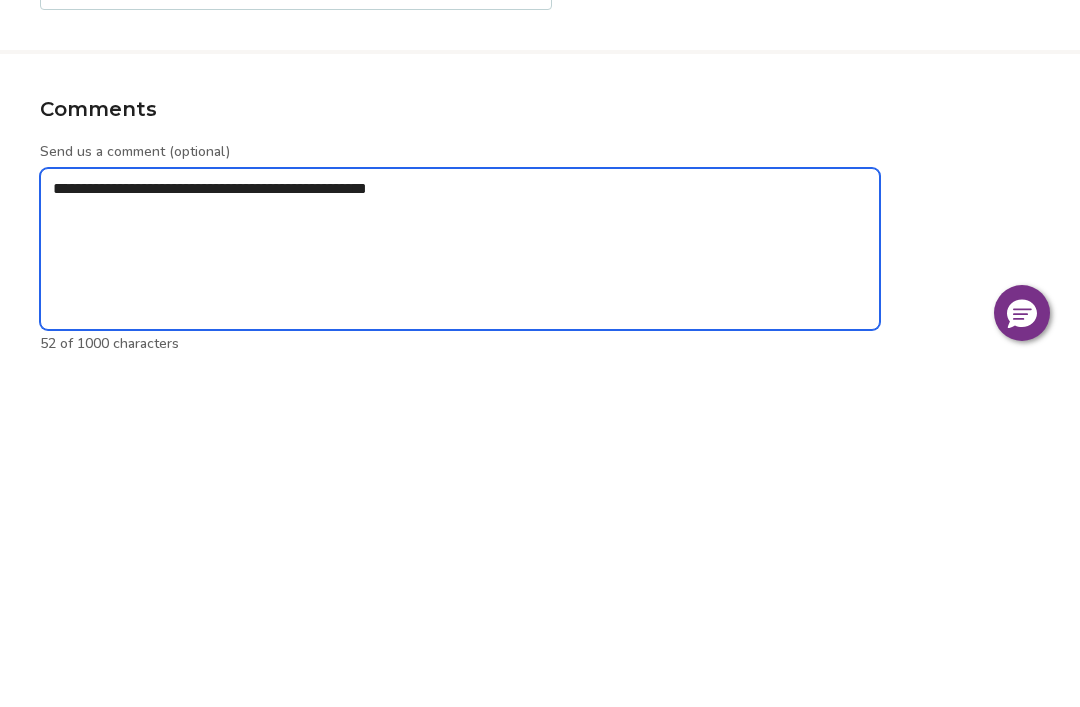 type on "**********" 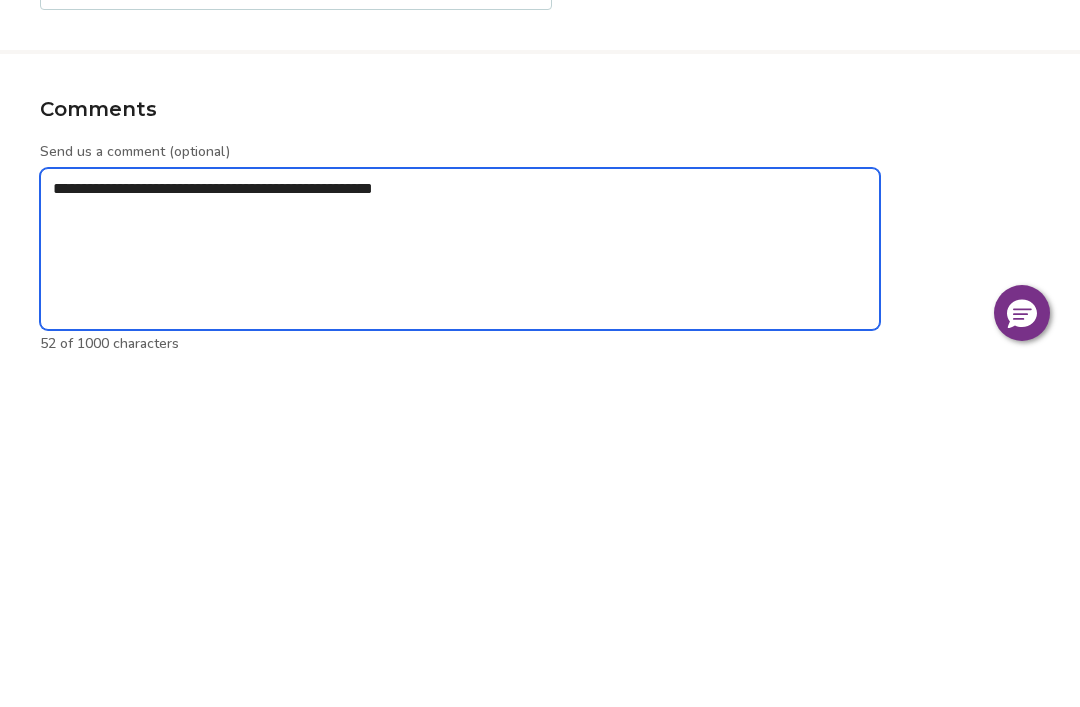 type on "*" 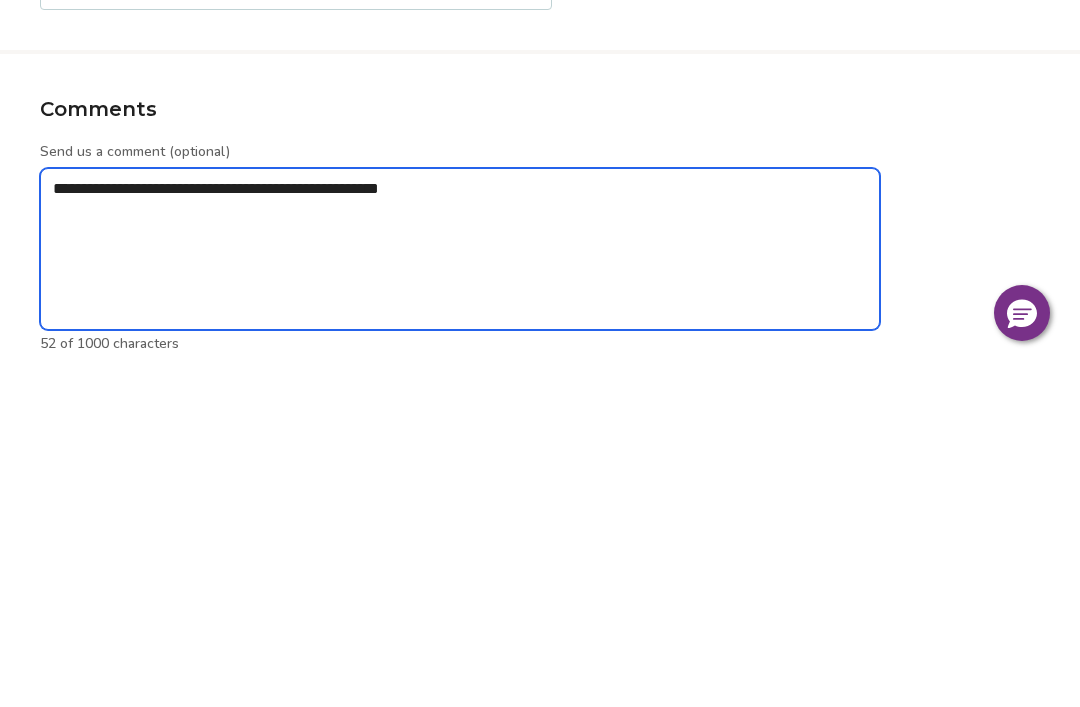 type on "*" 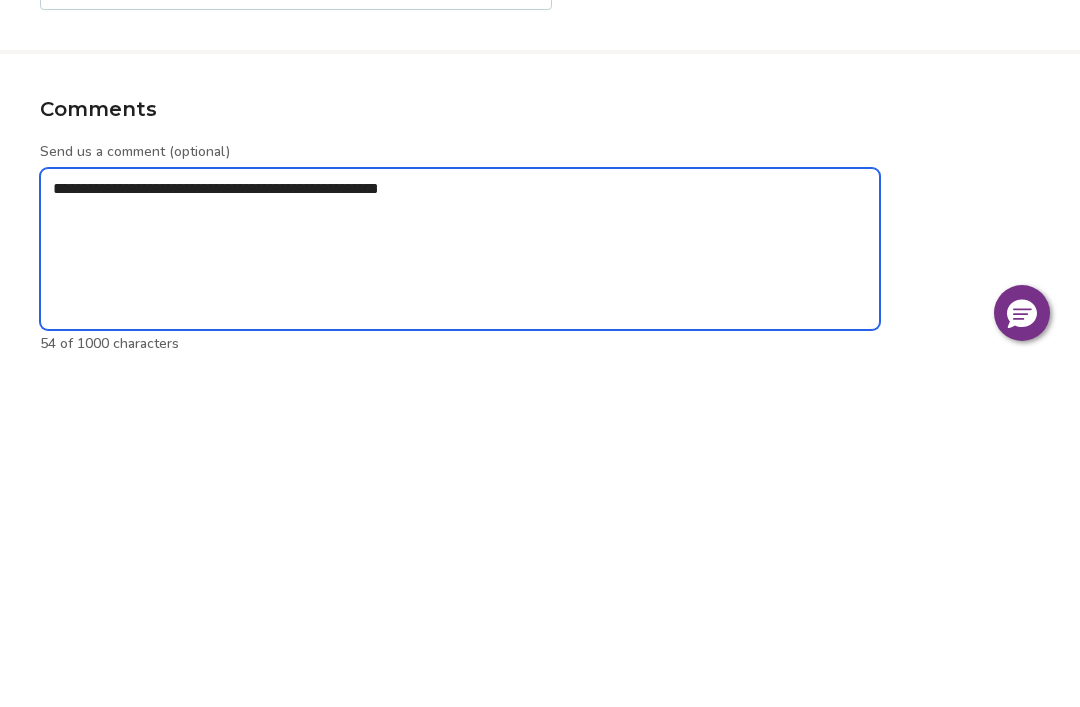 type on "**********" 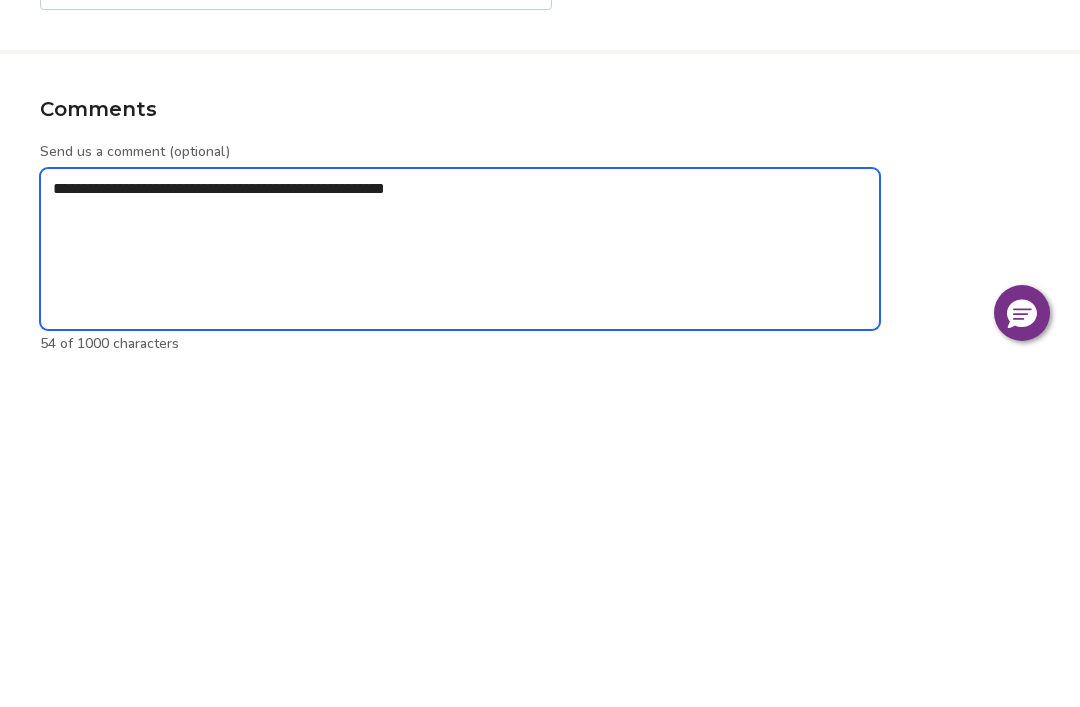 type on "*" 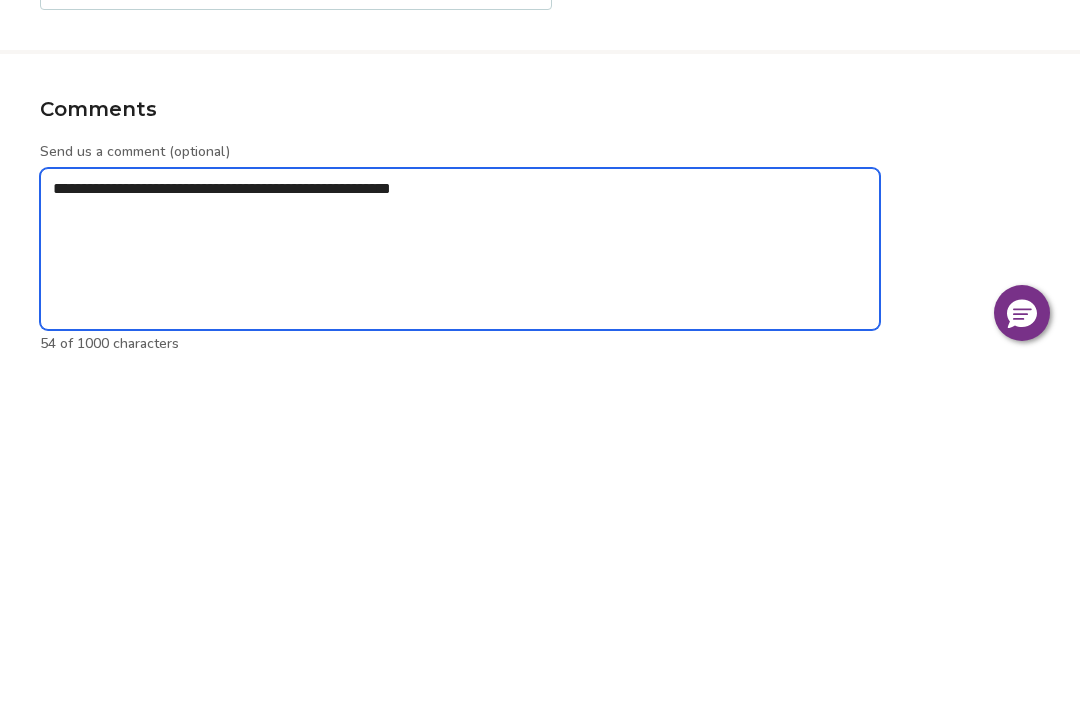 type on "*" 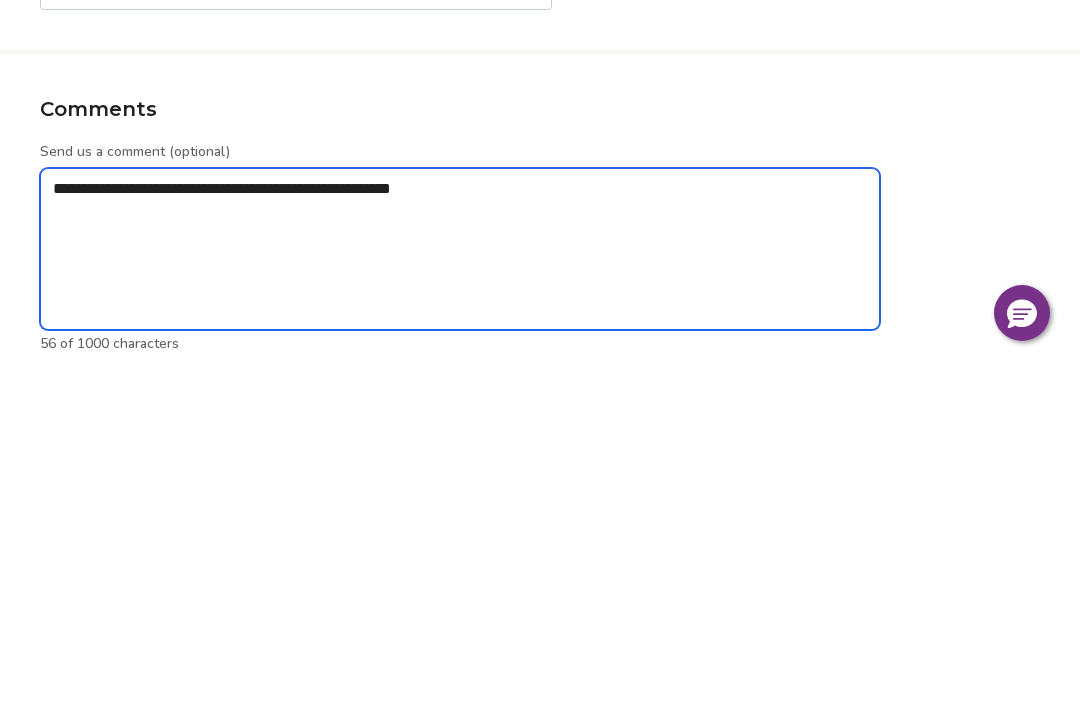 type on "**********" 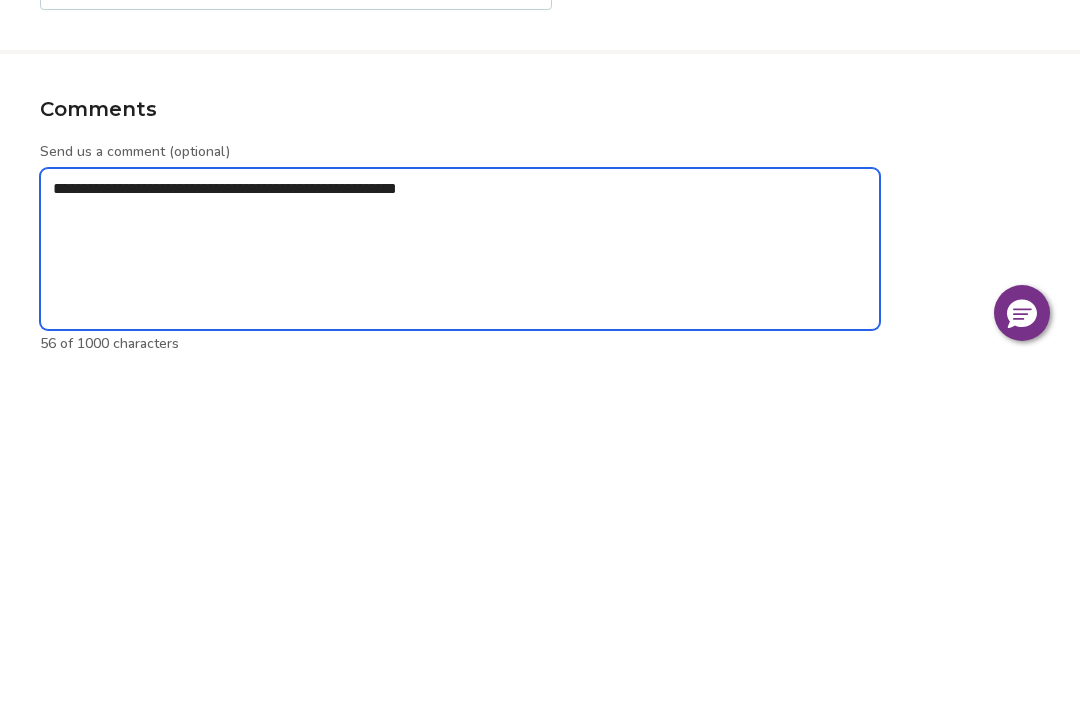 type on "*" 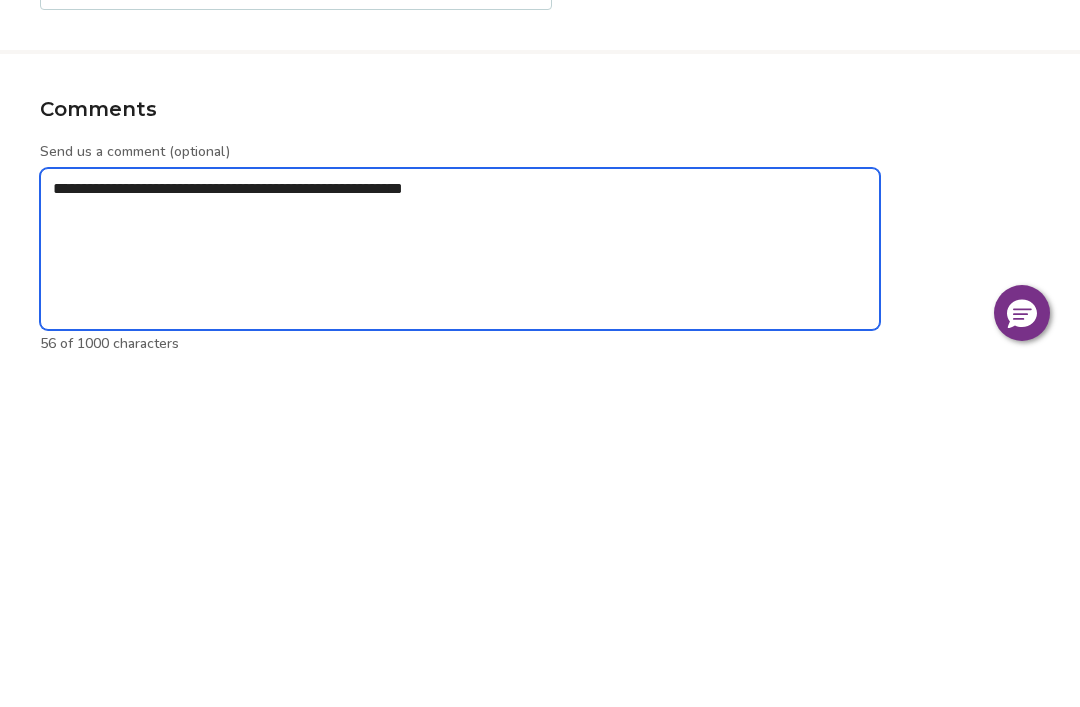 type on "*" 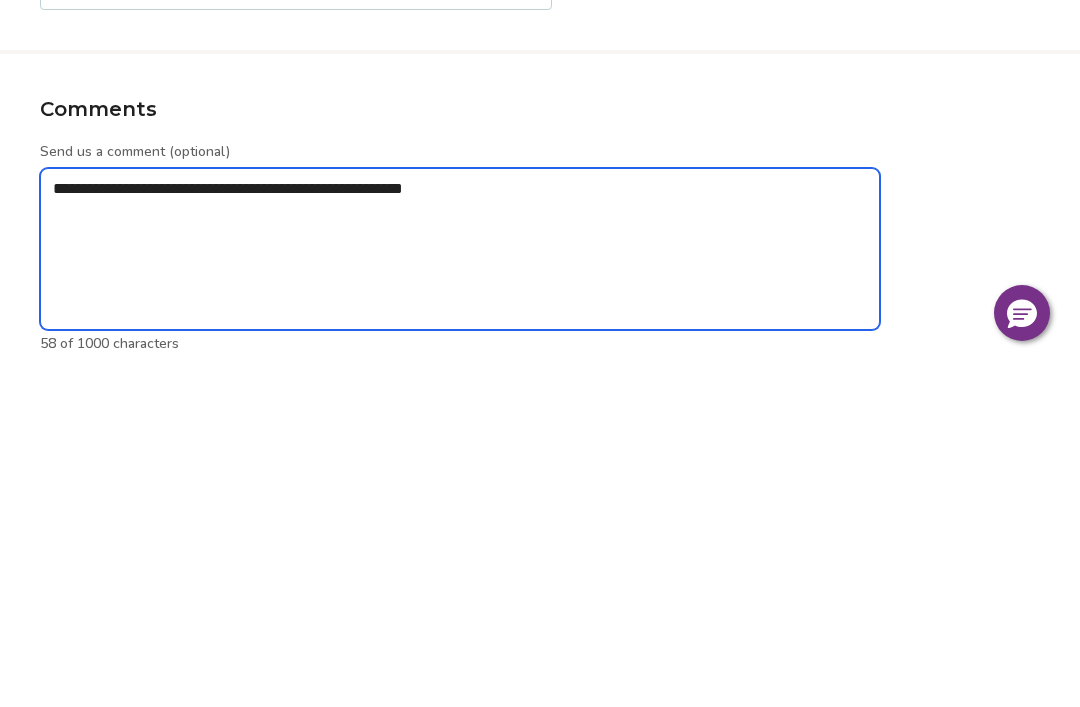 type on "**********" 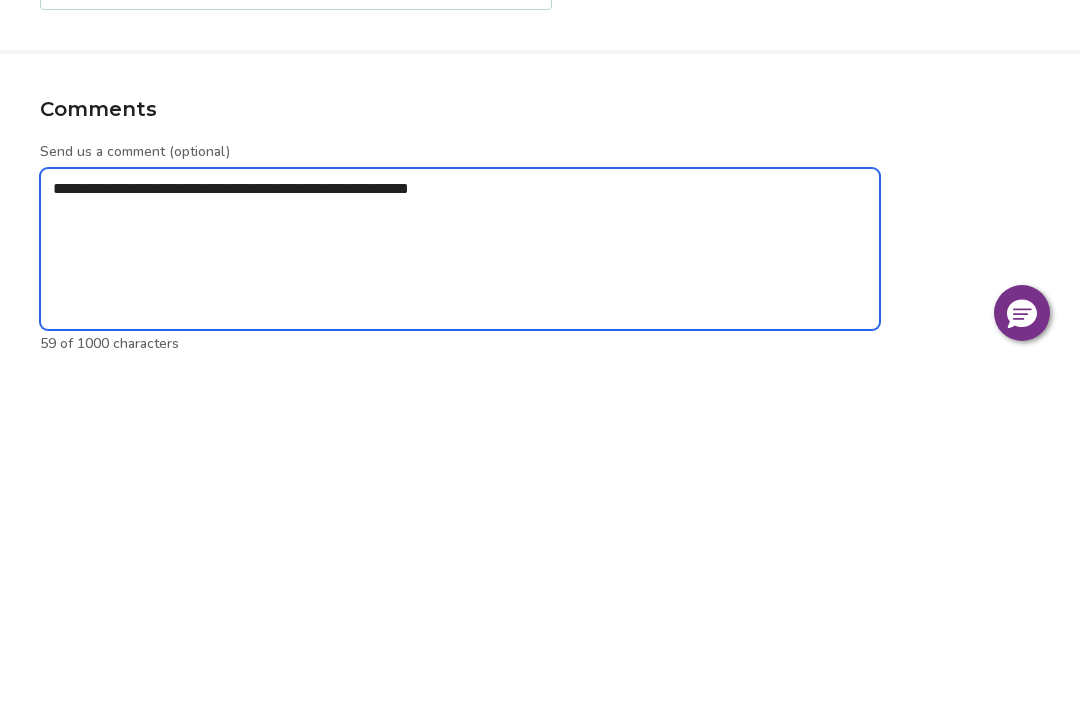 type on "*" 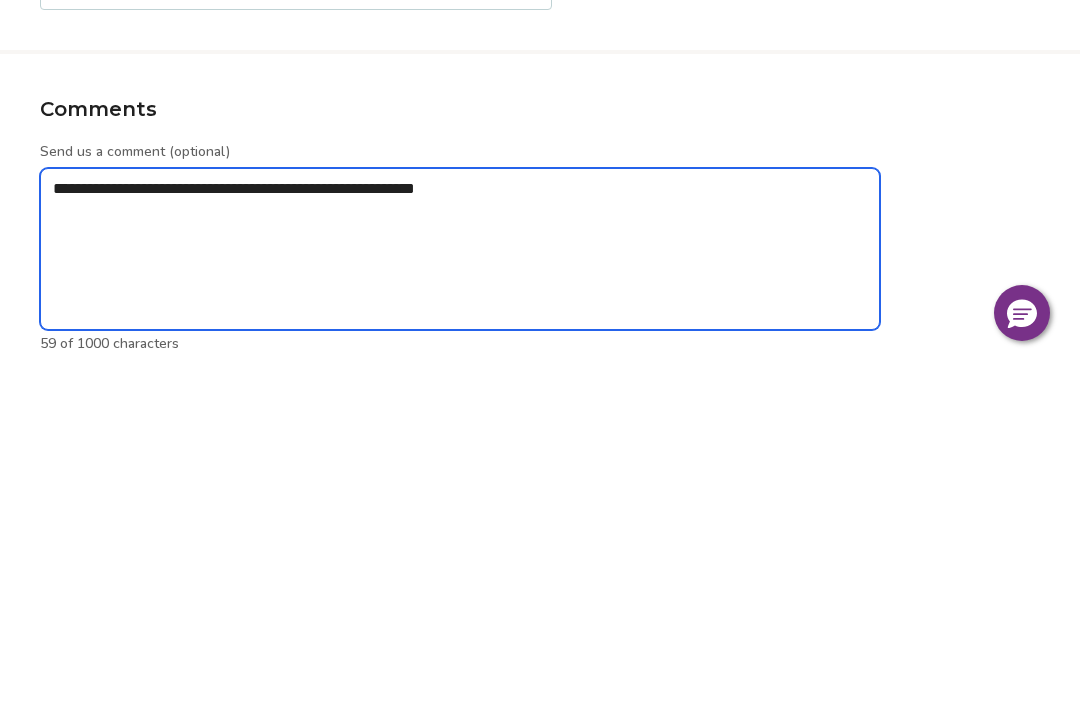 type on "**********" 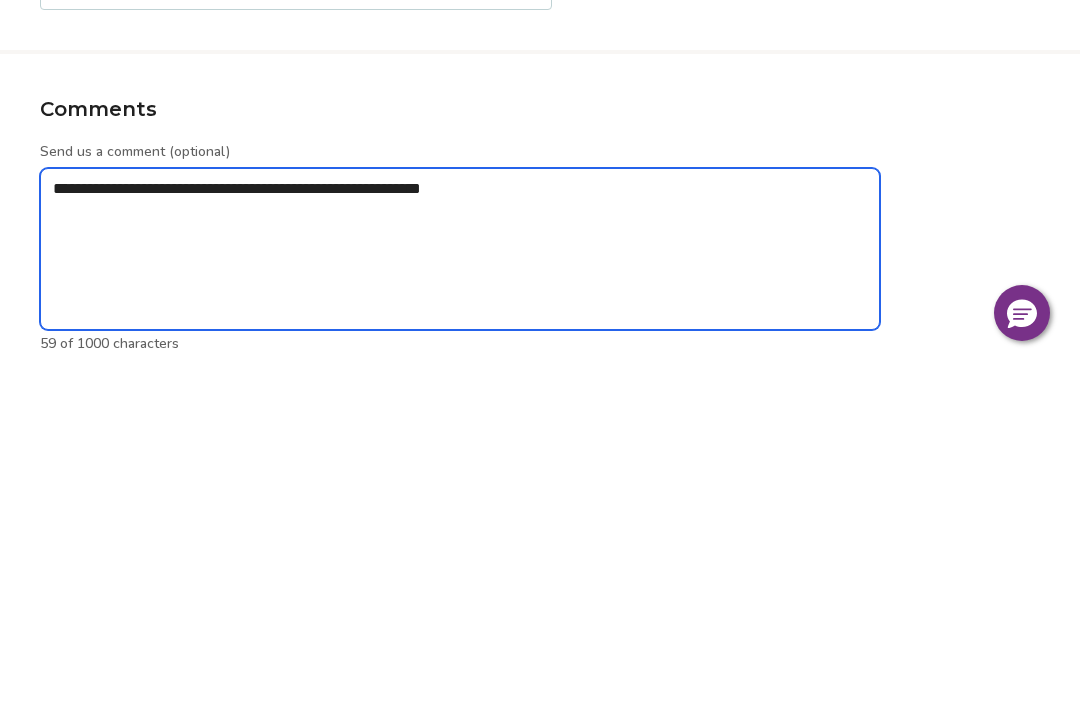type on "*" 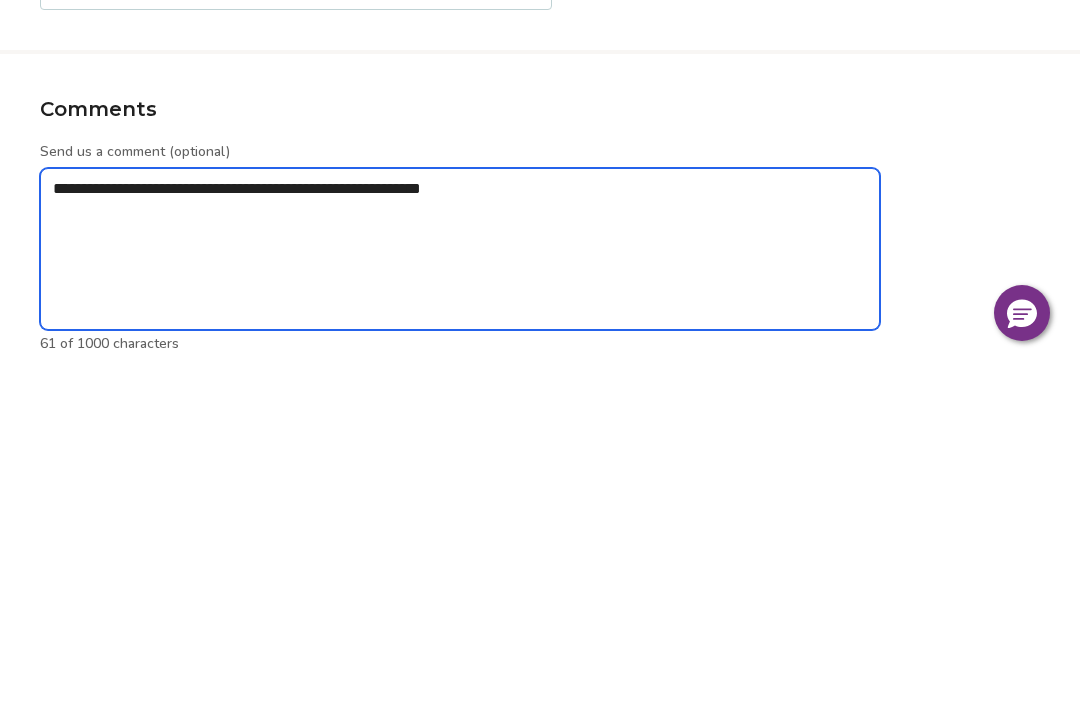 type on "**********" 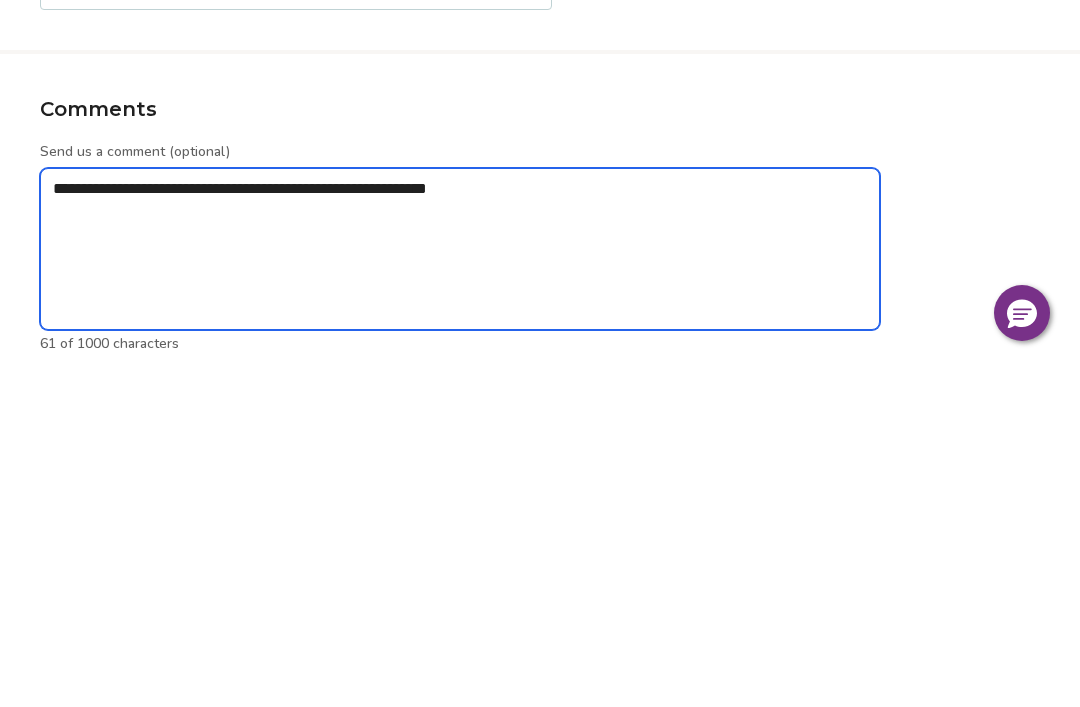 type on "*" 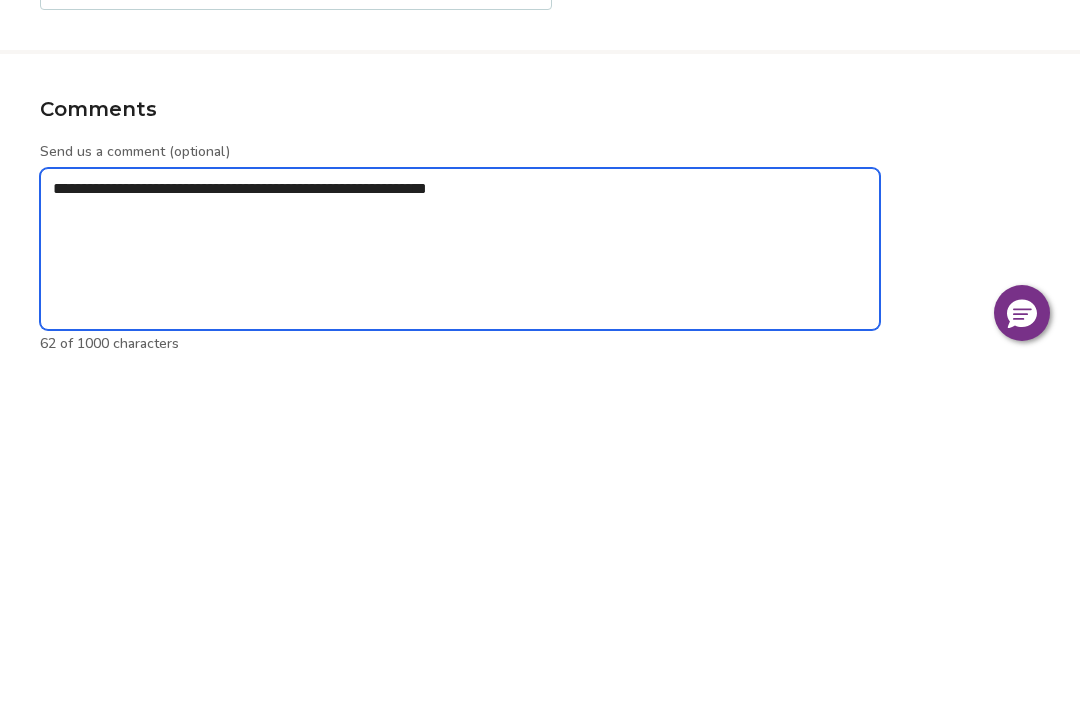 type on "**********" 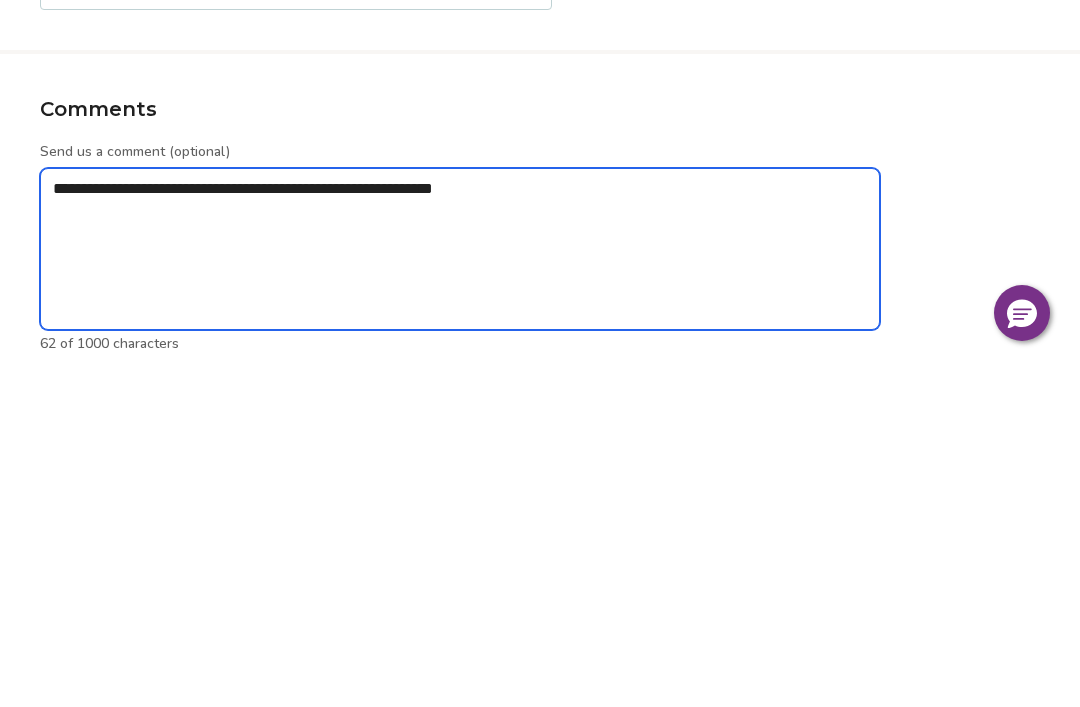 type on "*" 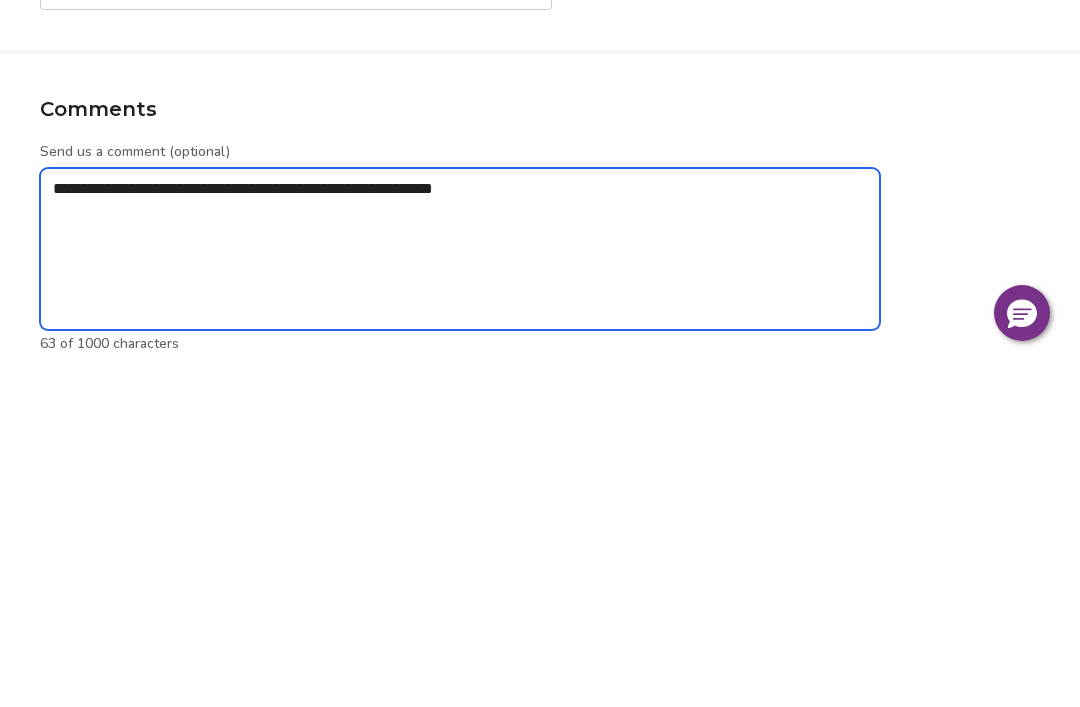type on "**********" 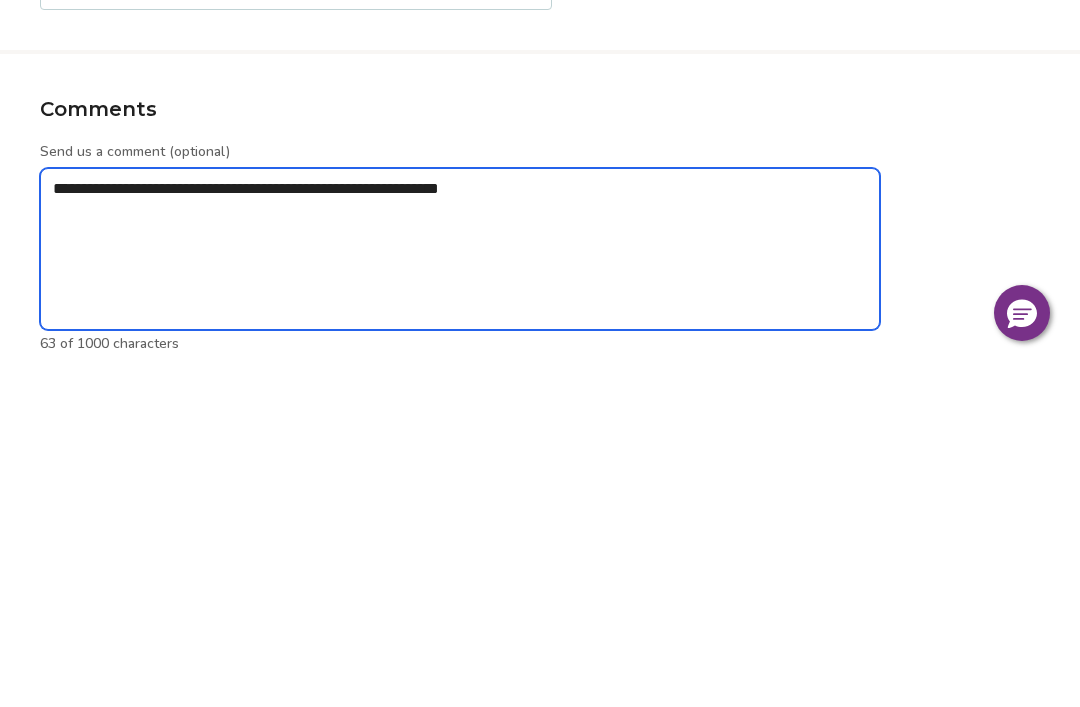 type on "*" 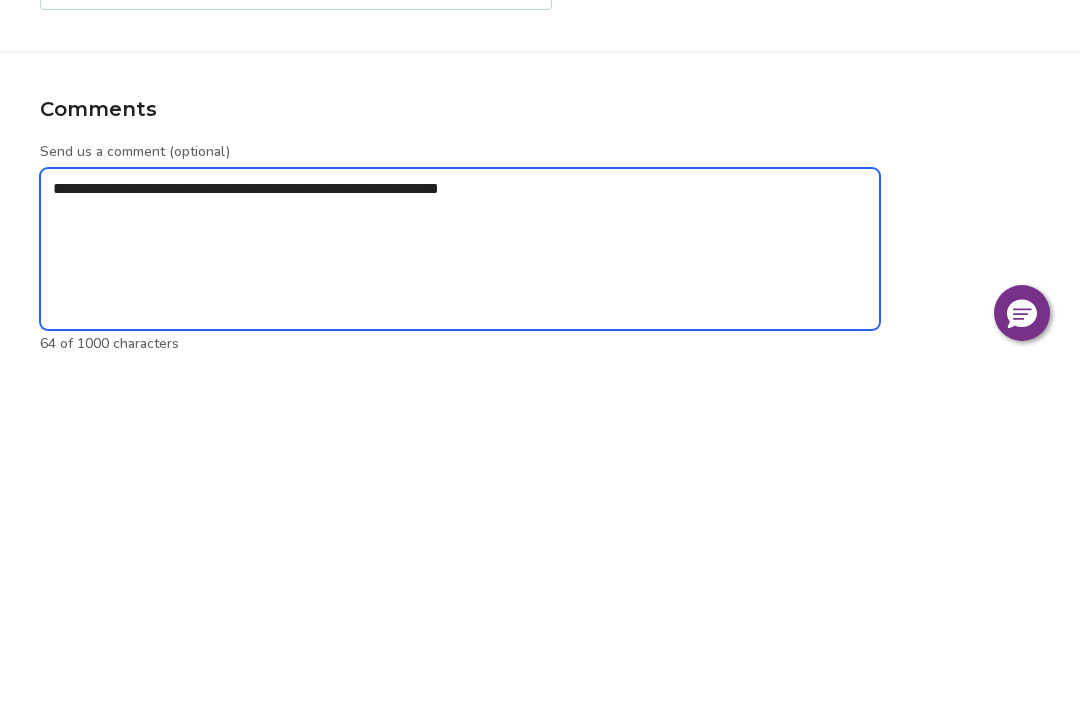 type on "**********" 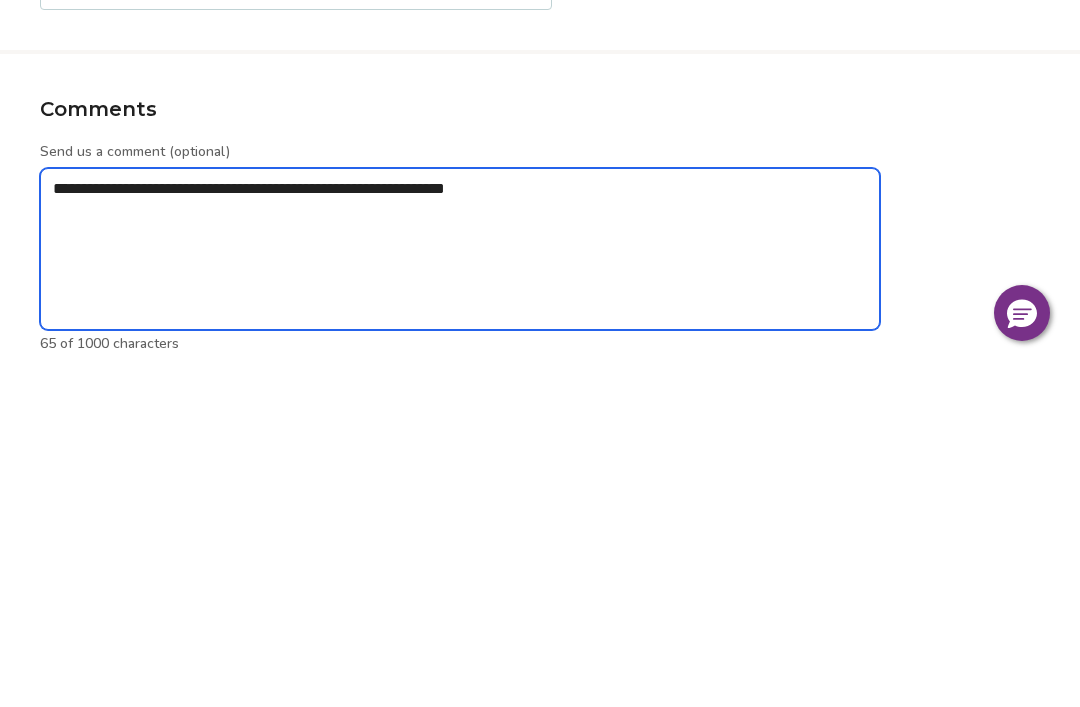 type on "*" 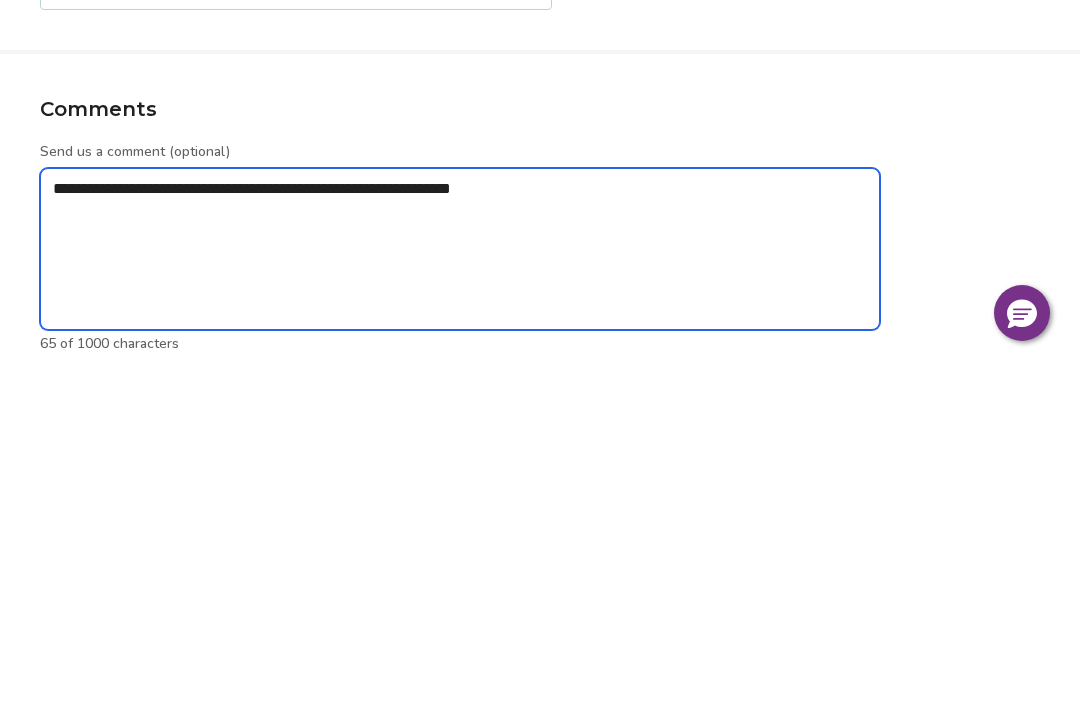 type on "**********" 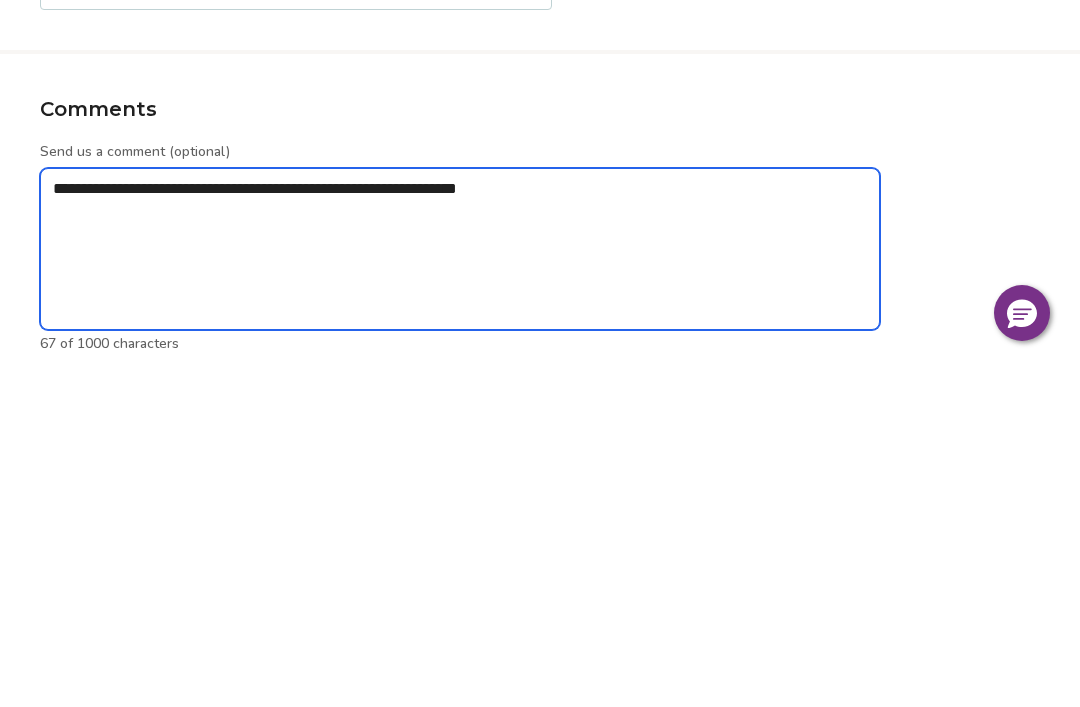 type on "*" 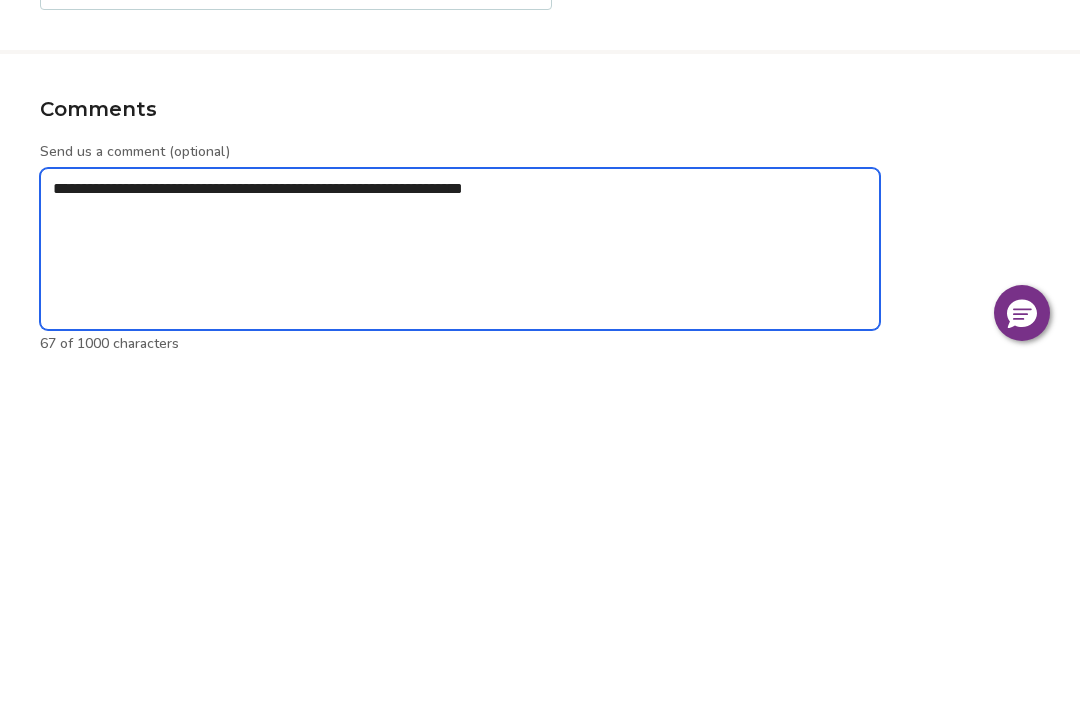 type on "**********" 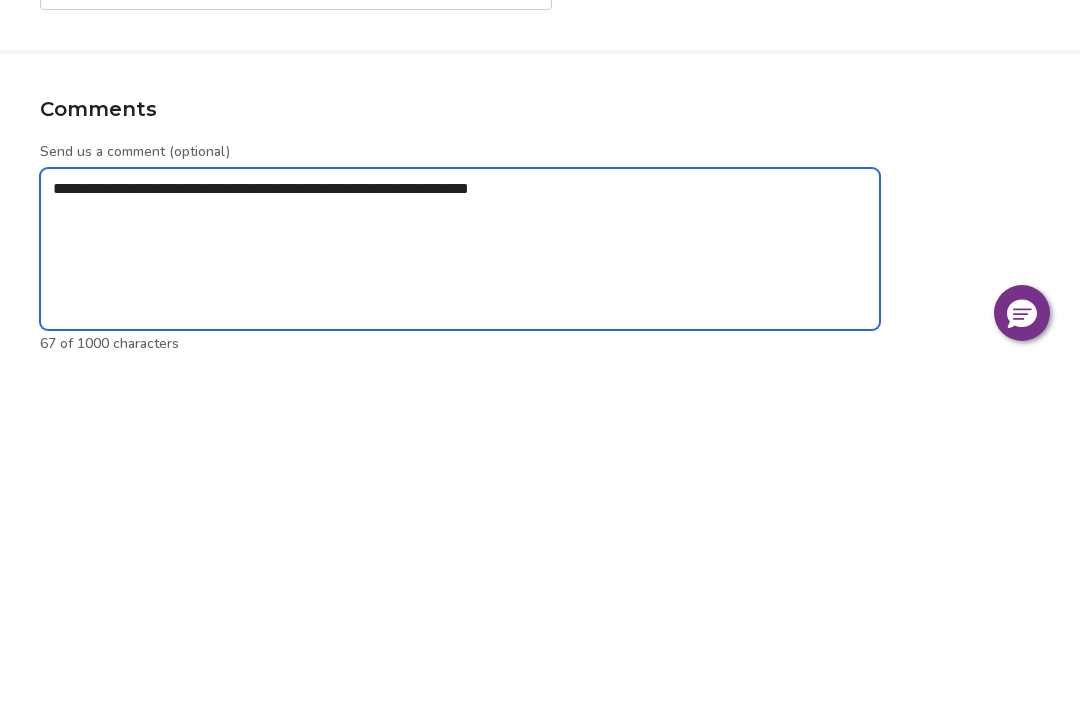 type on "*" 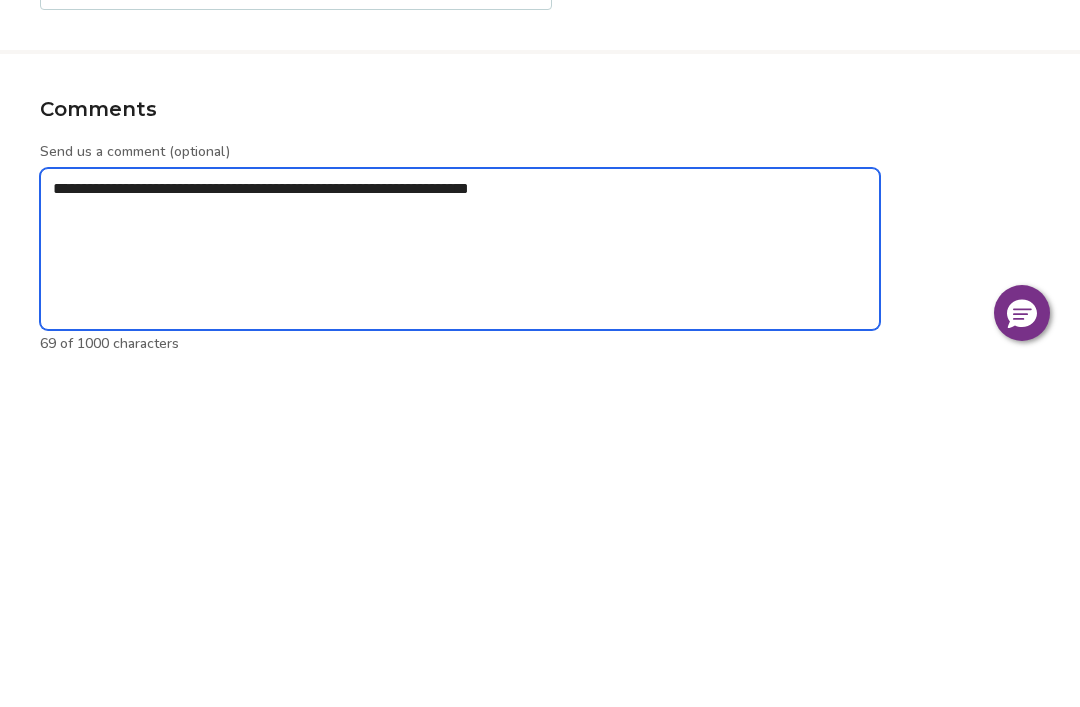 type on "**********" 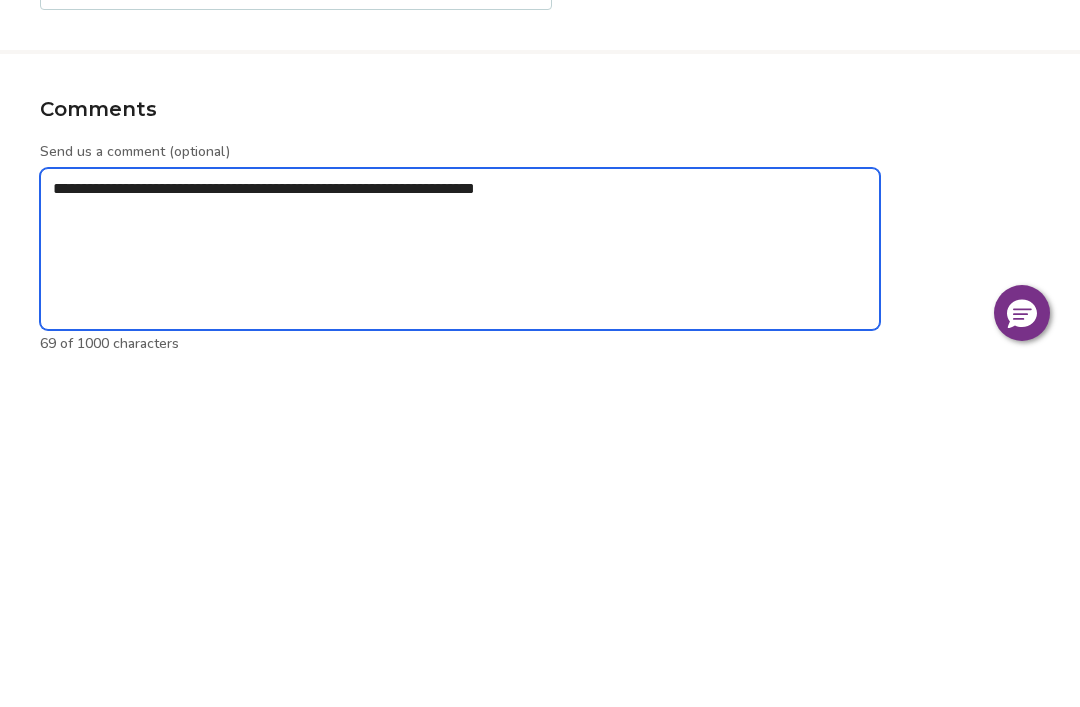 type on "*" 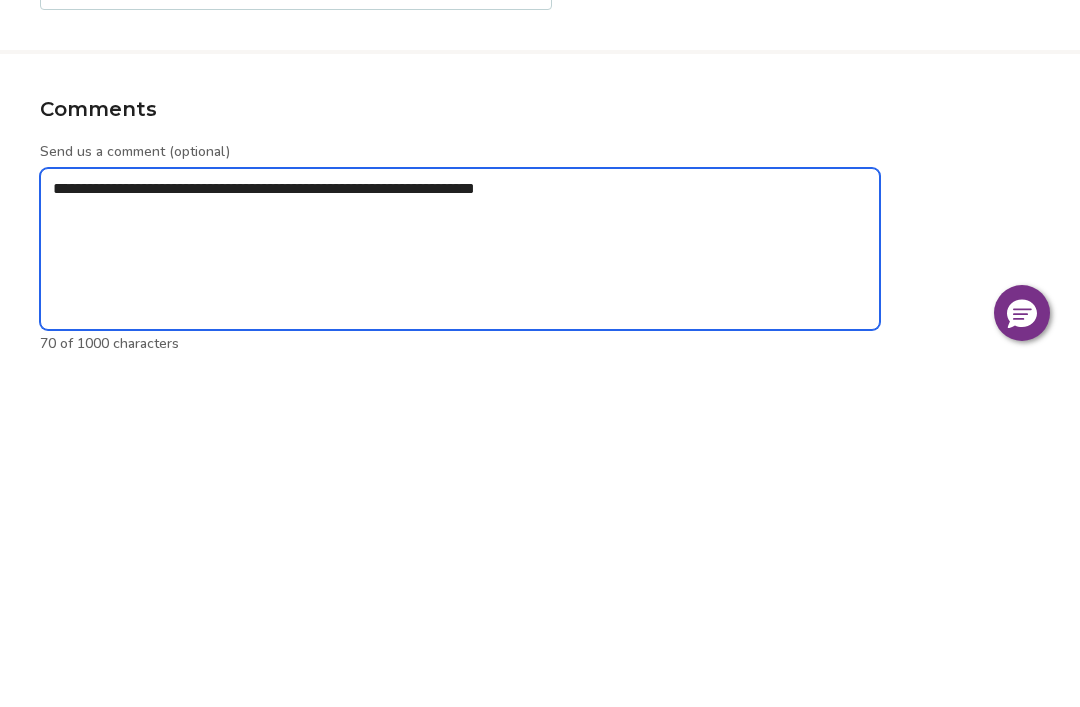 type on "**********" 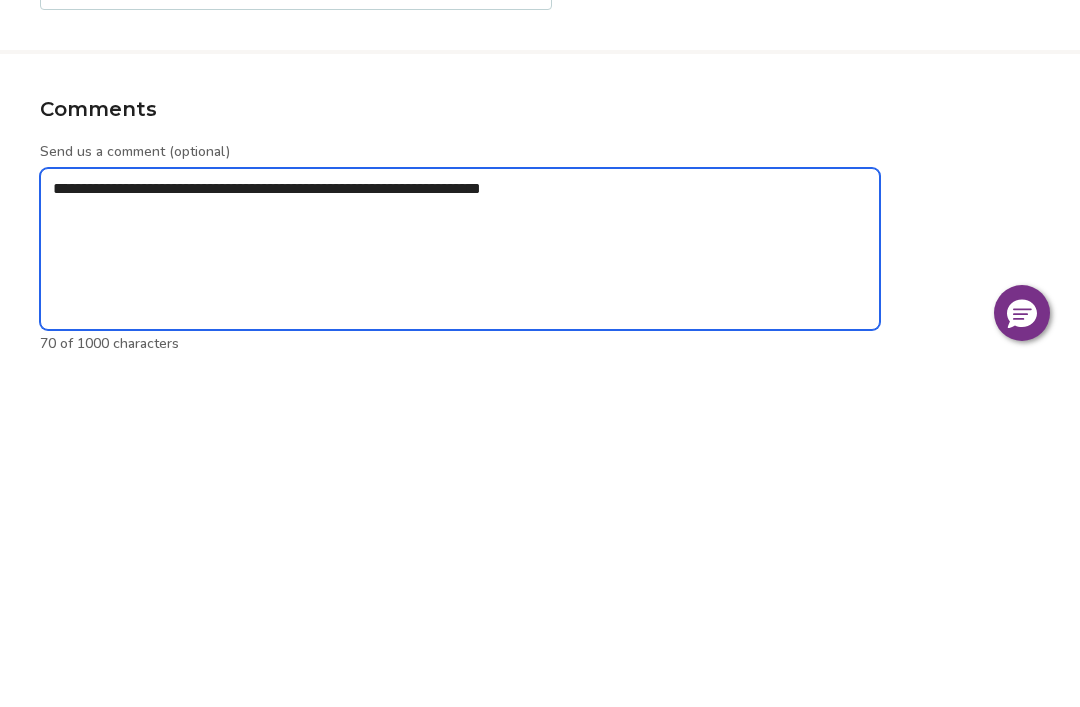type on "*" 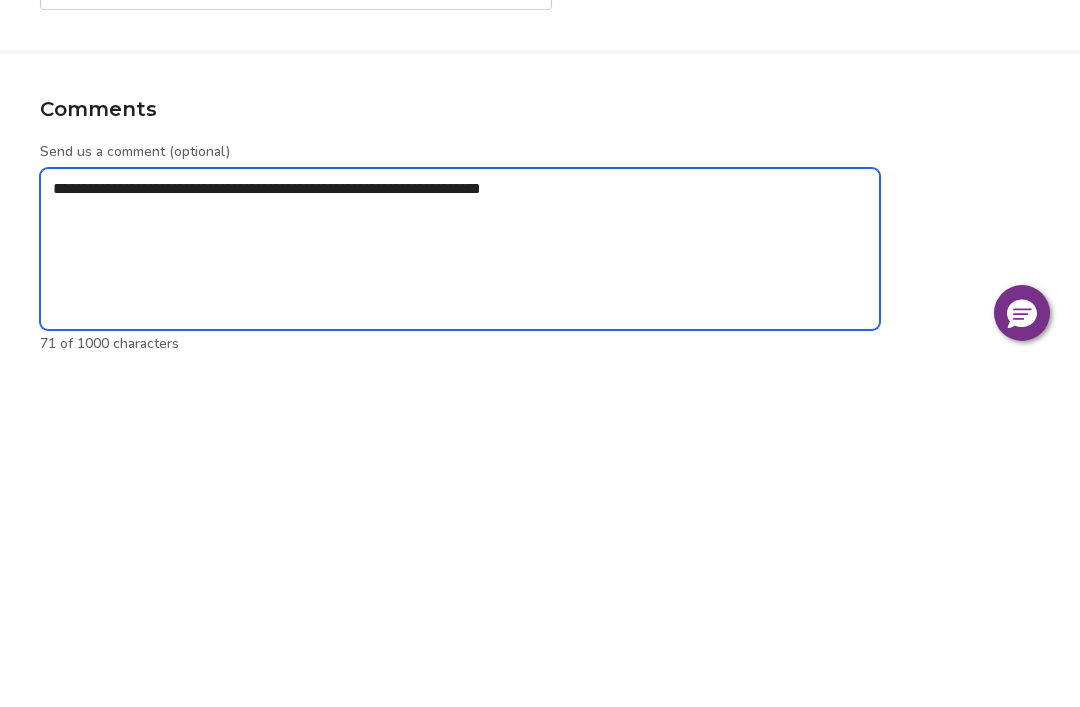 type on "**********" 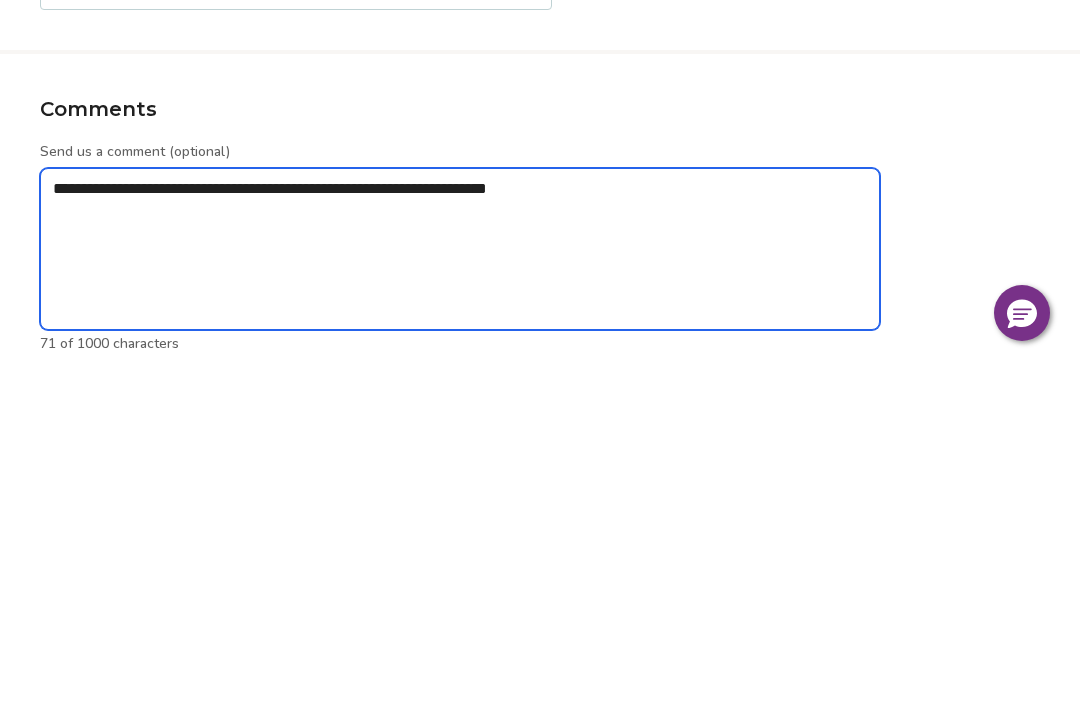type on "*" 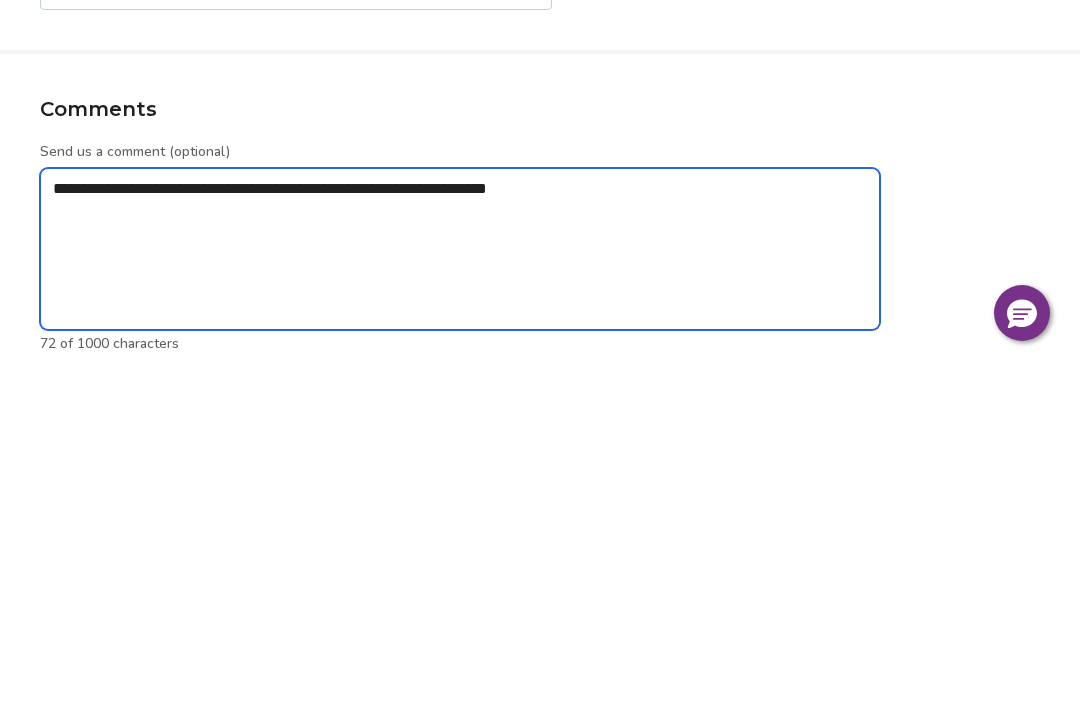 type on "**********" 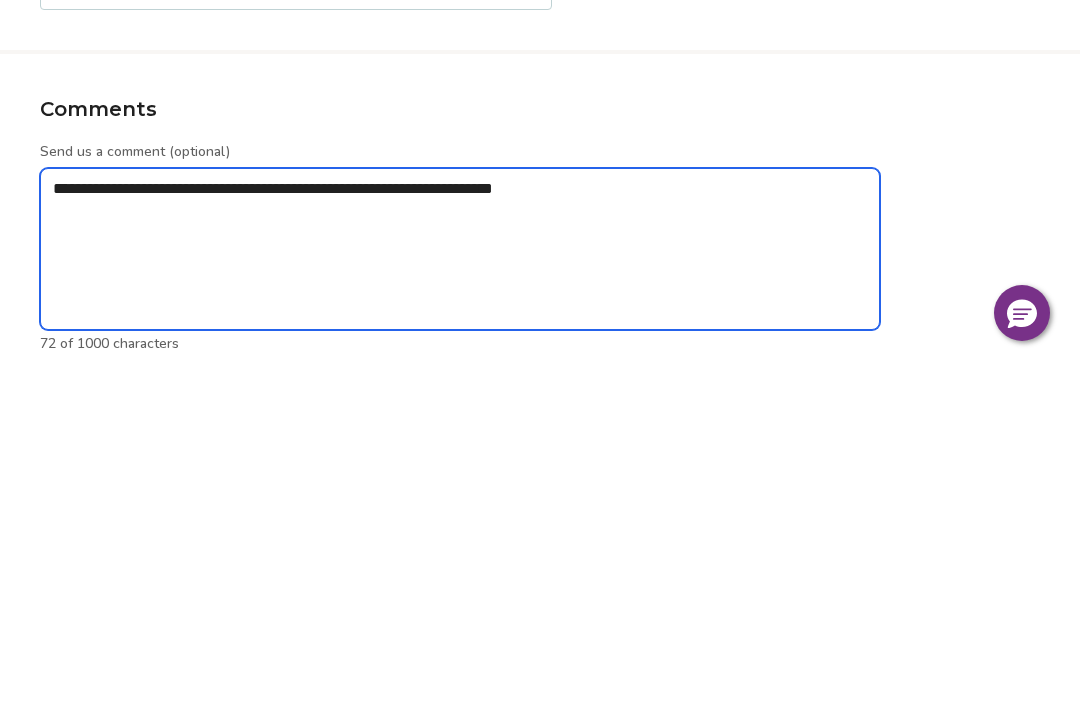 type on "*" 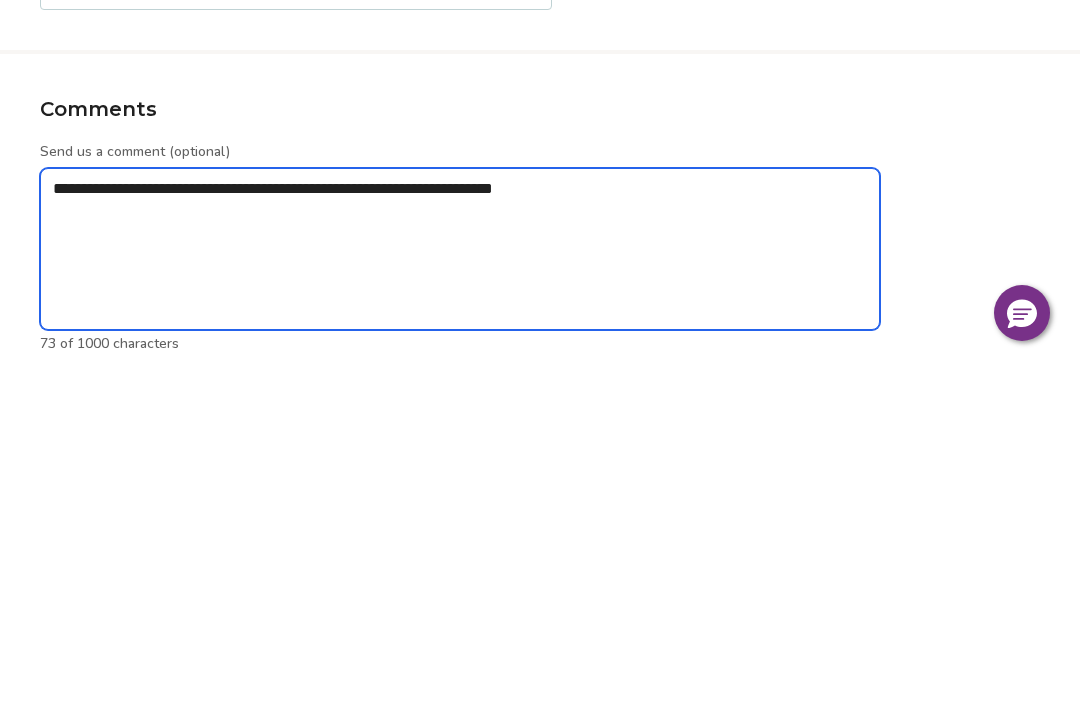 type on "**********" 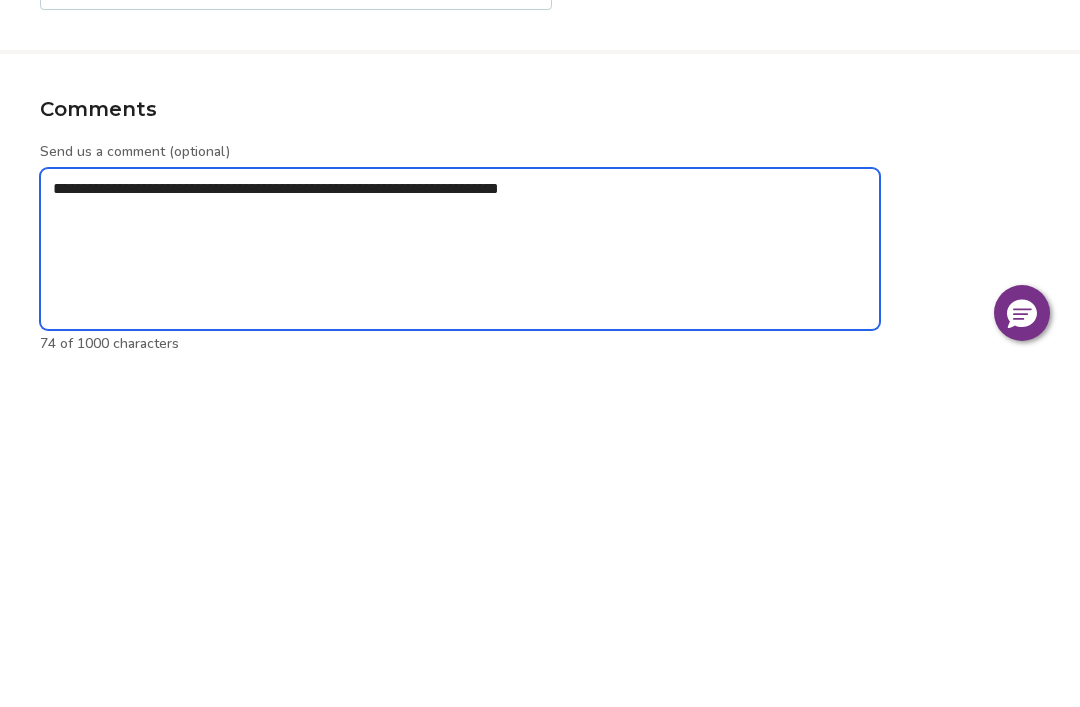 type on "*" 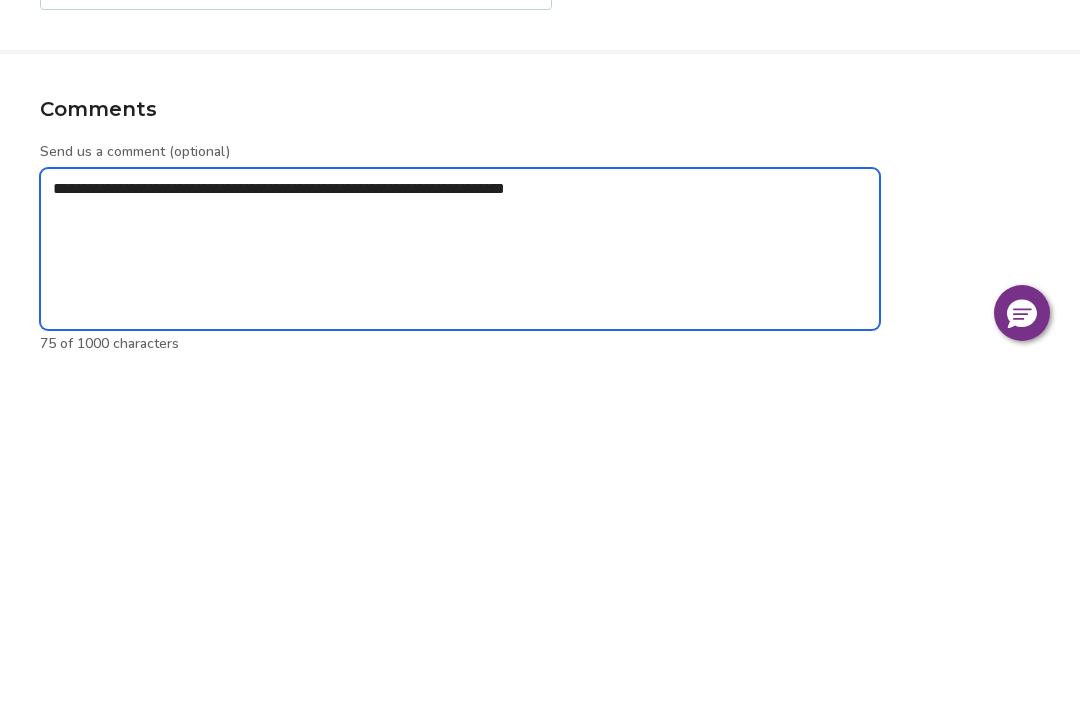type on "*" 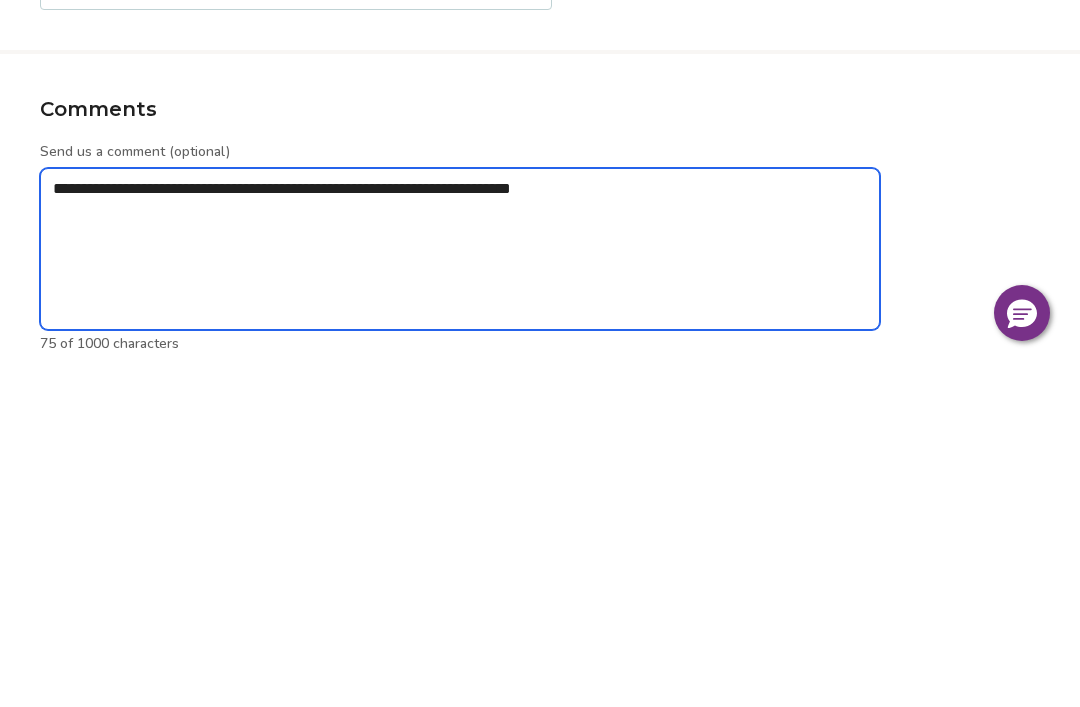 type on "**********" 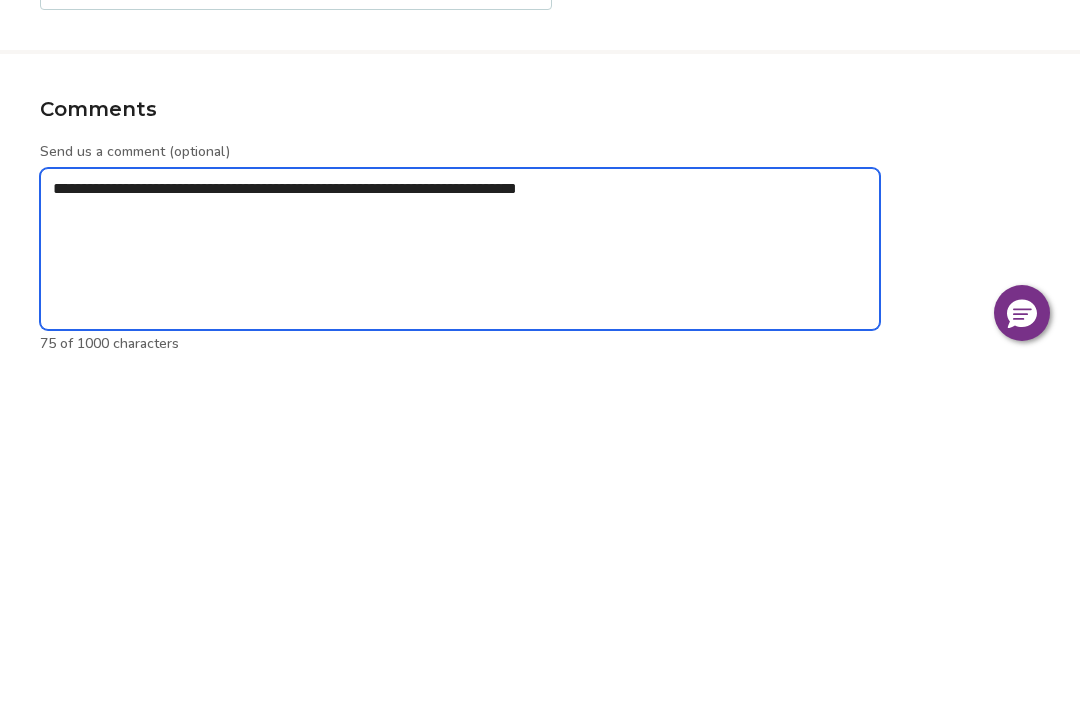 type on "*" 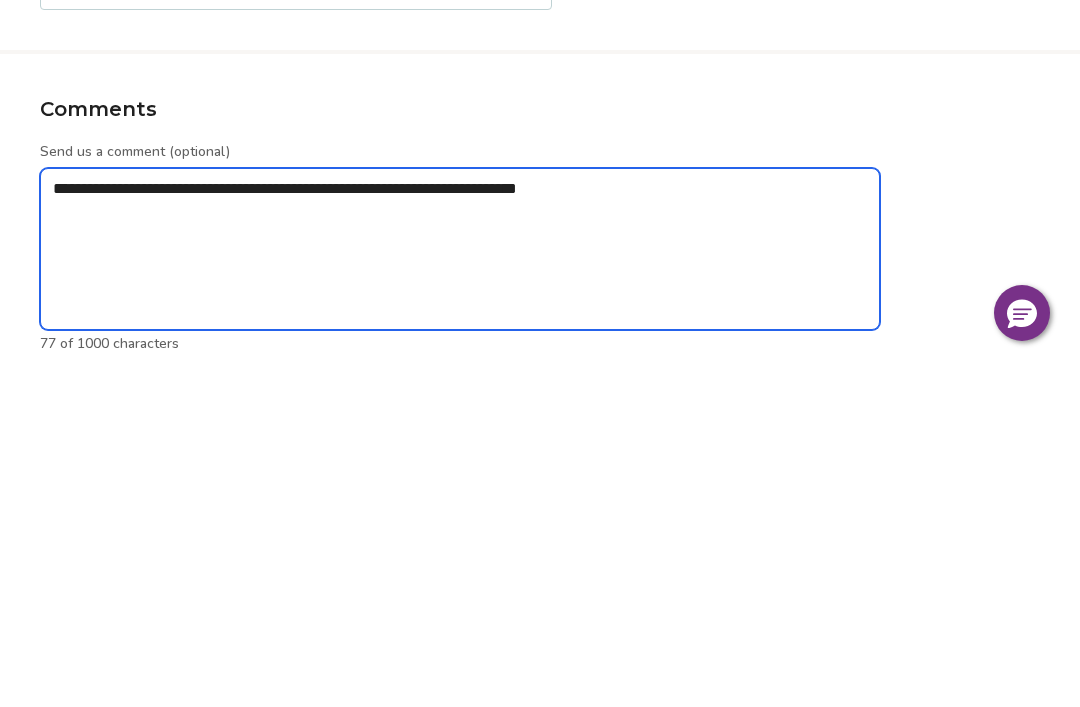 type on "**********" 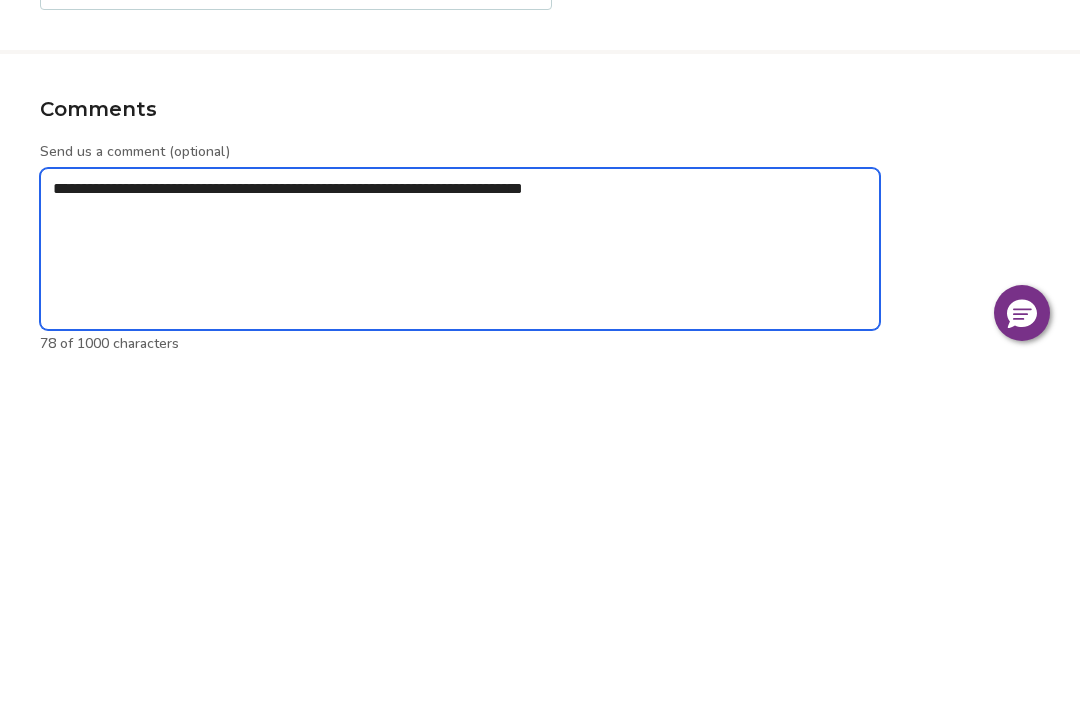 type on "*" 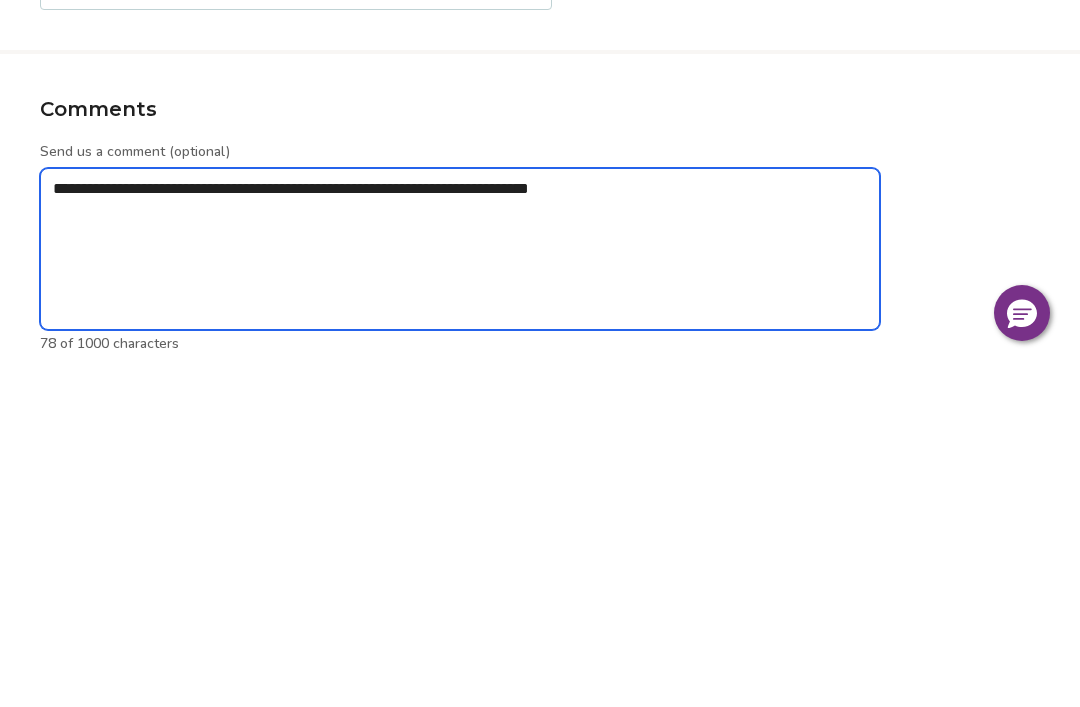 type on "*" 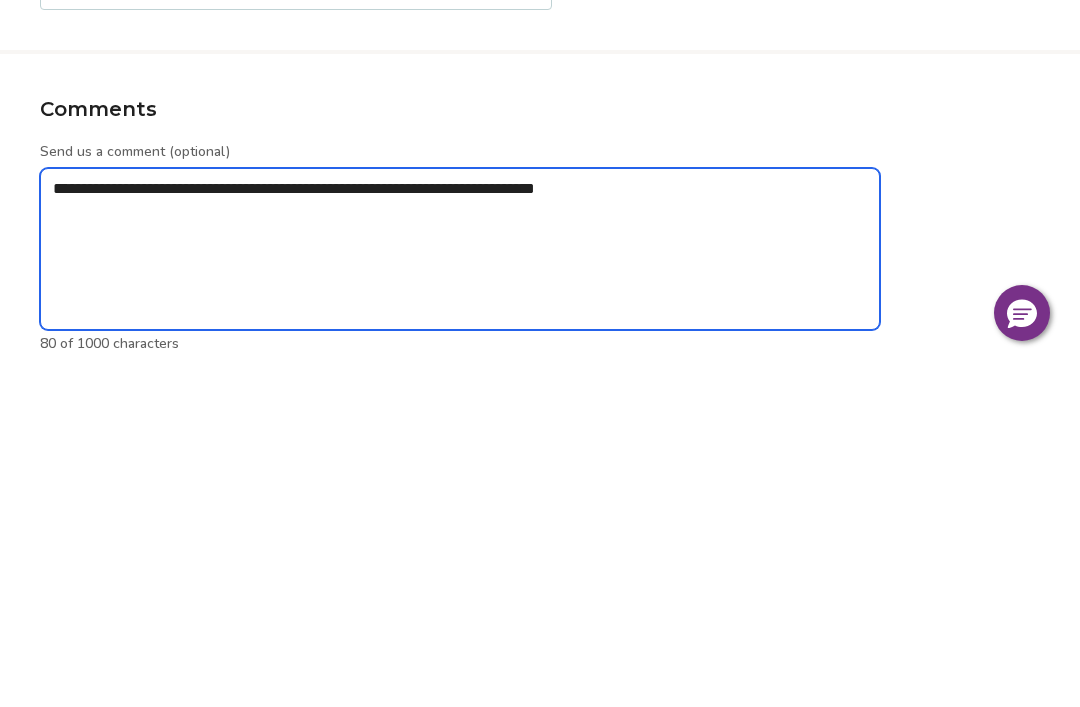 type on "*" 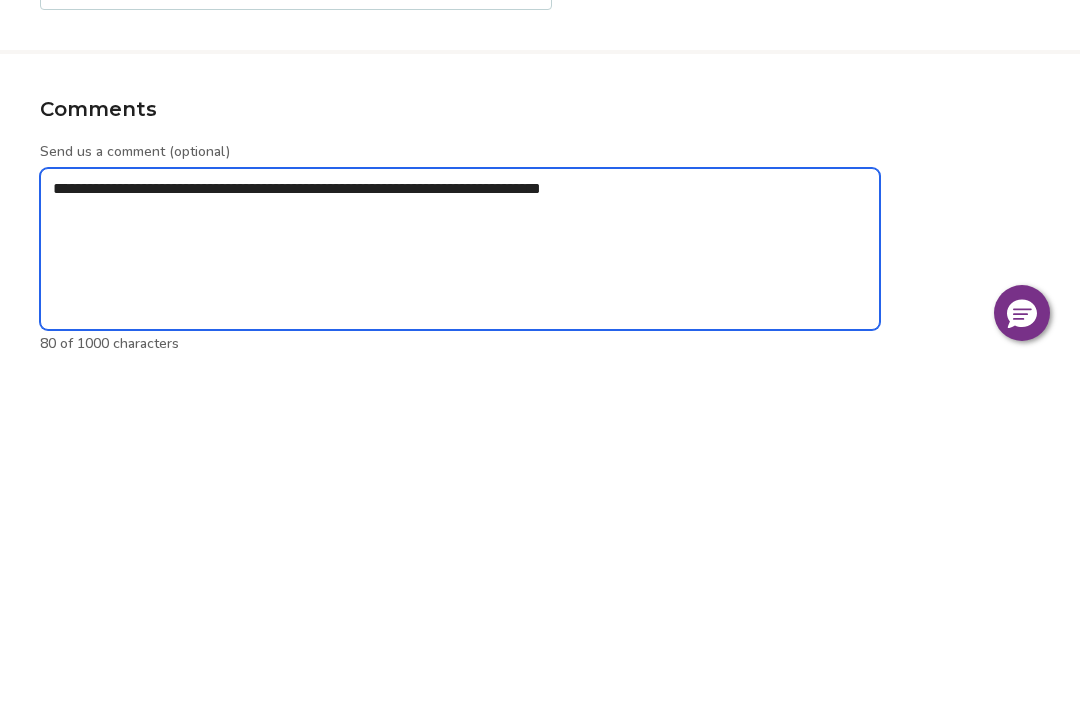 type on "**********" 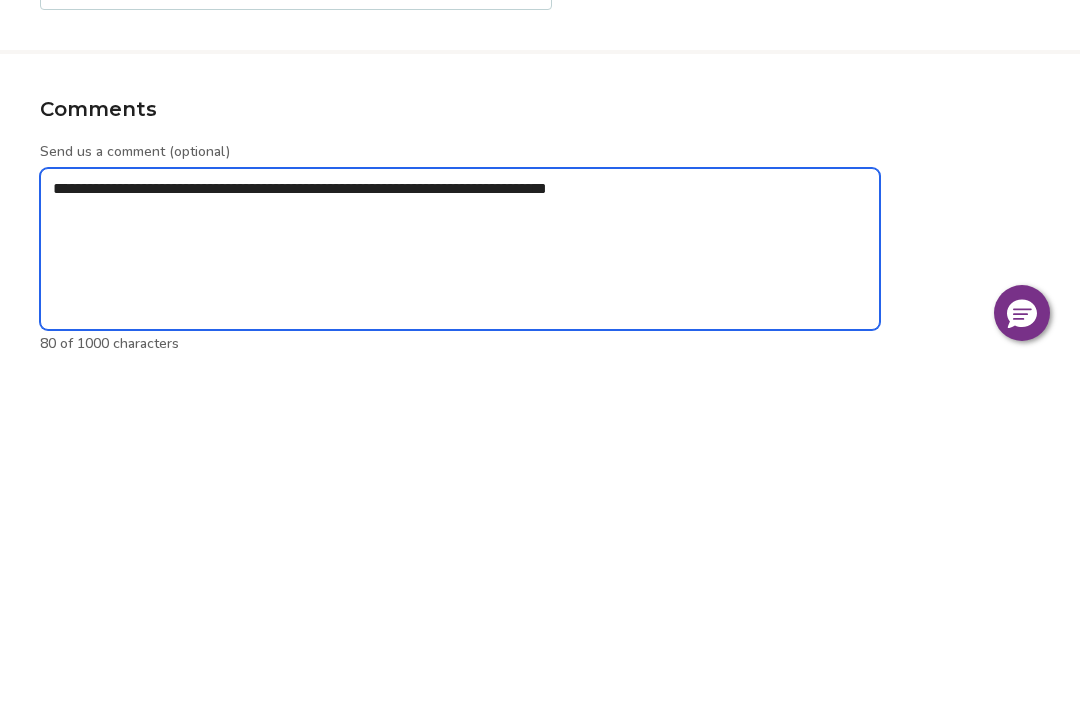 type on "*" 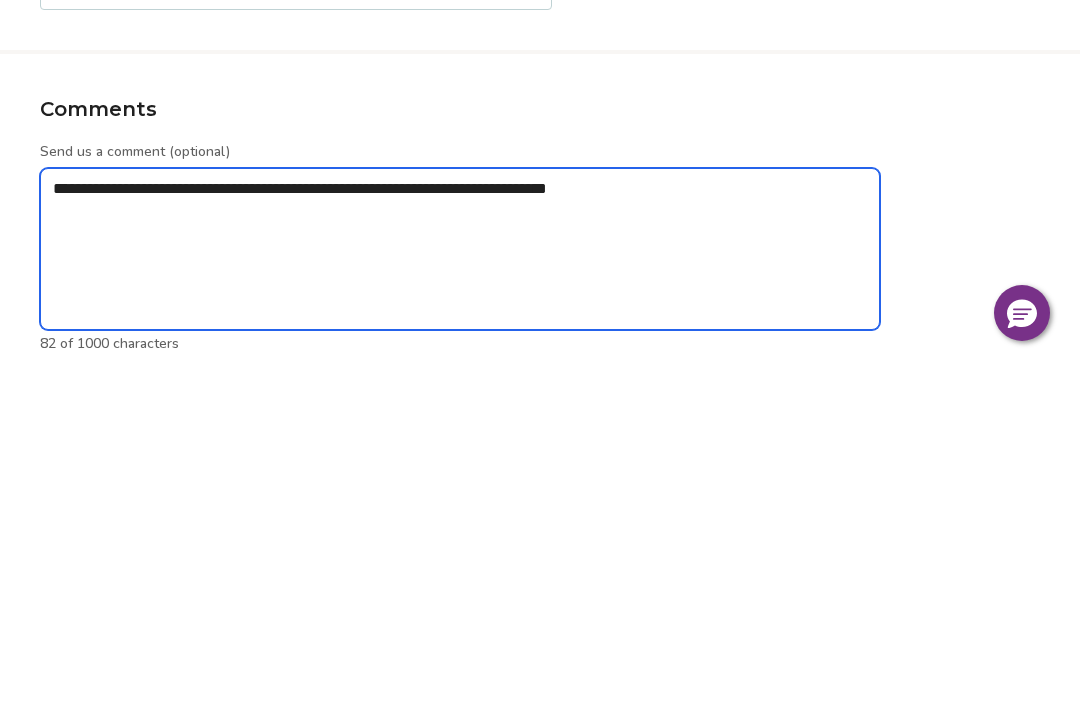 type on "**********" 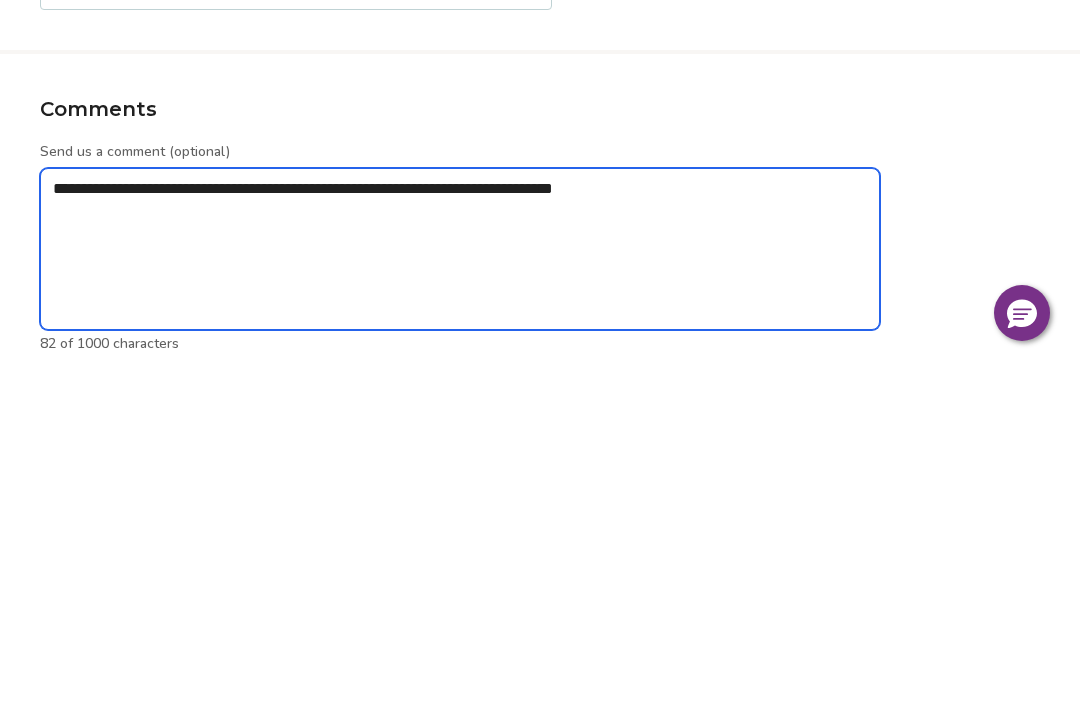 type on "*" 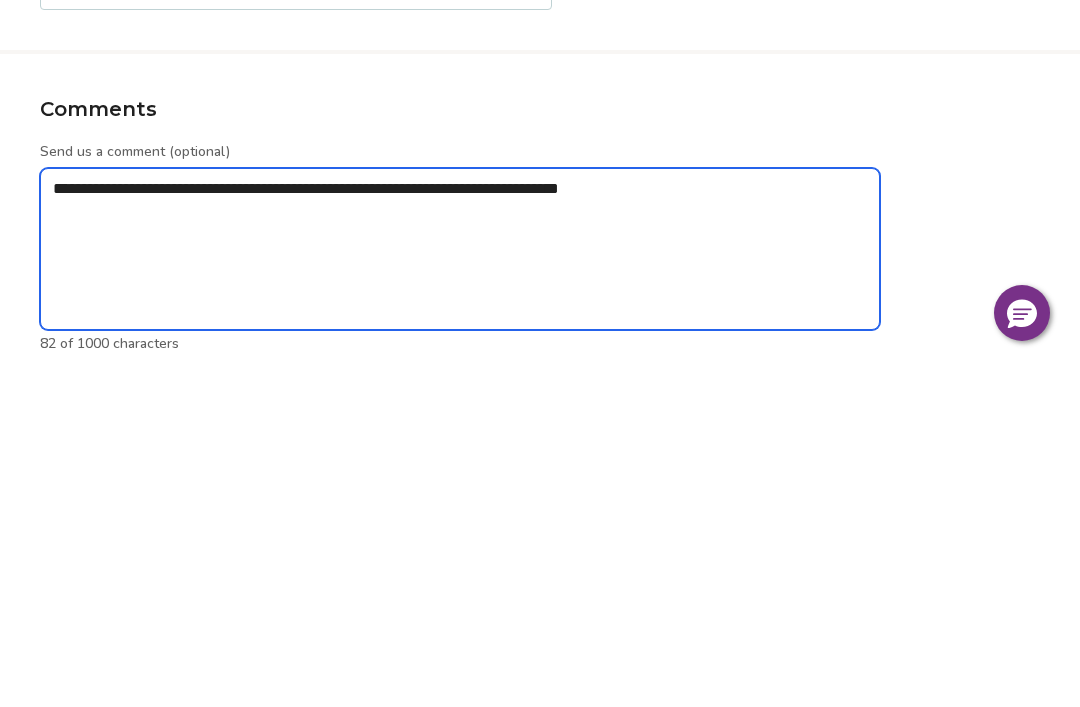 type on "*" 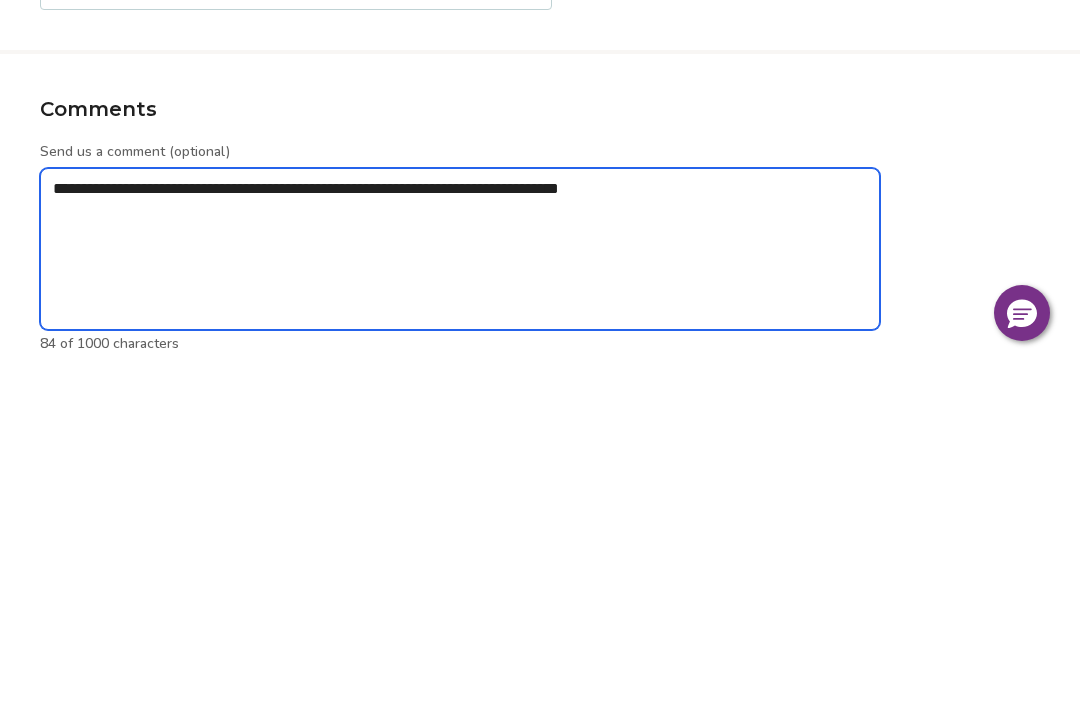 type on "**********" 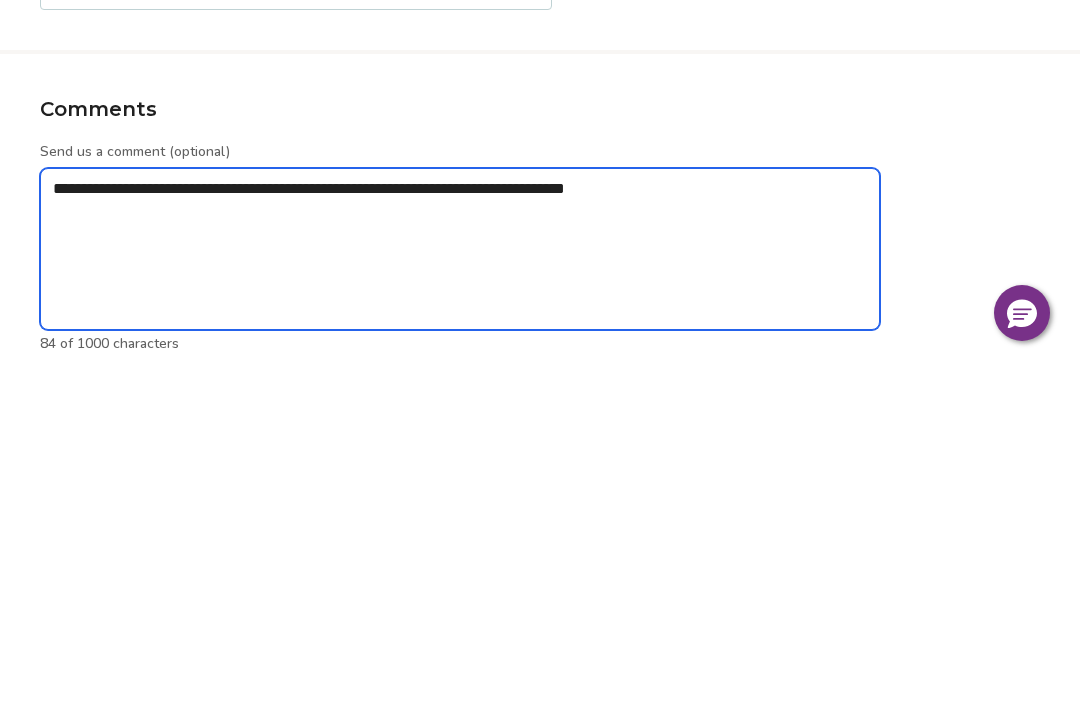 type on "*" 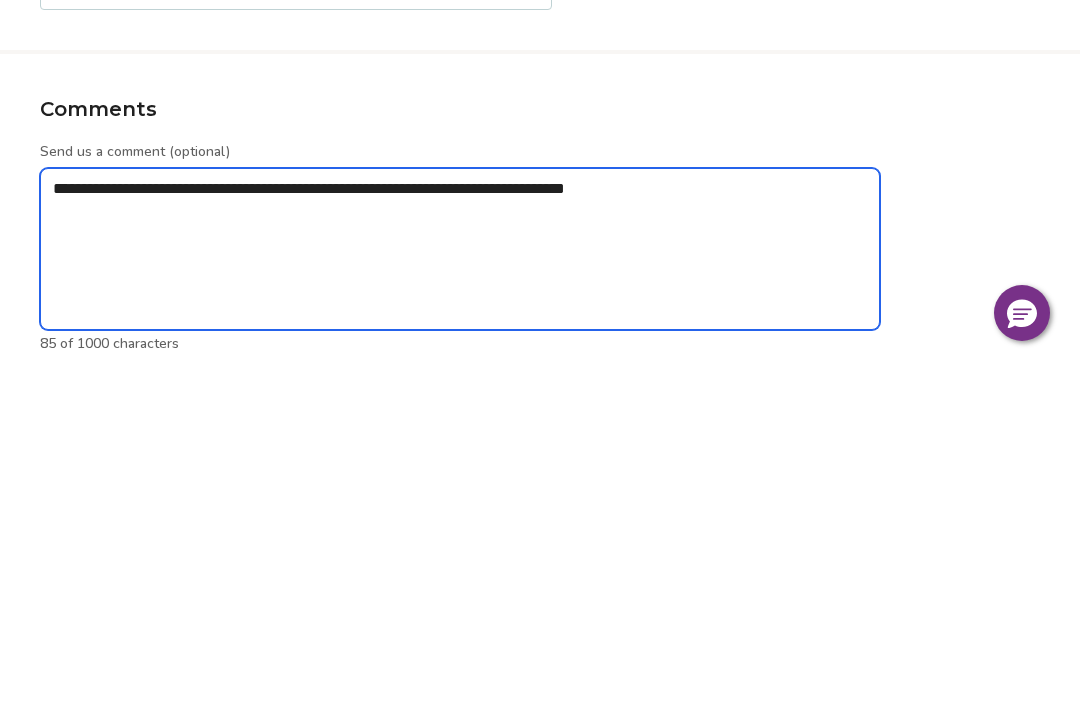 type on "**********" 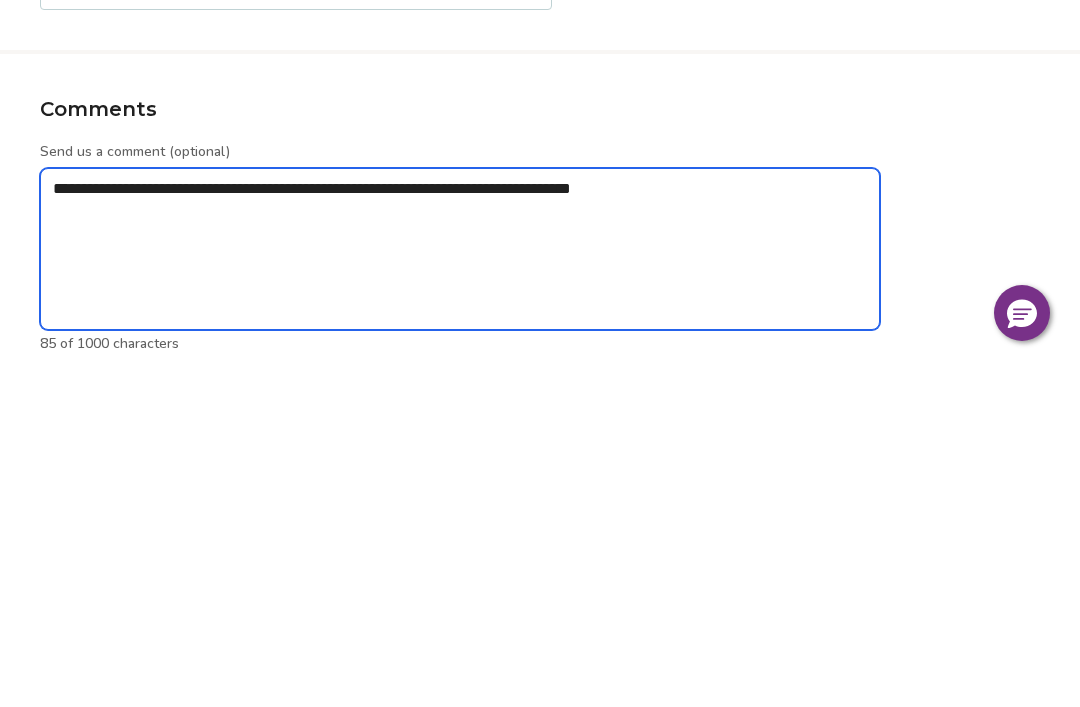 type on "*" 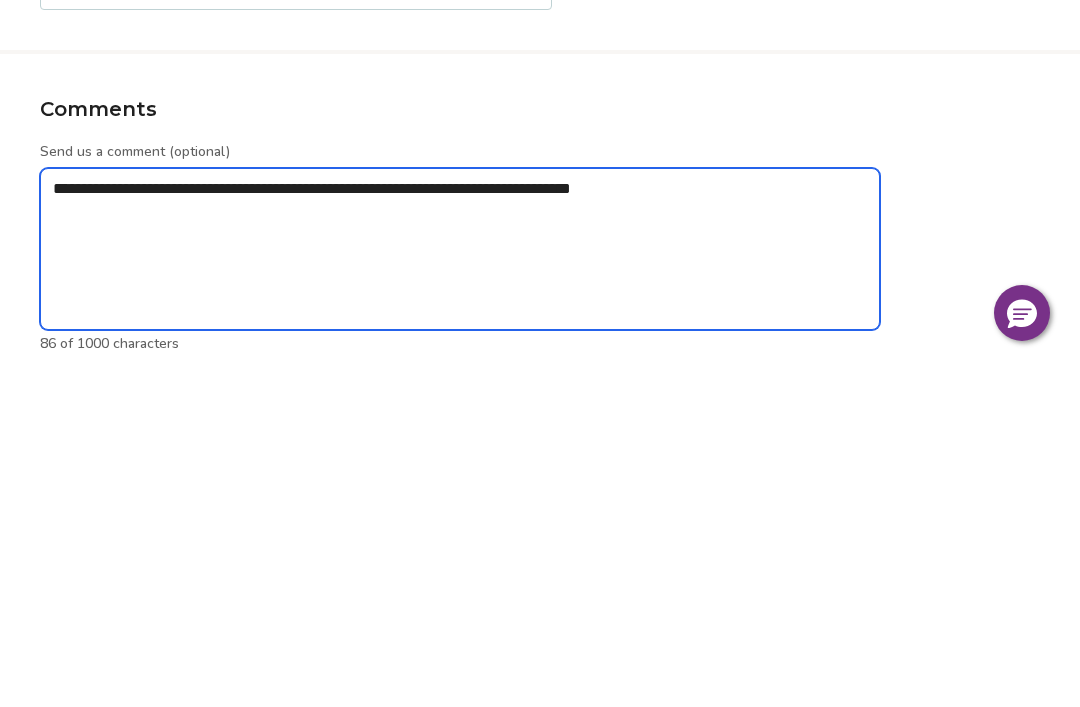 type on "**********" 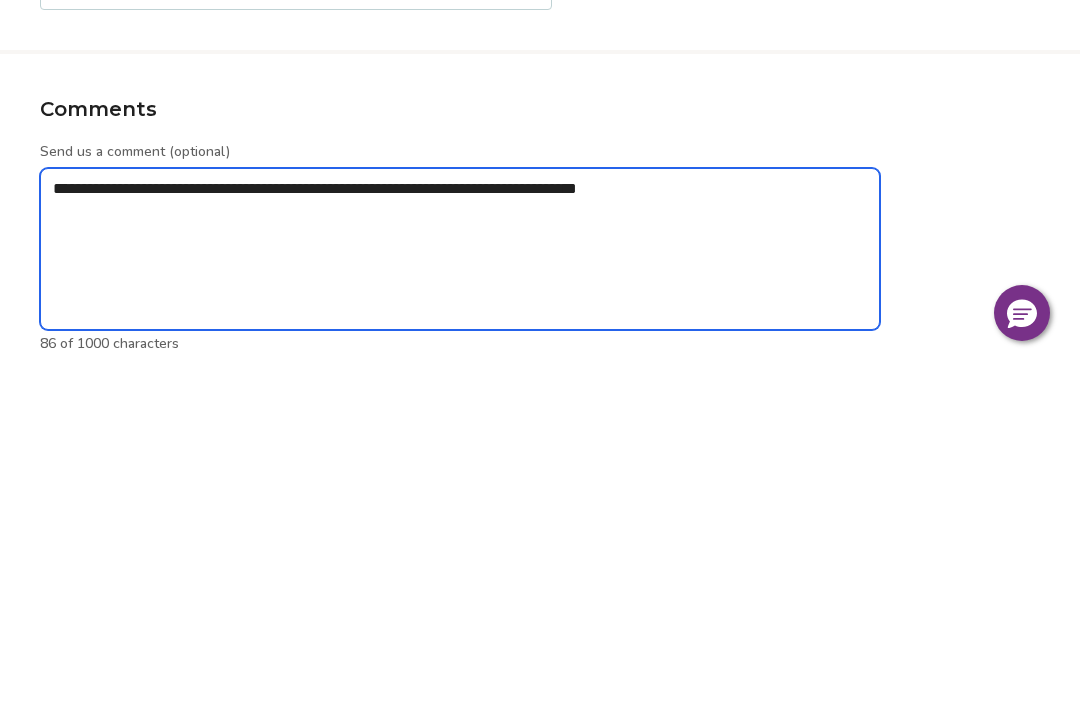 type on "*" 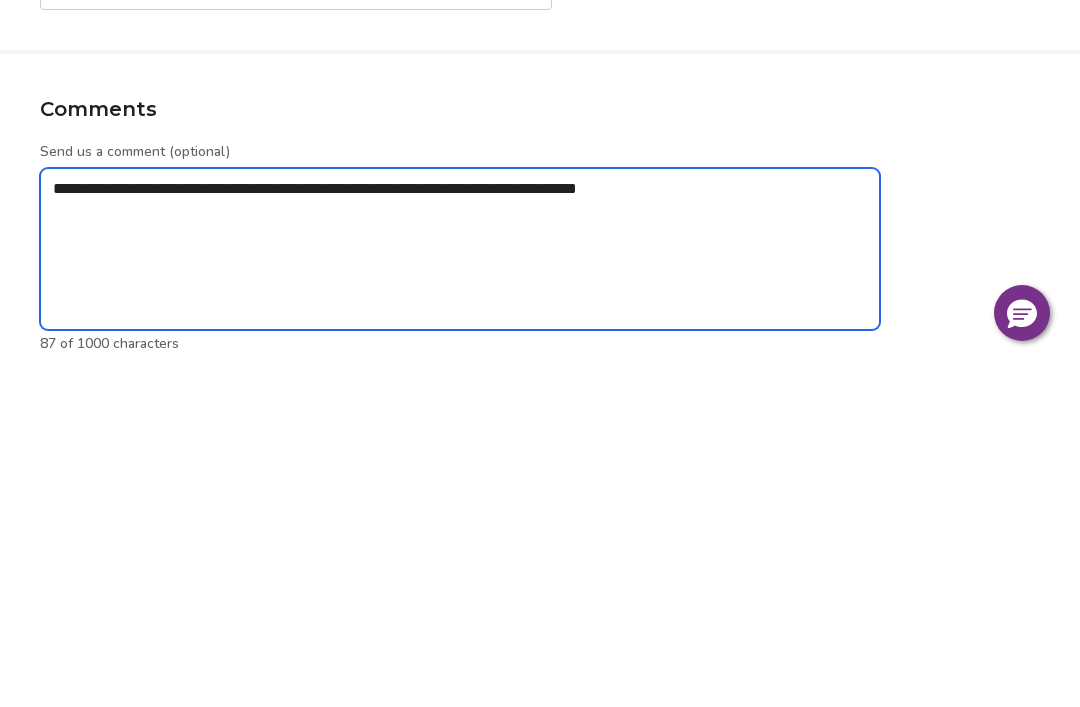 type on "**********" 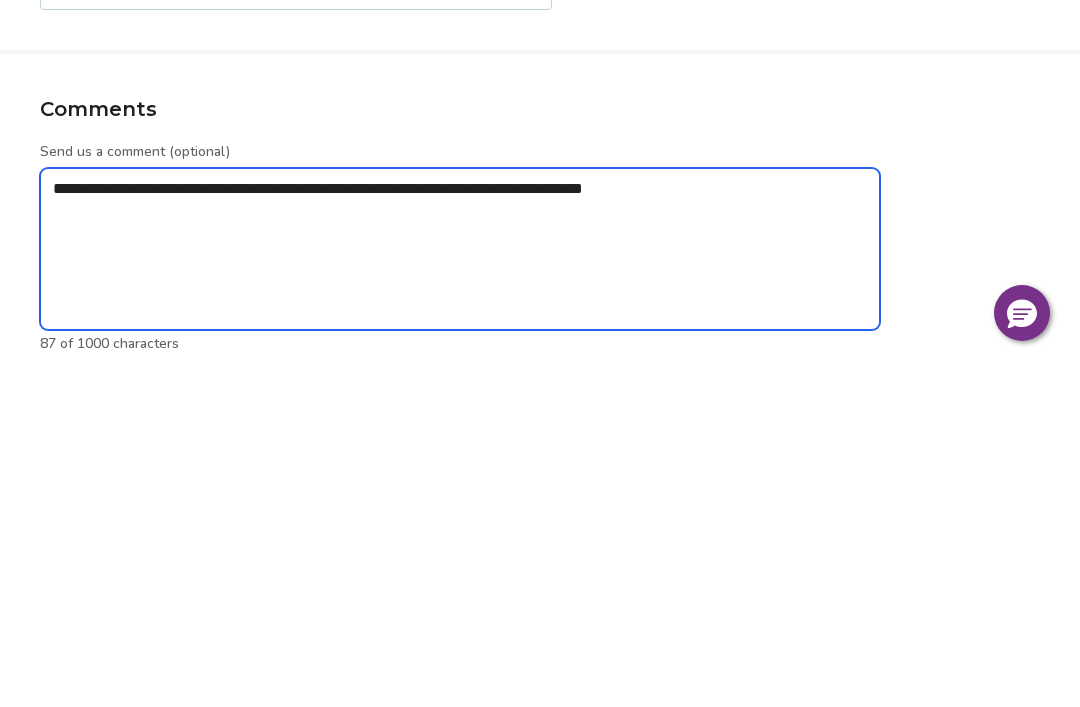 type on "*" 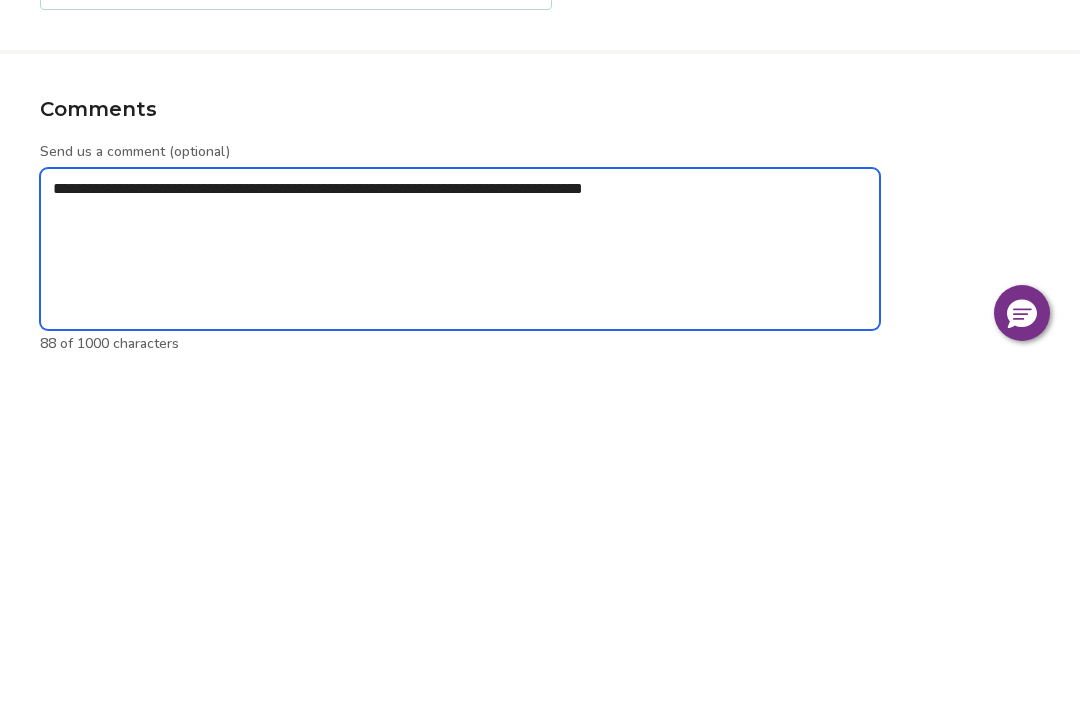 type on "**********" 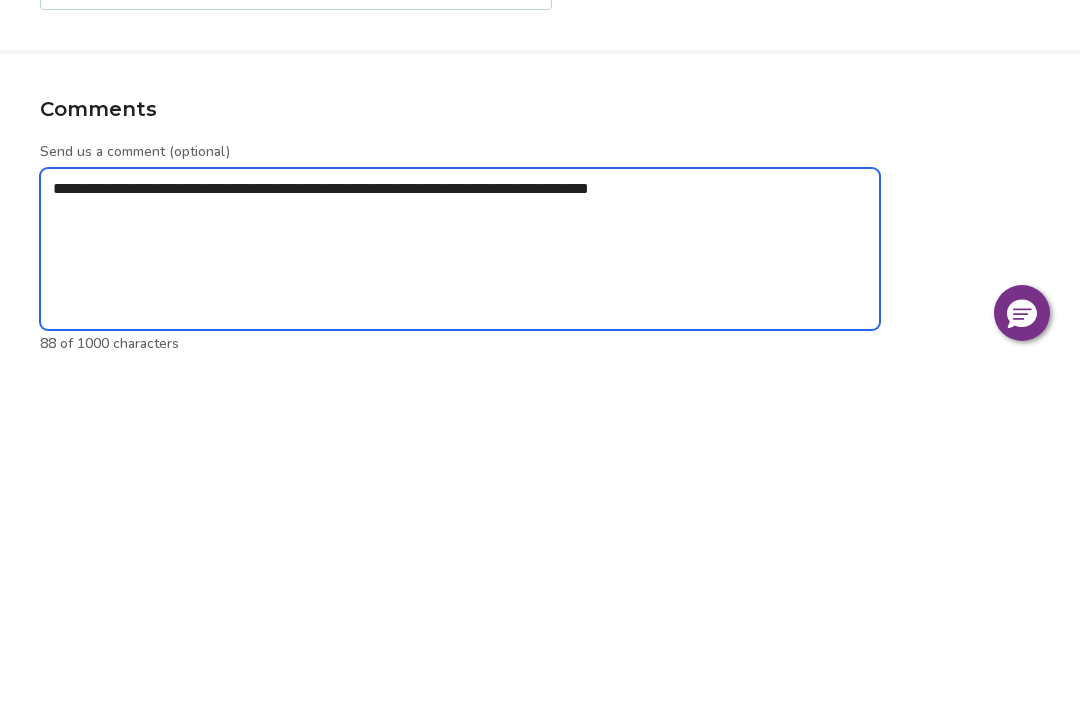 type on "*" 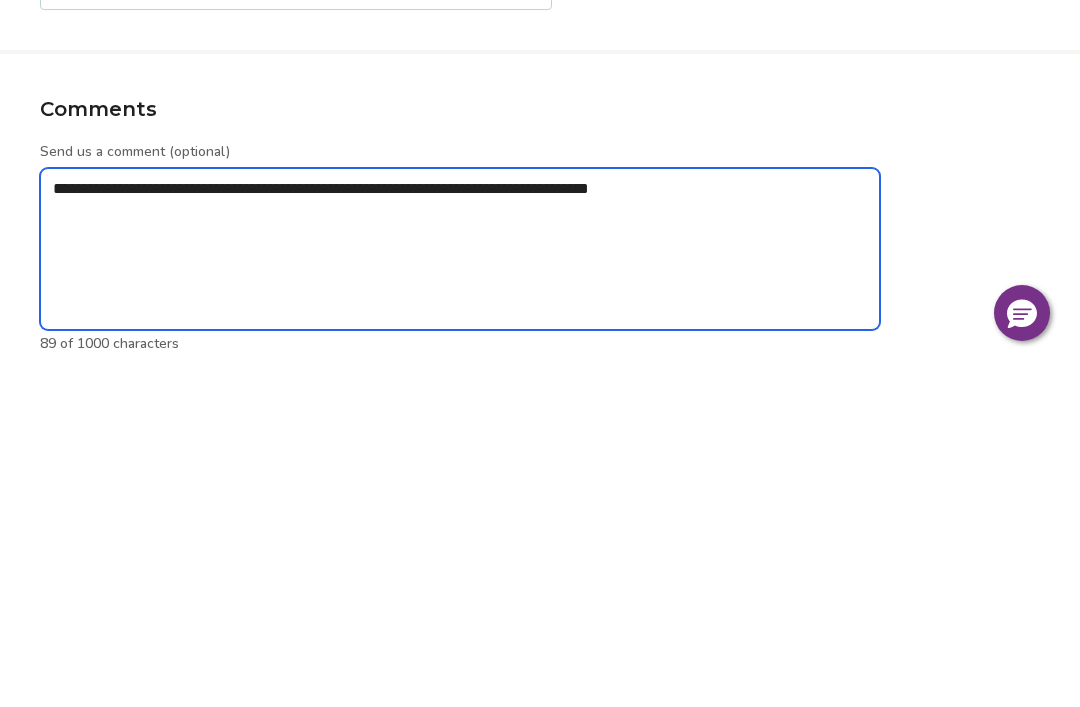 type on "**********" 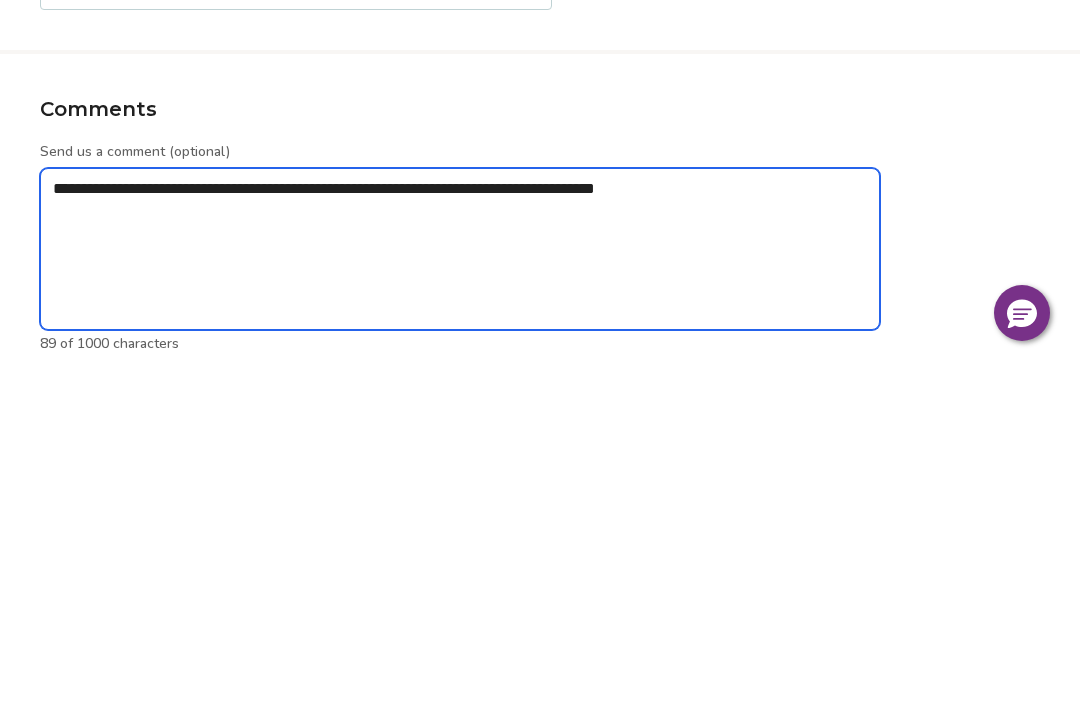 type on "*" 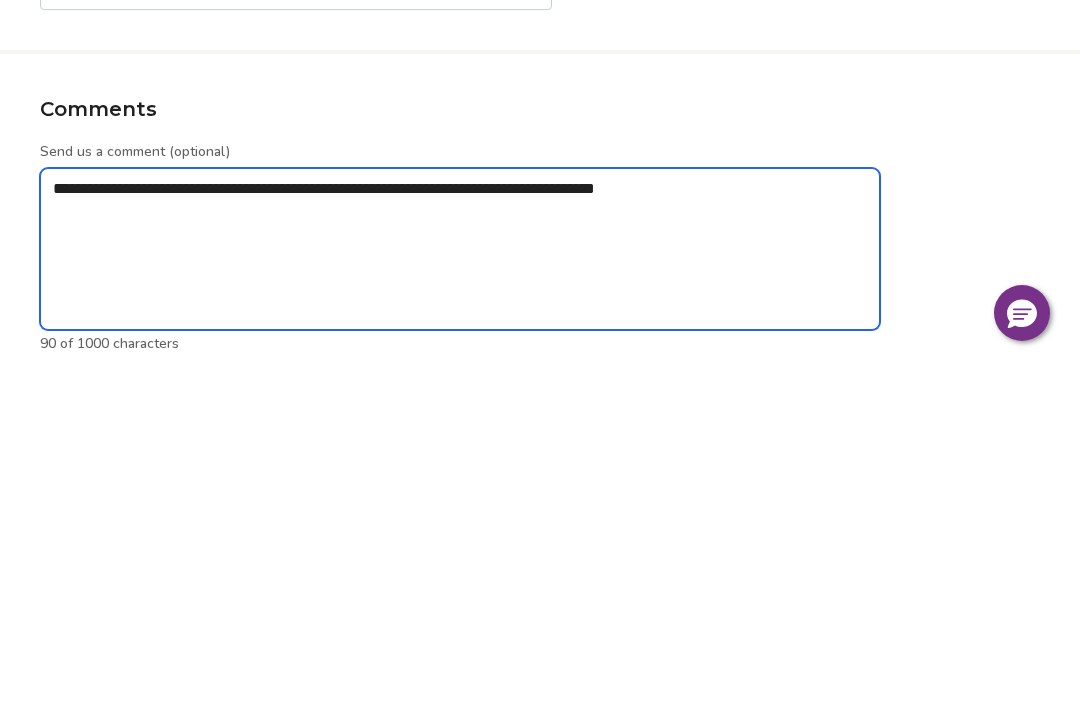 type on "**********" 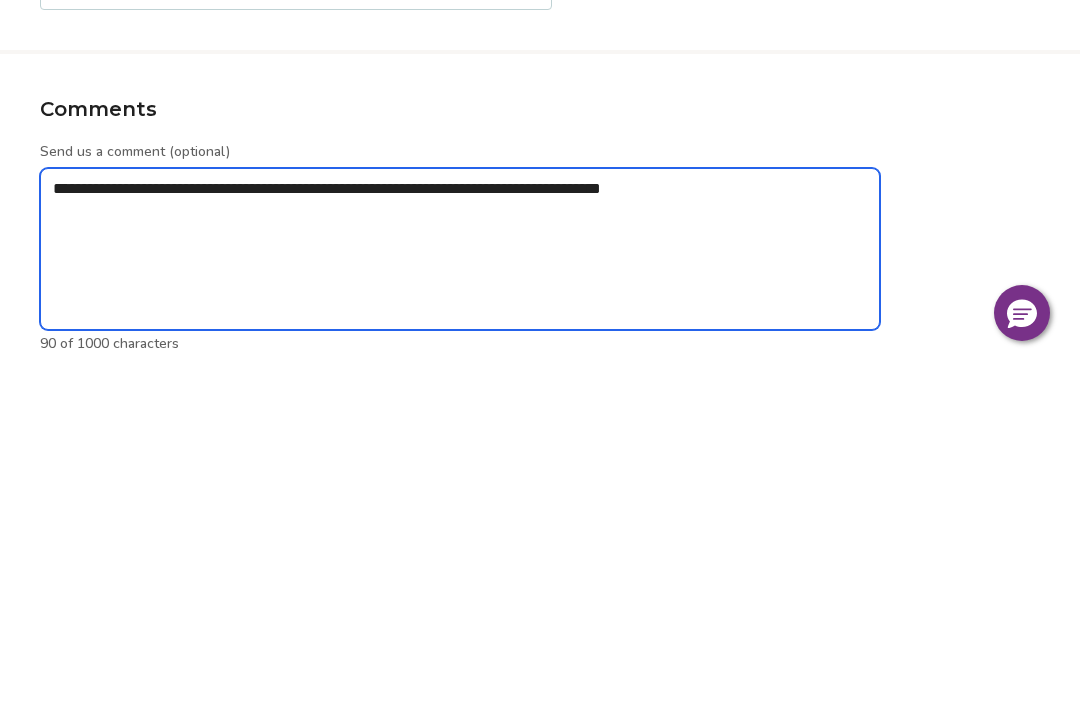 type on "*" 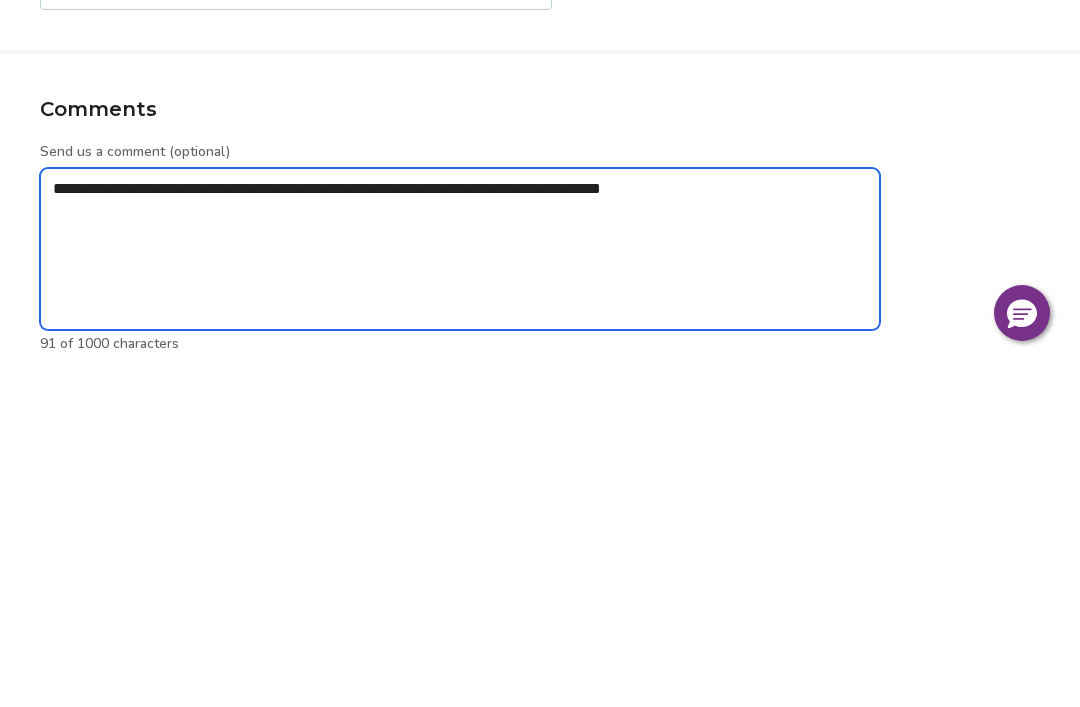 type on "**********" 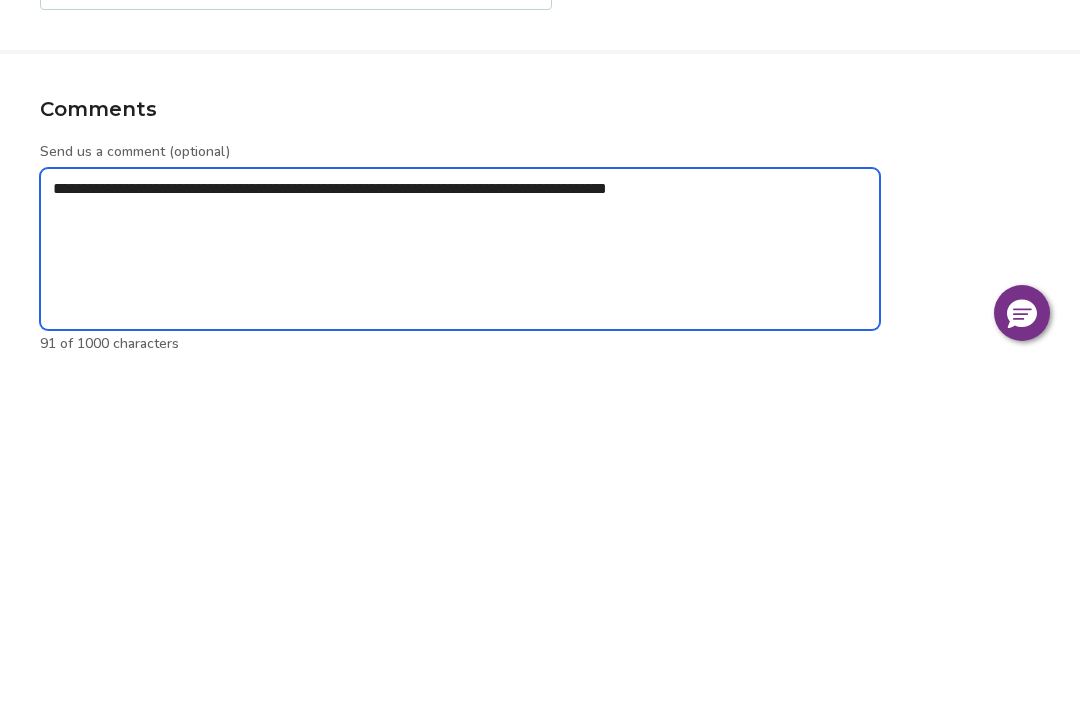 type on "*" 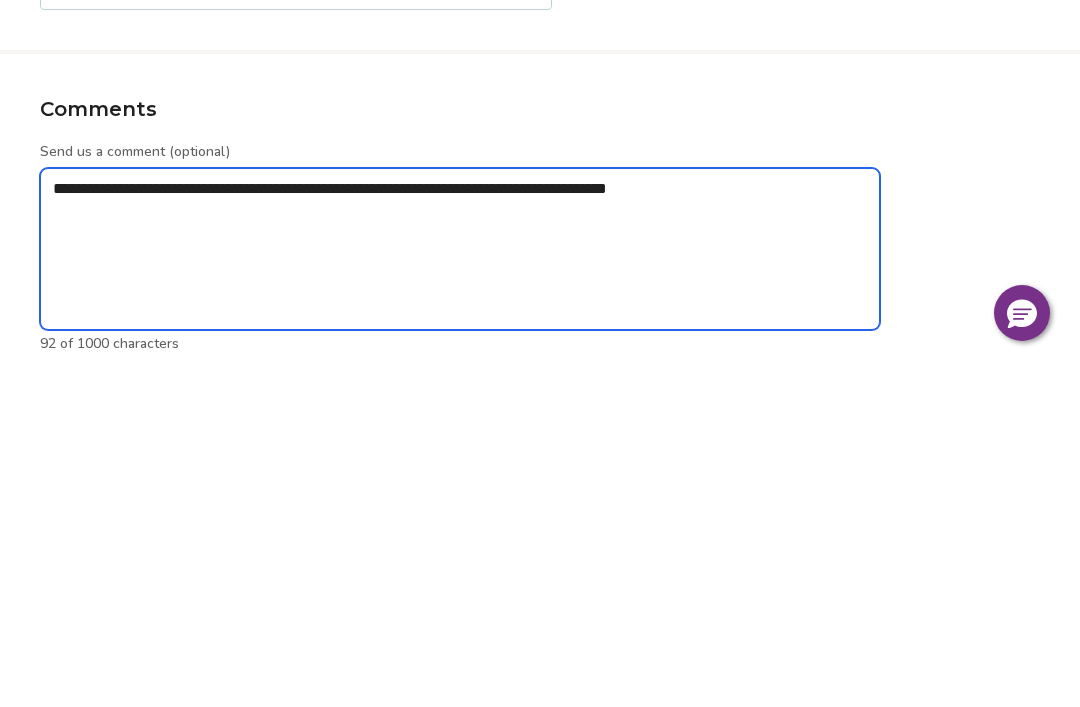 type on "**********" 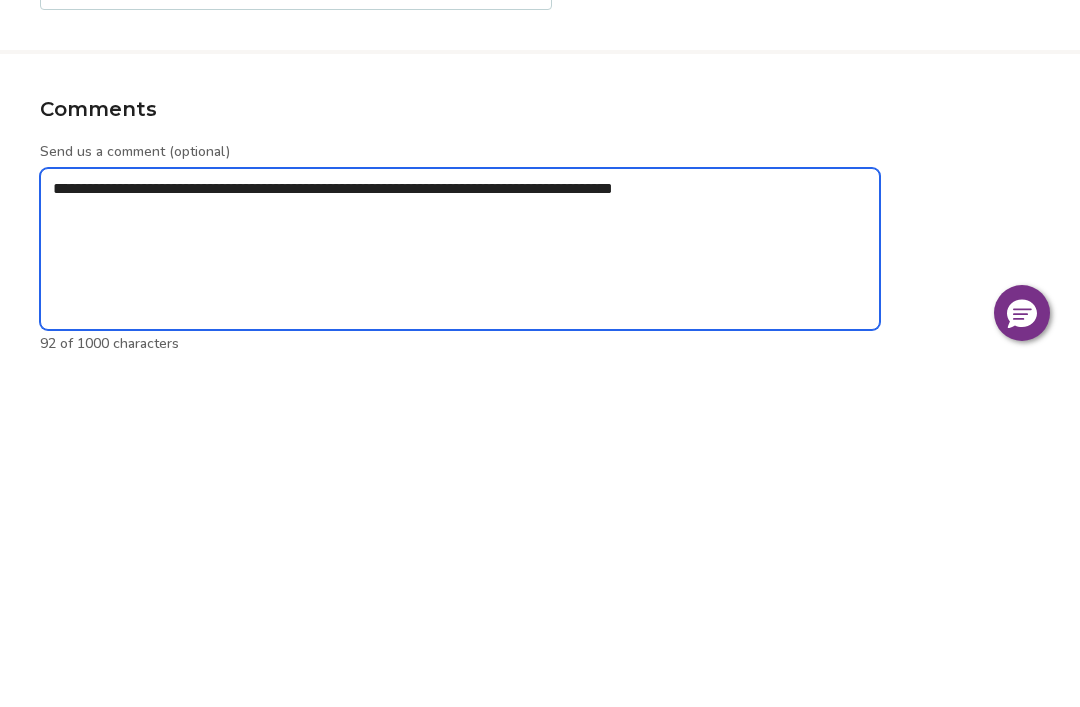 type on "*" 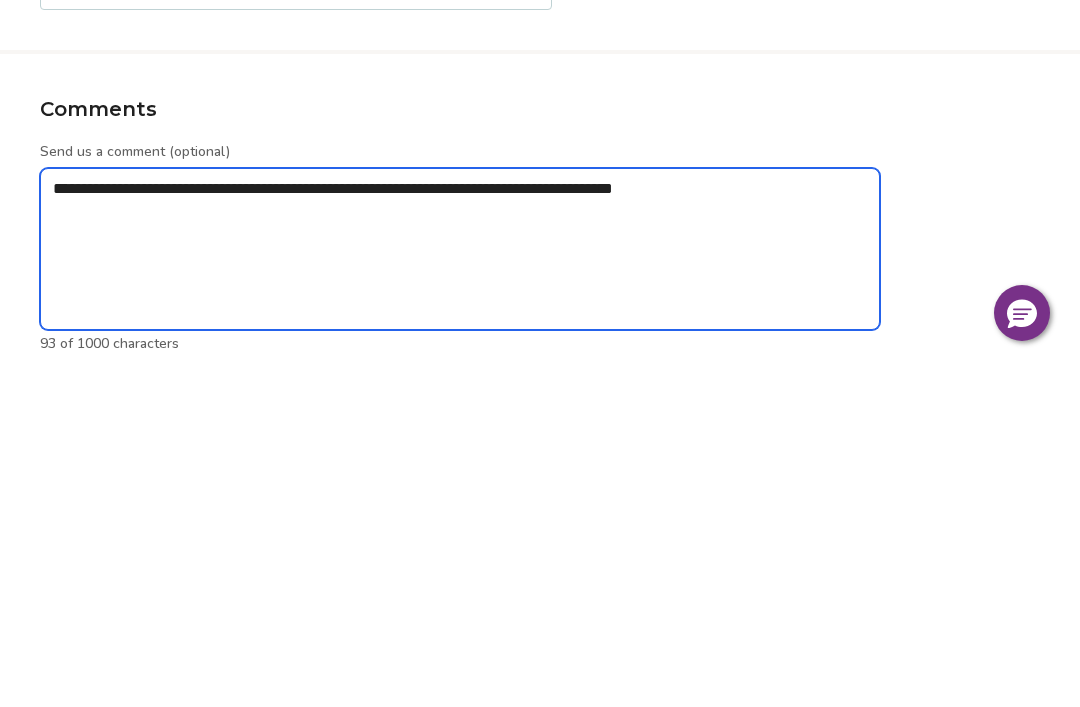 type on "**********" 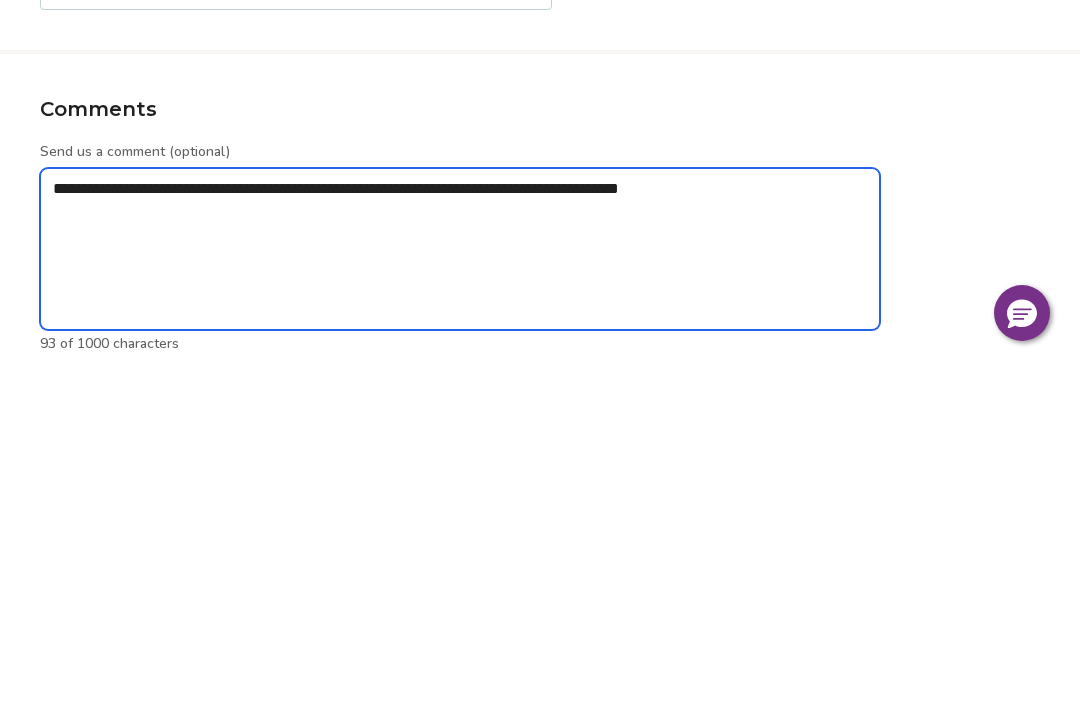 type on "*" 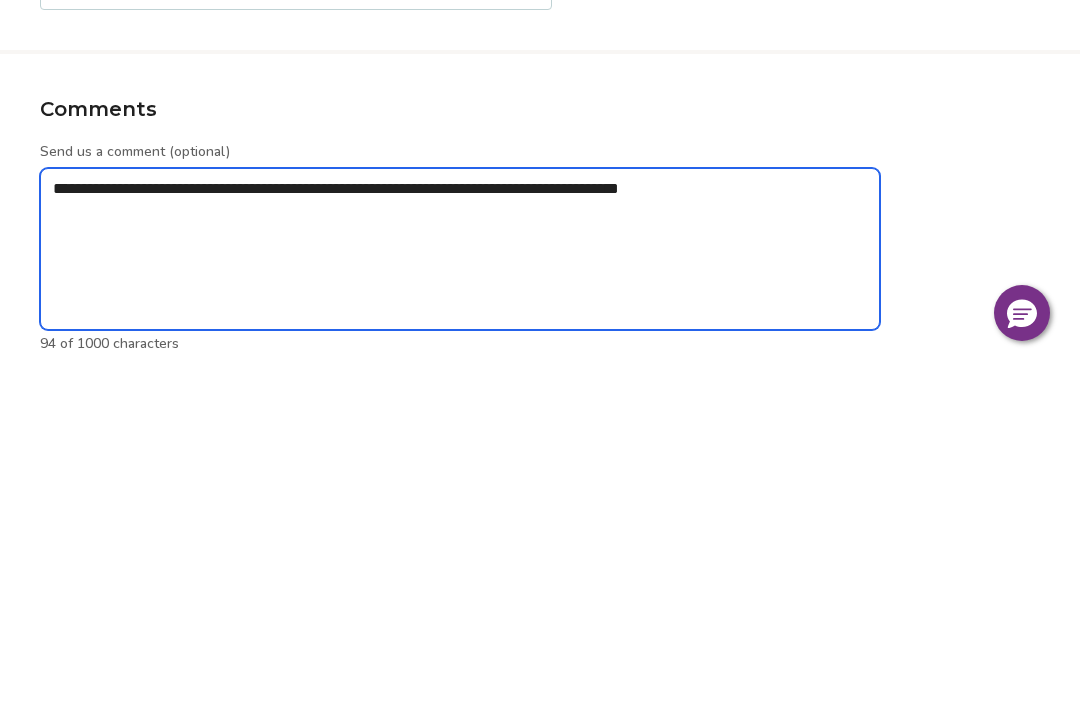 type on "**********" 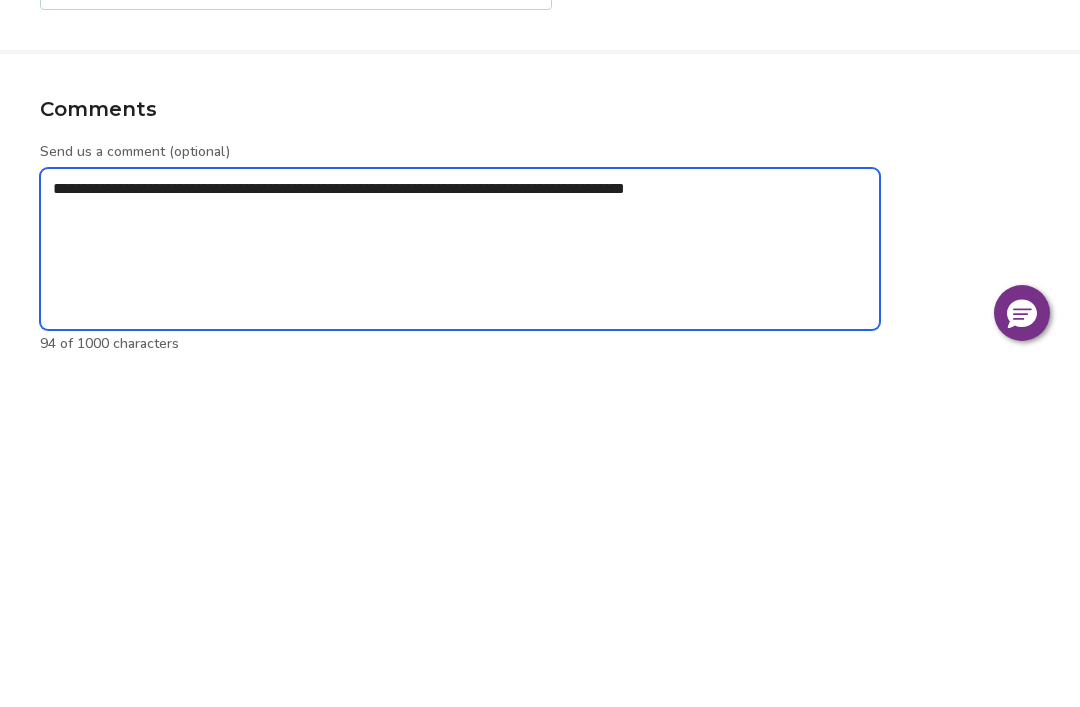 type on "*" 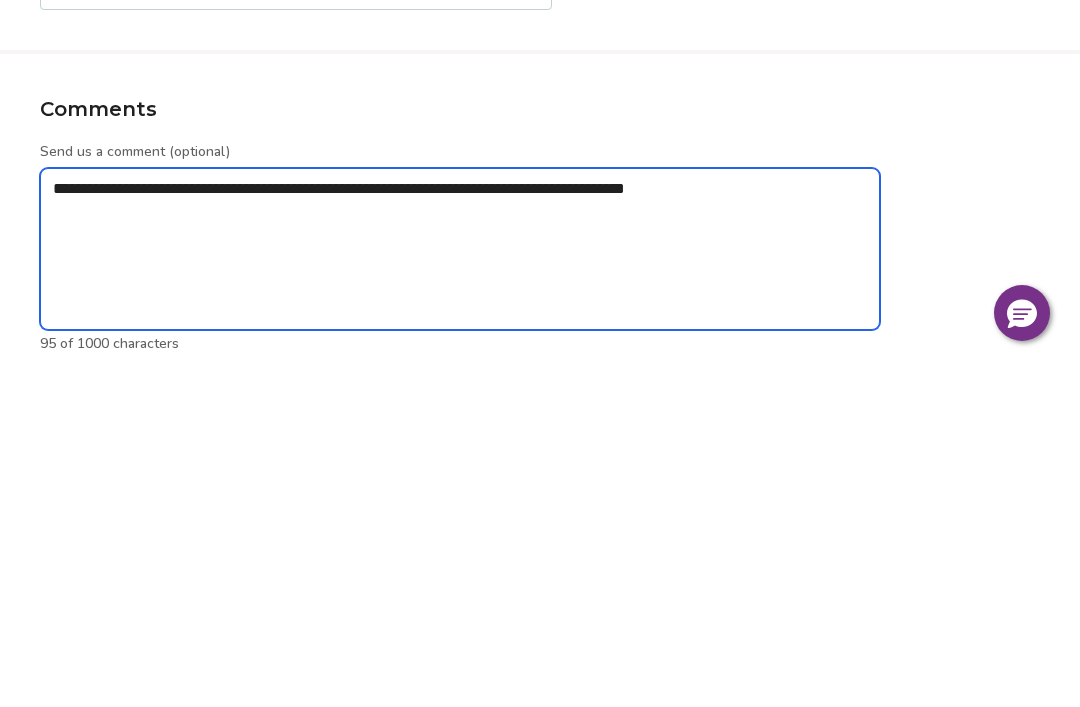 type on "**********" 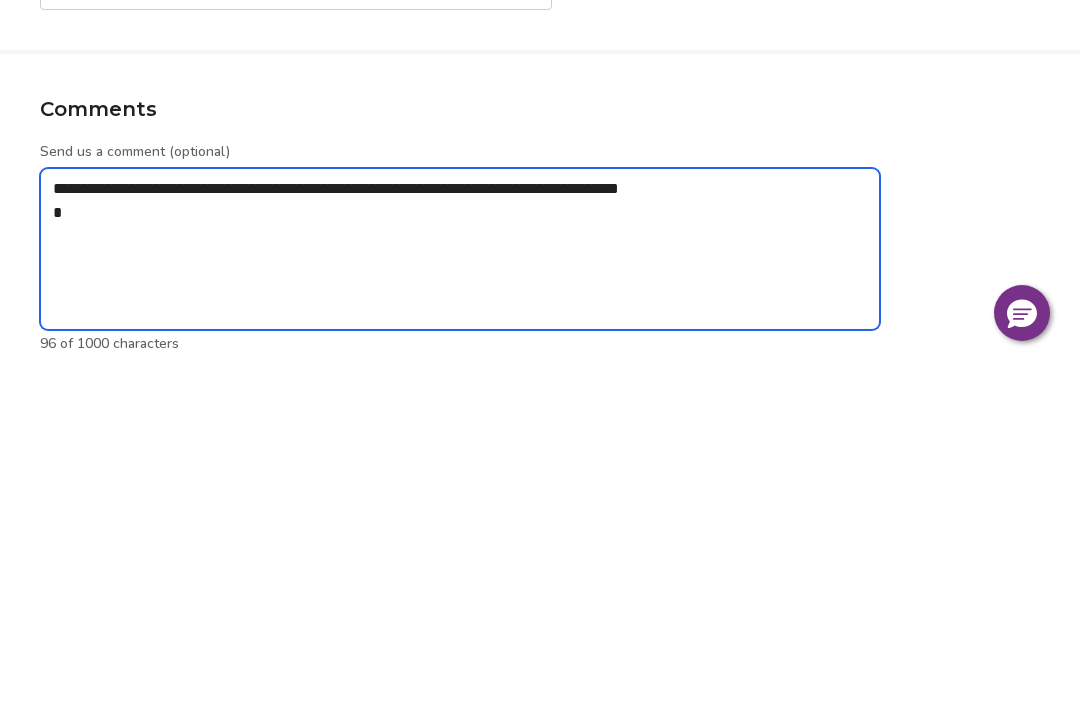type on "*" 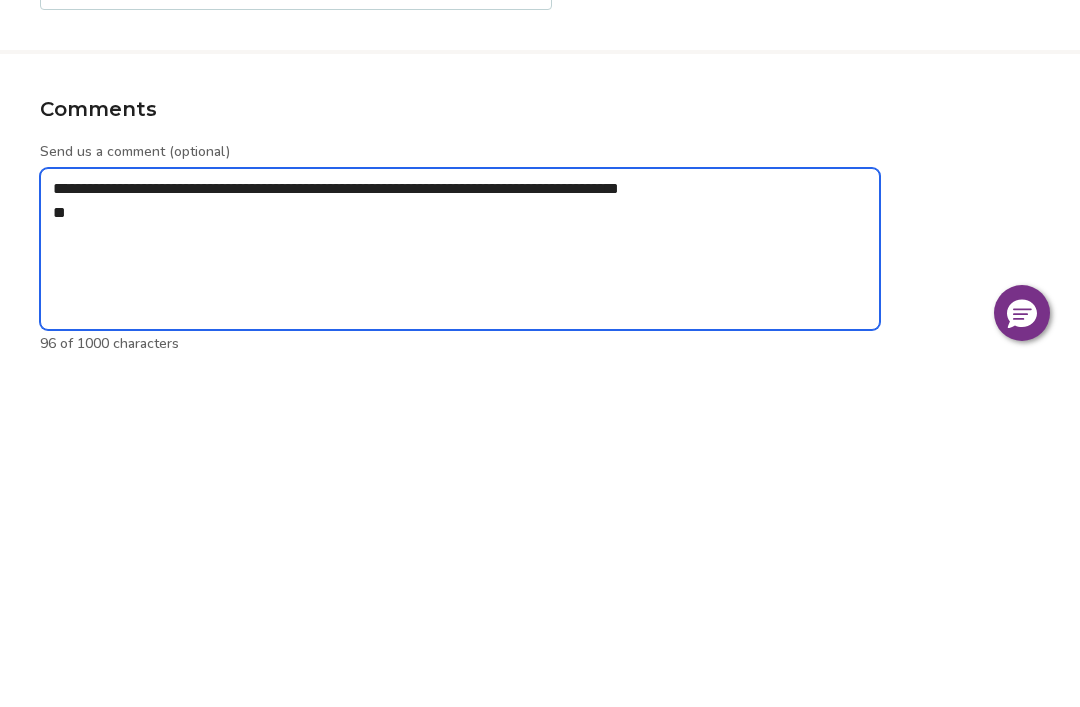 type on "**********" 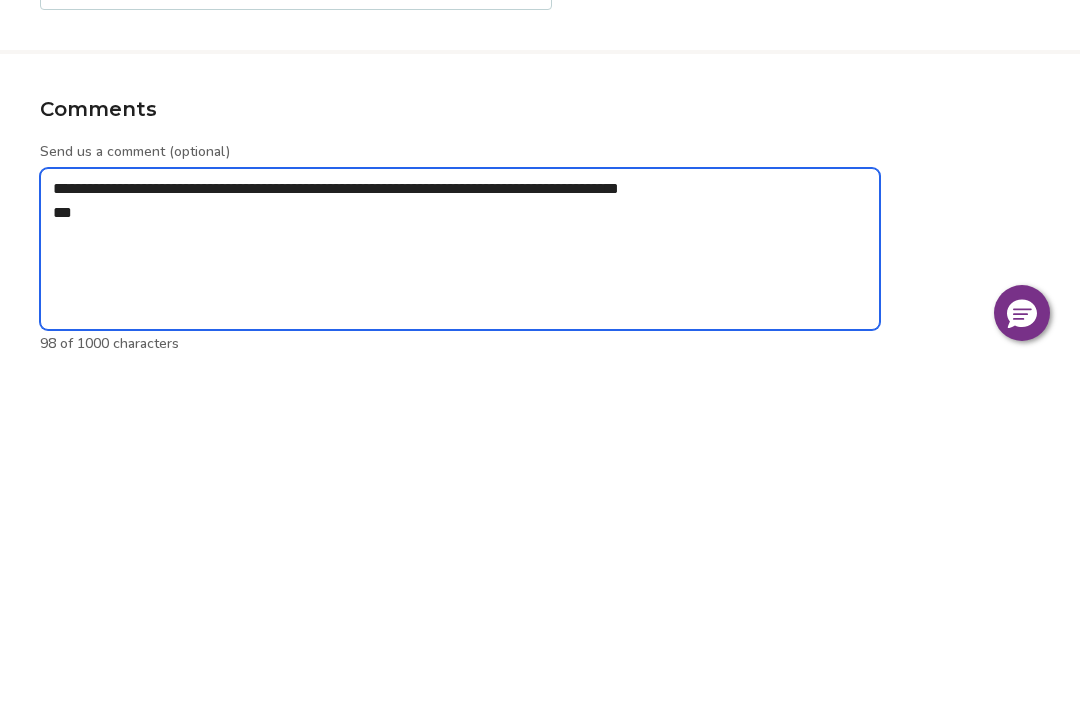 type on "*" 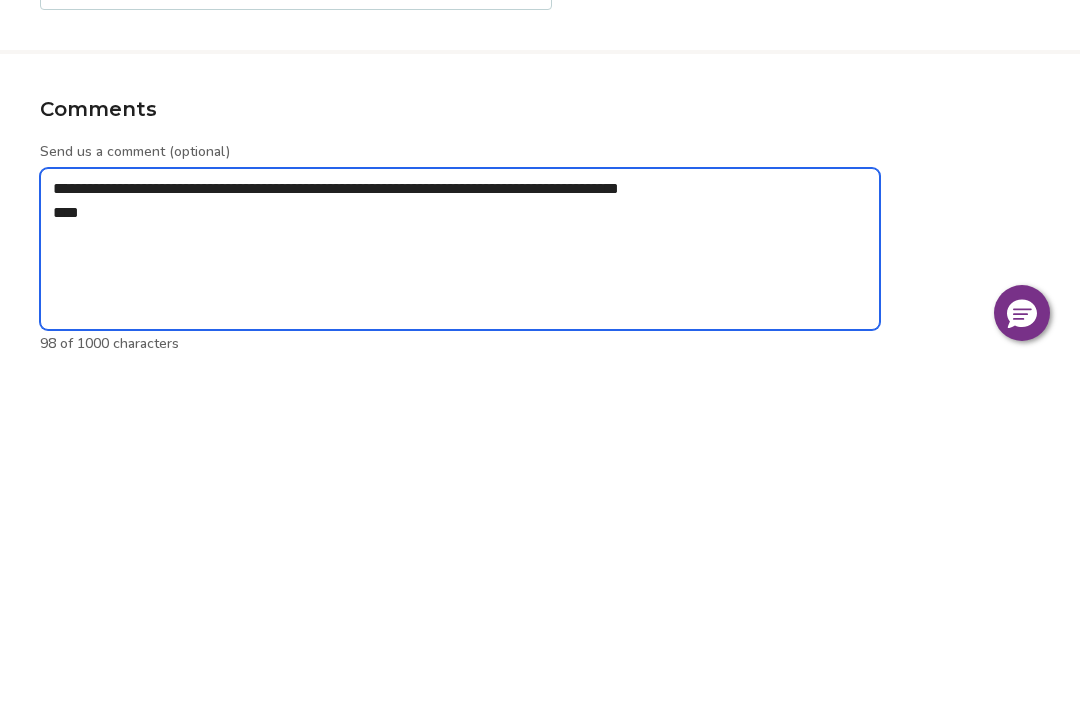 type on "**********" 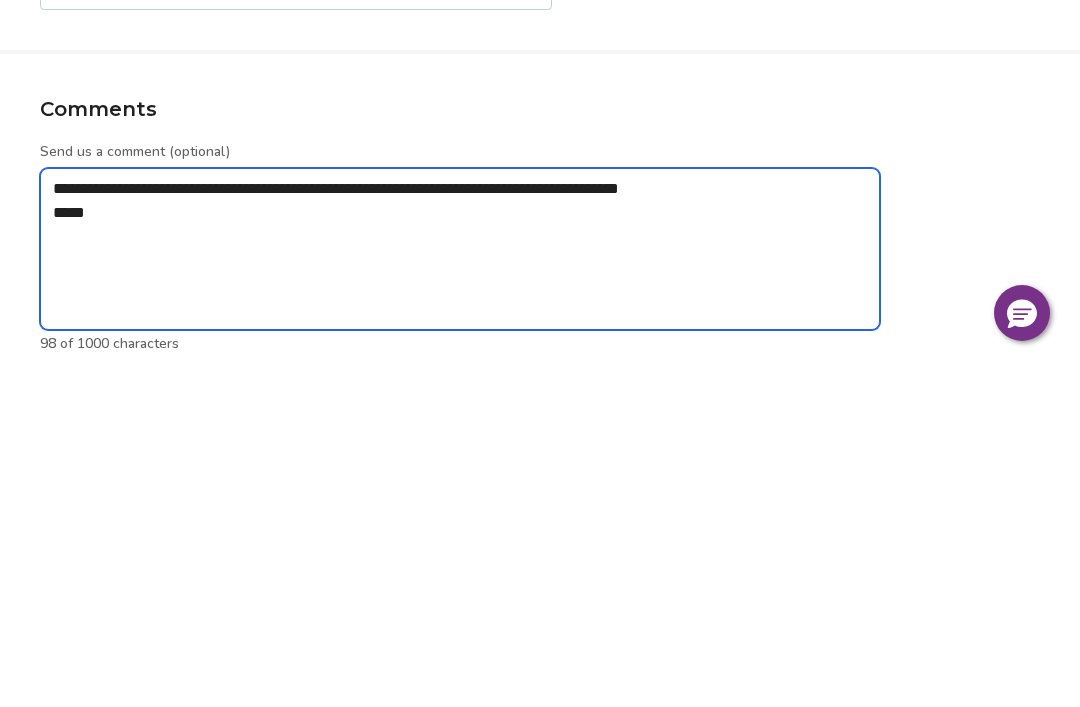 type on "*" 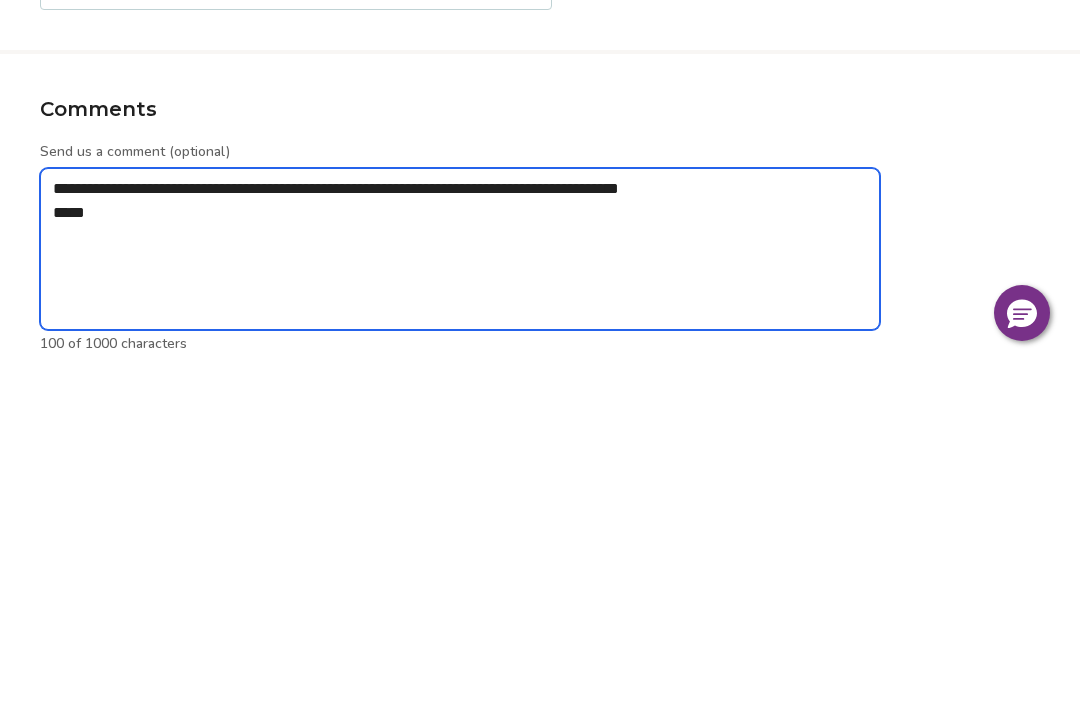 type on "**********" 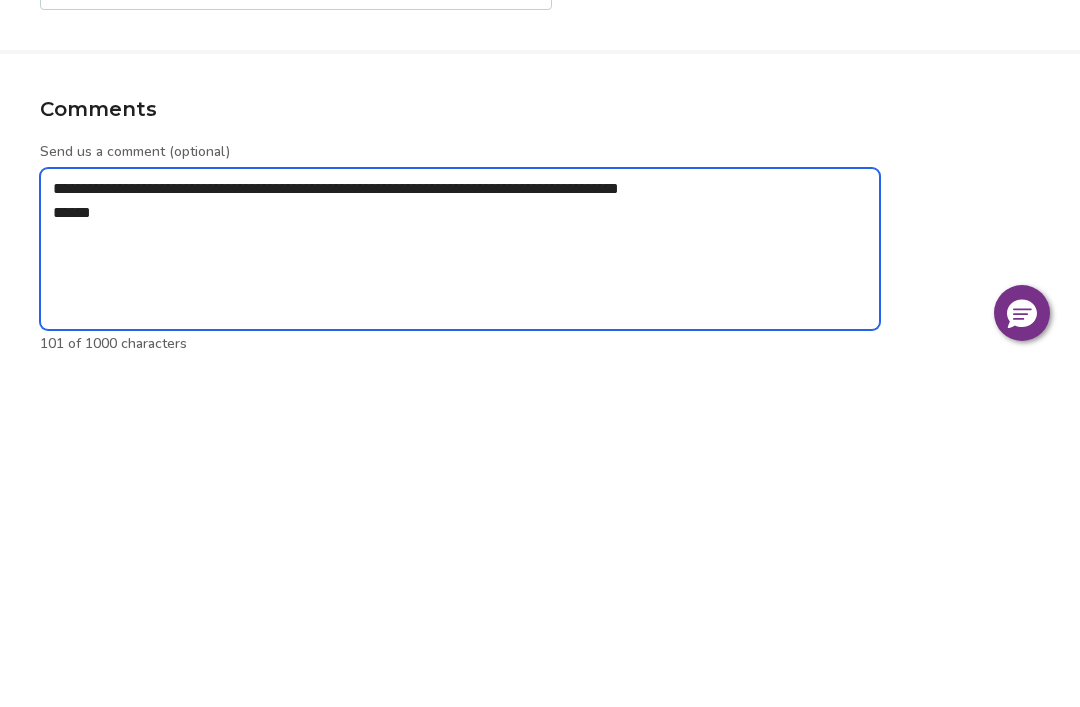 type on "*" 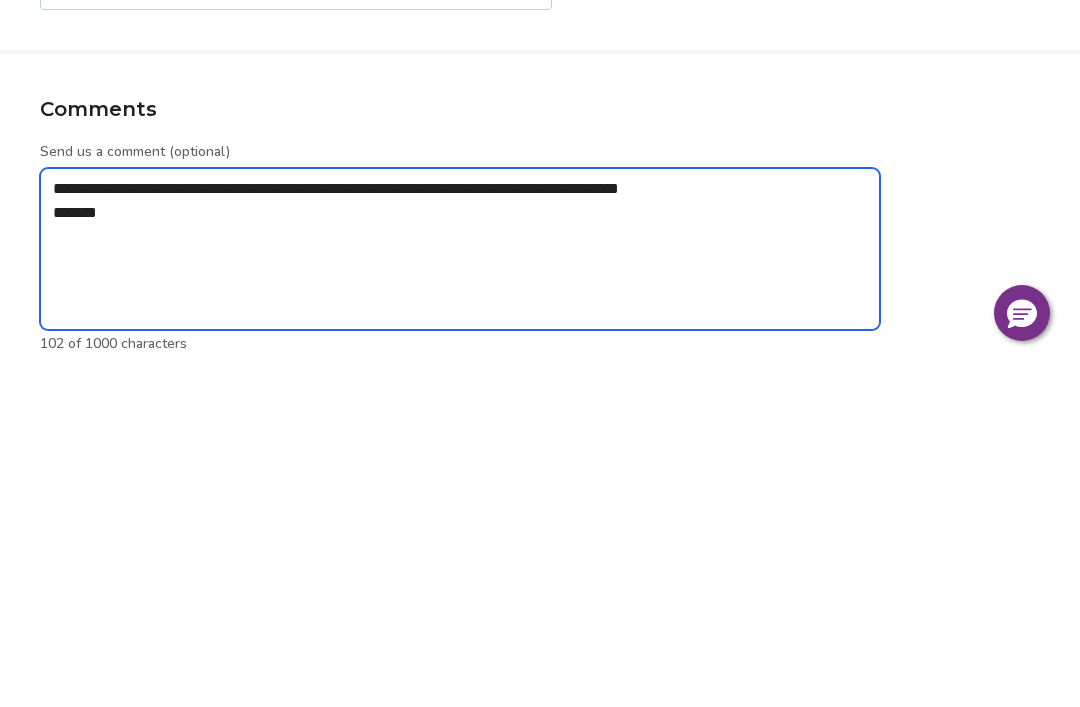 type on "**********" 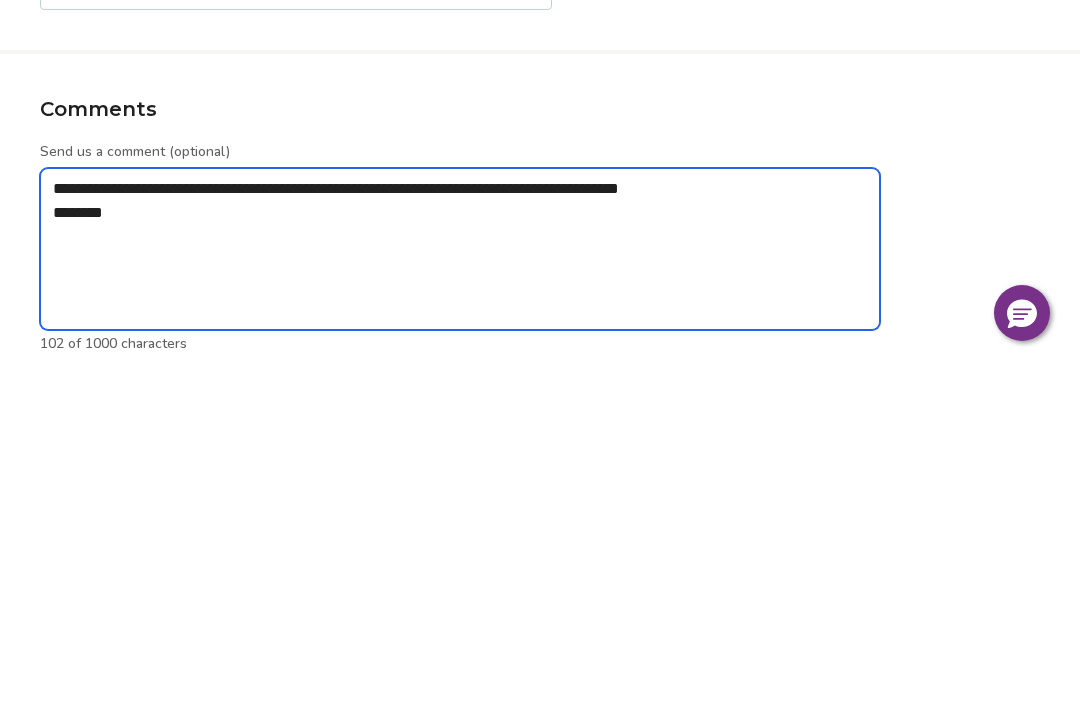 type on "*" 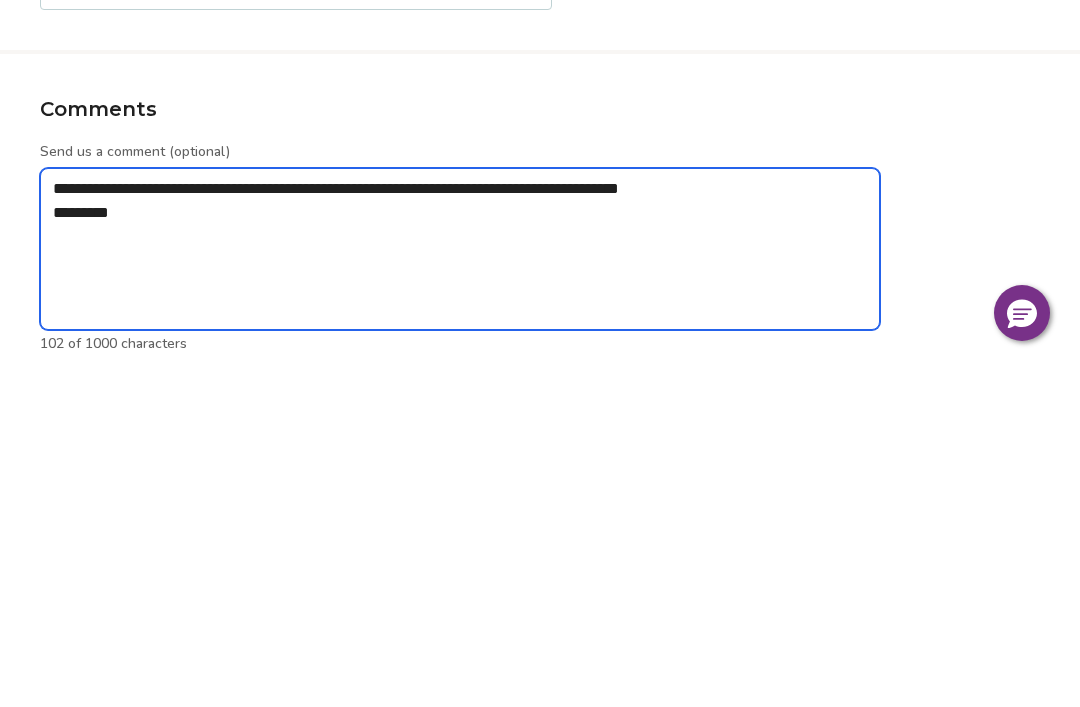type on "*" 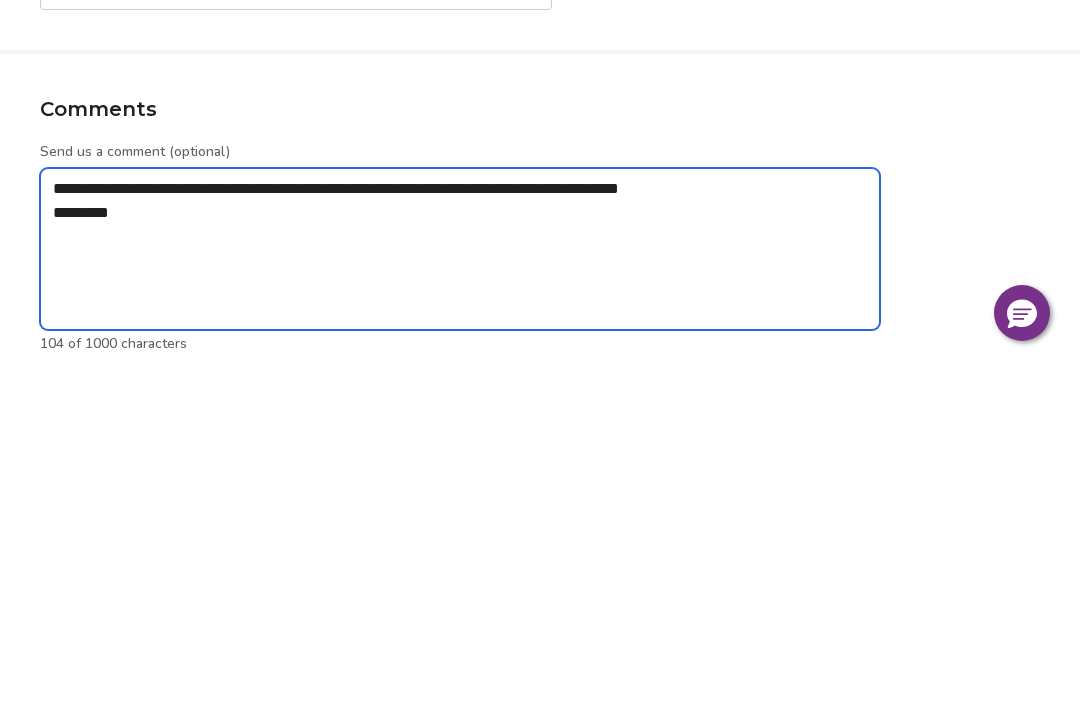type on "**********" 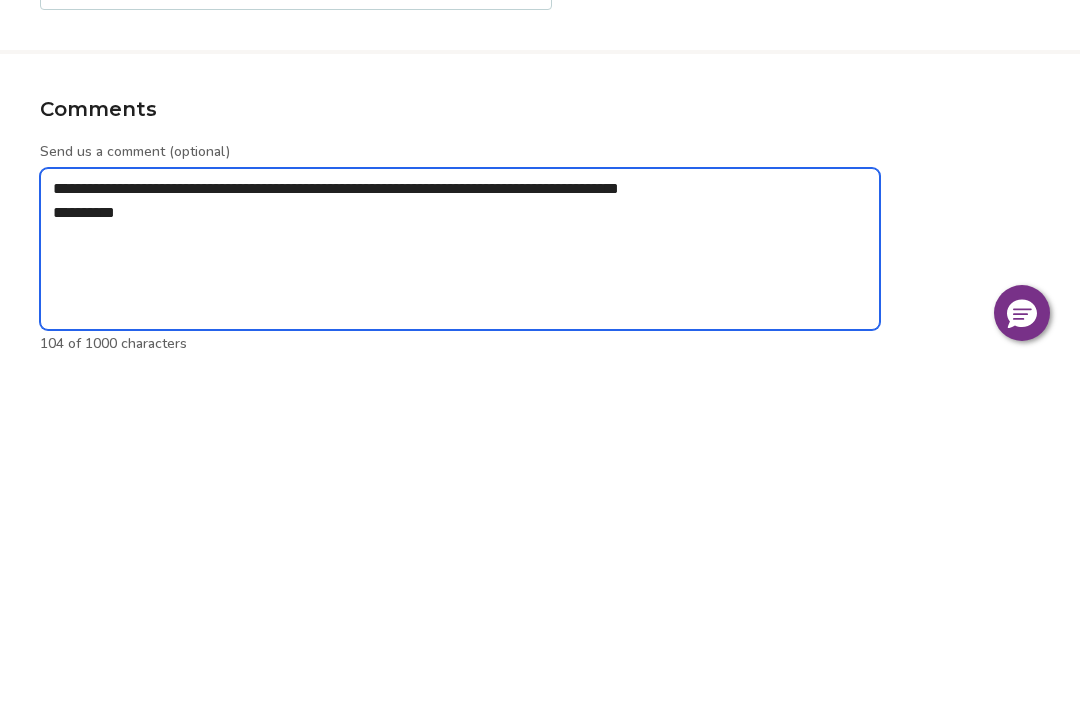 type on "*" 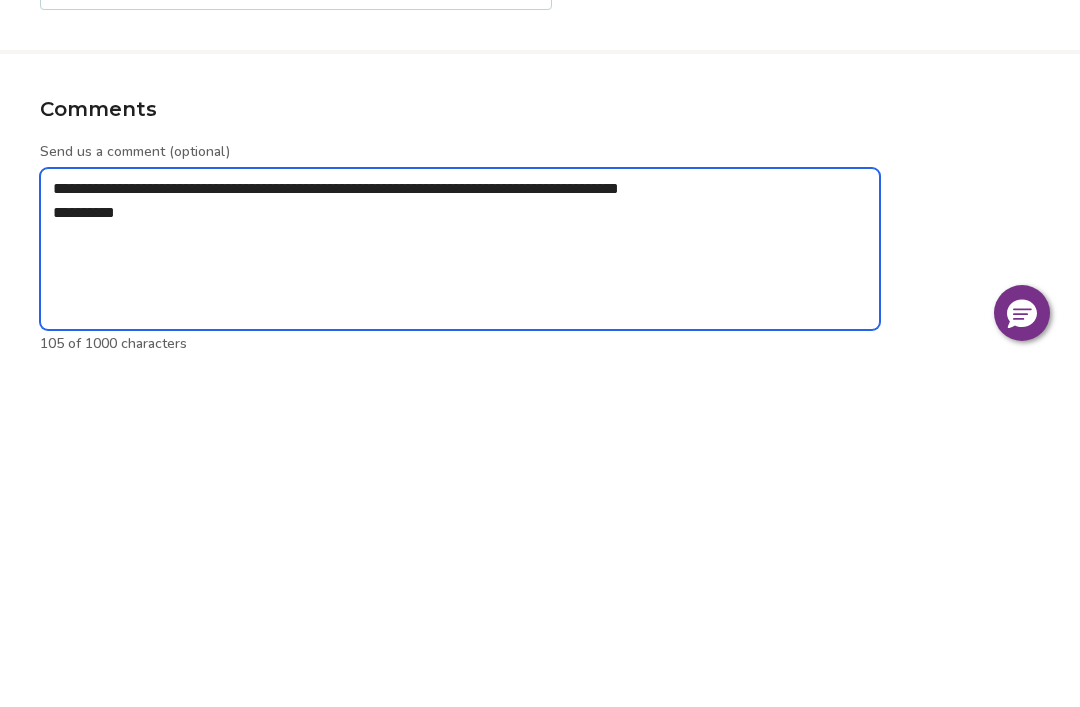 type on "**********" 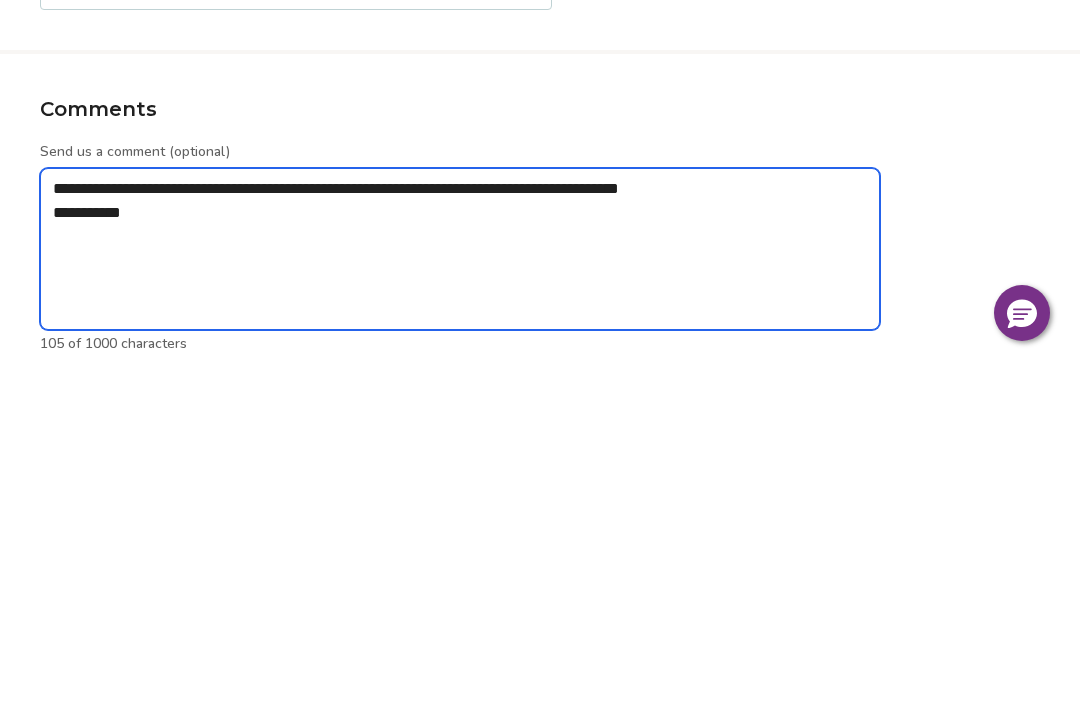 type on "*" 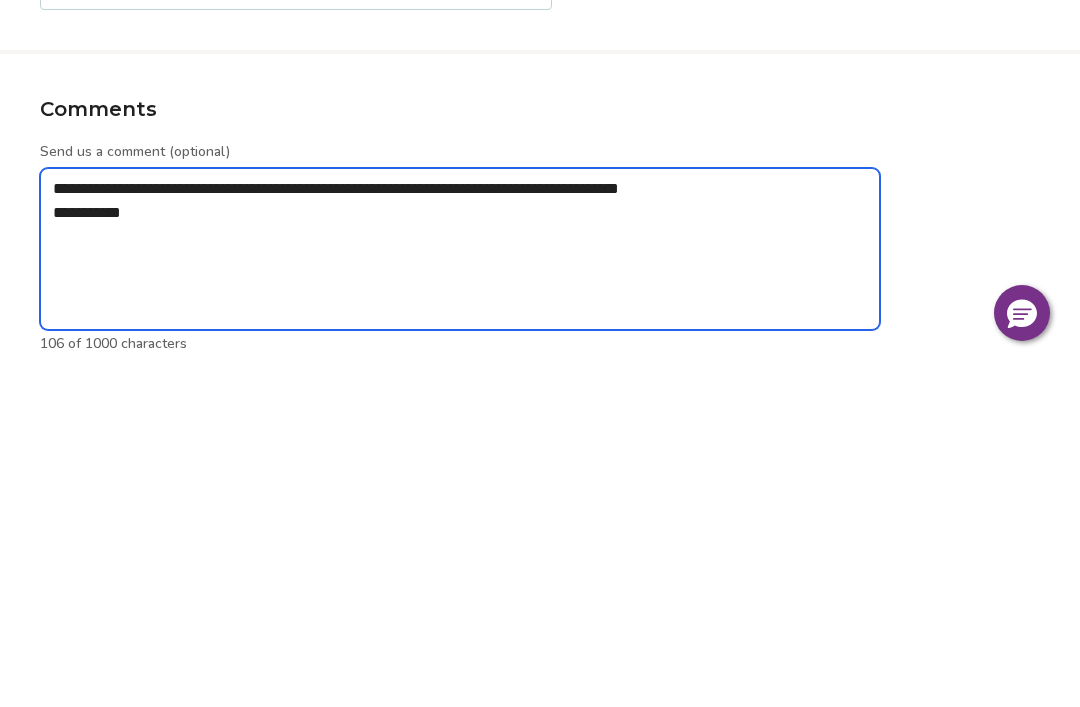 type on "**********" 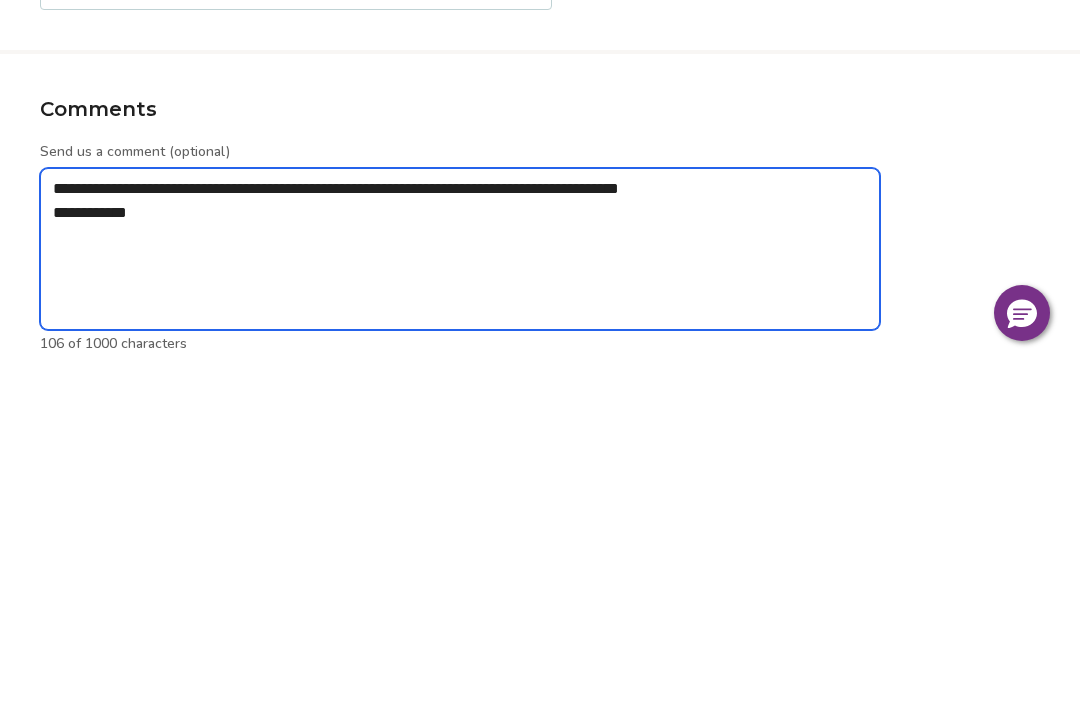 type on "*" 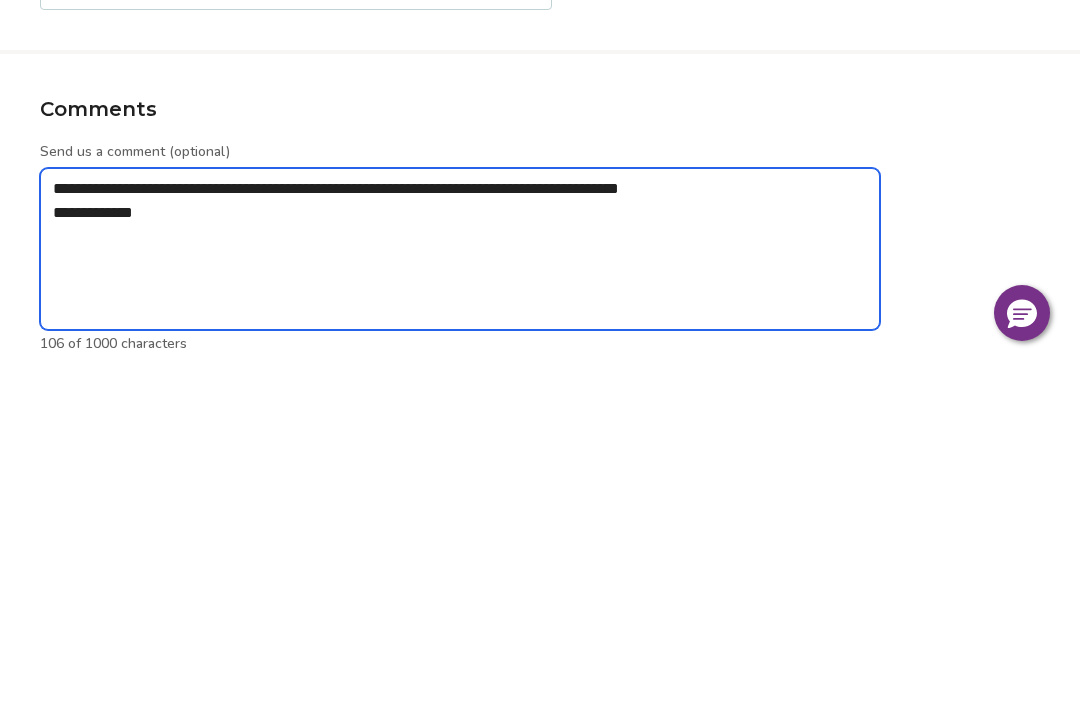 type on "*" 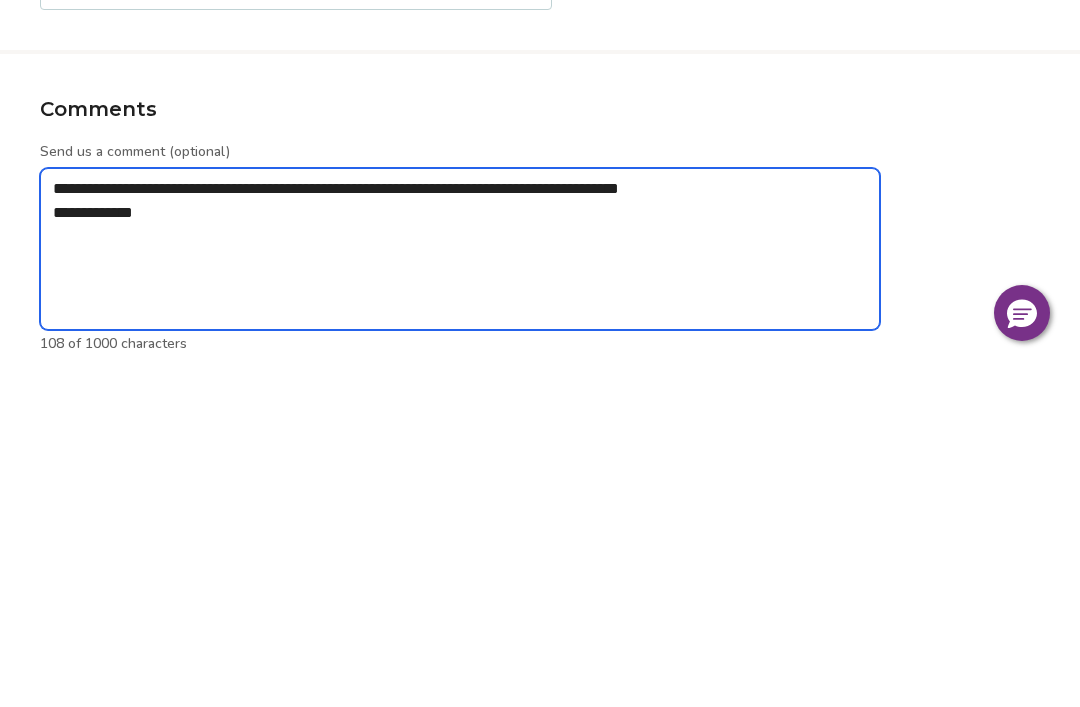 type on "**********" 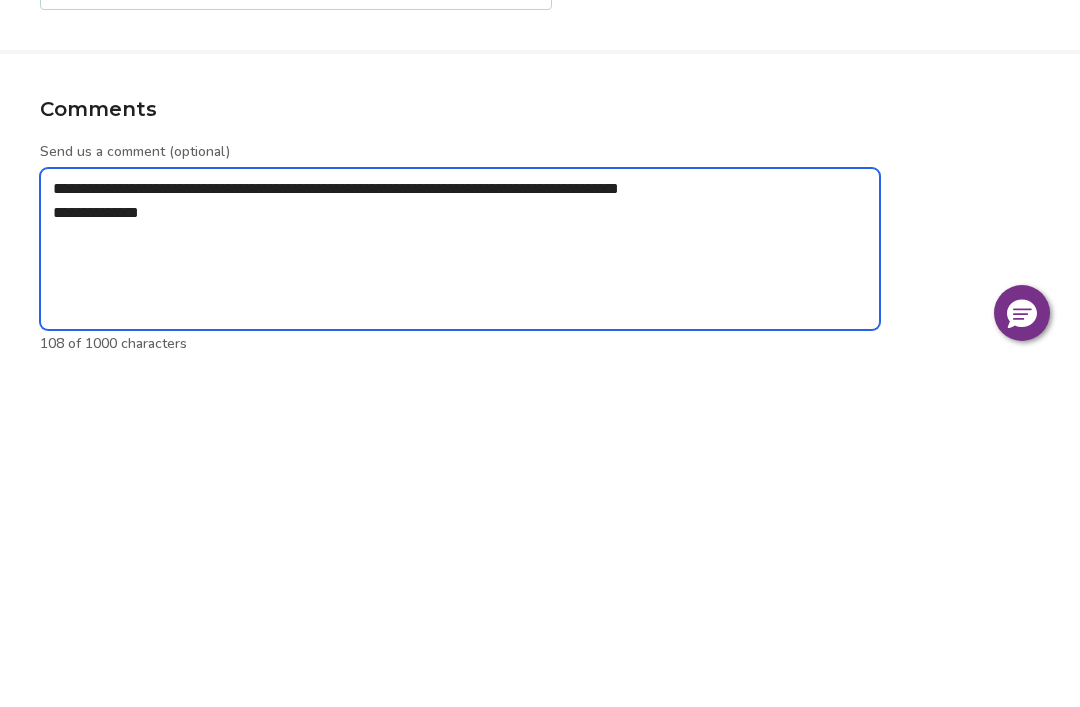 type on "*" 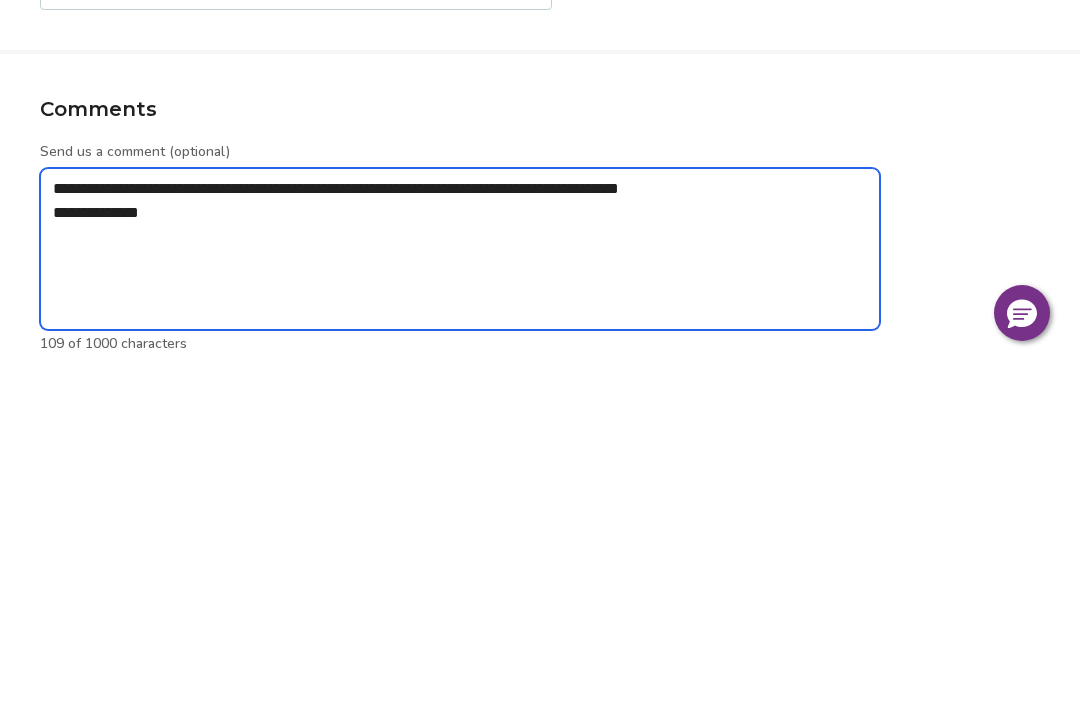 type on "**********" 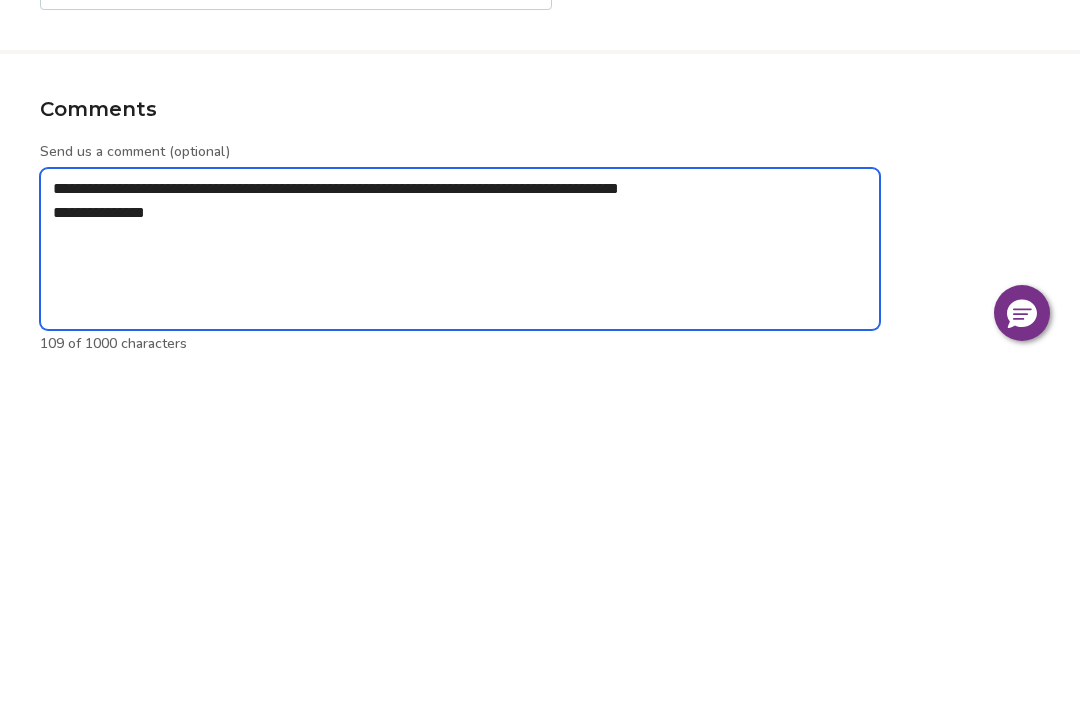 type on "*" 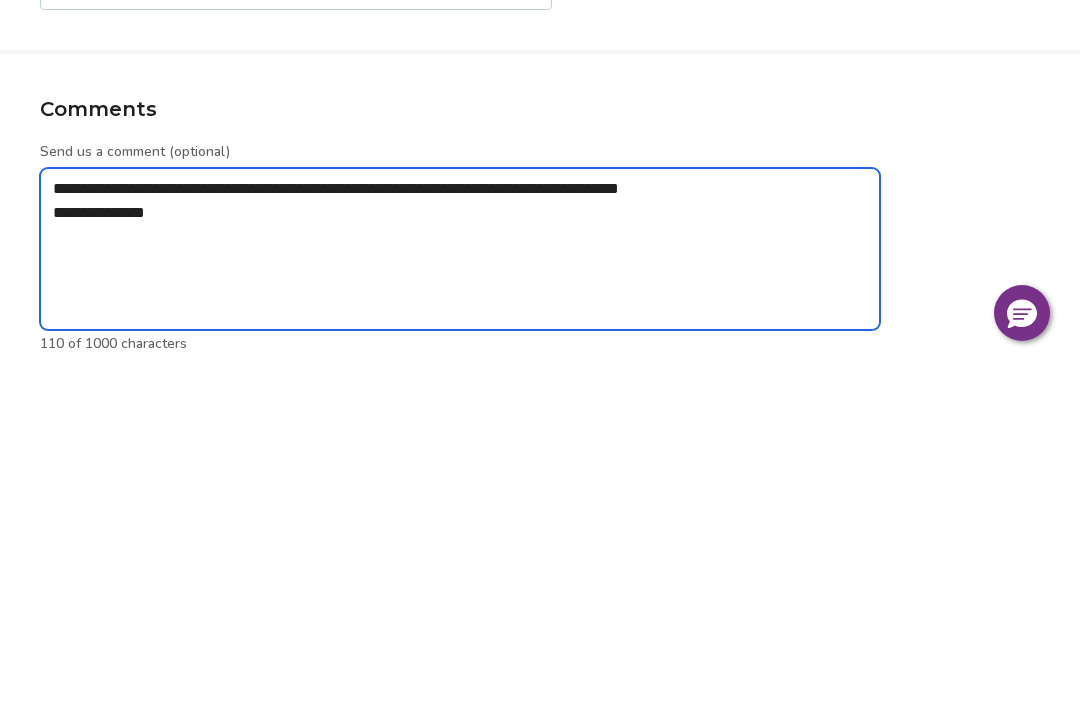 type on "**********" 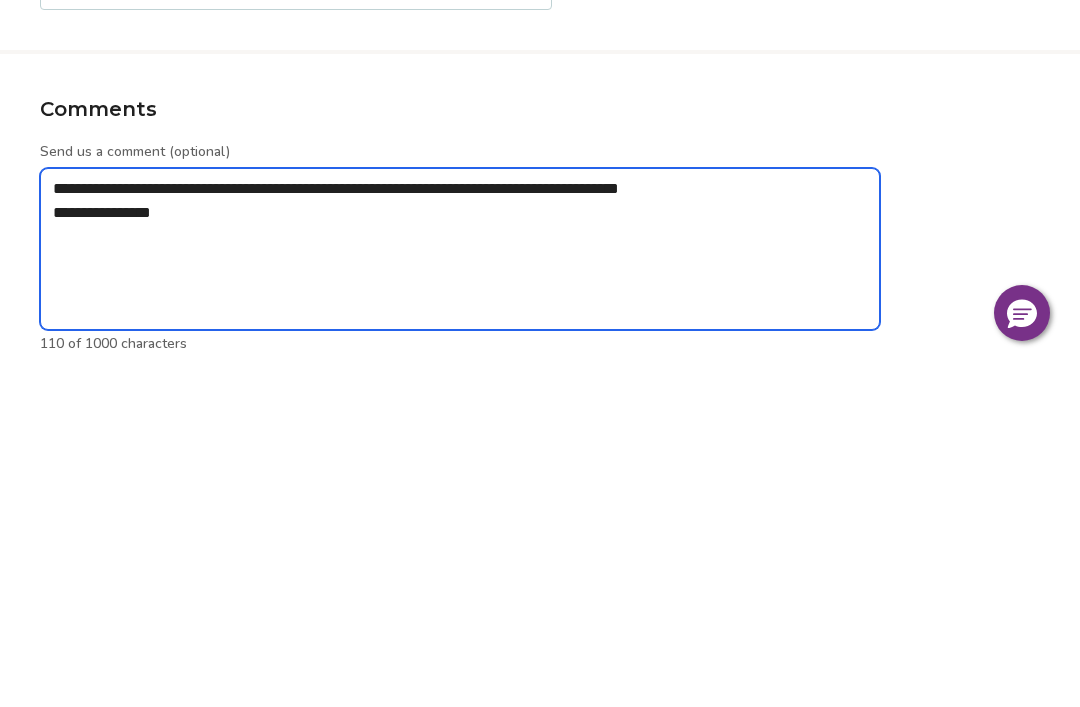 type on "*" 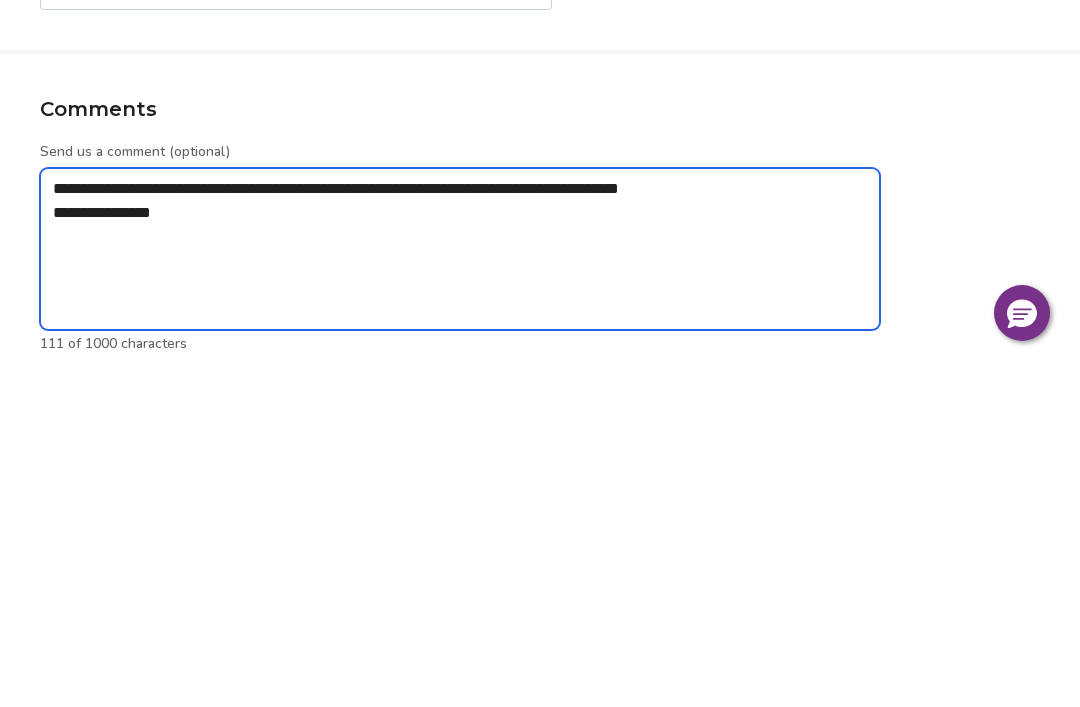 type on "**********" 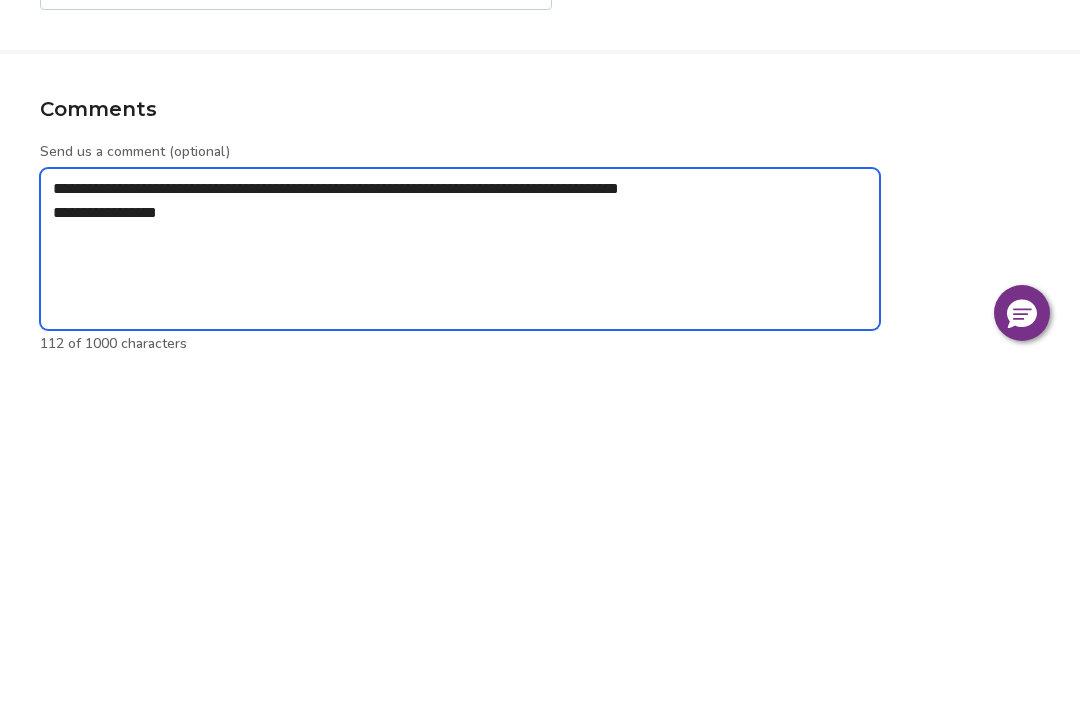 type on "*" 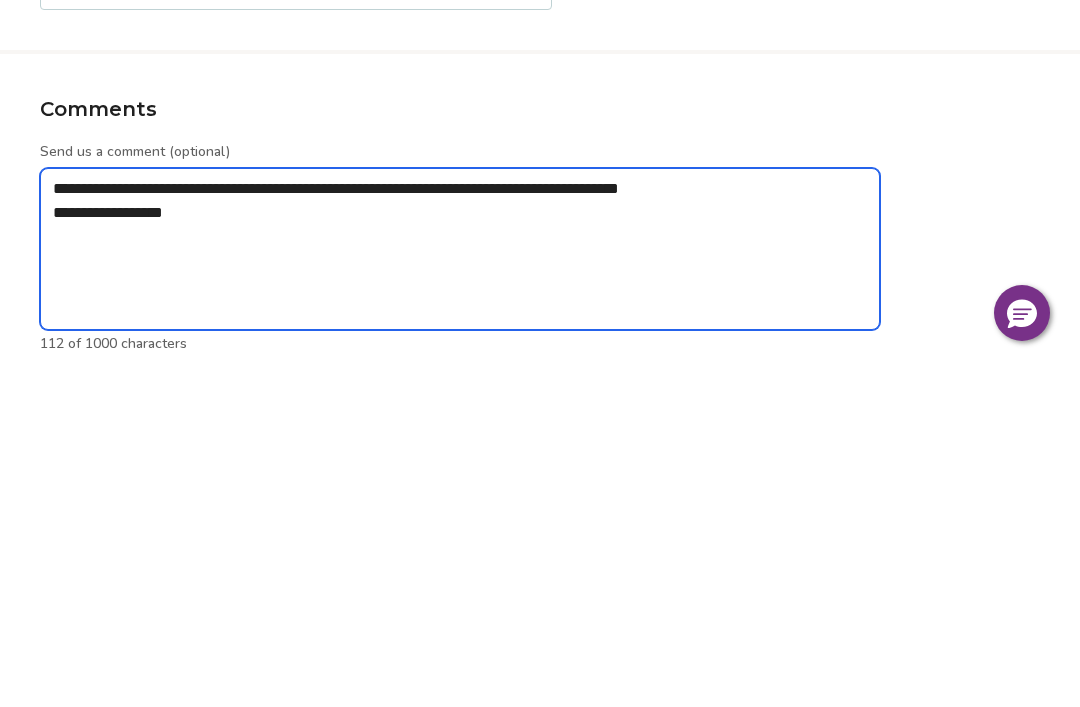 type on "**********" 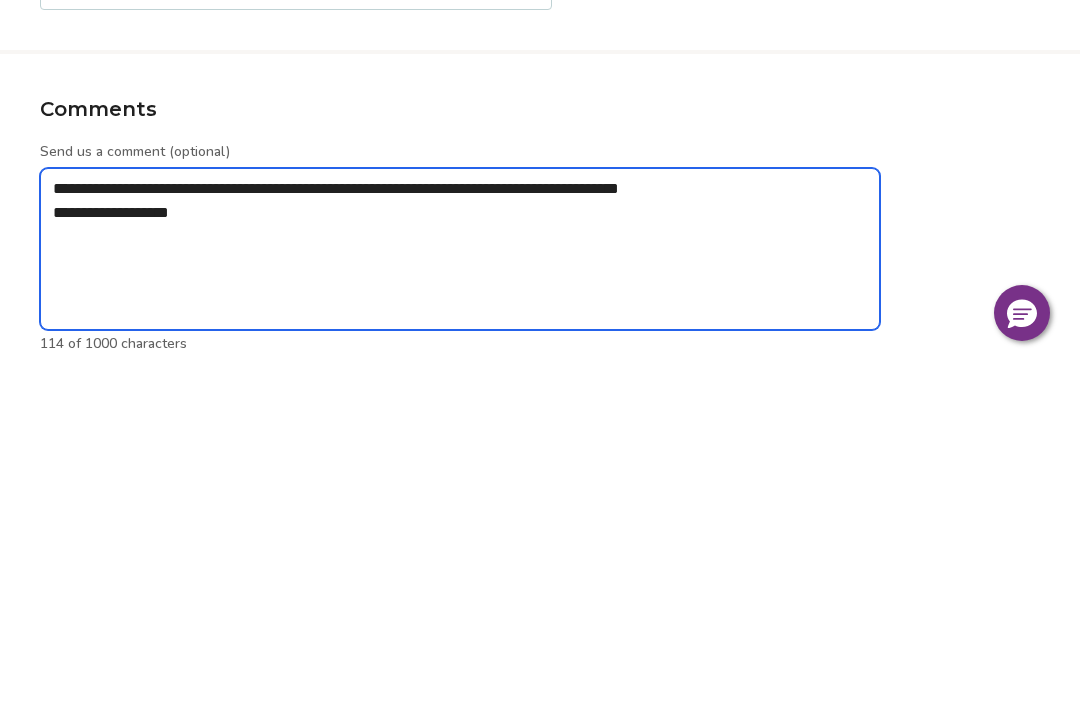 type on "*" 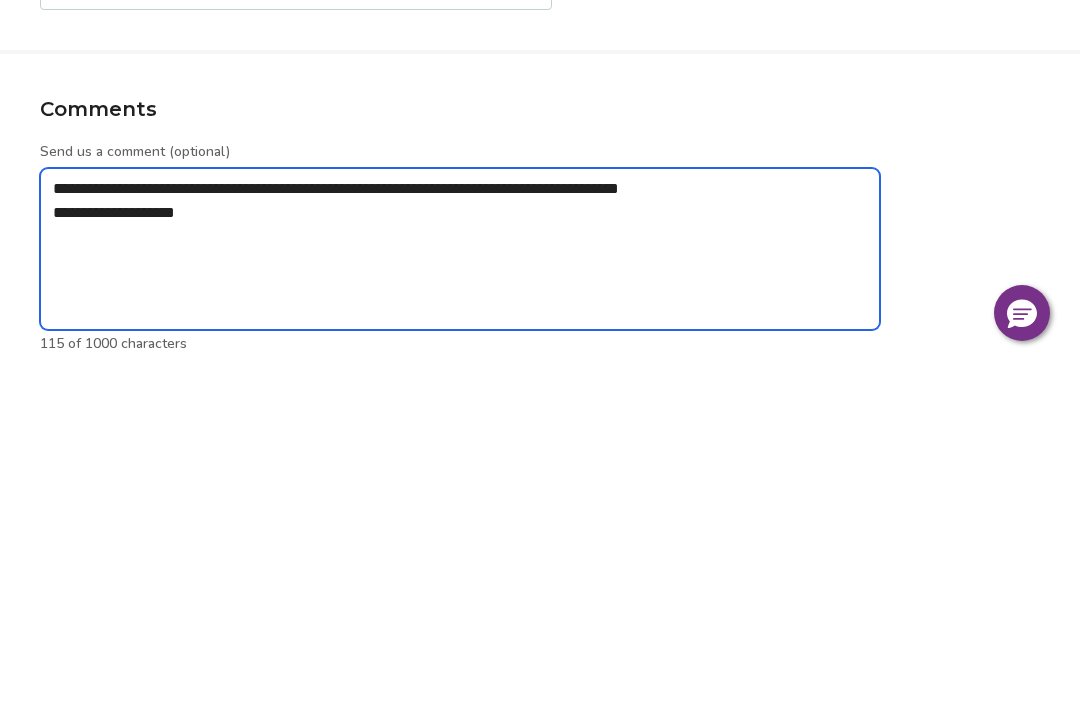type on "**********" 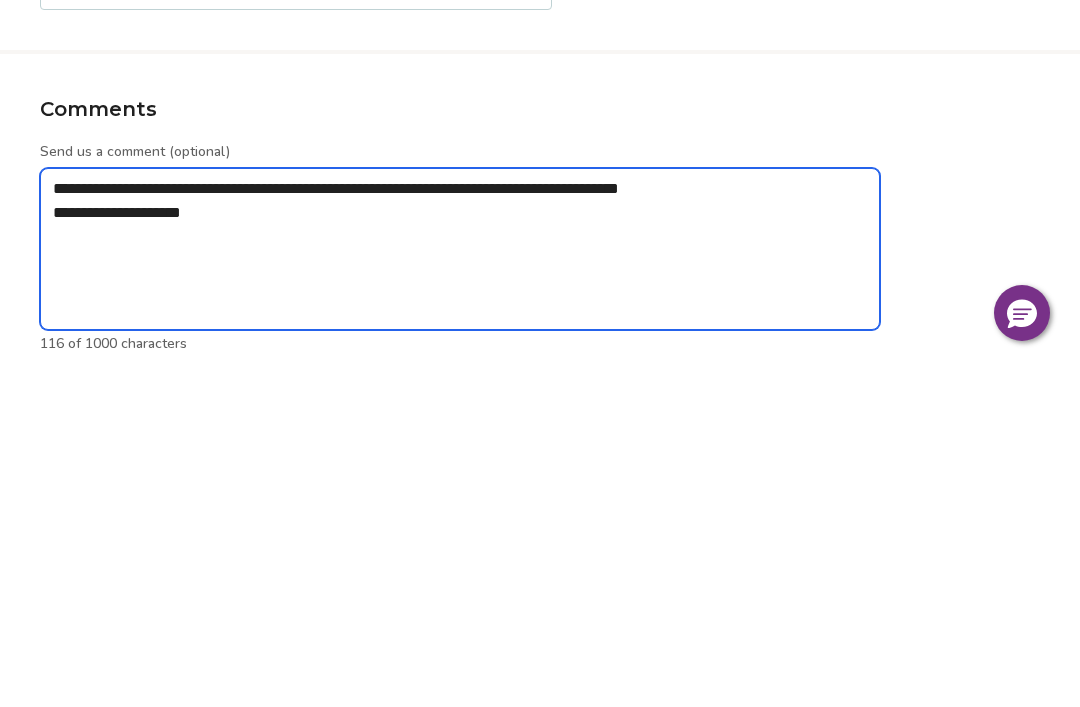 type on "*" 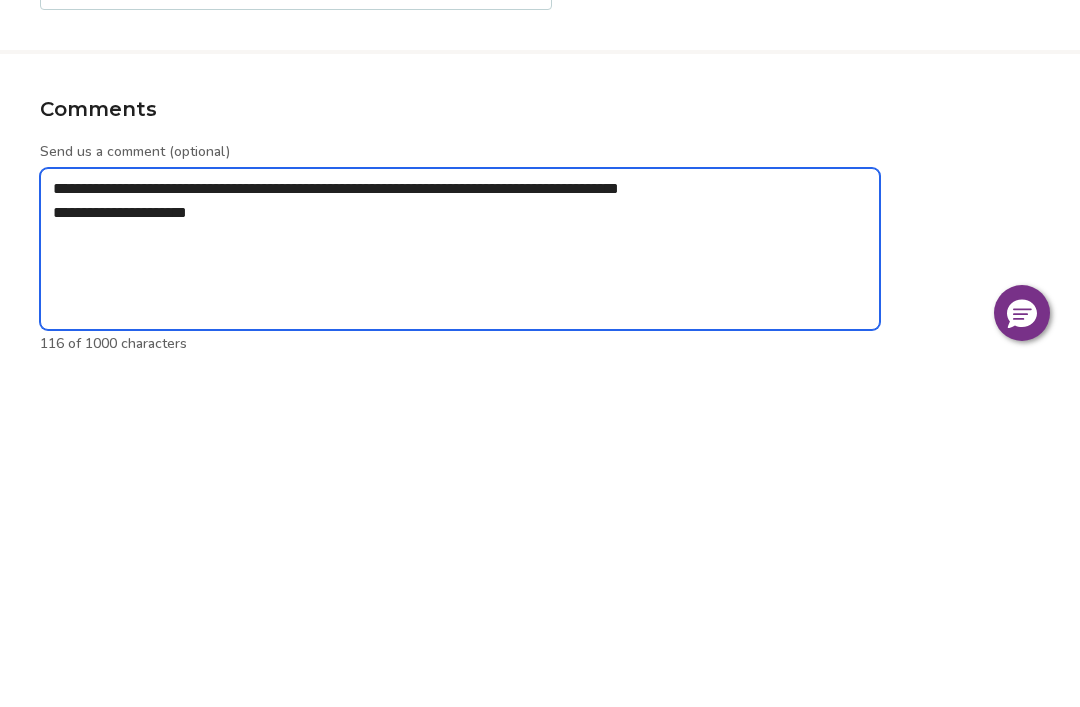 type on "**********" 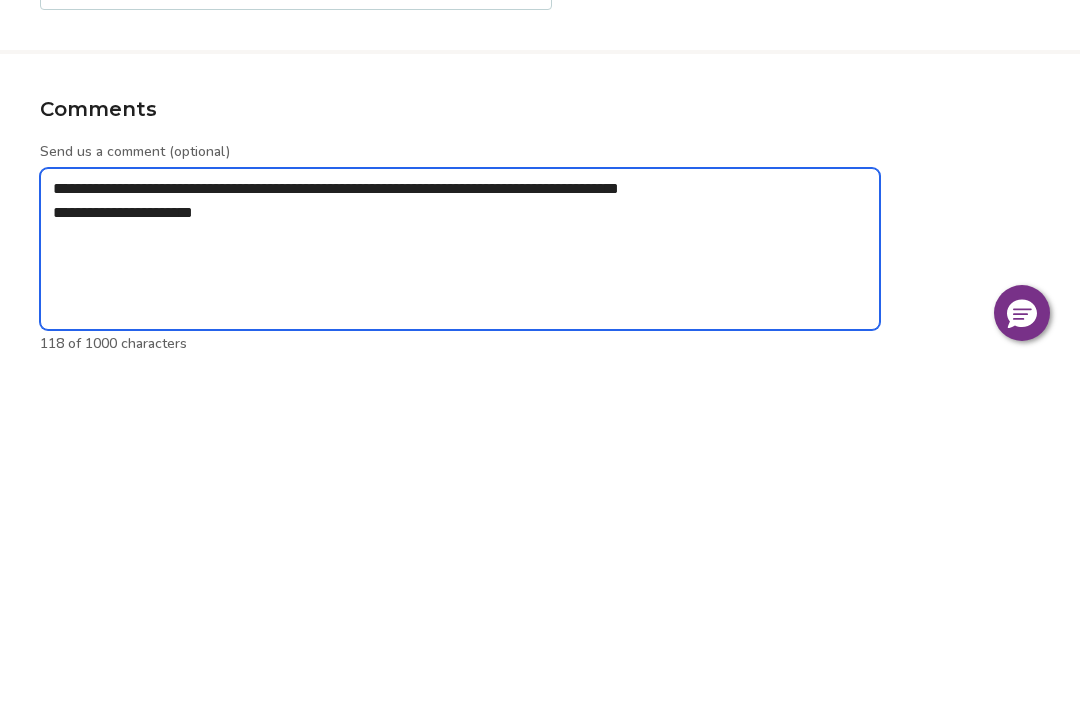 type on "*" 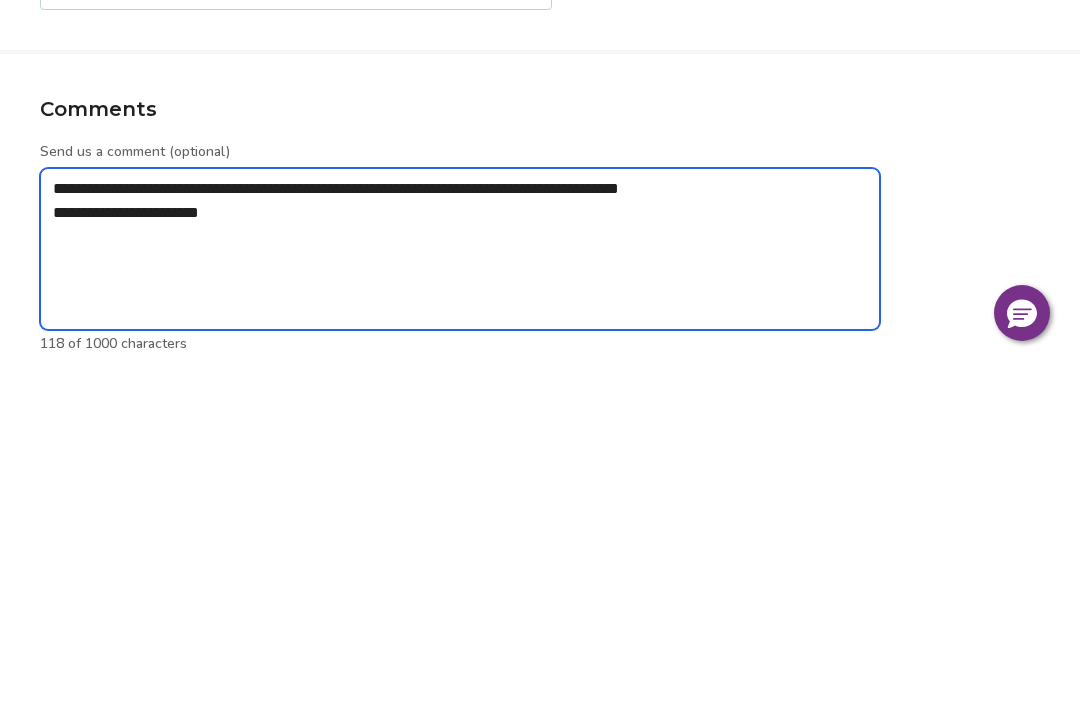 type on "*" 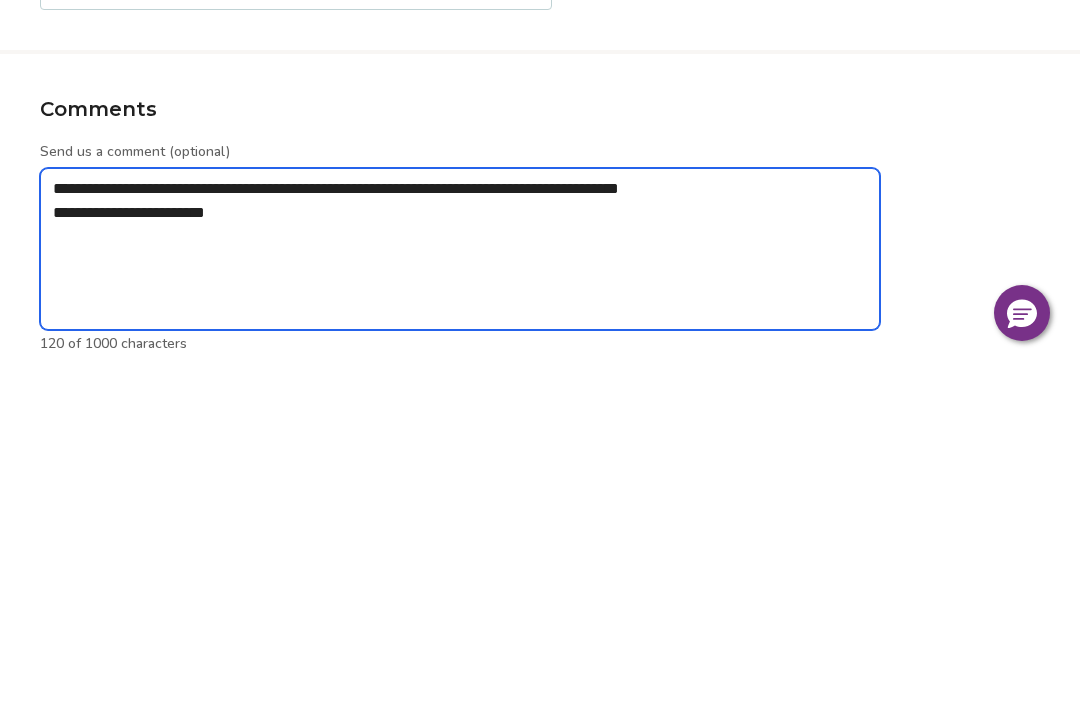 type on "**********" 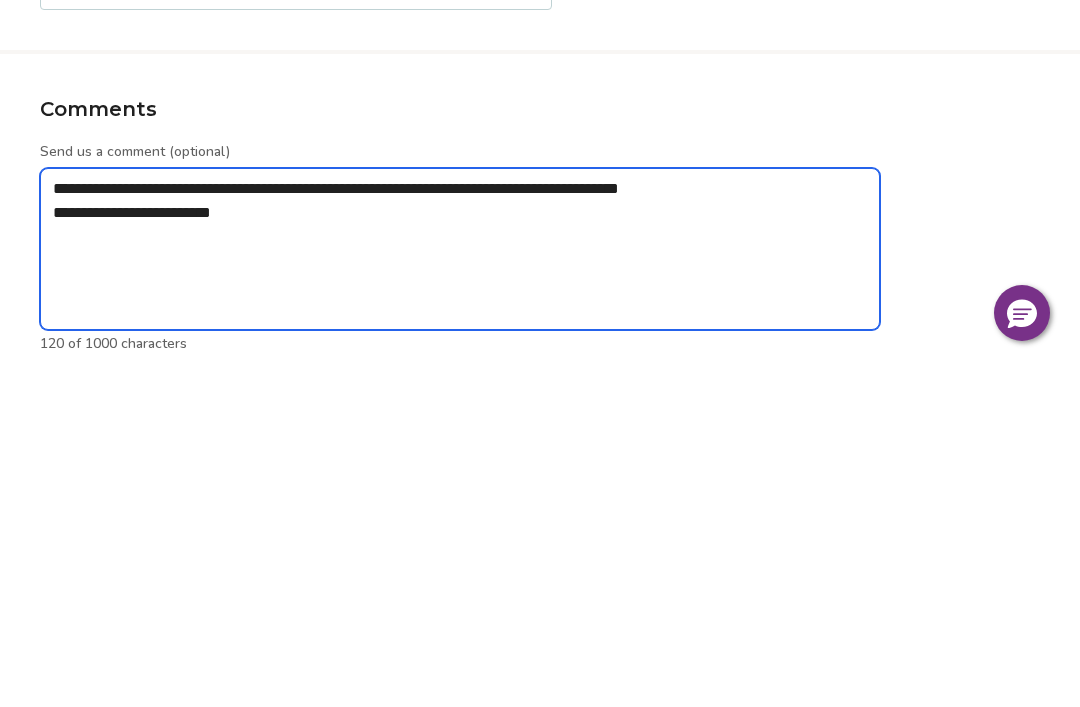 type on "*" 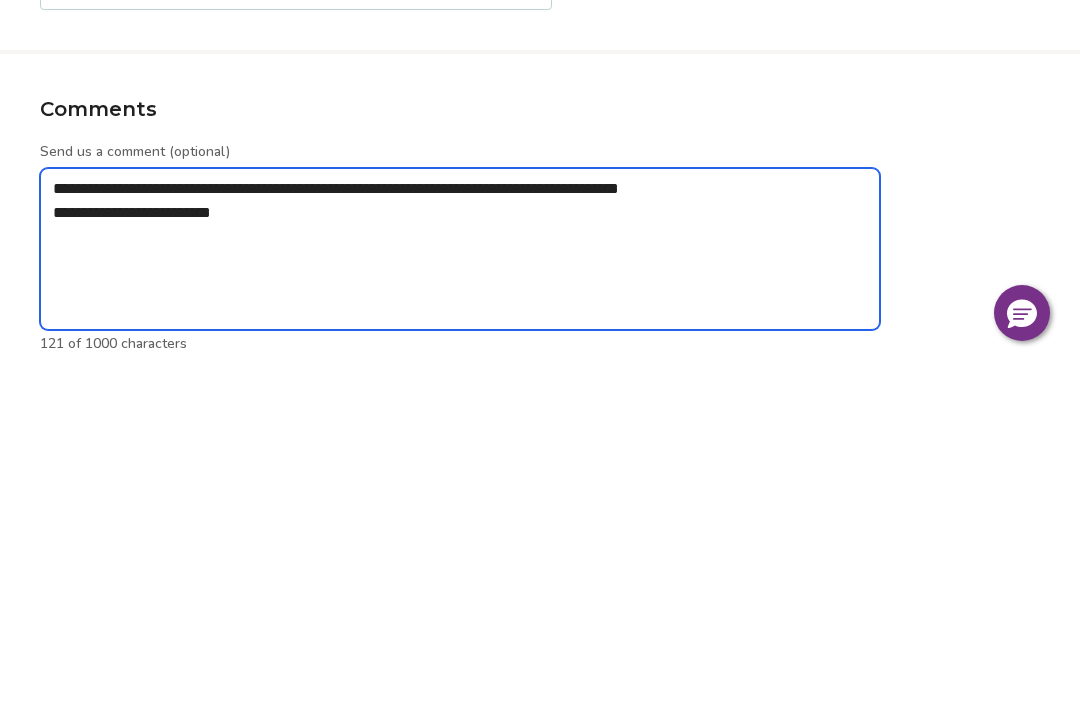 type on "**********" 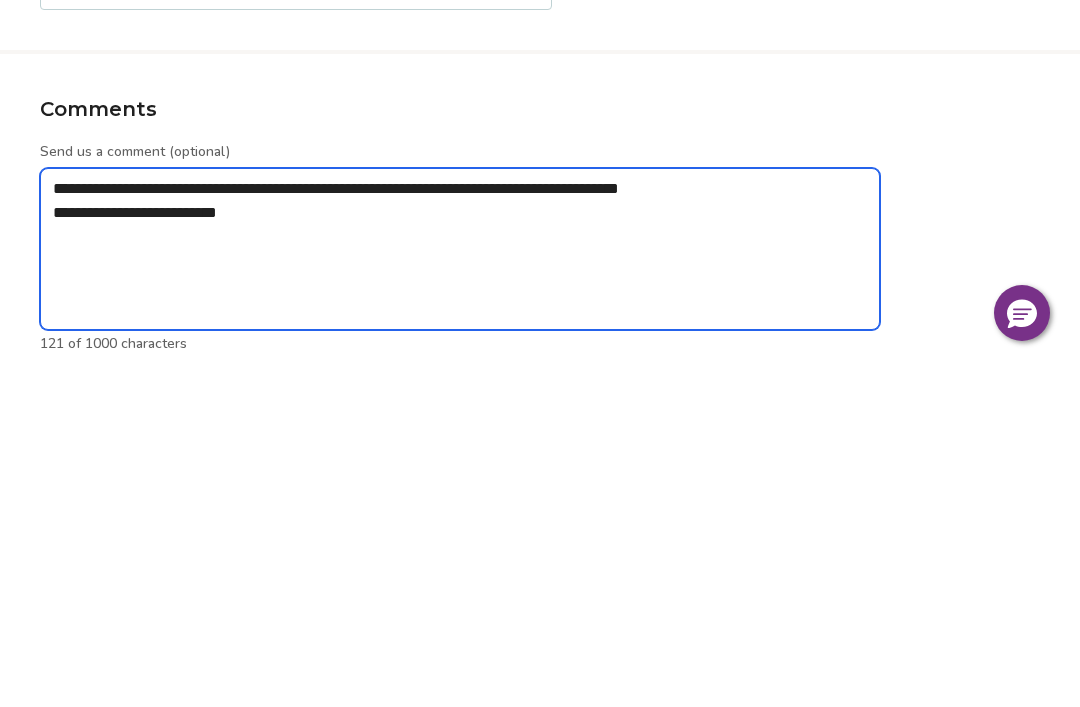 type on "*" 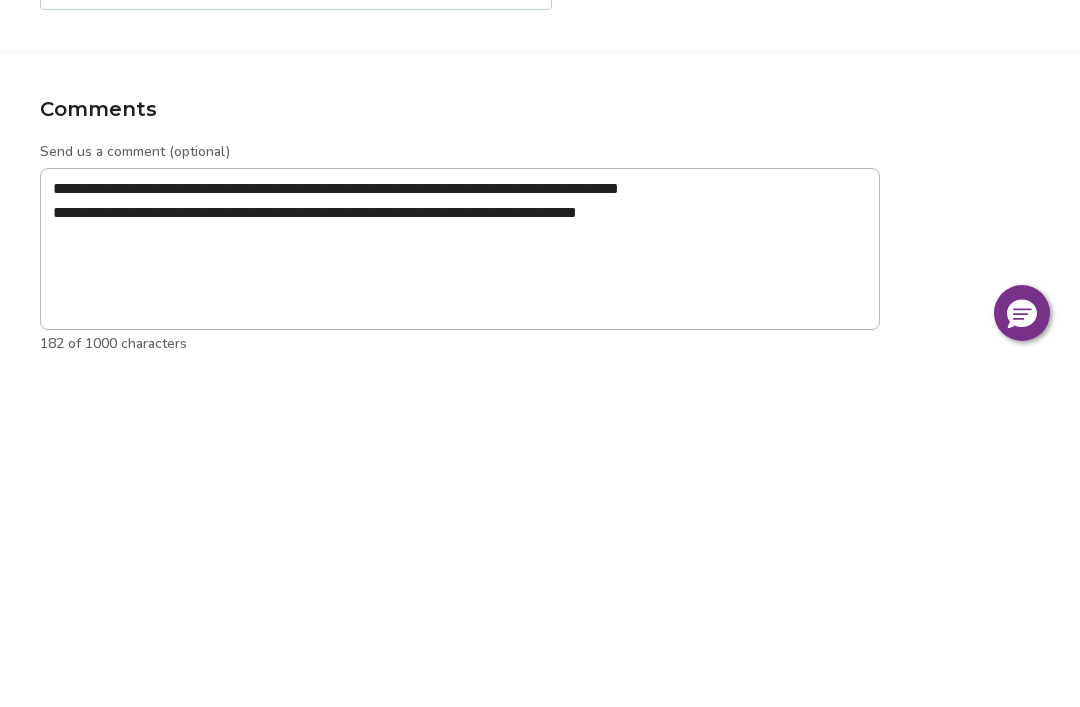 scroll, scrollTop: 840, scrollLeft: 0, axis: vertical 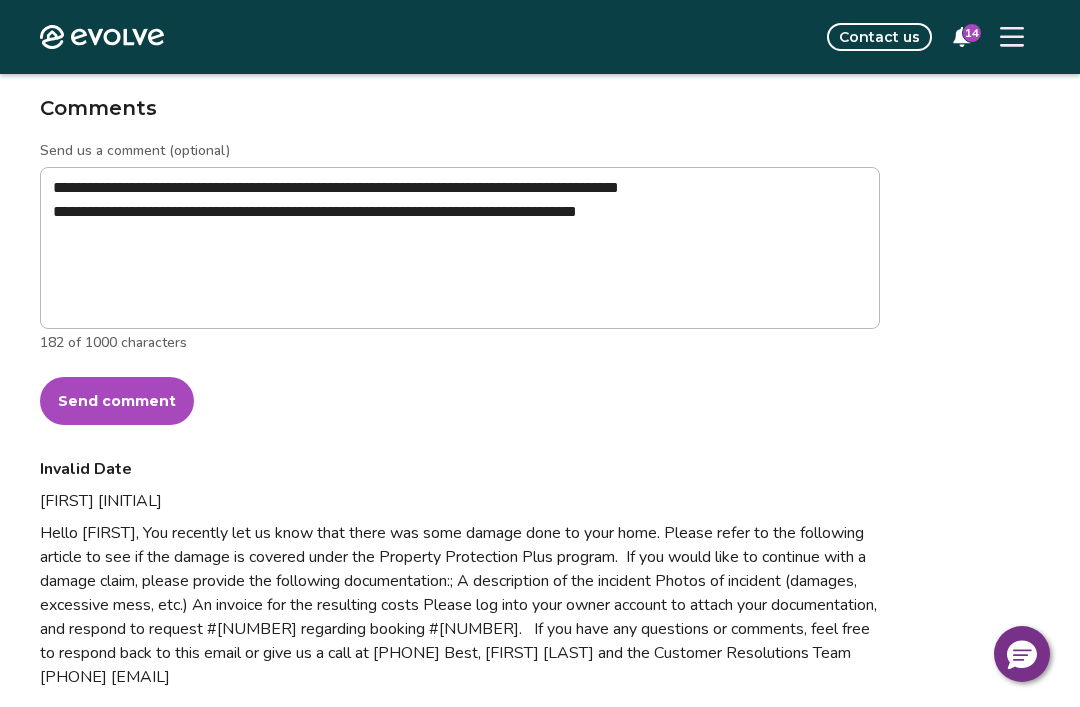 click on "Send comment" at bounding box center [117, 401] 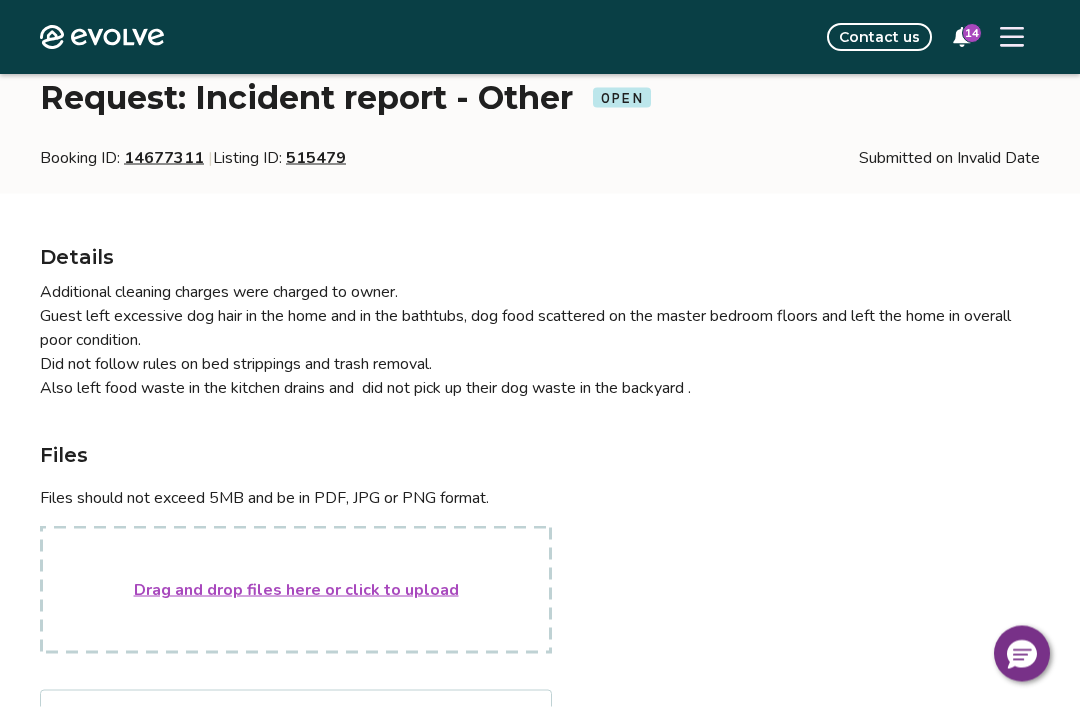 scroll, scrollTop: 0, scrollLeft: 0, axis: both 